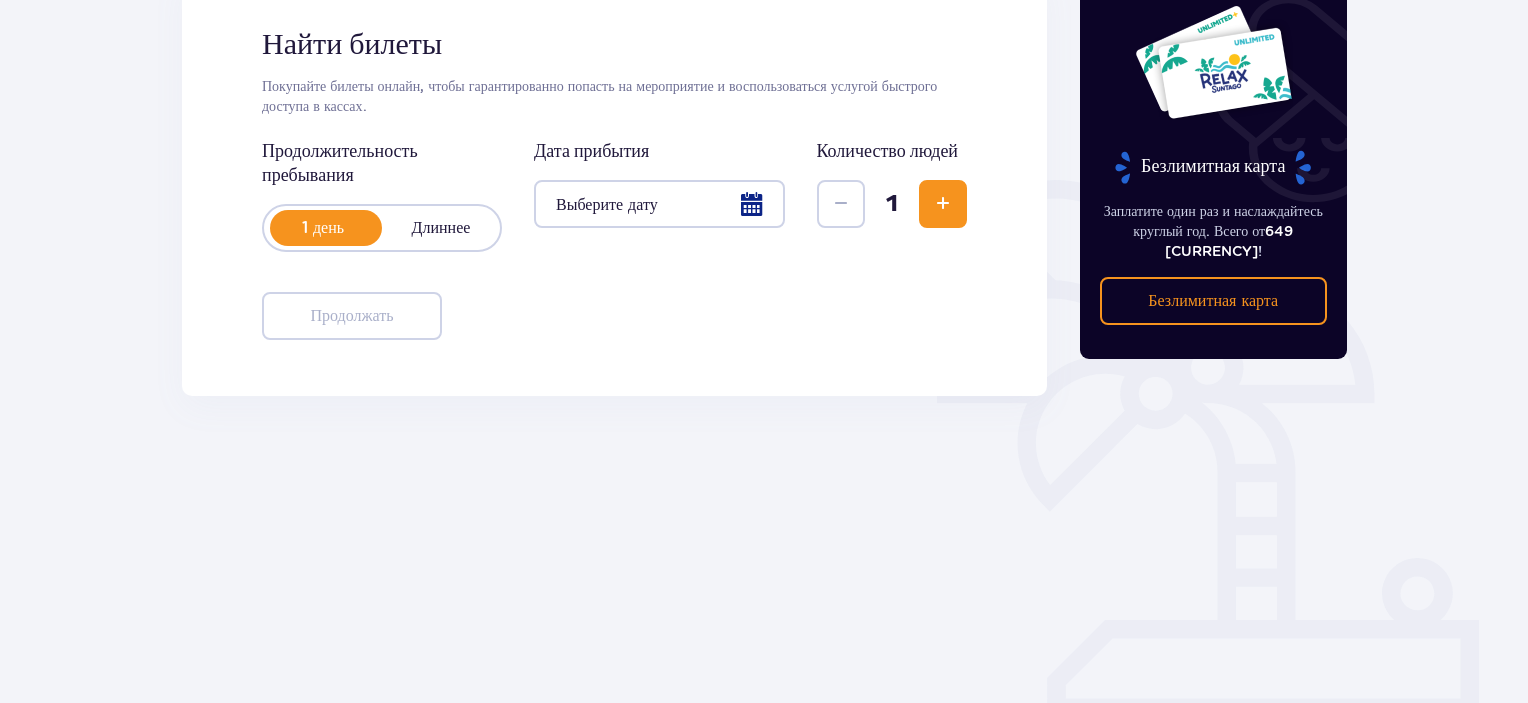 scroll, scrollTop: 316, scrollLeft: 0, axis: vertical 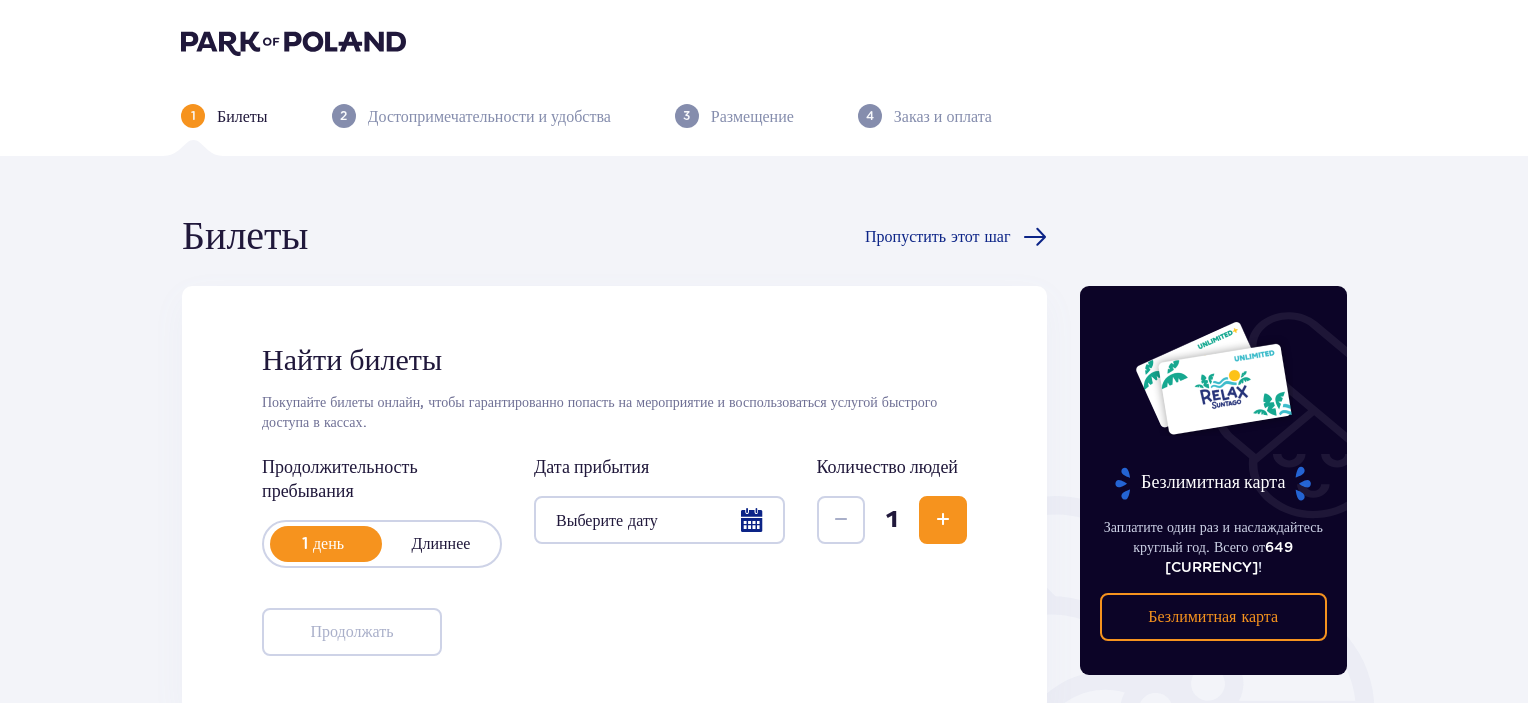 click on "Длиннее" at bounding box center [441, 543] 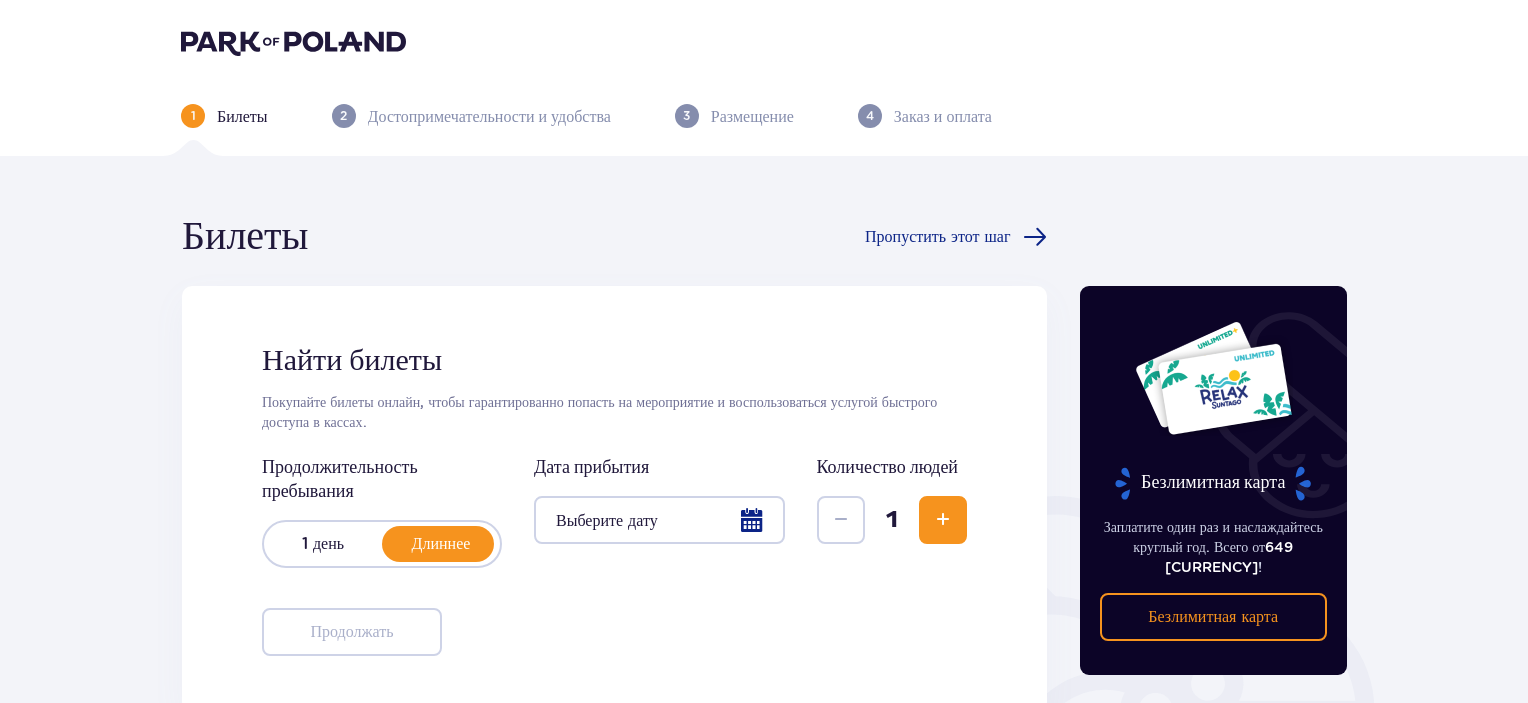 click at bounding box center (659, 520) 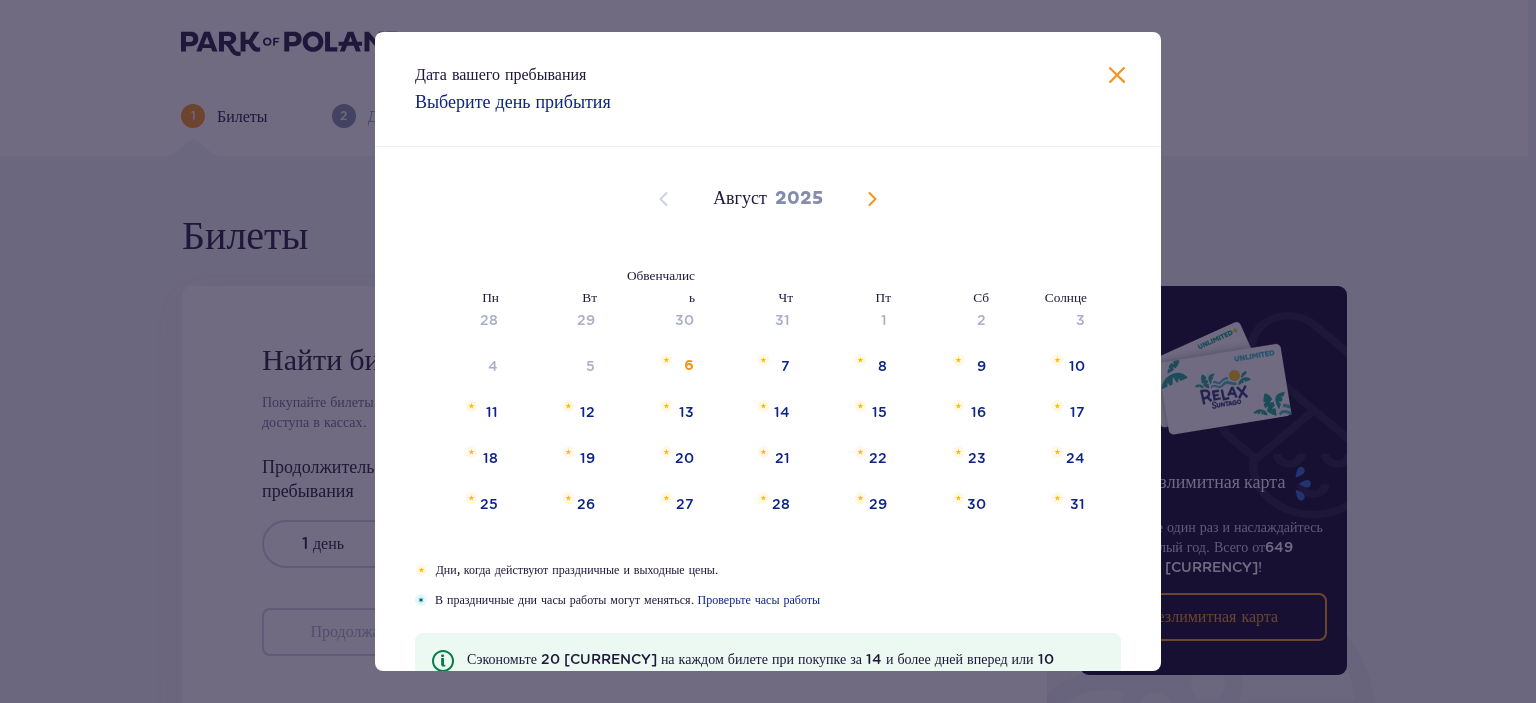 click at bounding box center [872, 199] 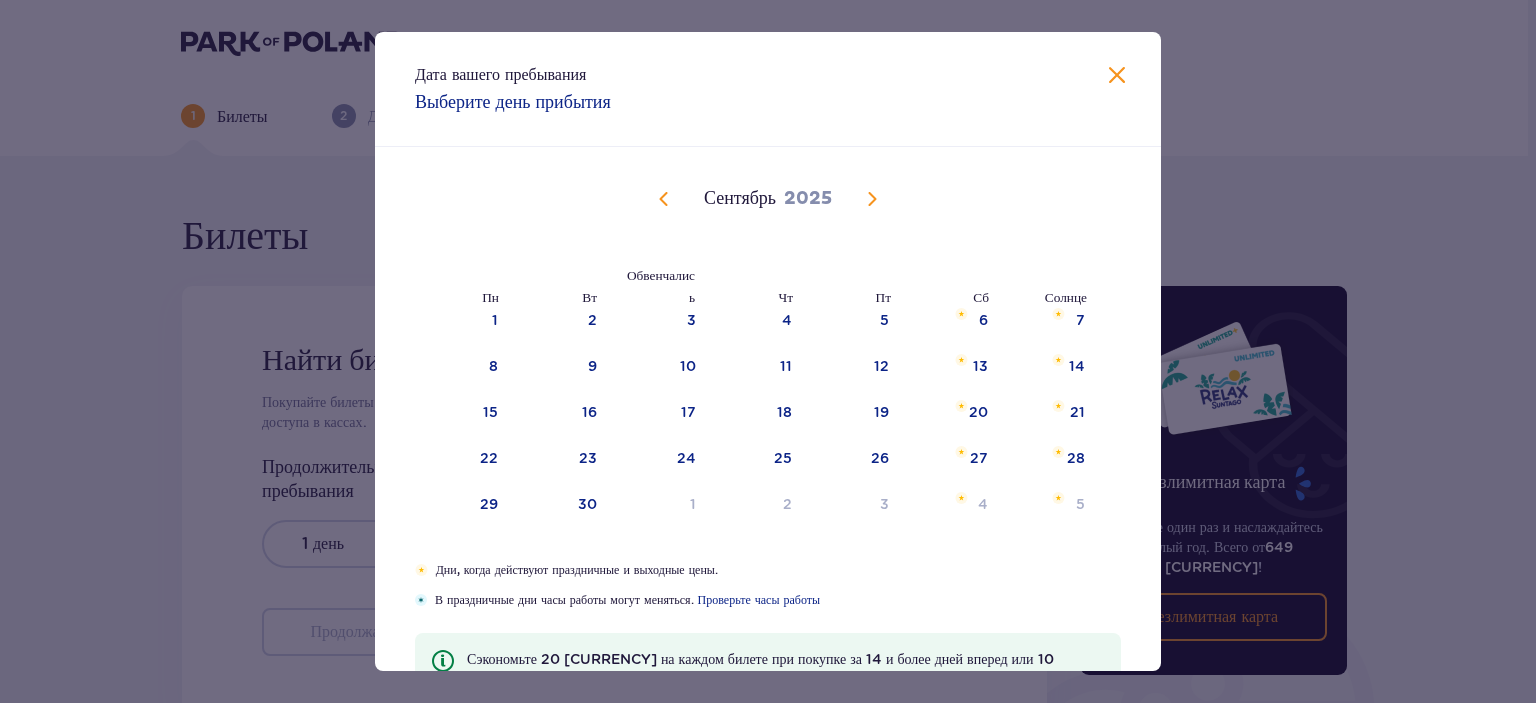 click at bounding box center [1117, 76] 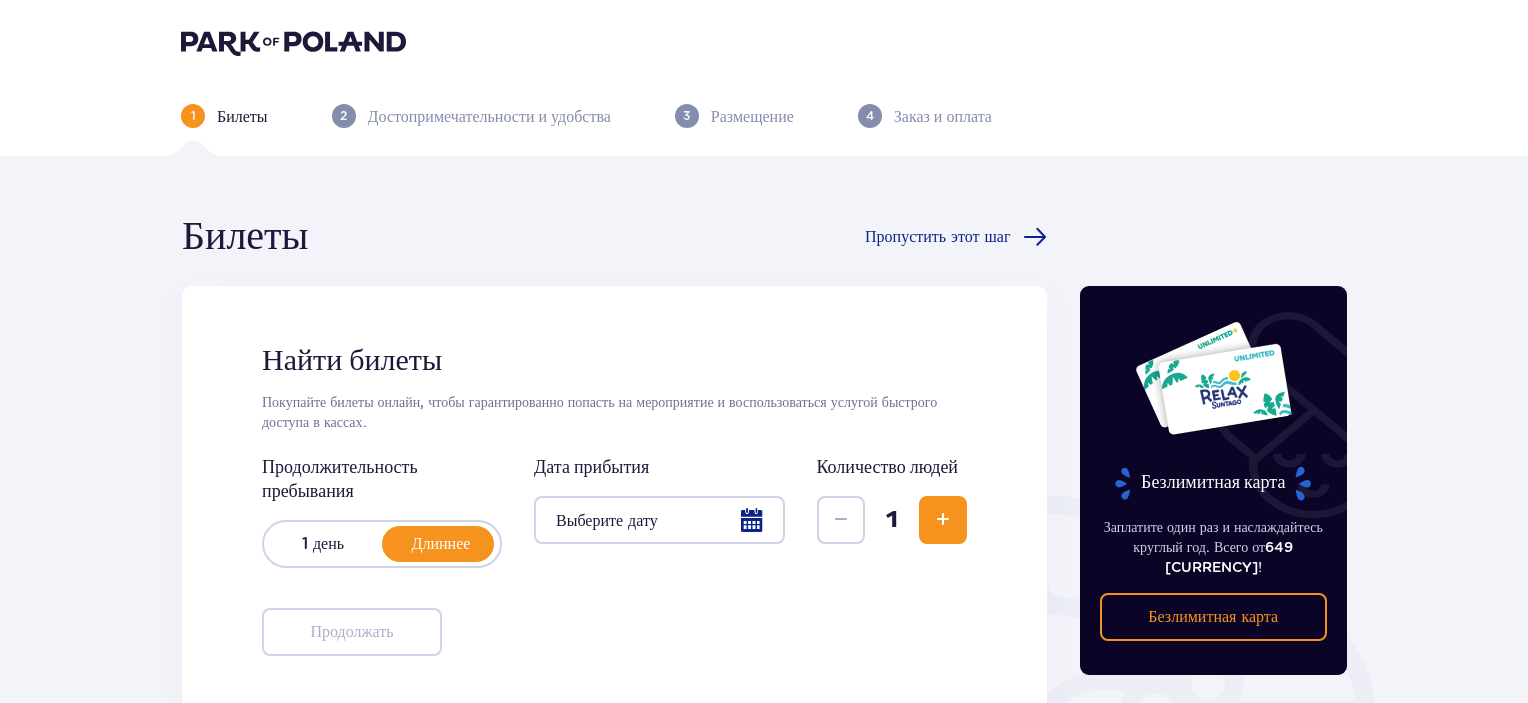 click on "1 день" at bounding box center (323, 543) 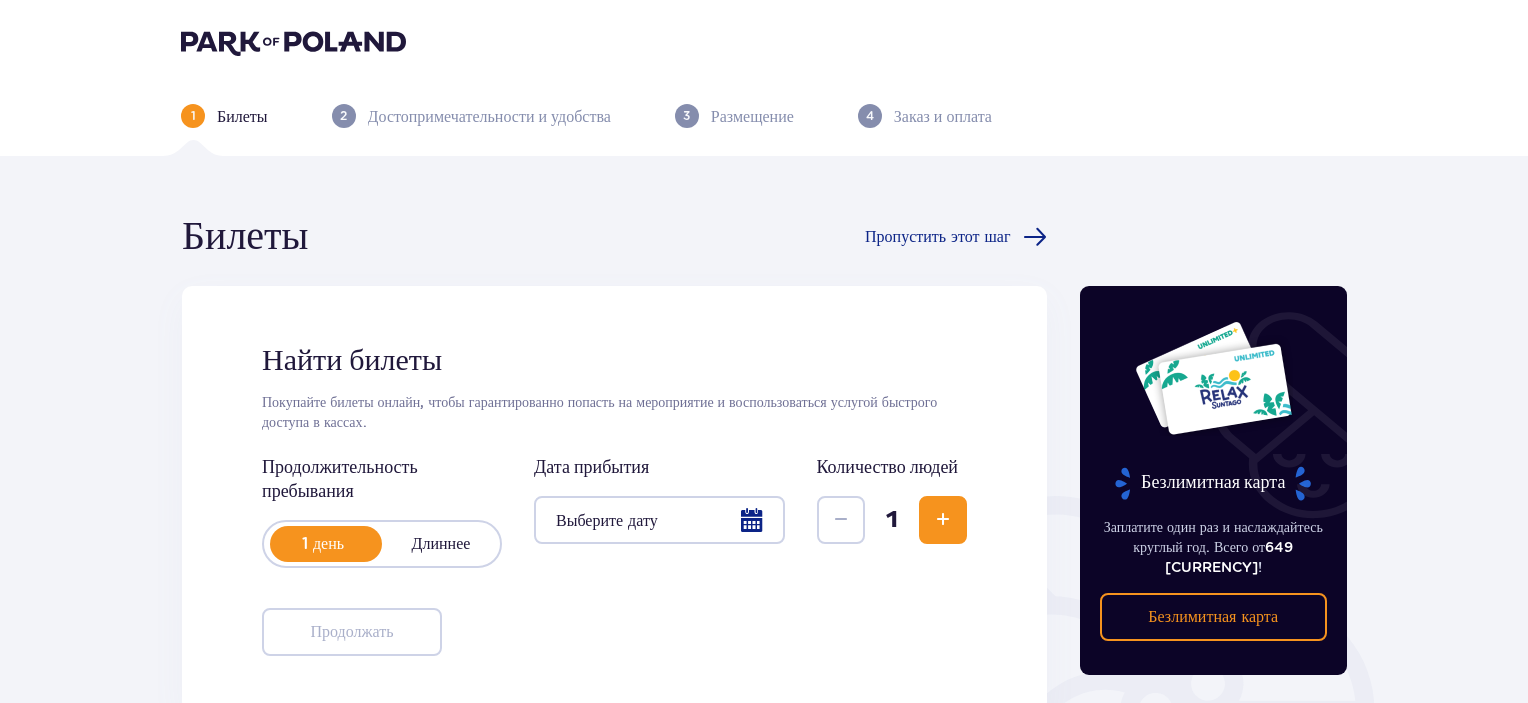 click at bounding box center [659, 520] 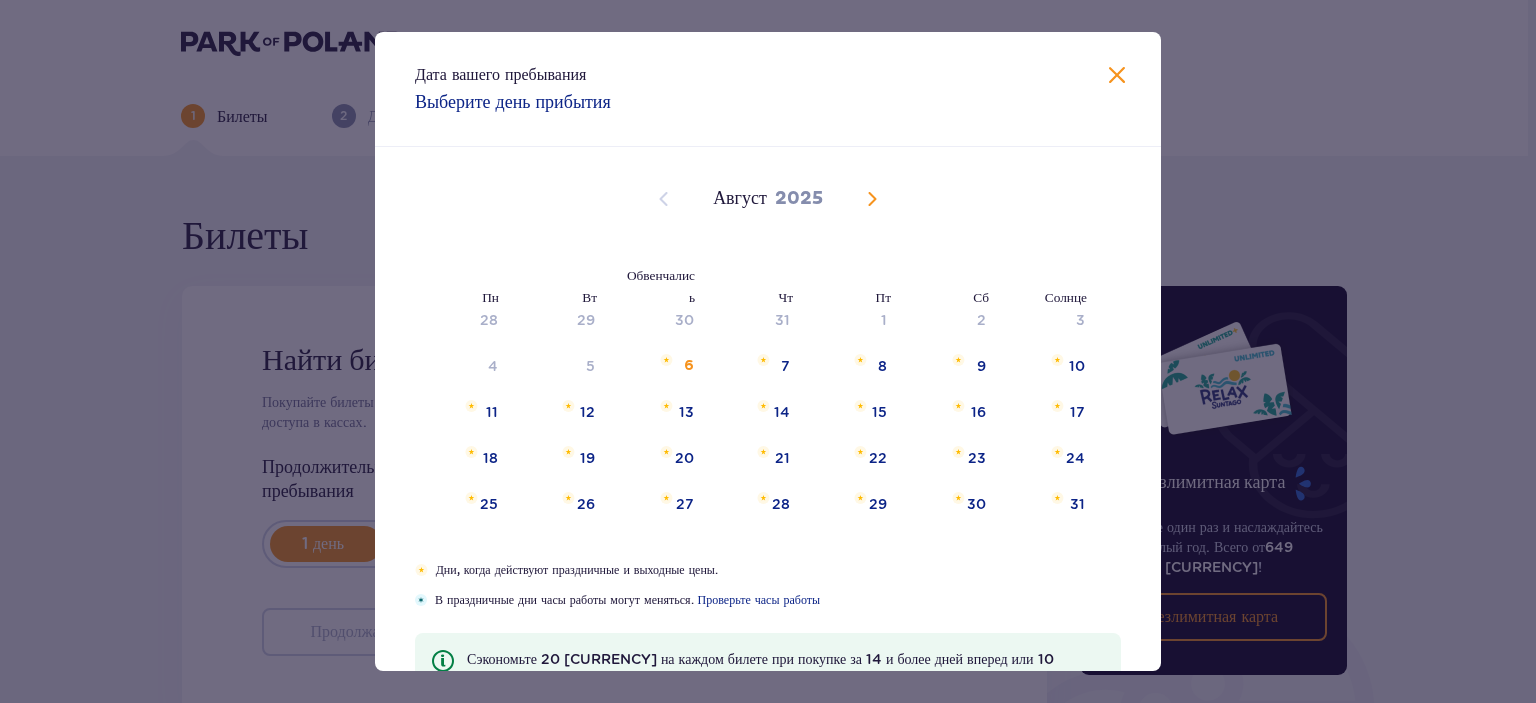 click at bounding box center [872, 199] 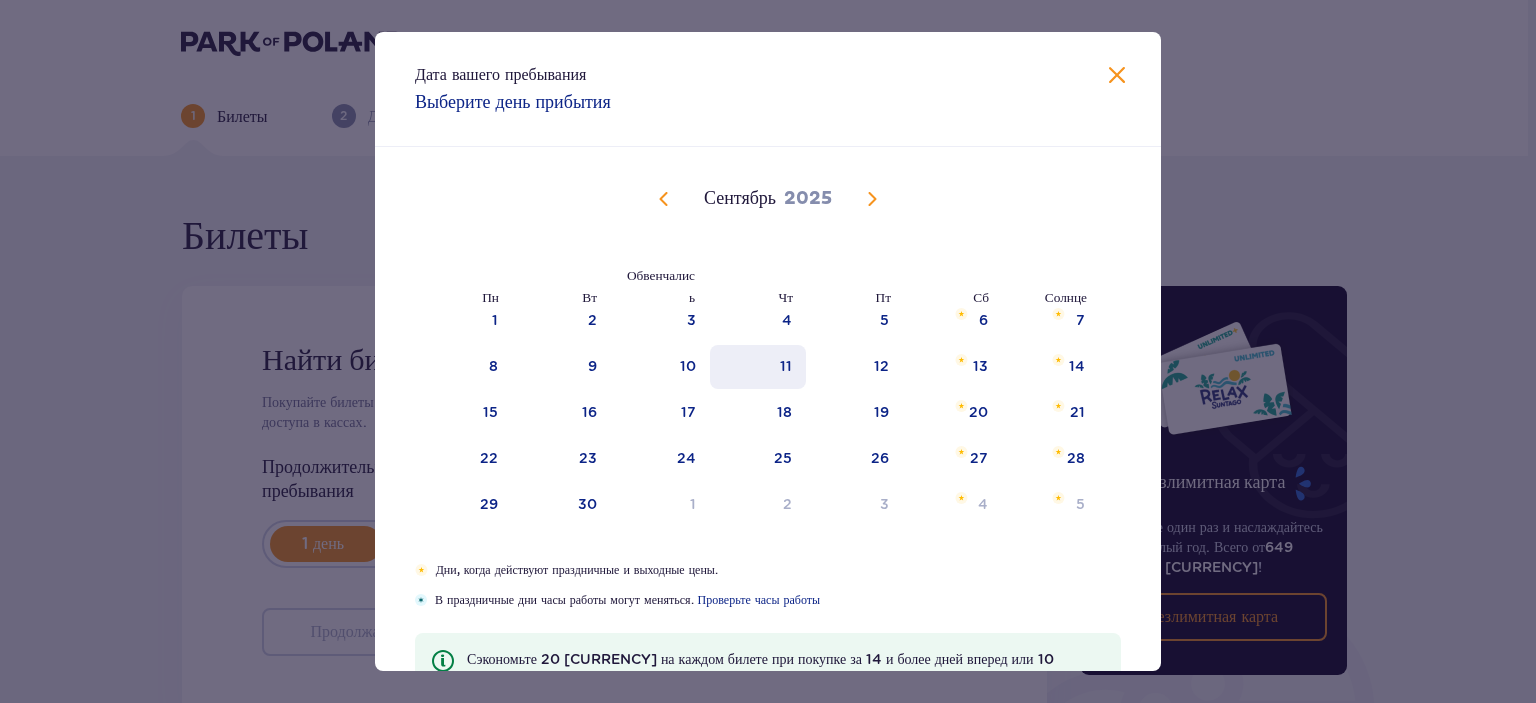 click on "11" at bounding box center [758, 367] 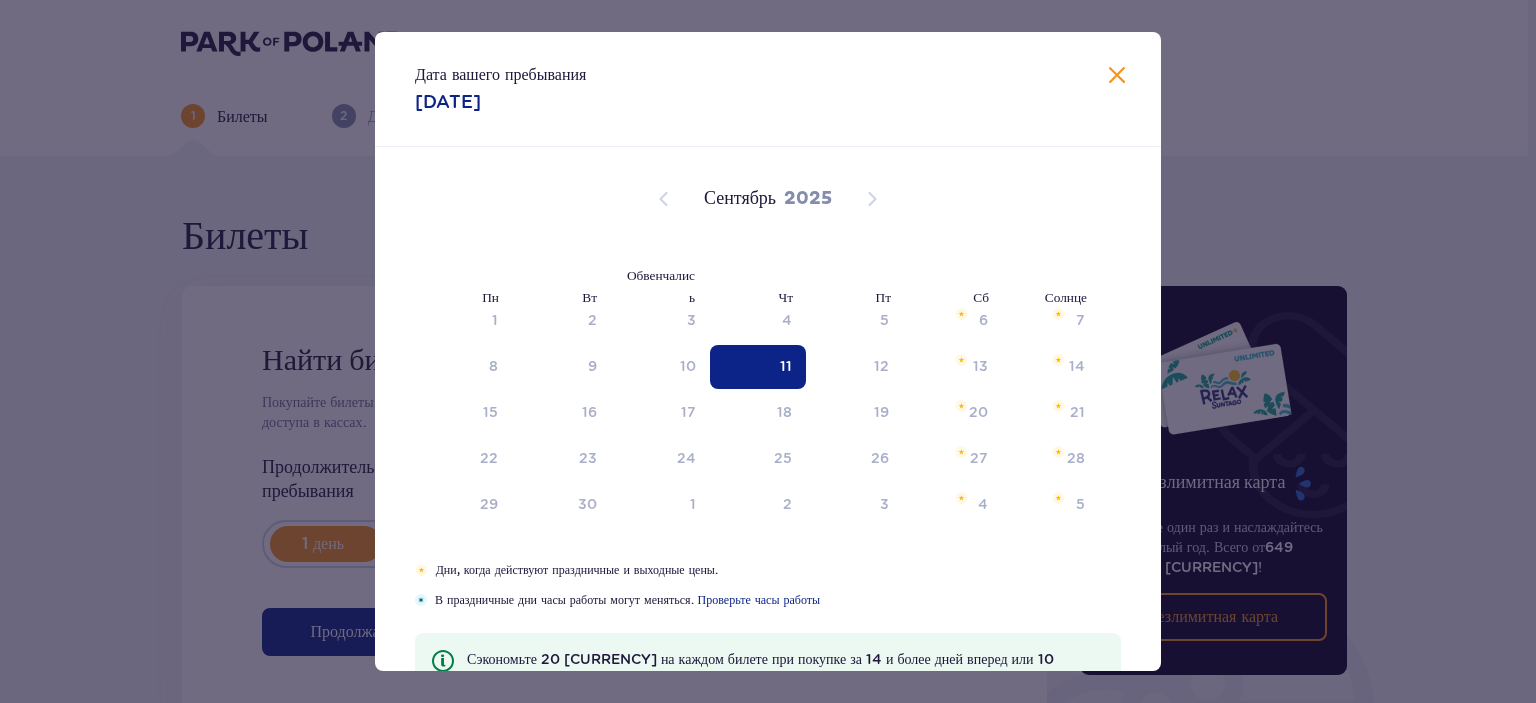 type on "11.09.25" 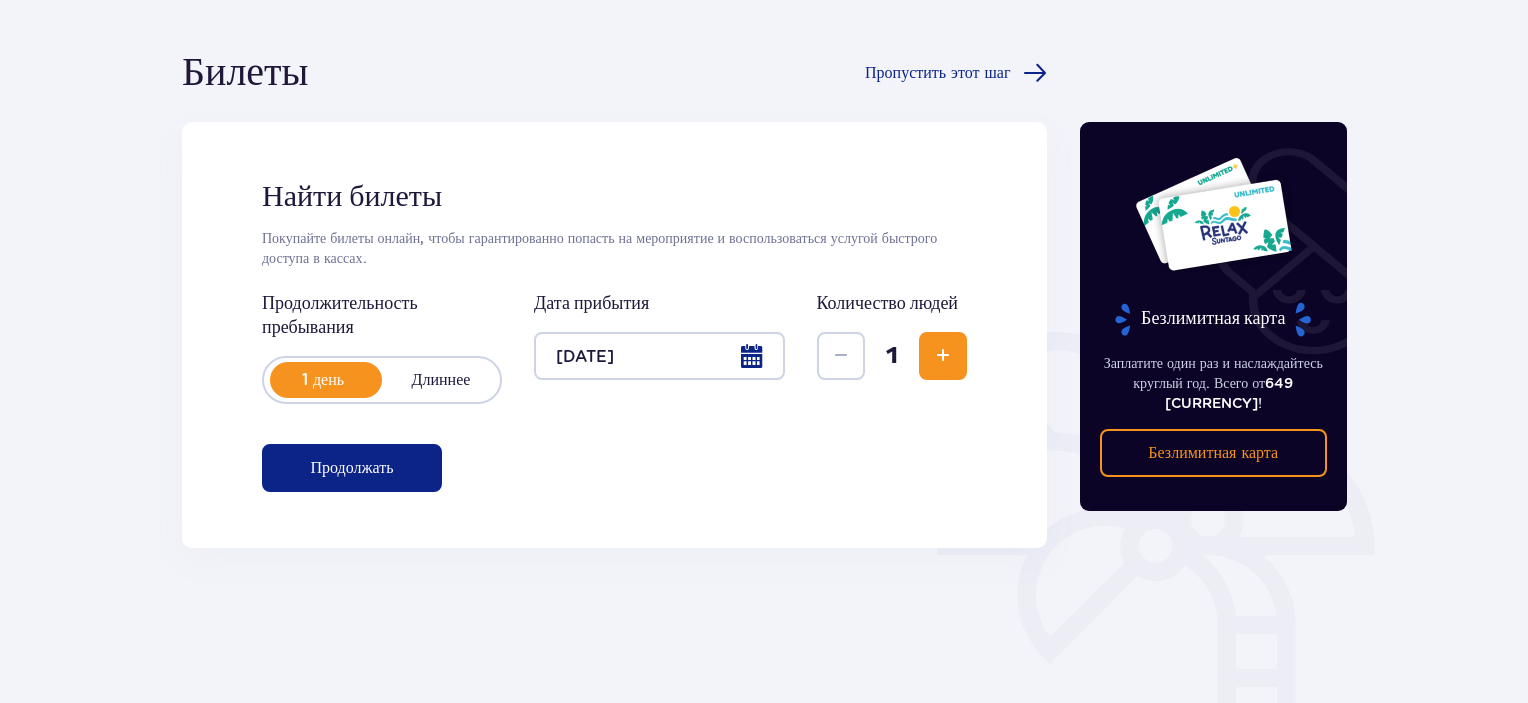 scroll, scrollTop: 172, scrollLeft: 0, axis: vertical 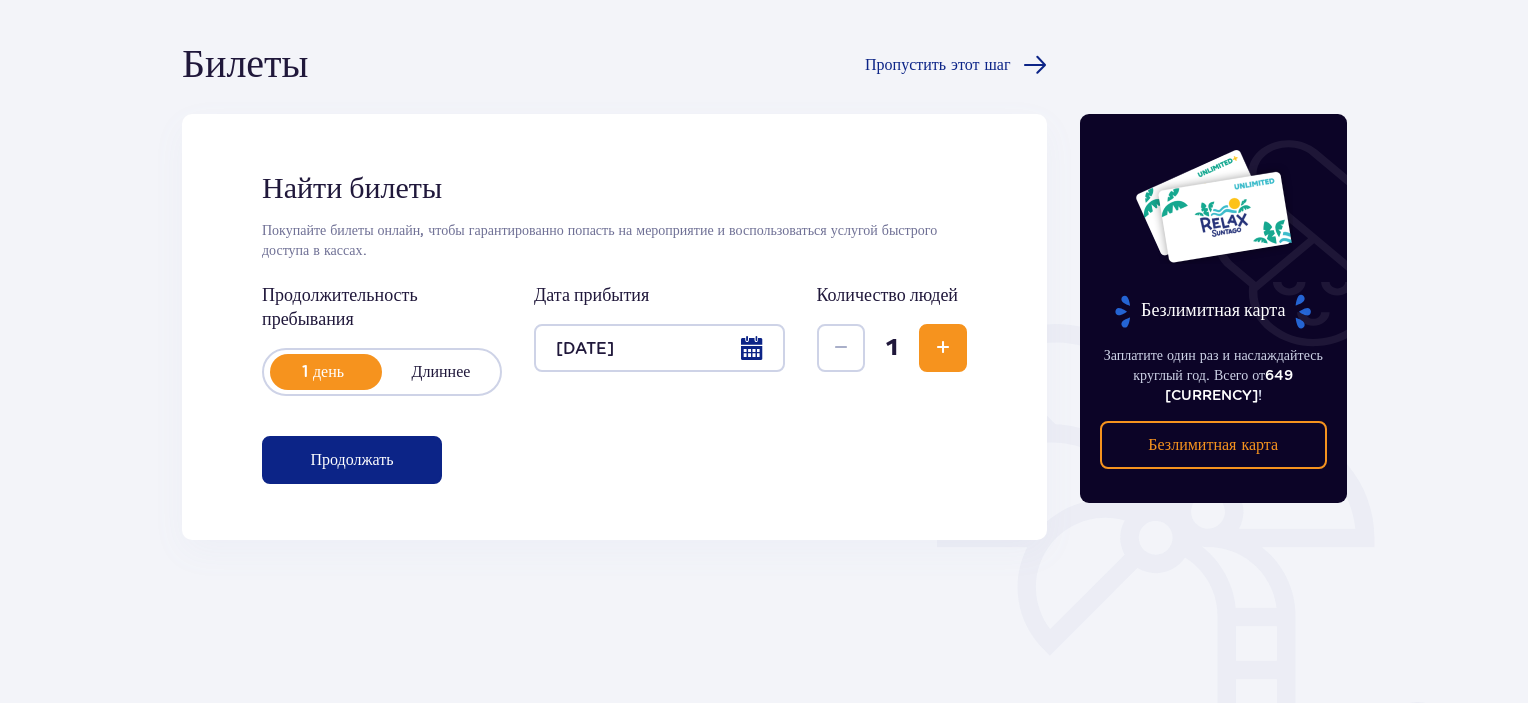 click at bounding box center [943, 348] 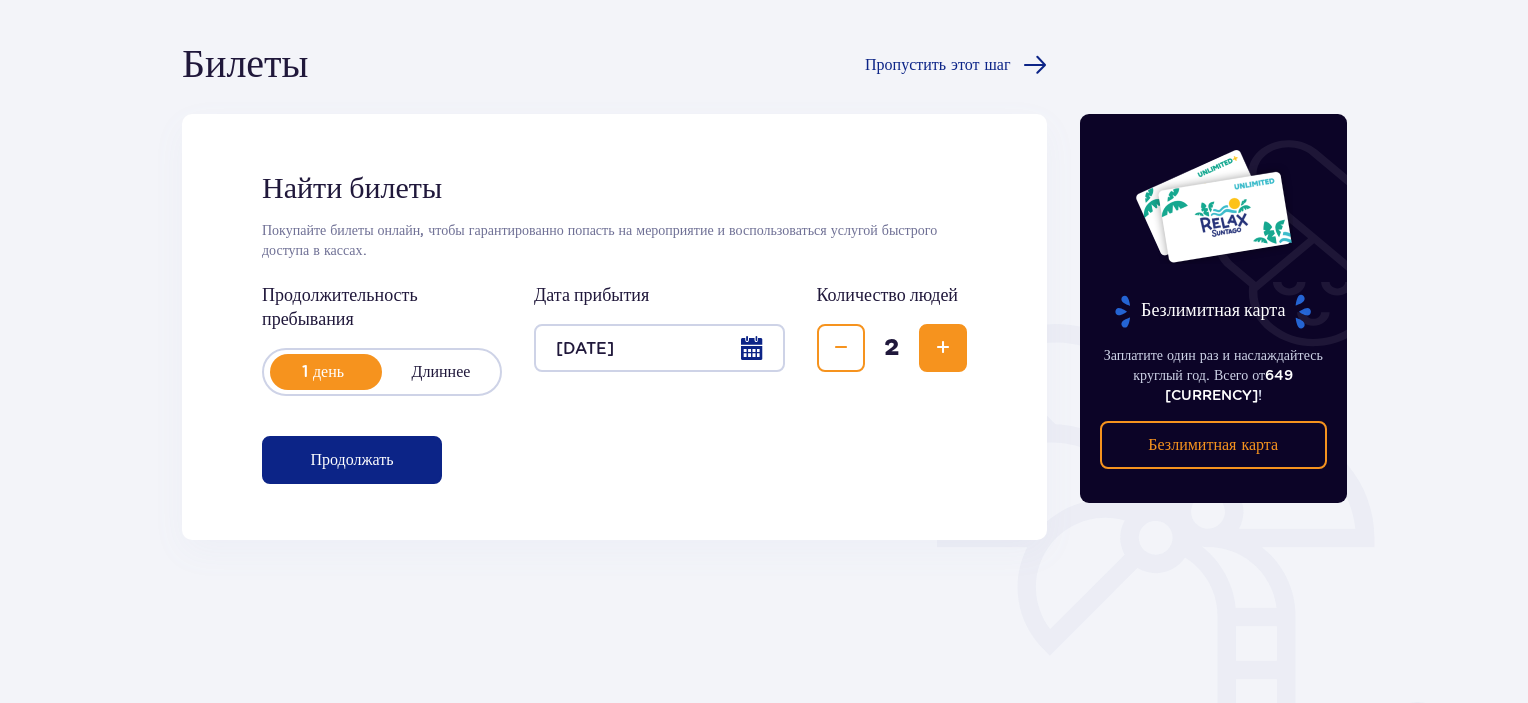 scroll, scrollTop: 316, scrollLeft: 0, axis: vertical 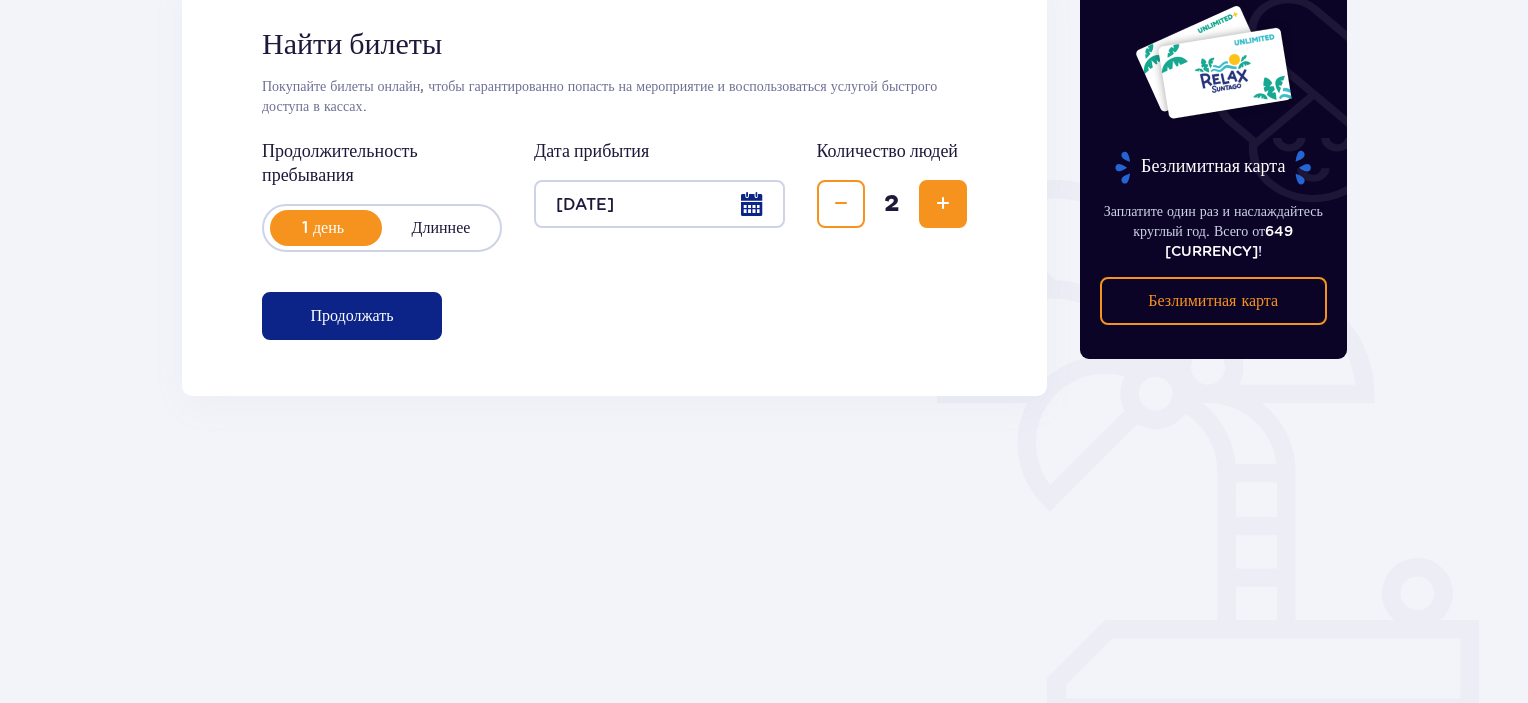 click on "Продолжать" at bounding box center (352, 316) 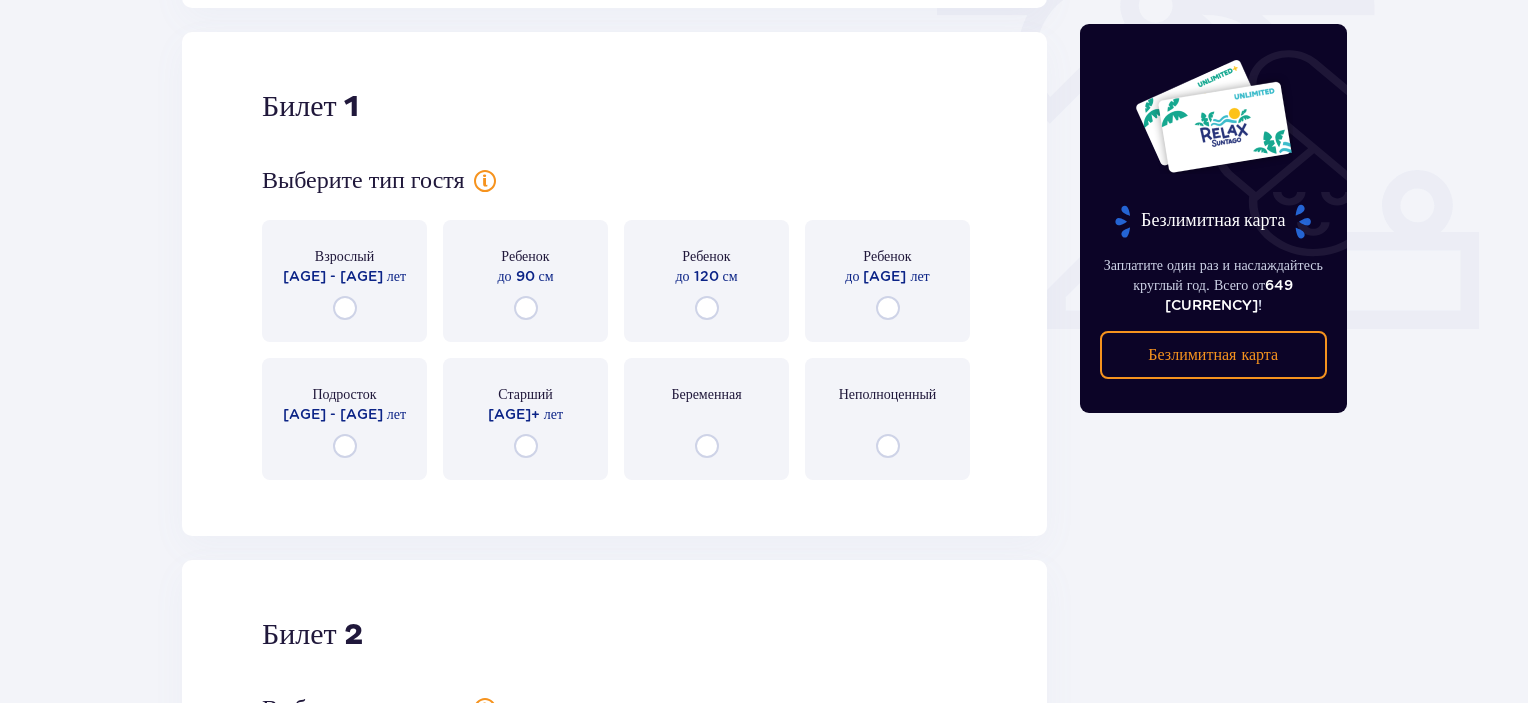scroll, scrollTop: 712, scrollLeft: 0, axis: vertical 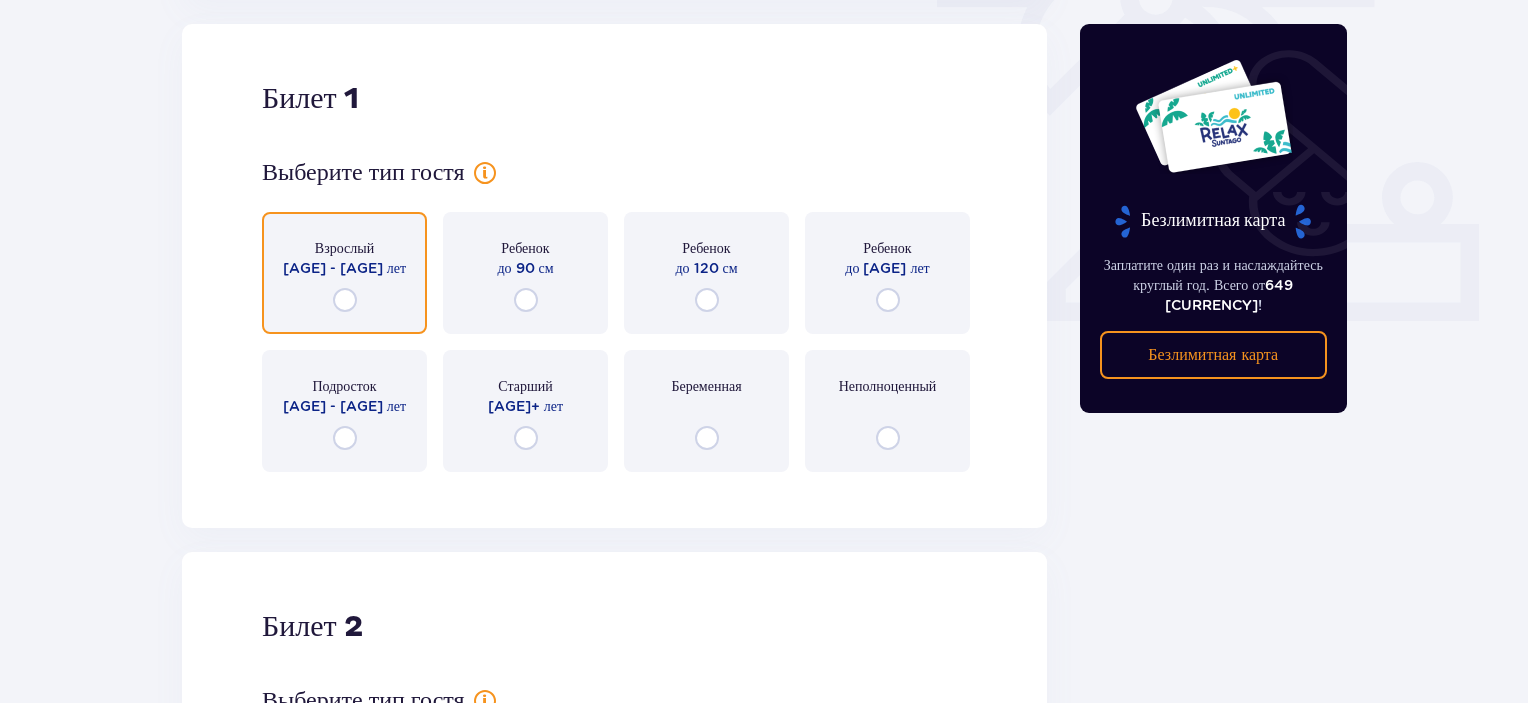 click at bounding box center [345, 300] 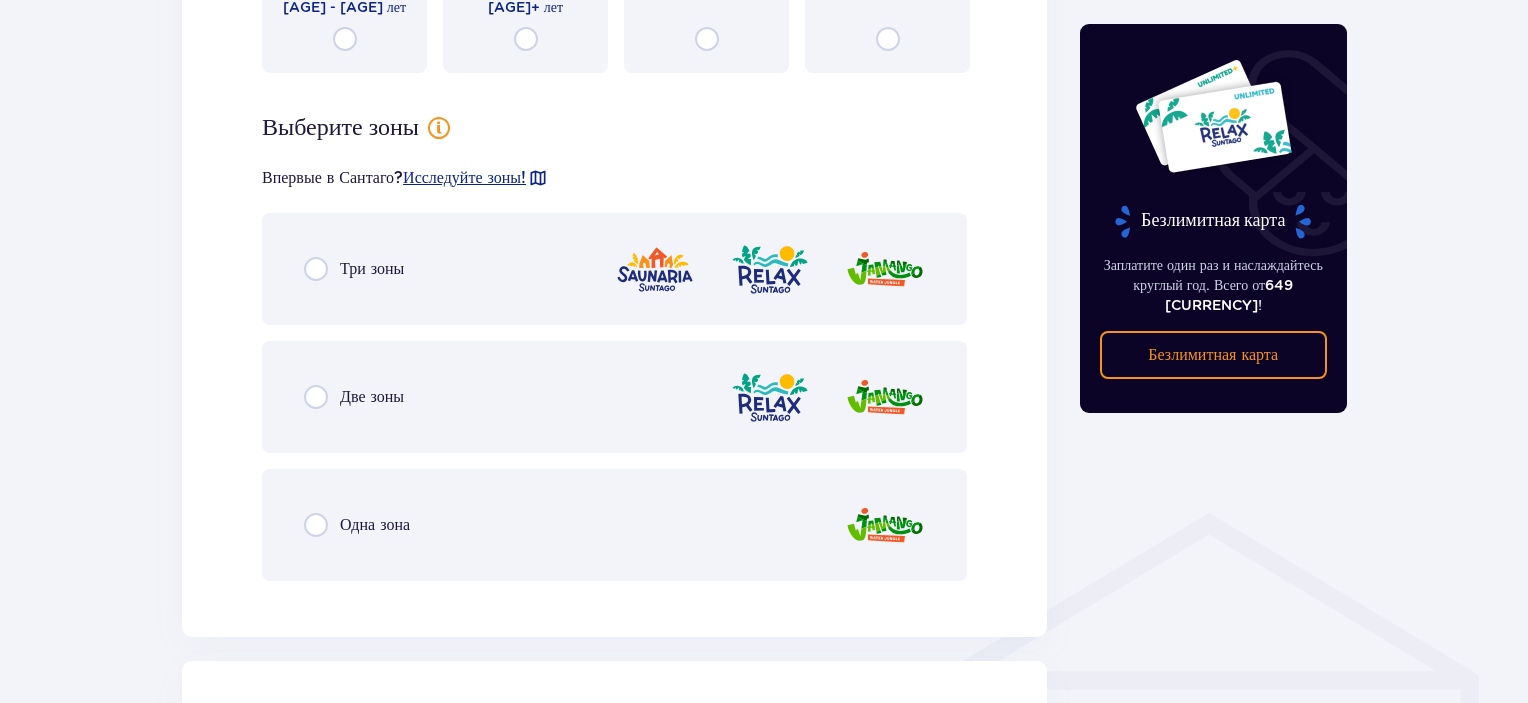 scroll, scrollTop: 1200, scrollLeft: 0, axis: vertical 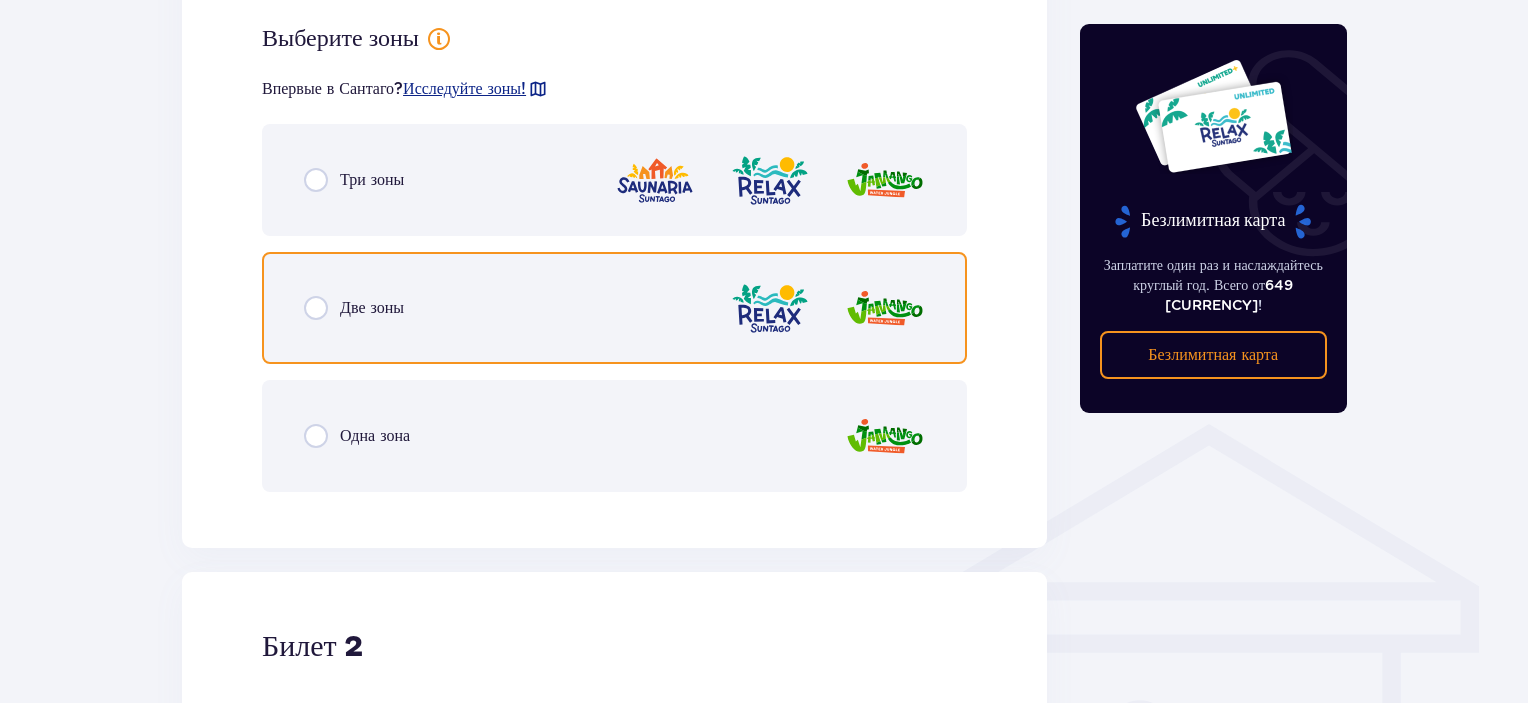 click at bounding box center (316, 308) 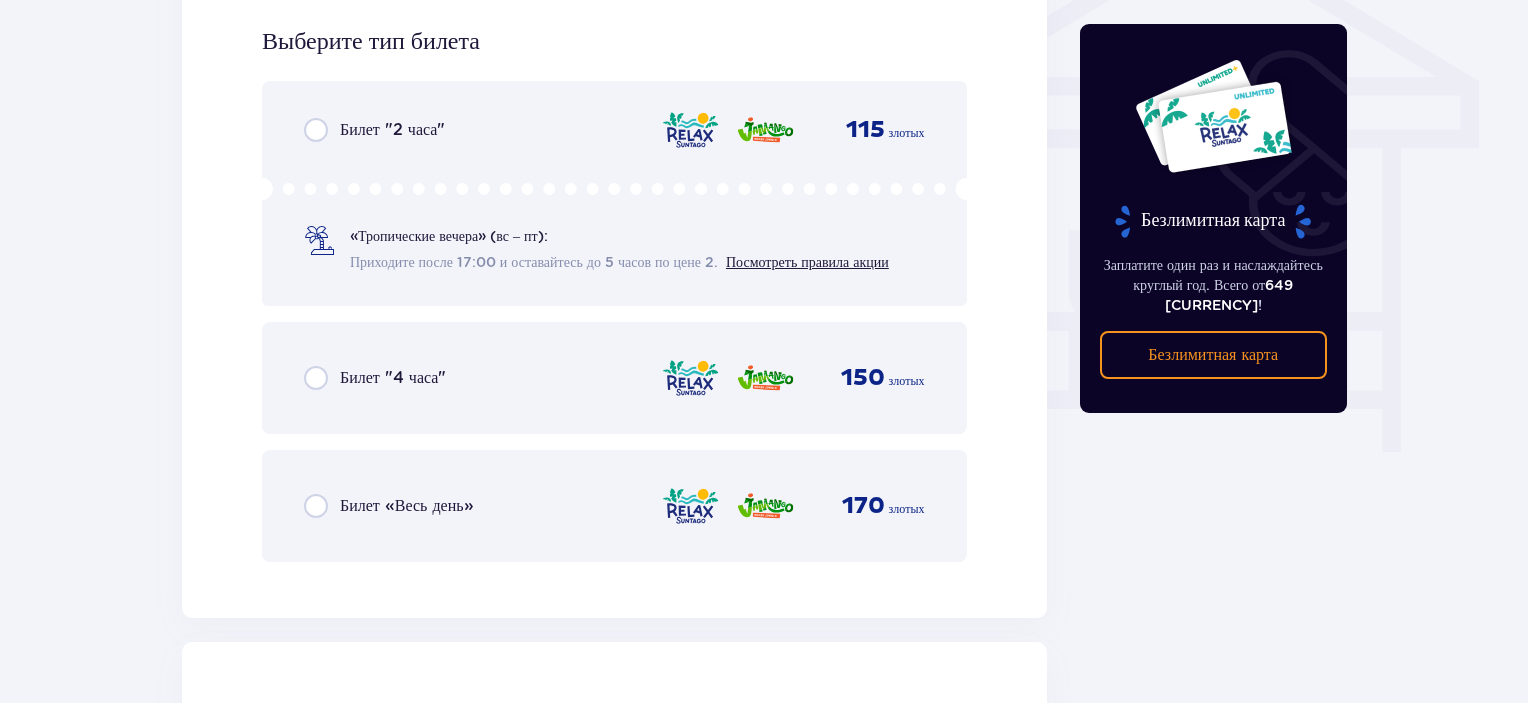 scroll, scrollTop: 1708, scrollLeft: 0, axis: vertical 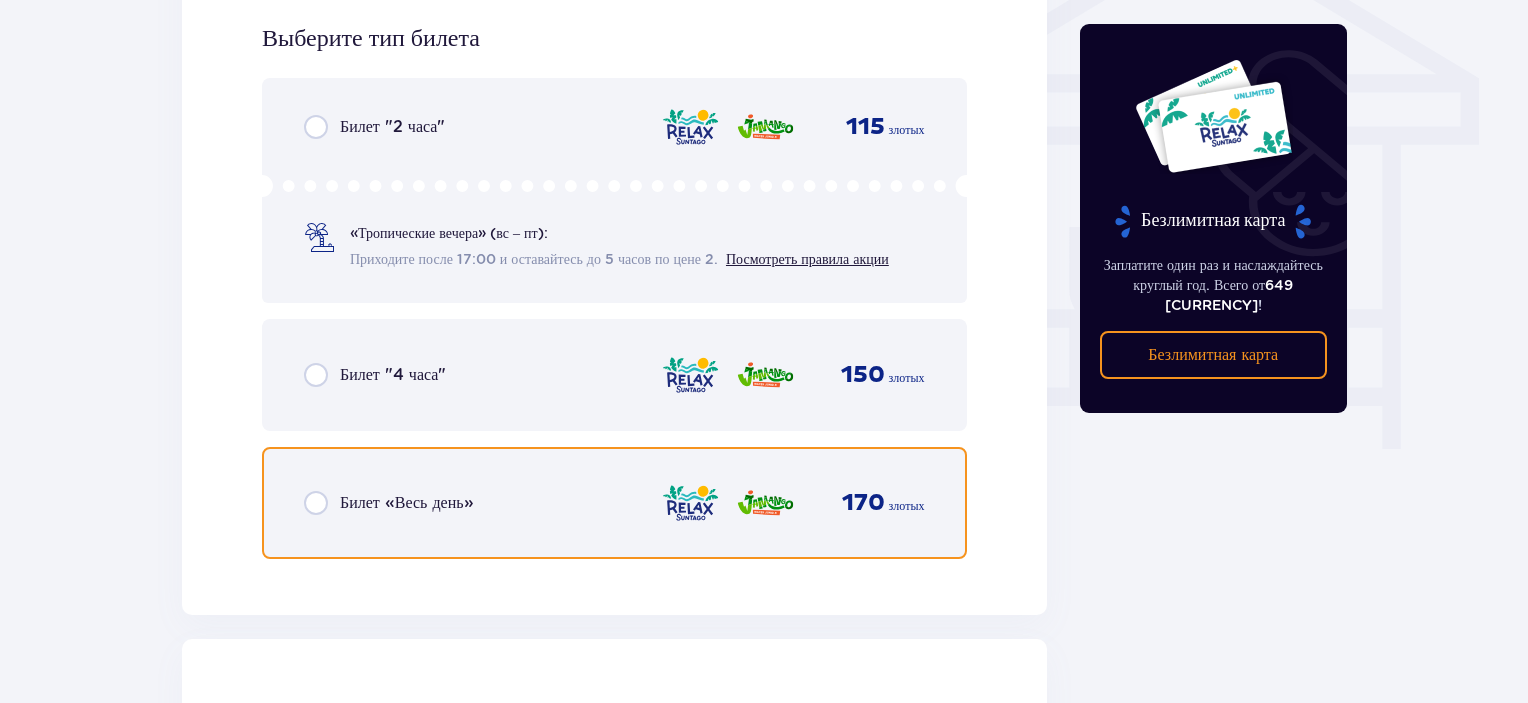 click at bounding box center (316, 503) 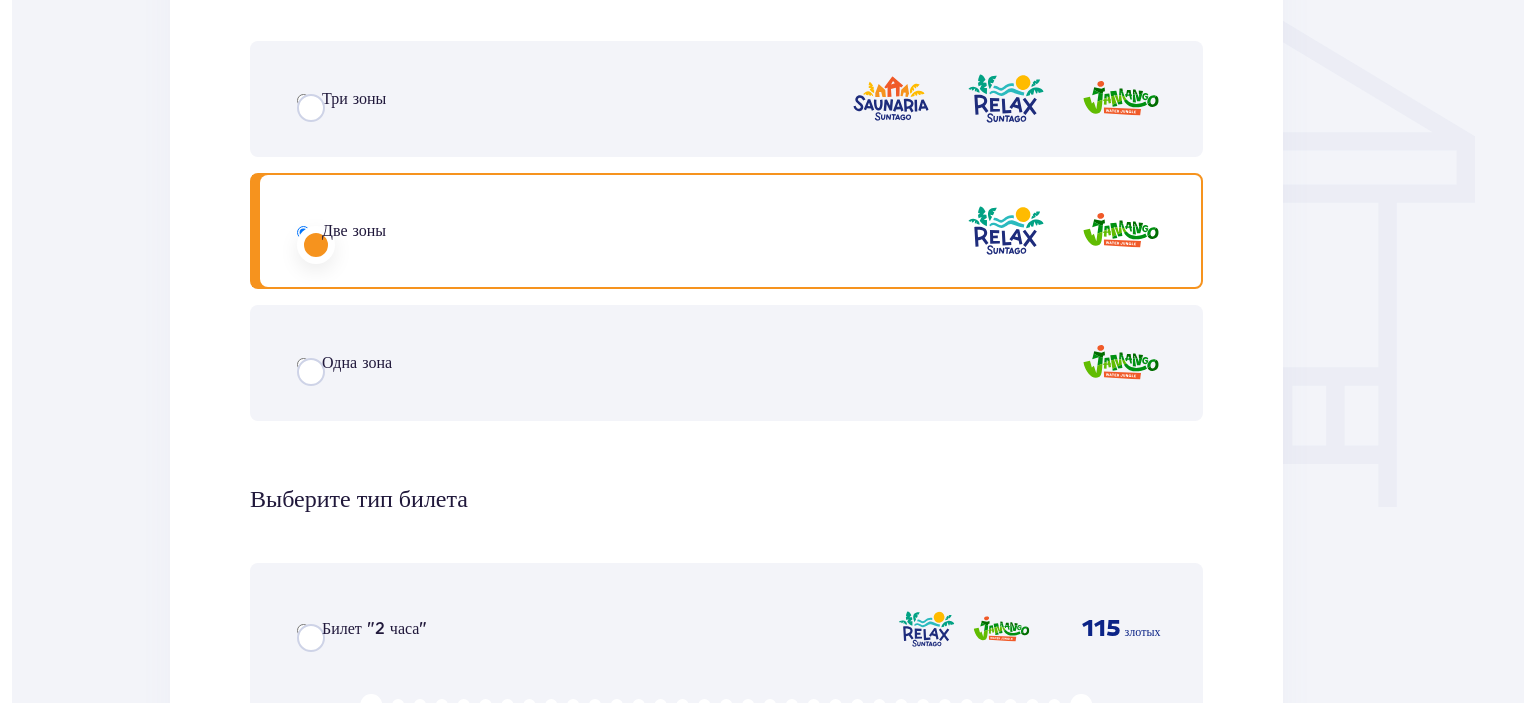 scroll, scrollTop: 0, scrollLeft: 0, axis: both 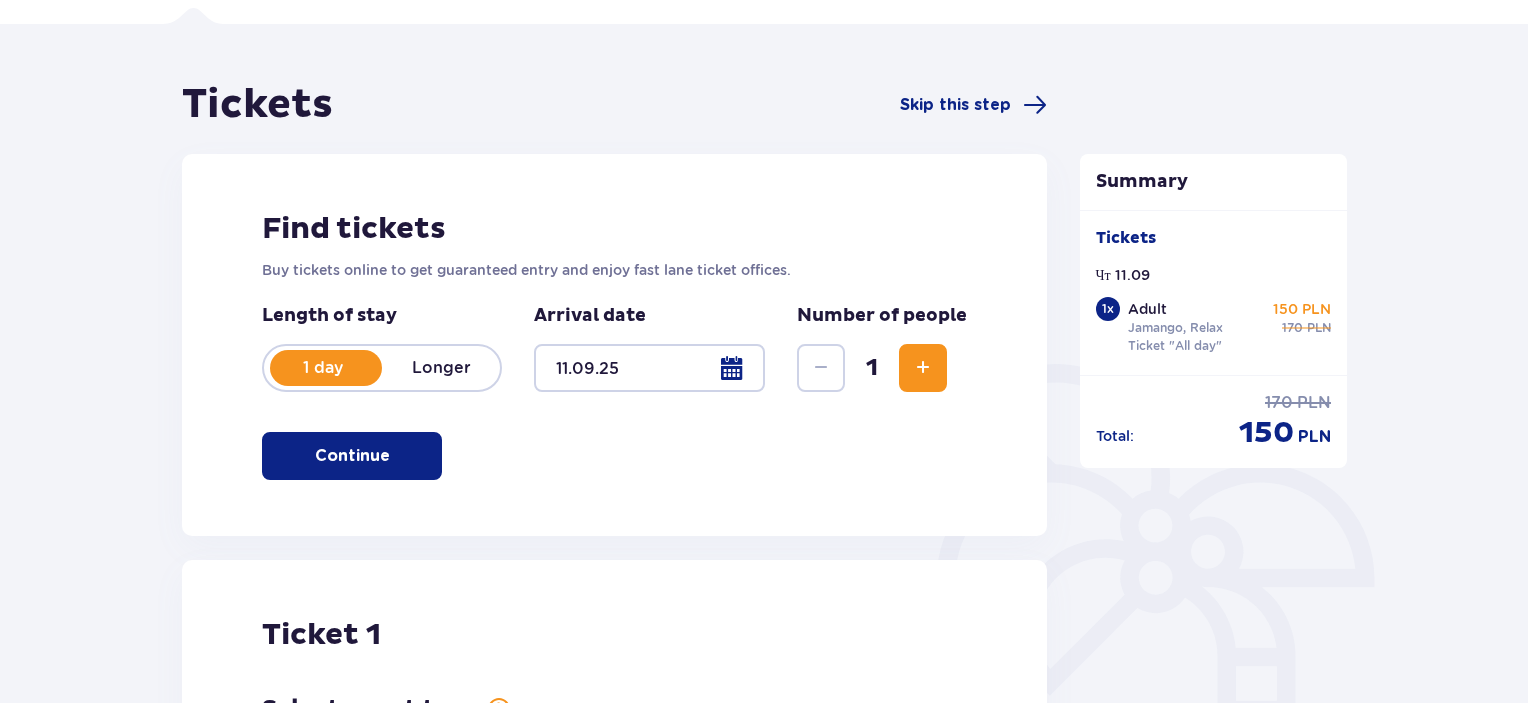 click at bounding box center (923, 368) 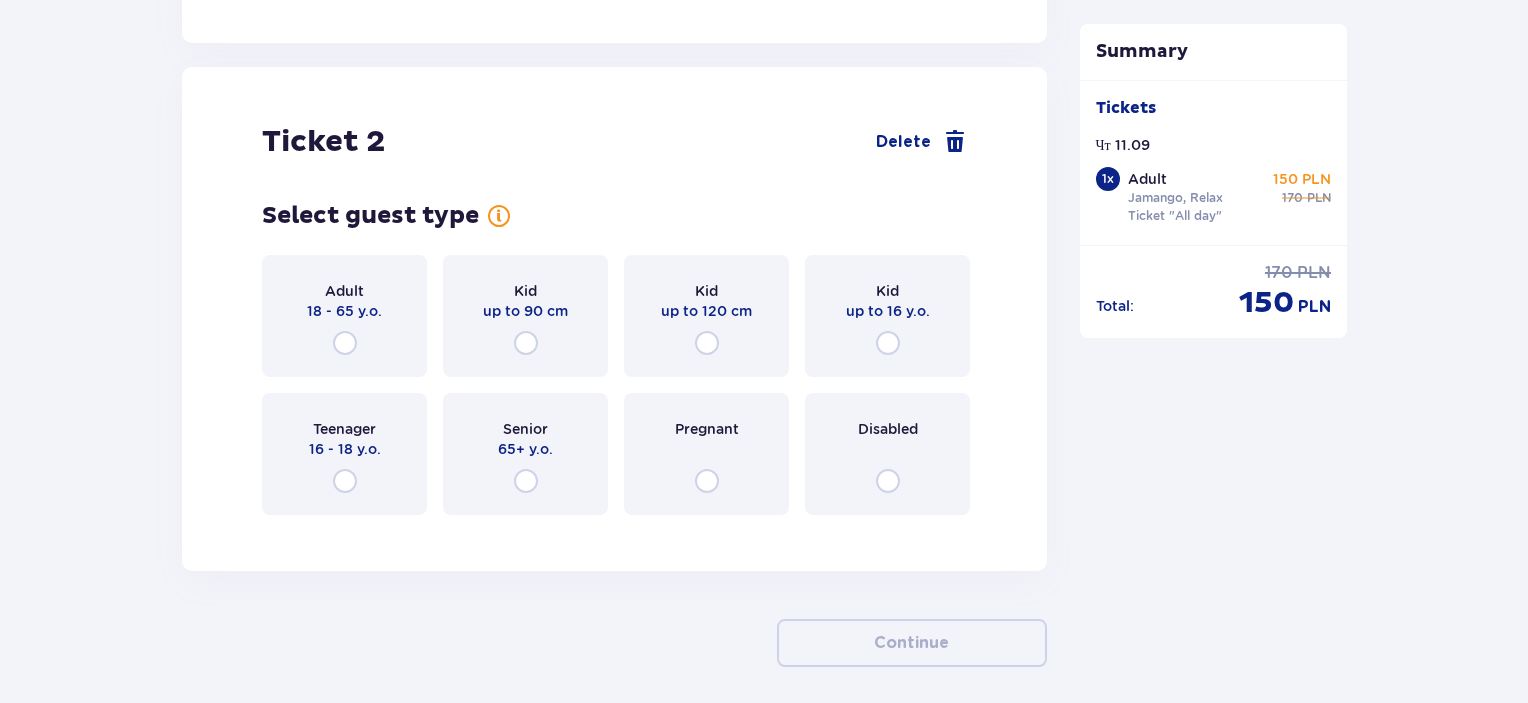 scroll, scrollTop: 2278, scrollLeft: 0, axis: vertical 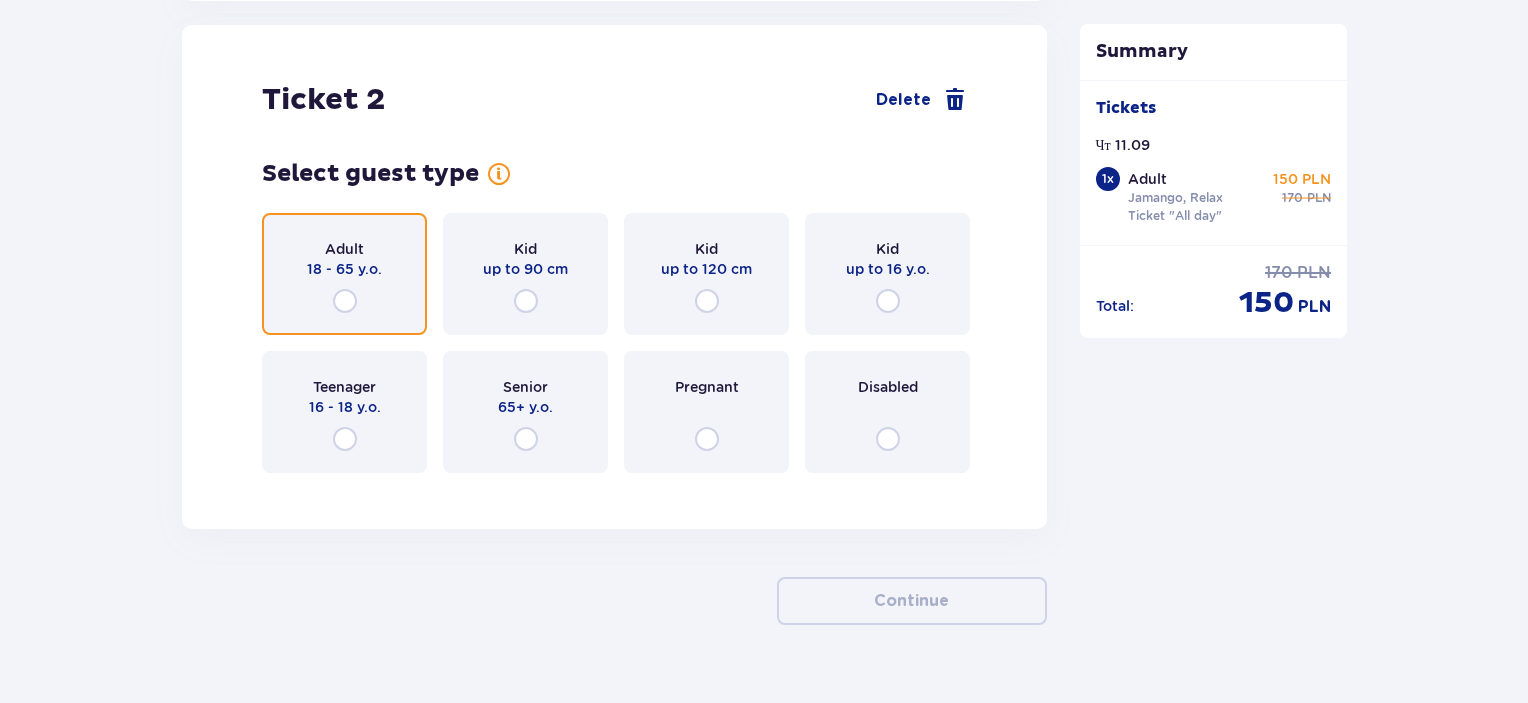 click at bounding box center (345, 301) 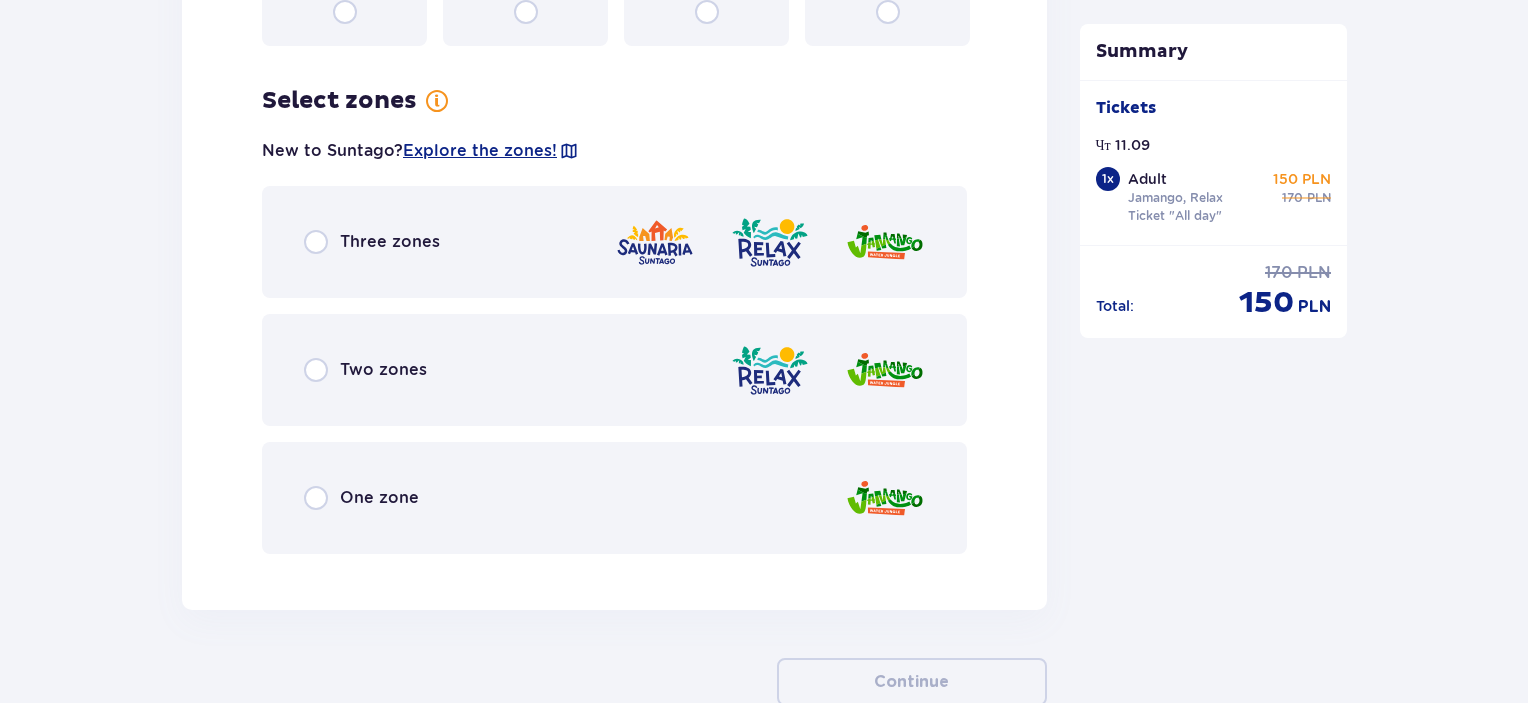 scroll, scrollTop: 2766, scrollLeft: 0, axis: vertical 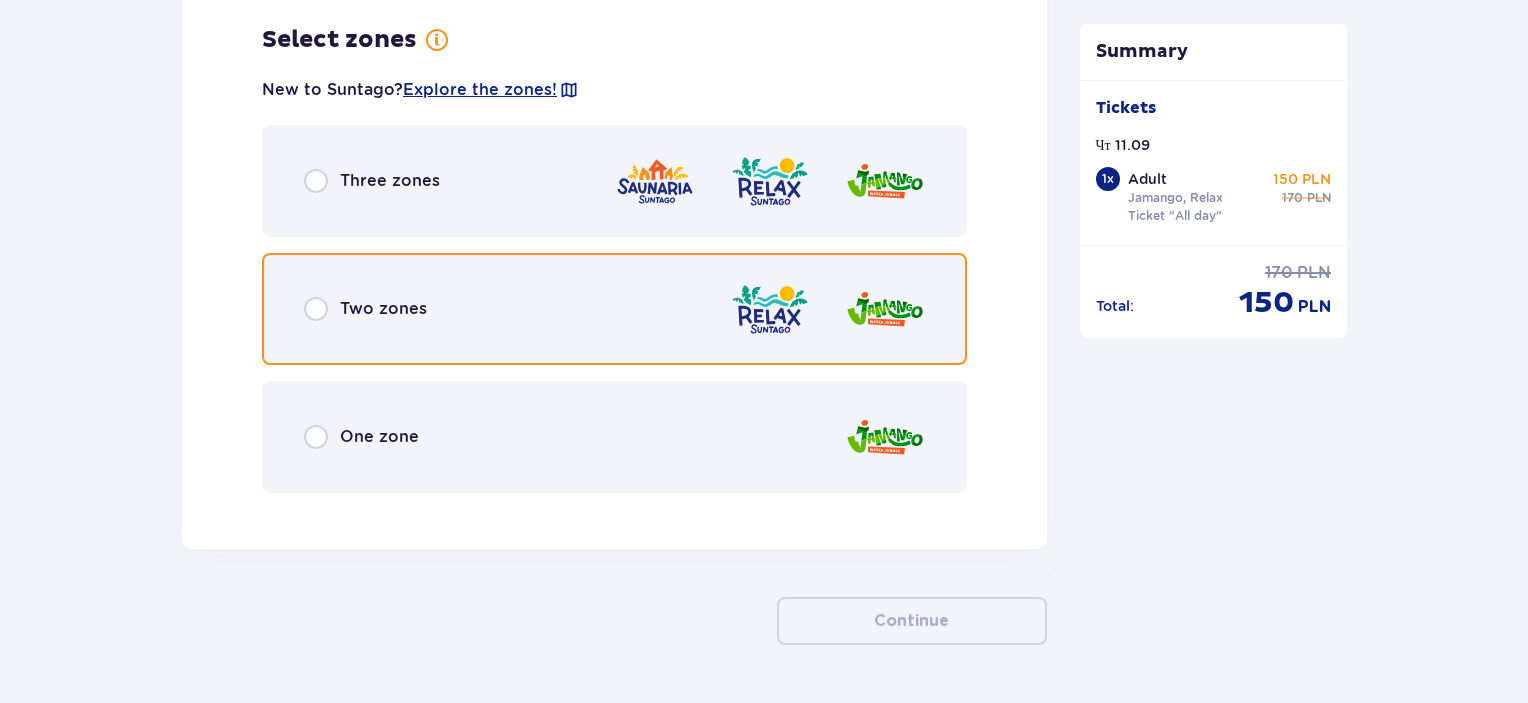 click at bounding box center (316, 309) 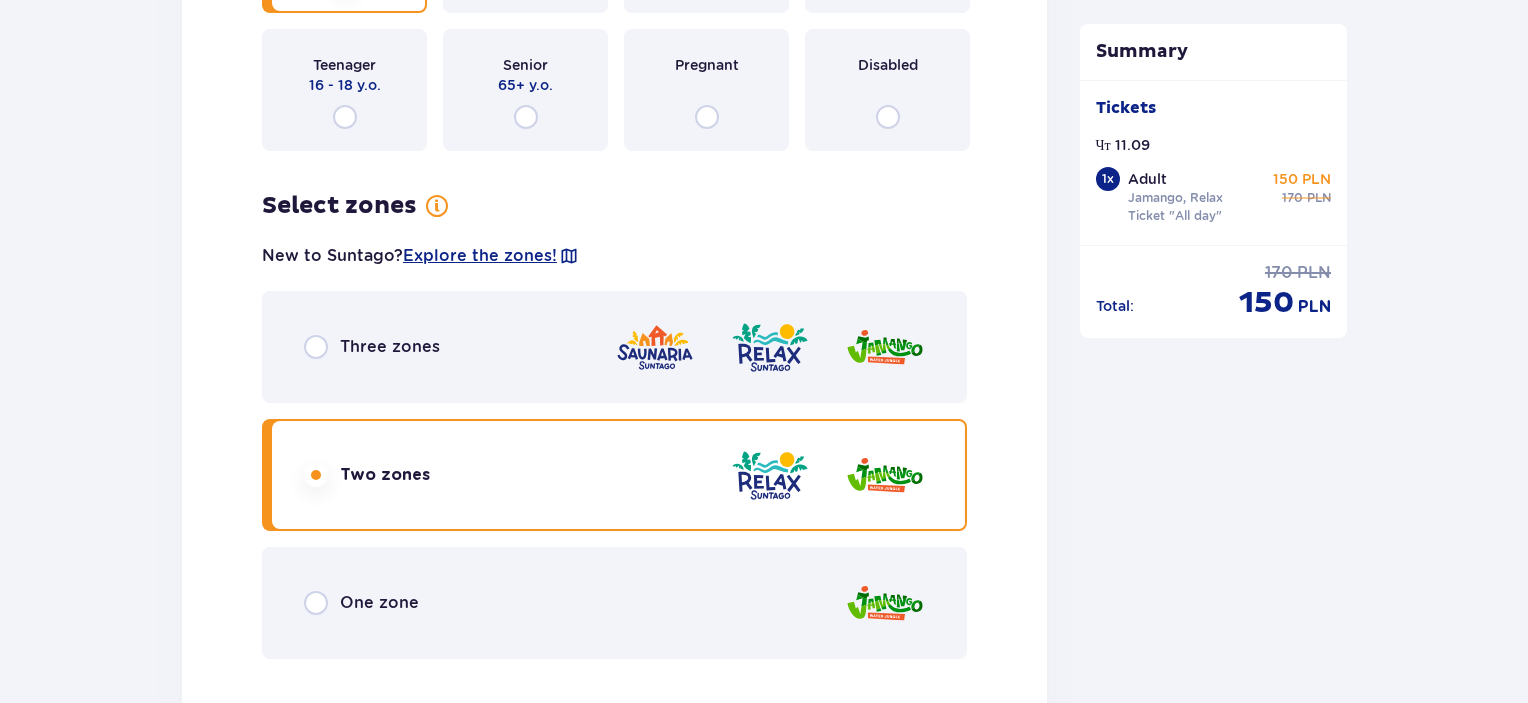 scroll, scrollTop: 2599, scrollLeft: 0, axis: vertical 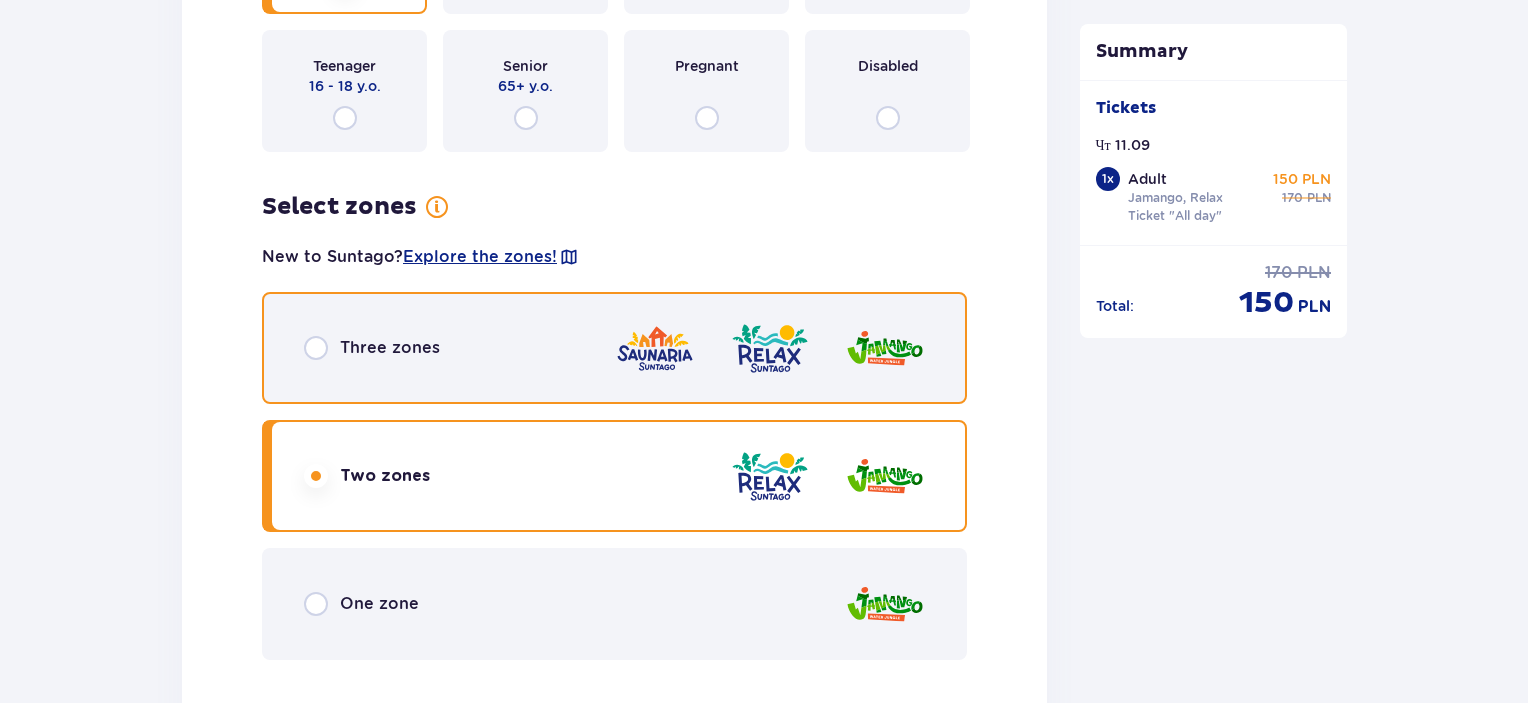 click at bounding box center [316, 348] 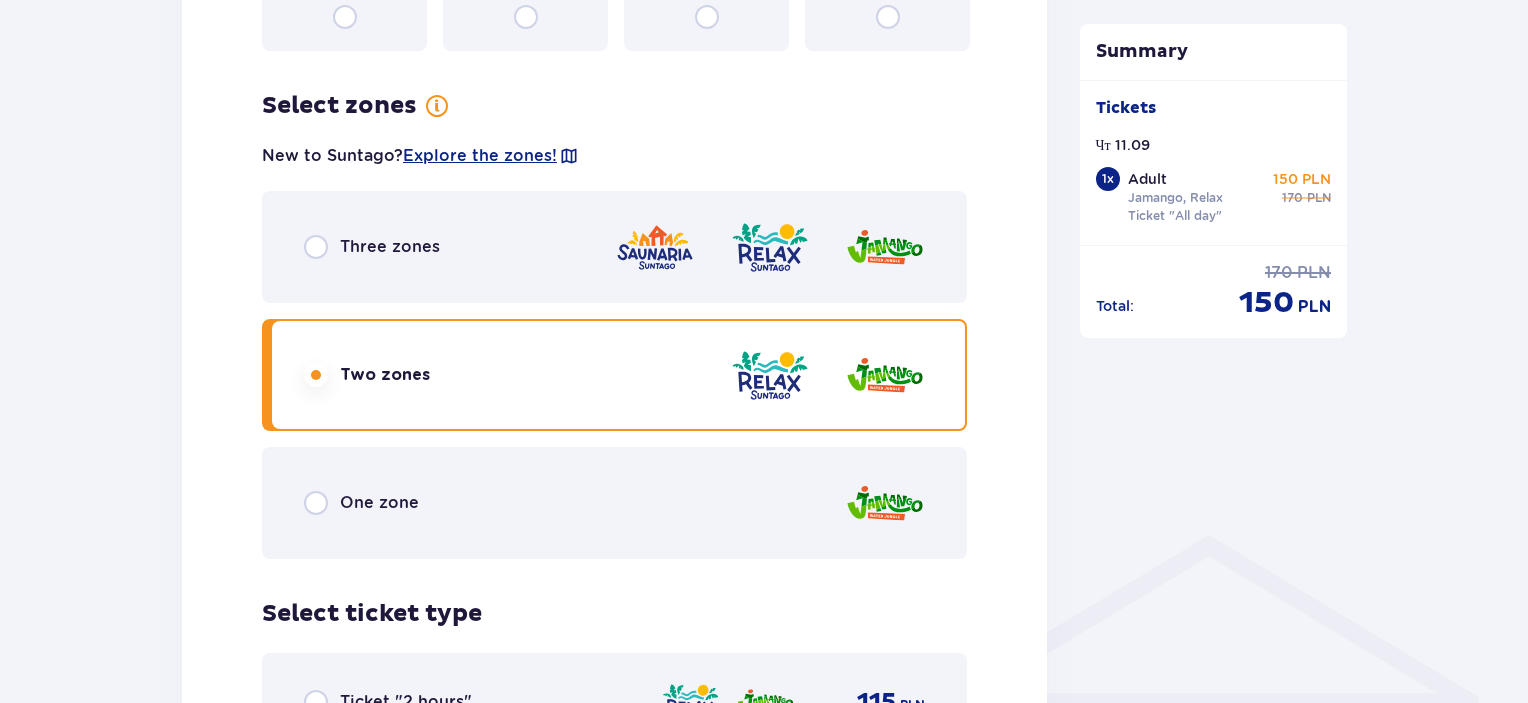 scroll, scrollTop: 1078, scrollLeft: 0, axis: vertical 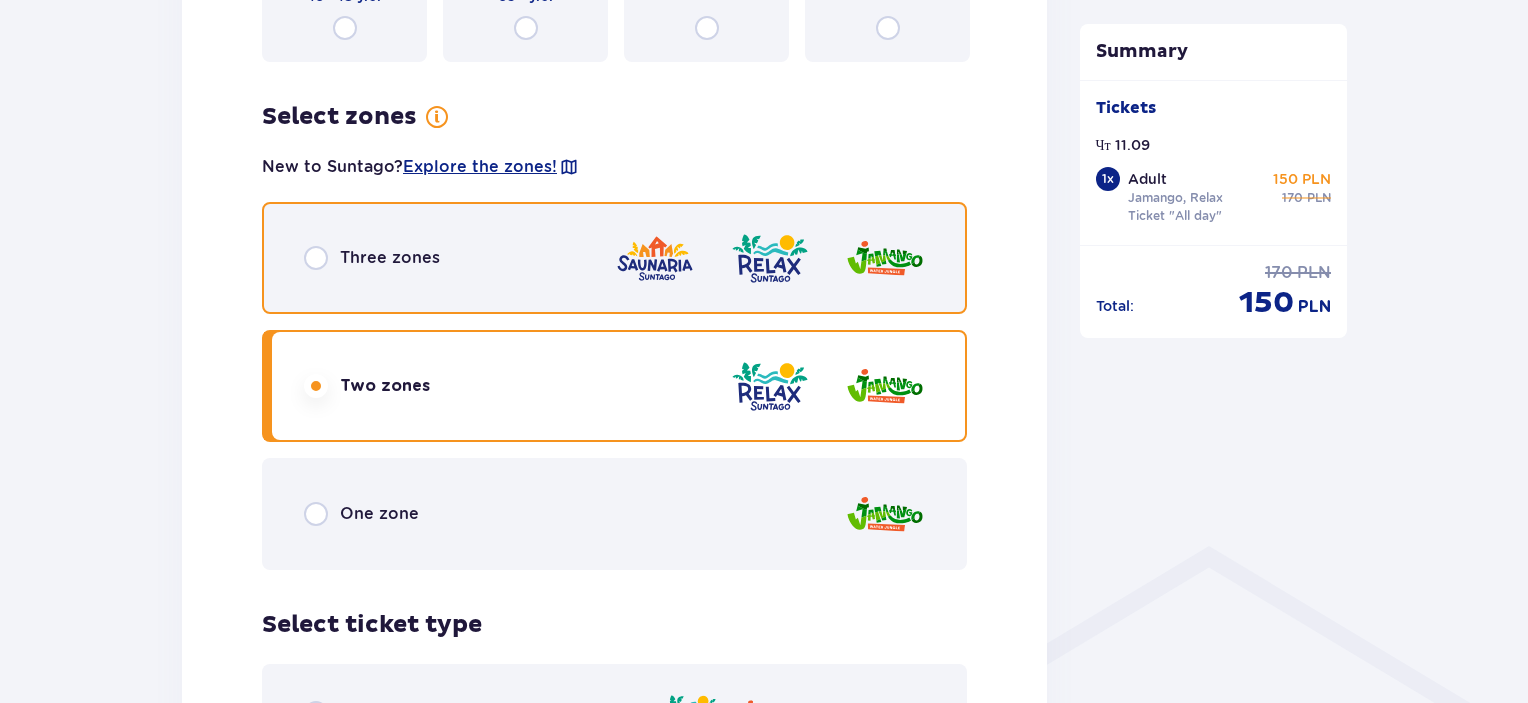 click at bounding box center [316, 258] 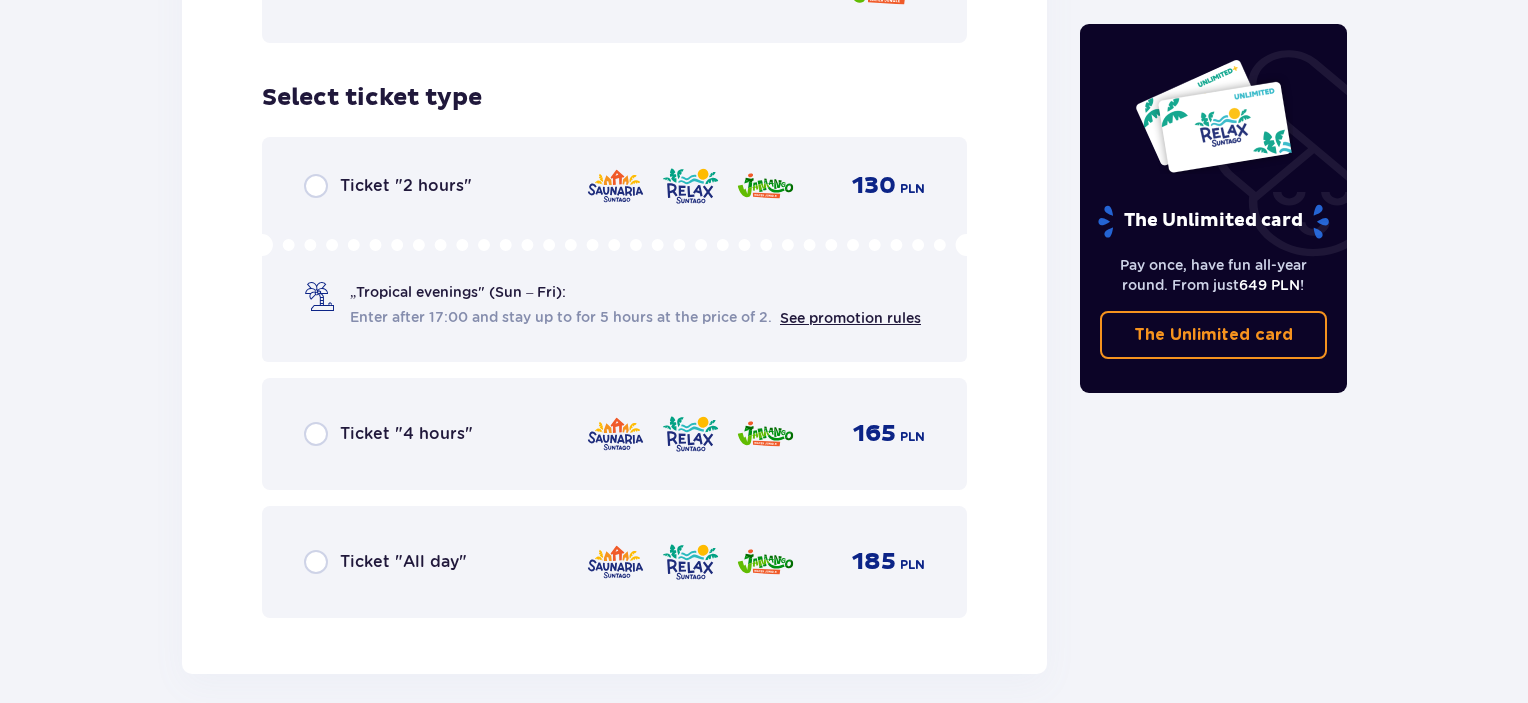 scroll, scrollTop: 3212, scrollLeft: 0, axis: vertical 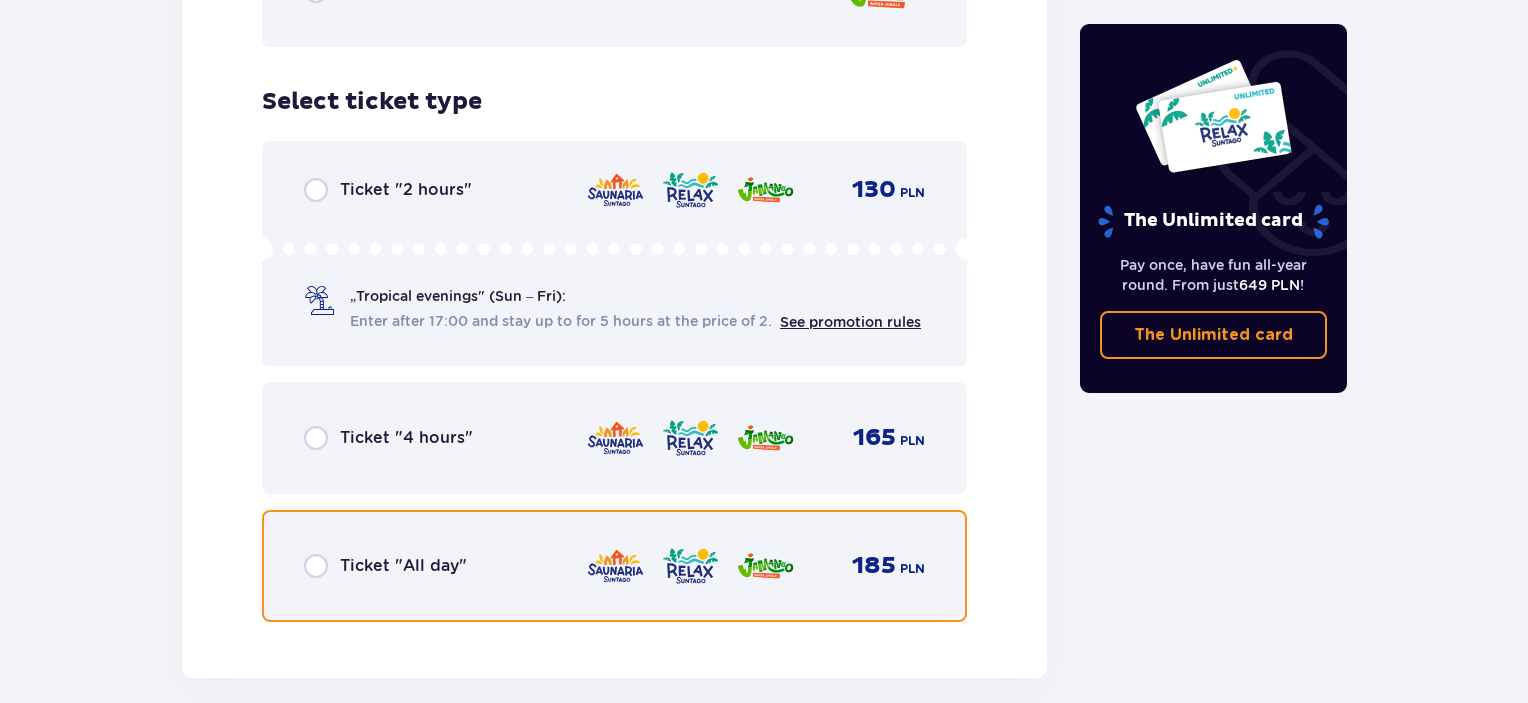 click at bounding box center (316, 566) 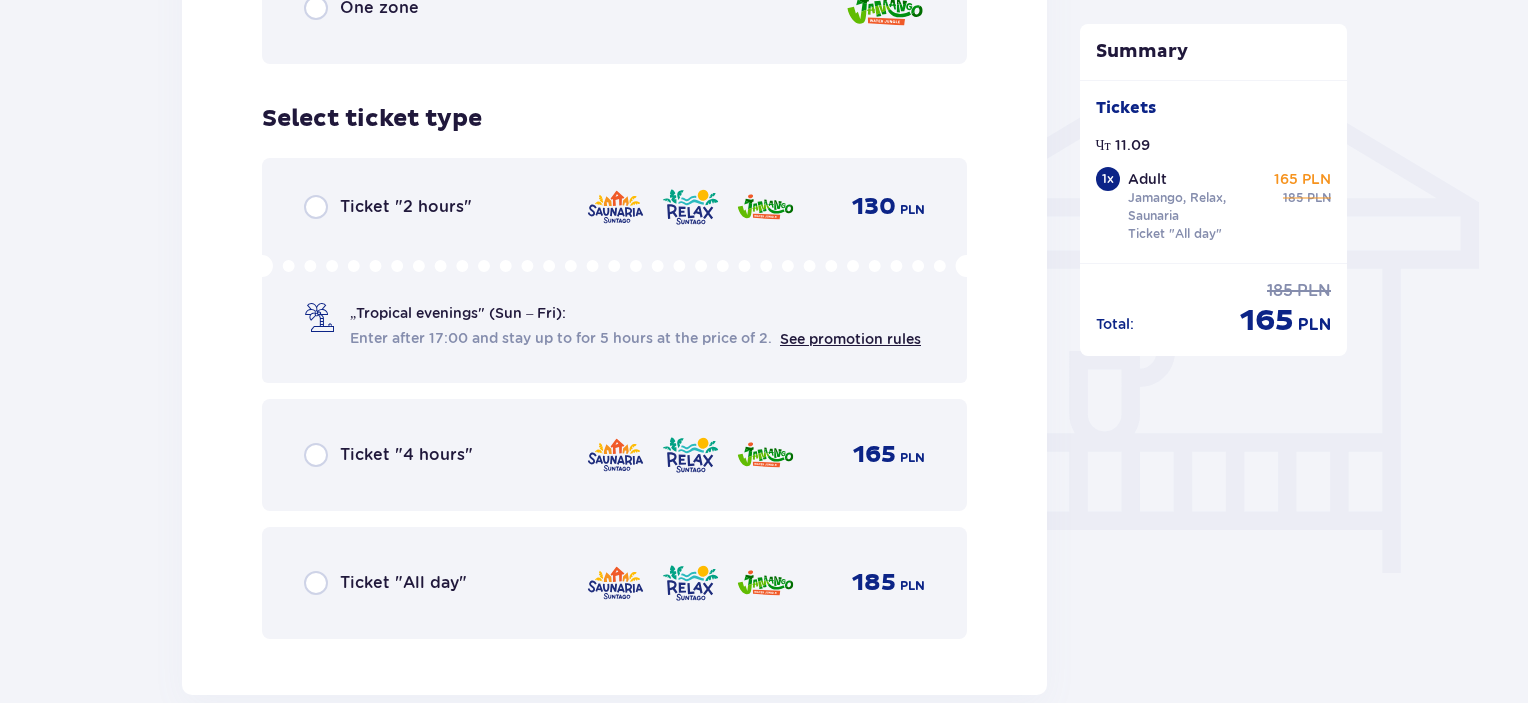 scroll, scrollTop: 1580, scrollLeft: 0, axis: vertical 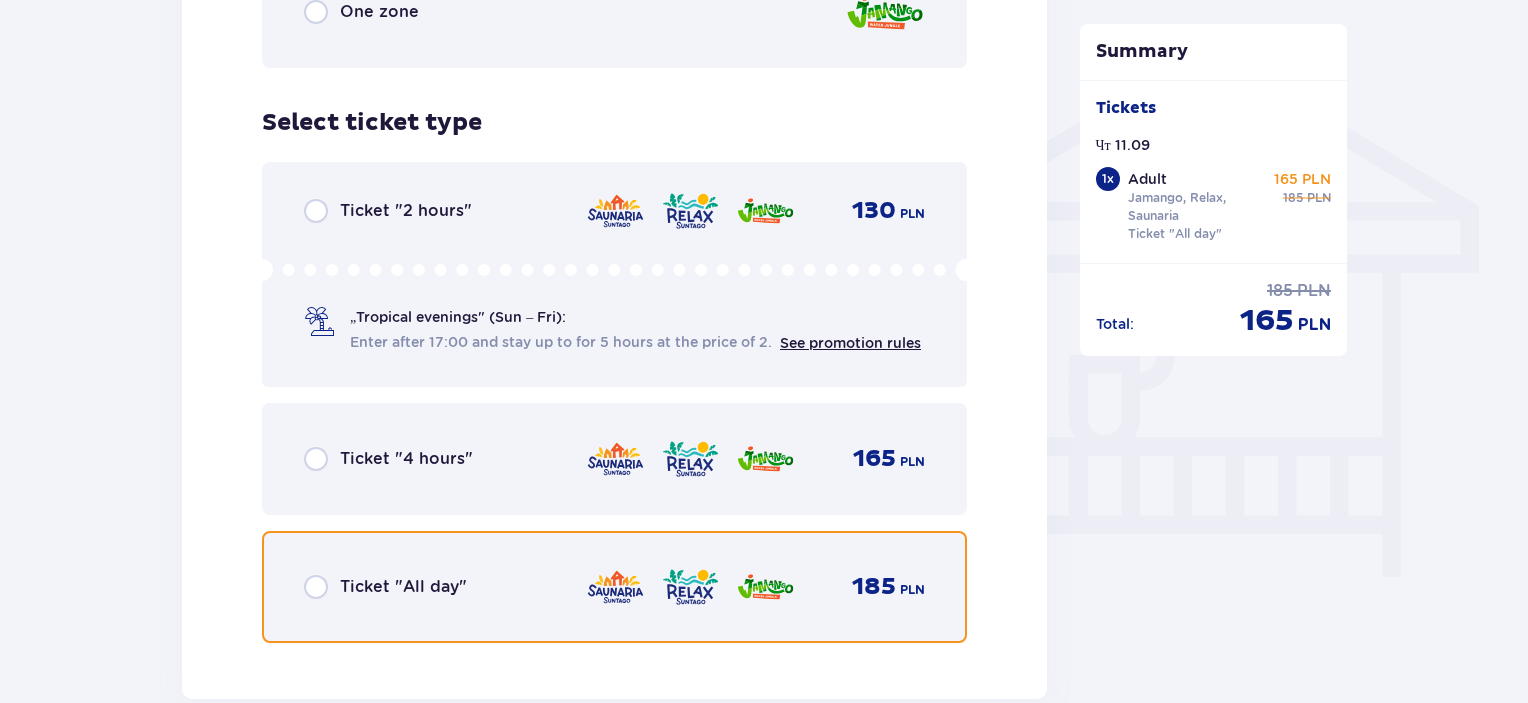 click at bounding box center (316, 587) 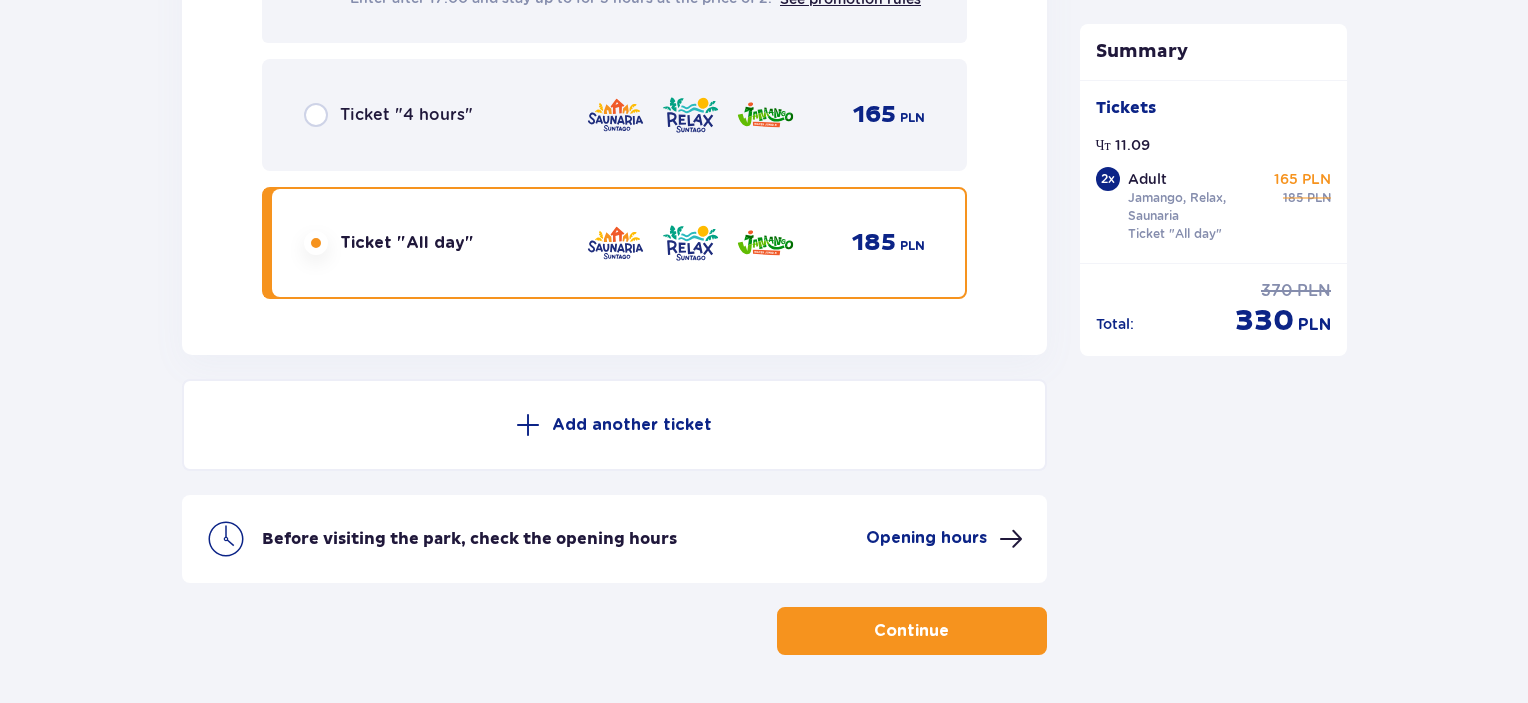 scroll, scrollTop: 3604, scrollLeft: 0, axis: vertical 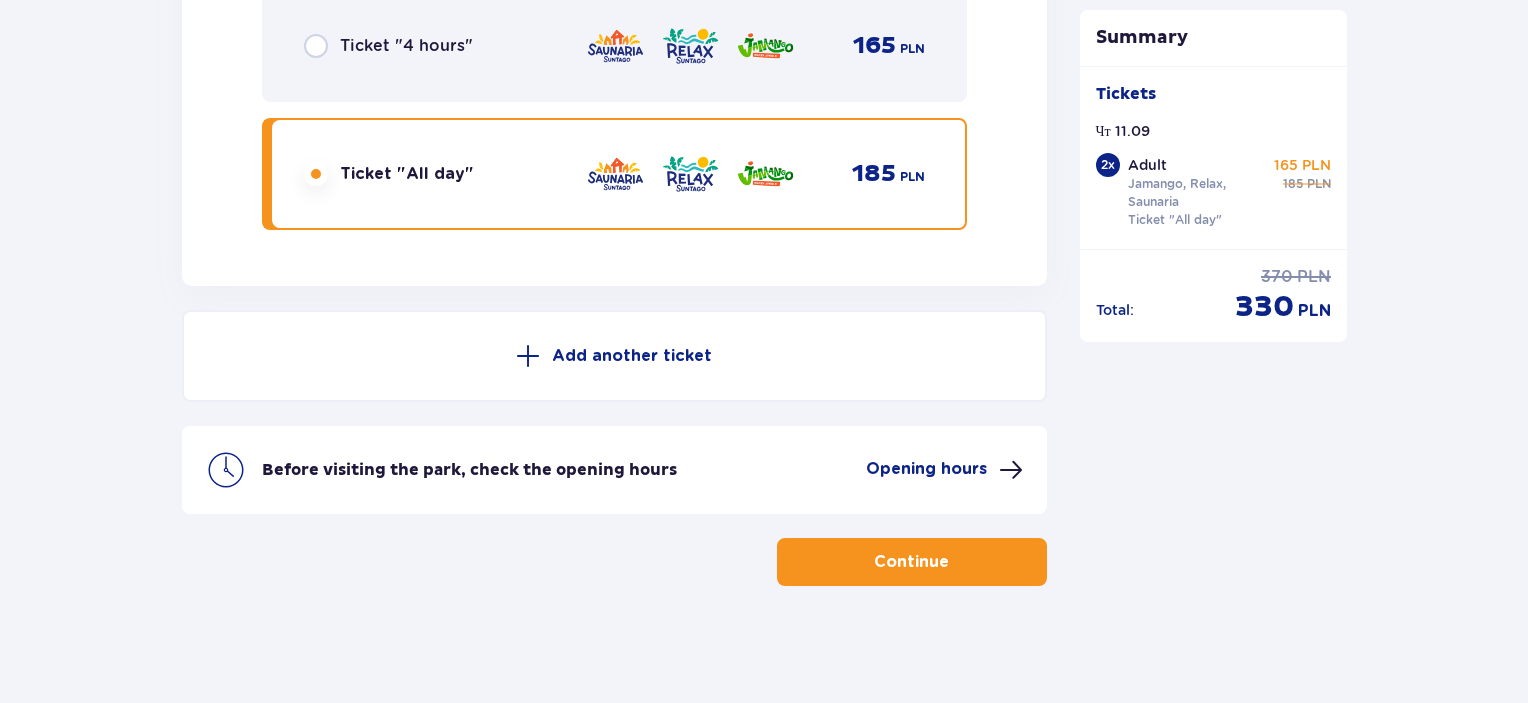 click on "Continue" at bounding box center [912, 562] 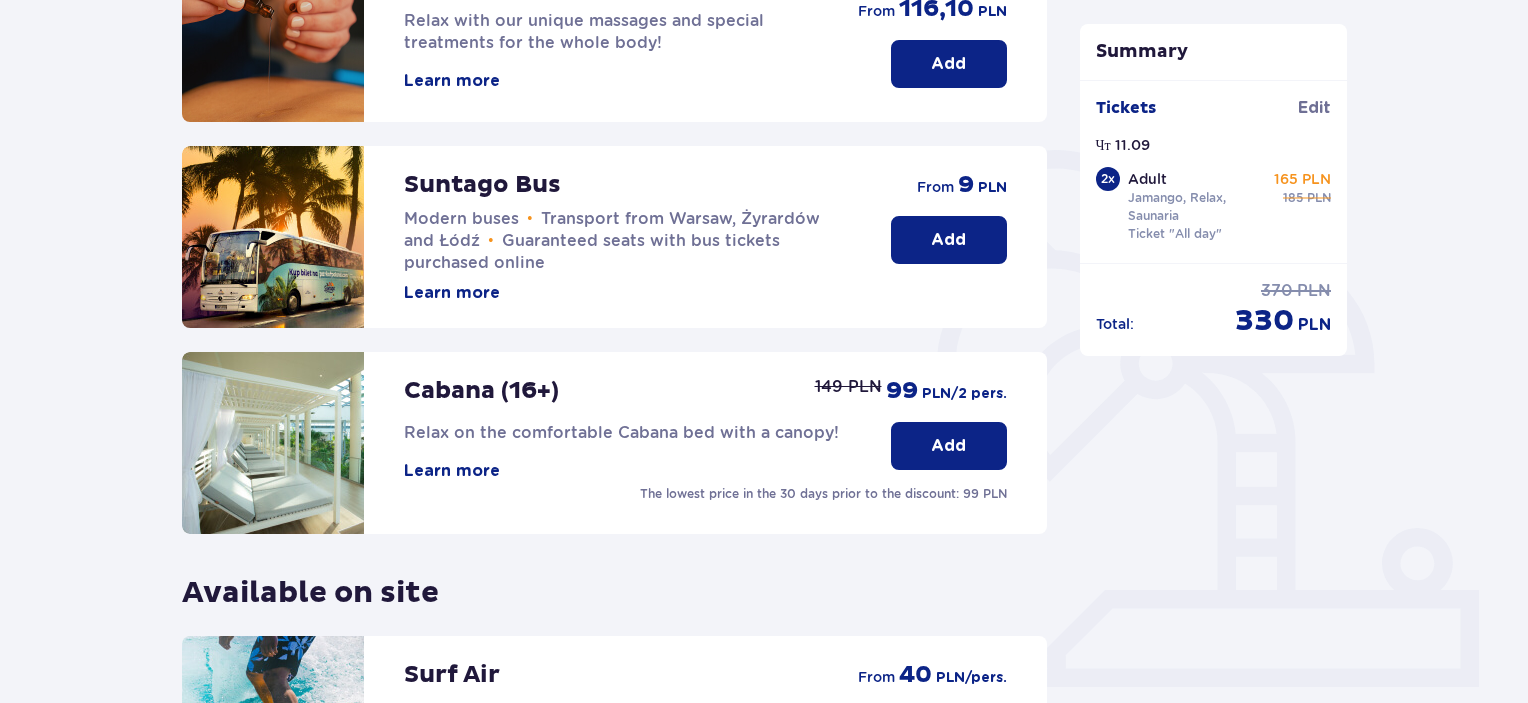 scroll, scrollTop: 336, scrollLeft: 0, axis: vertical 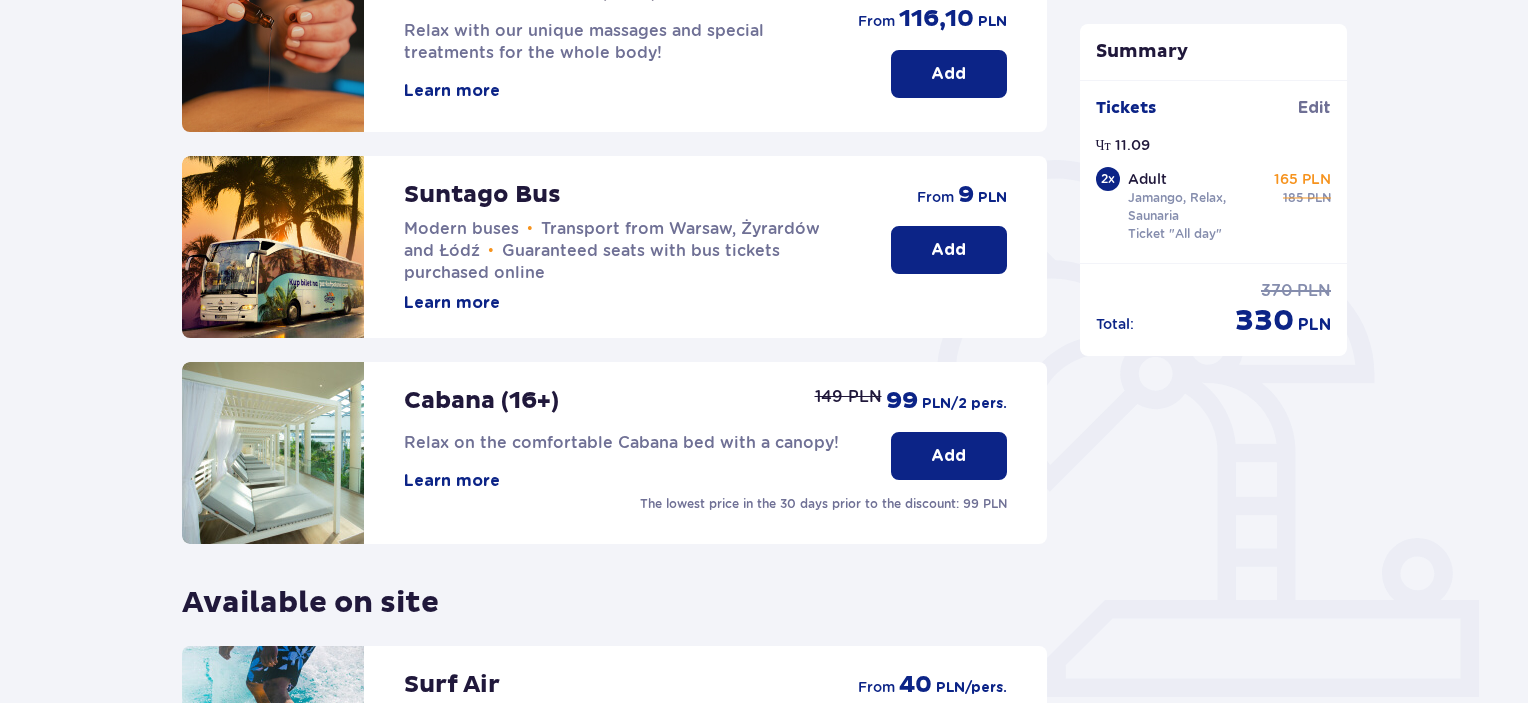click on "Add" at bounding box center [948, 250] 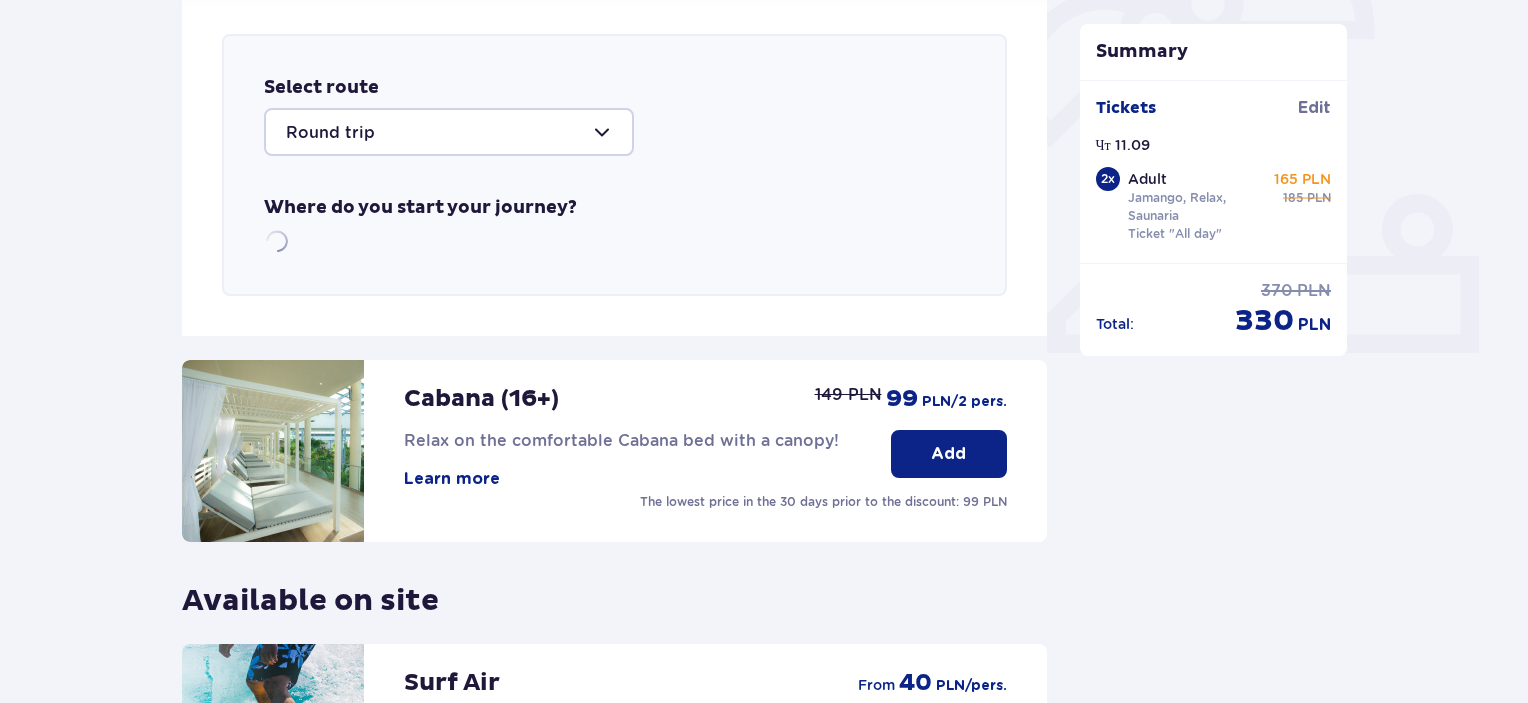 scroll, scrollTop: 690, scrollLeft: 0, axis: vertical 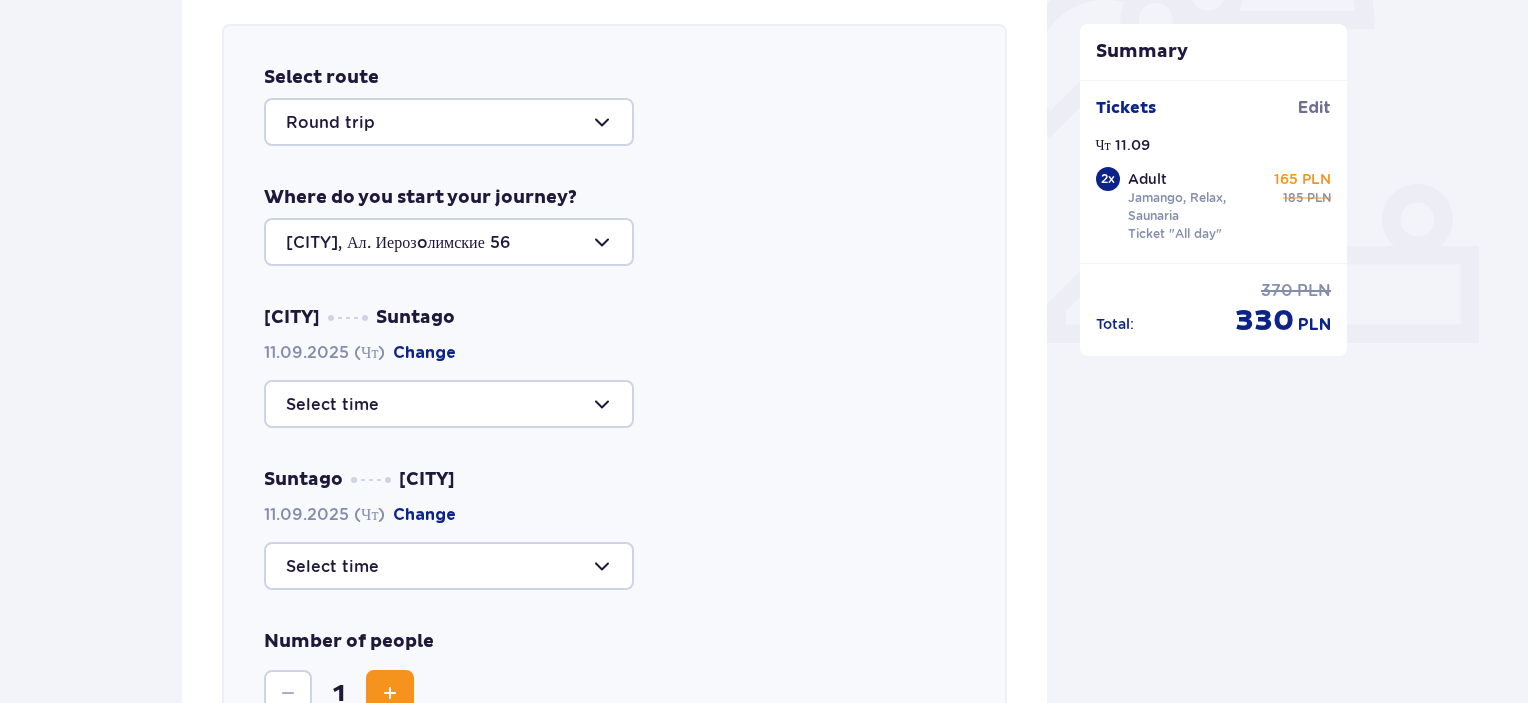 click at bounding box center (449, 404) 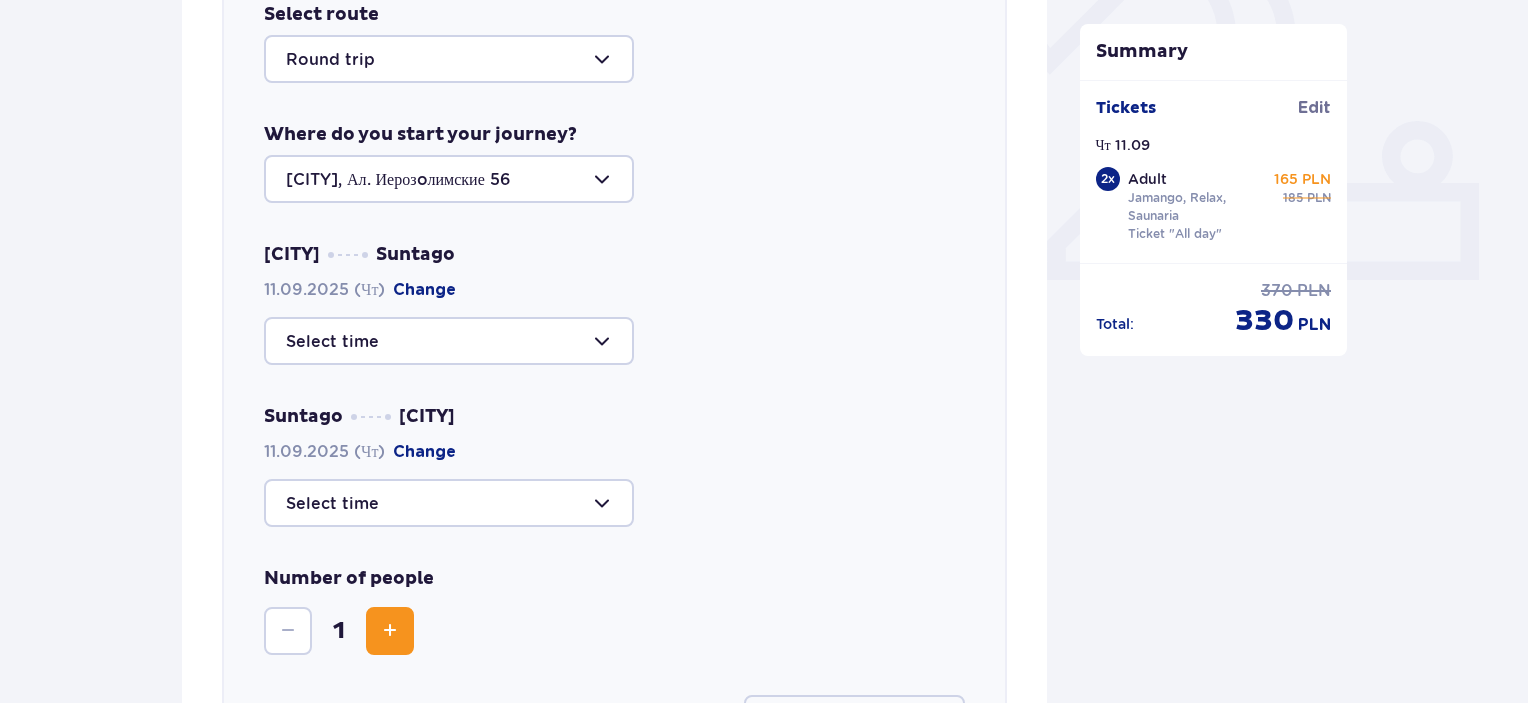 scroll, scrollTop: 754, scrollLeft: 0, axis: vertical 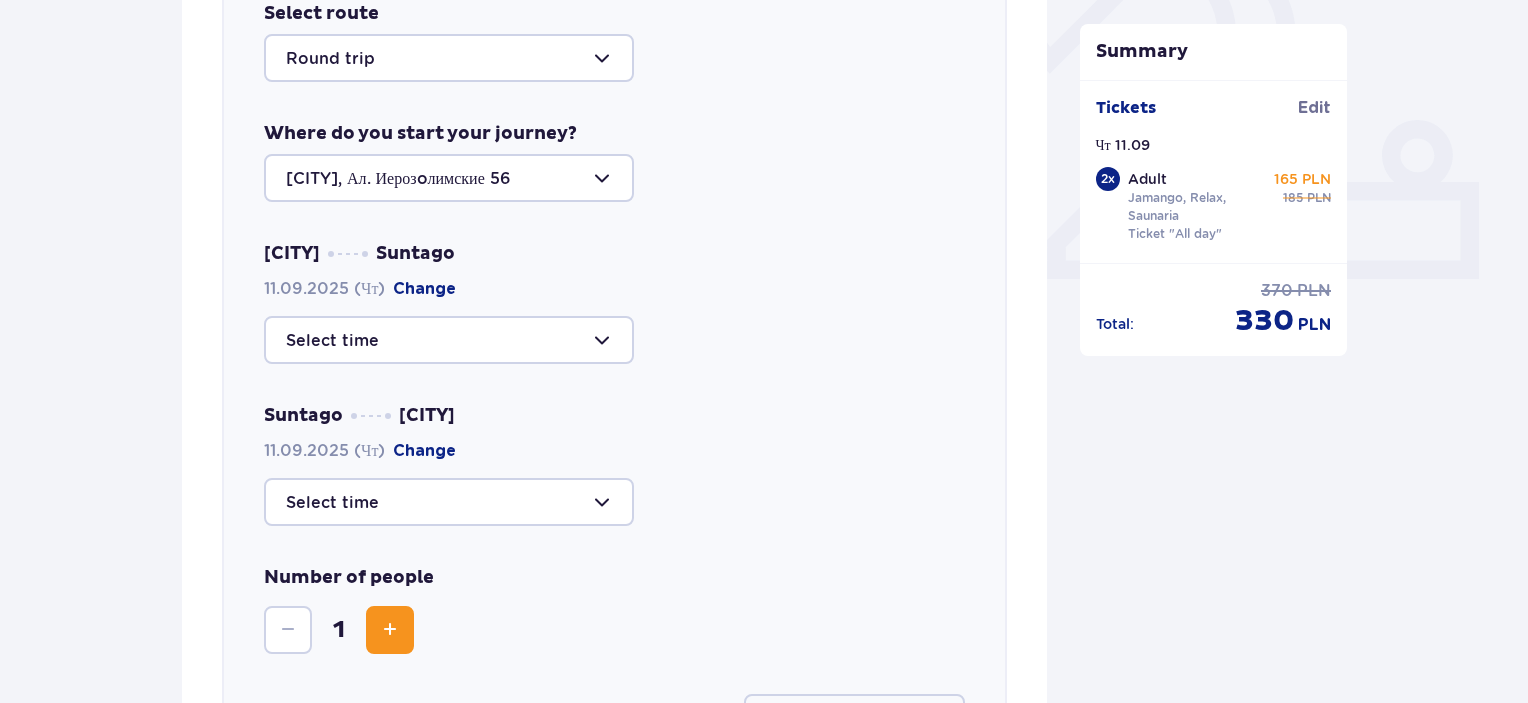 click at bounding box center [449, 340] 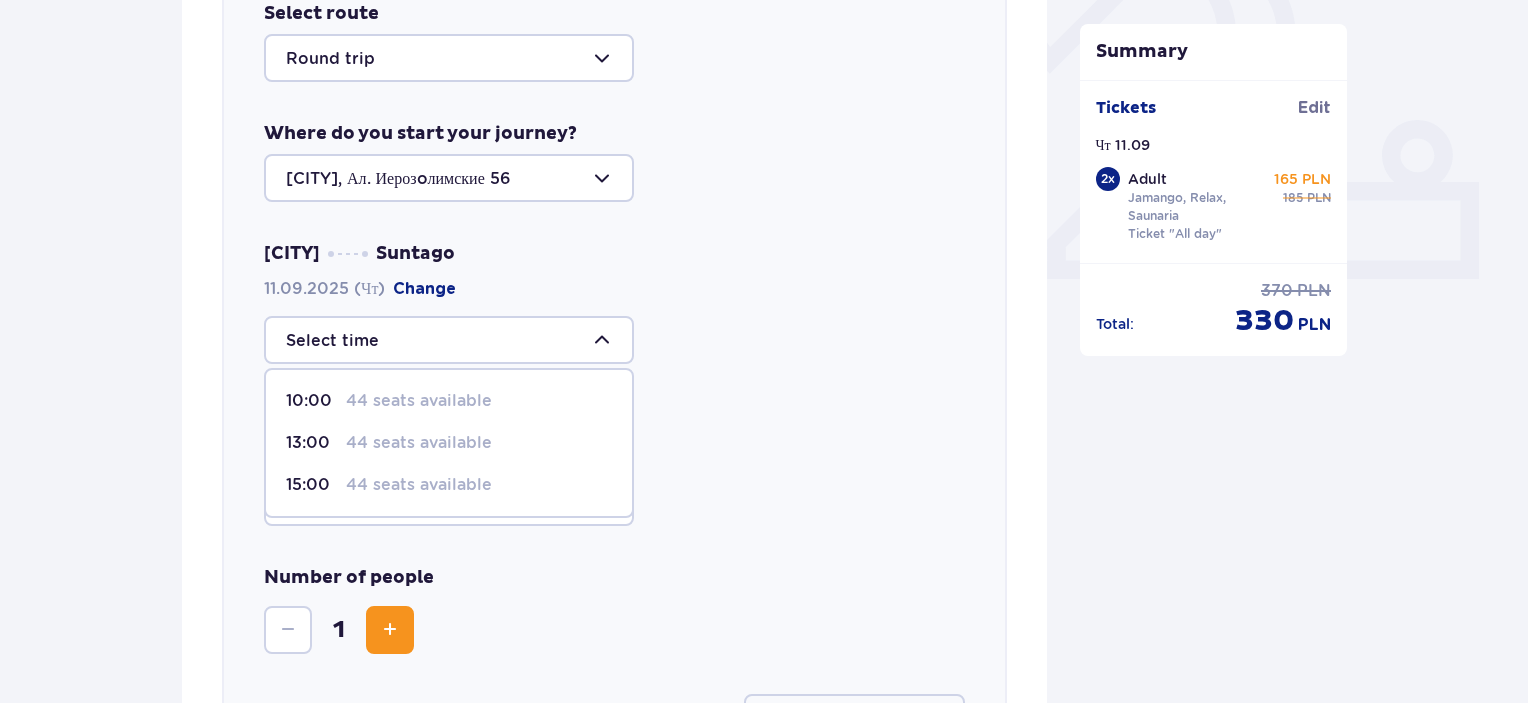 click on "44 seats available" at bounding box center [419, 401] 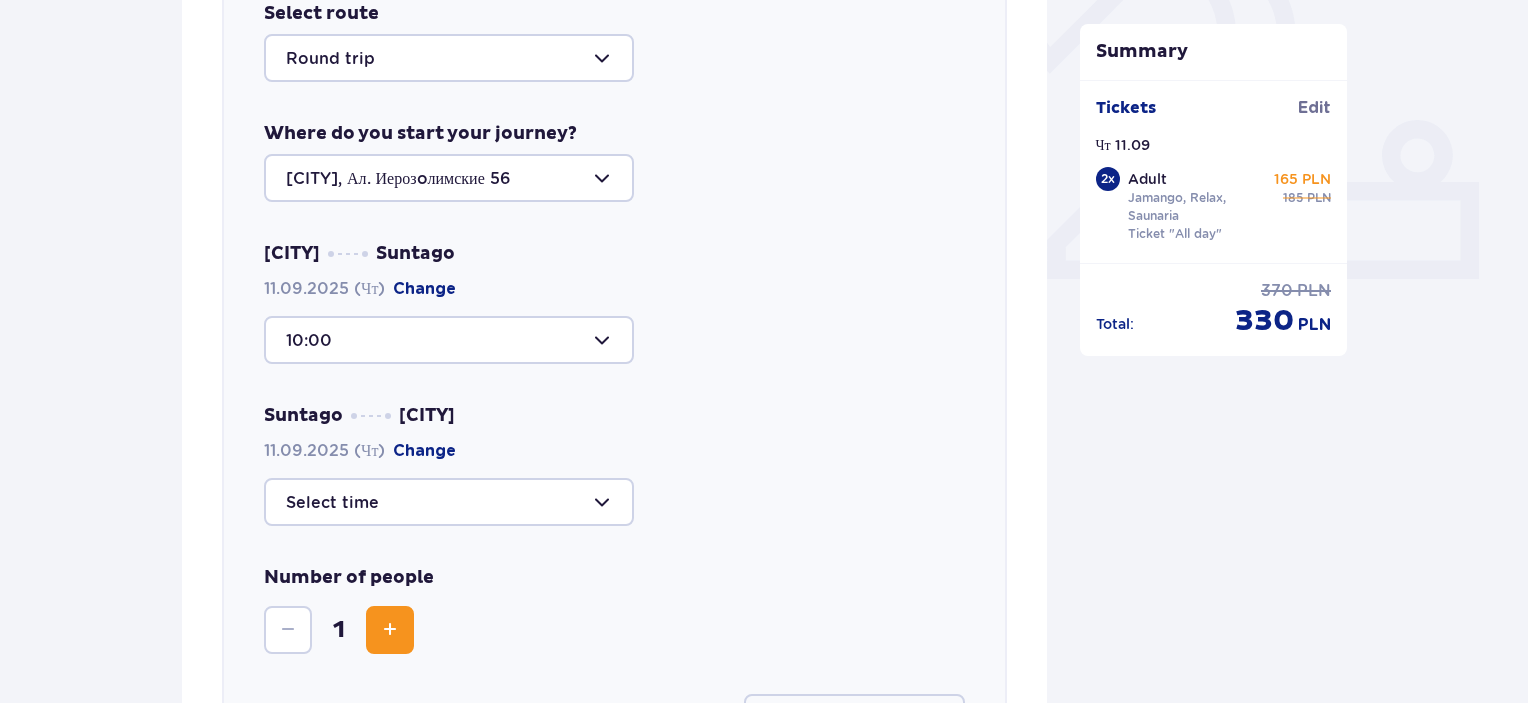 click at bounding box center (449, 502) 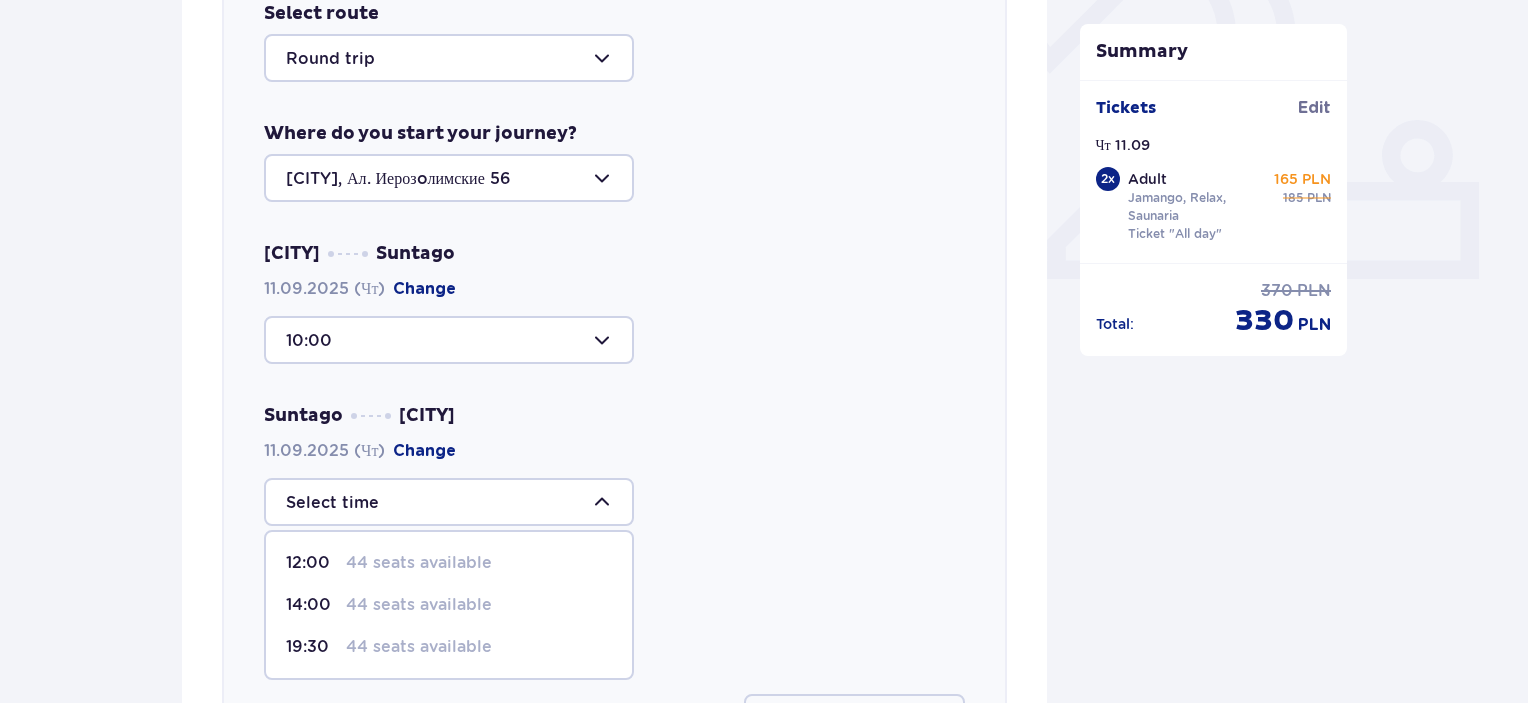 click on "12:00 44 seats available" at bounding box center (449, 563) 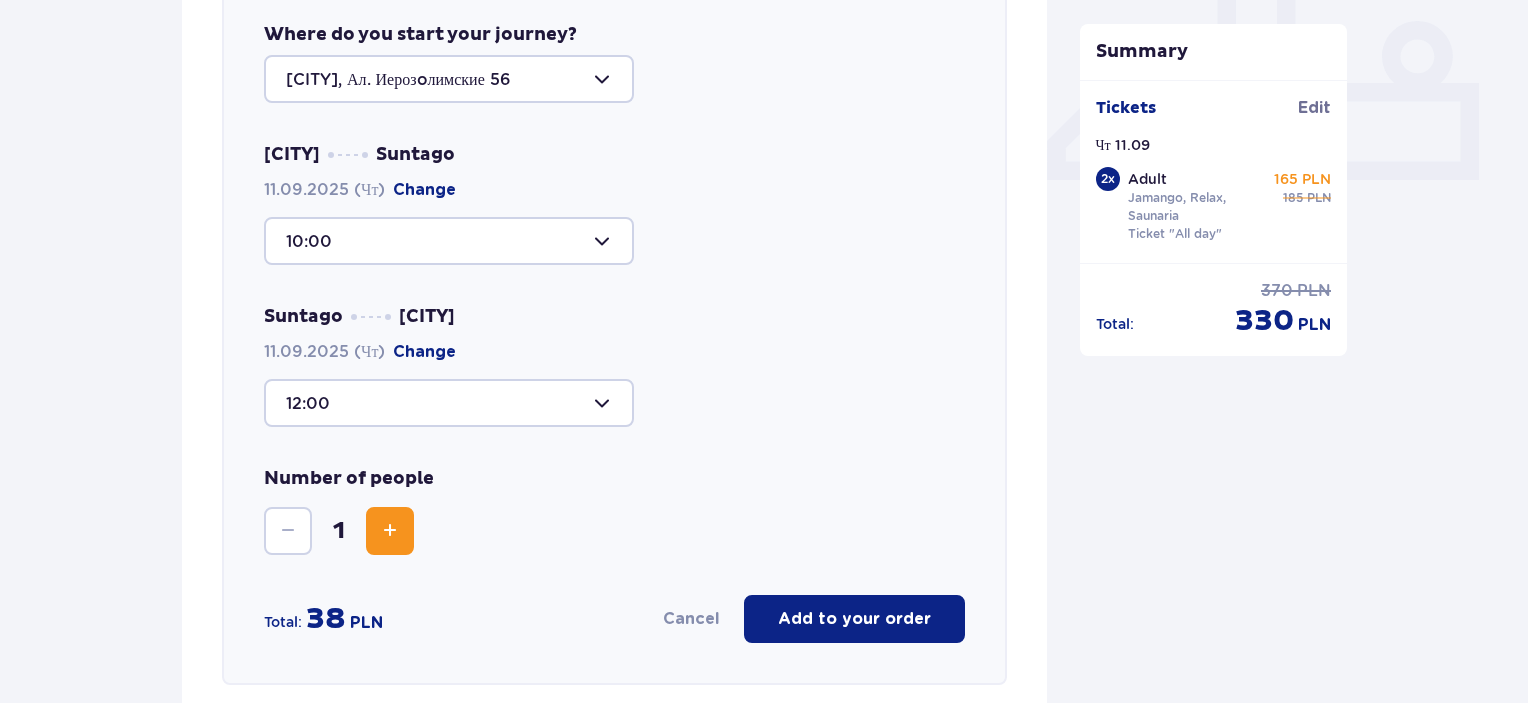 scroll, scrollTop: 854, scrollLeft: 0, axis: vertical 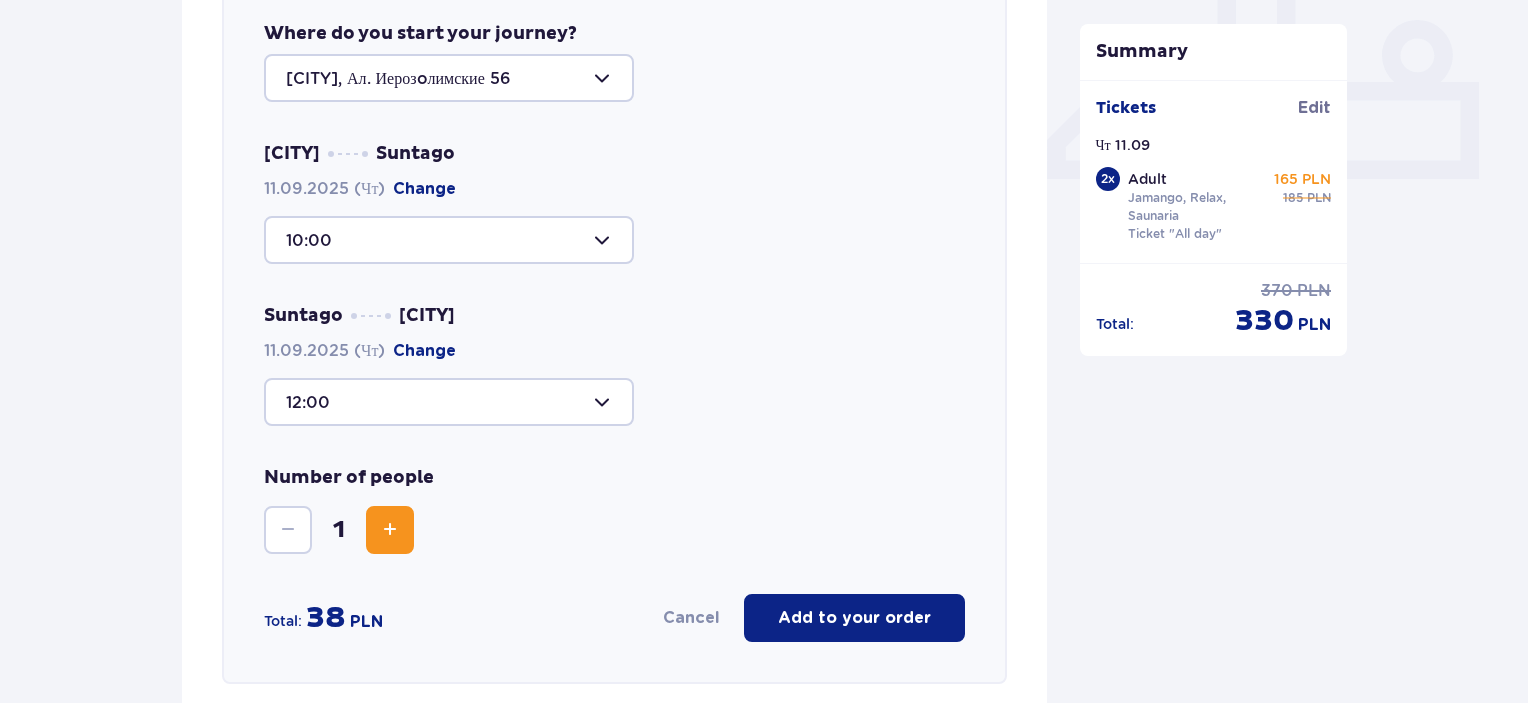 click at bounding box center [390, 530] 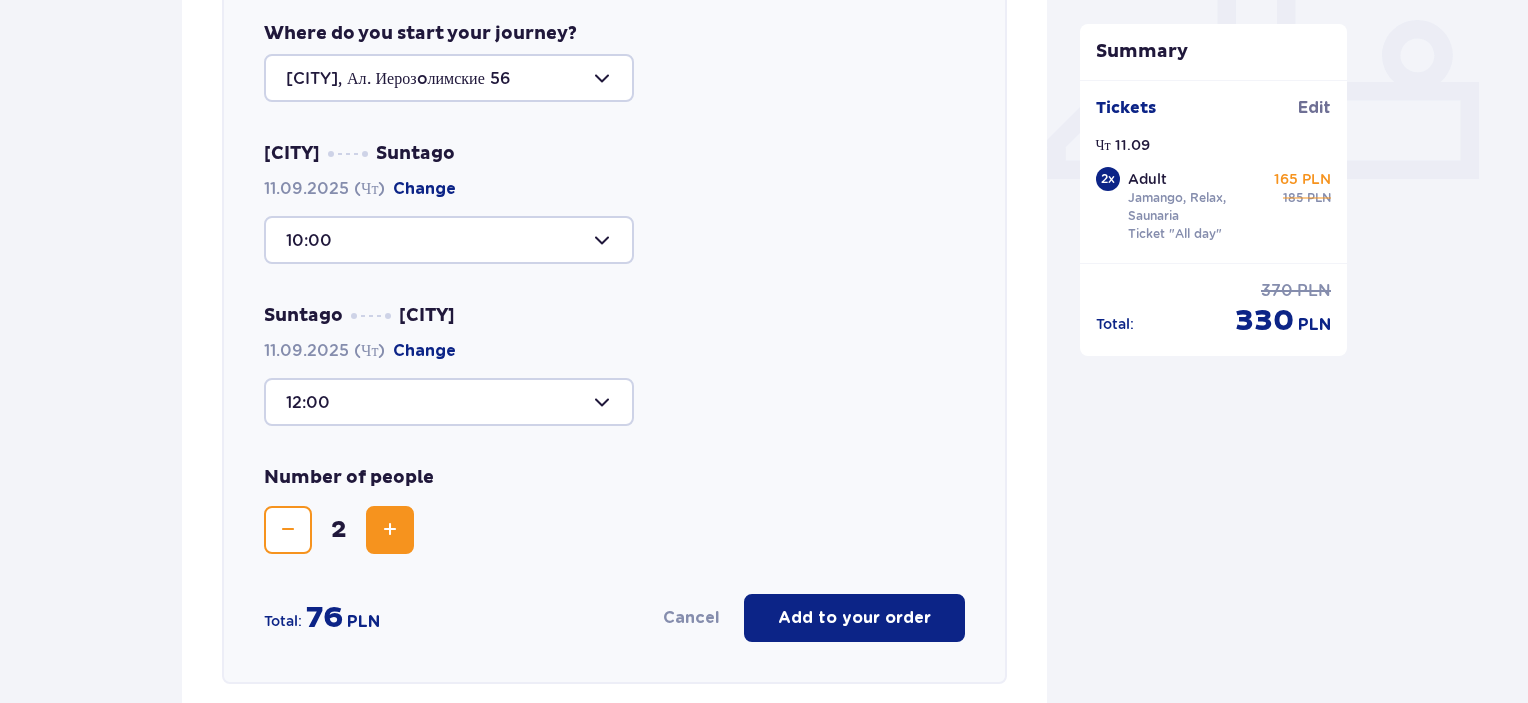 click on "Add to your order" at bounding box center [854, 618] 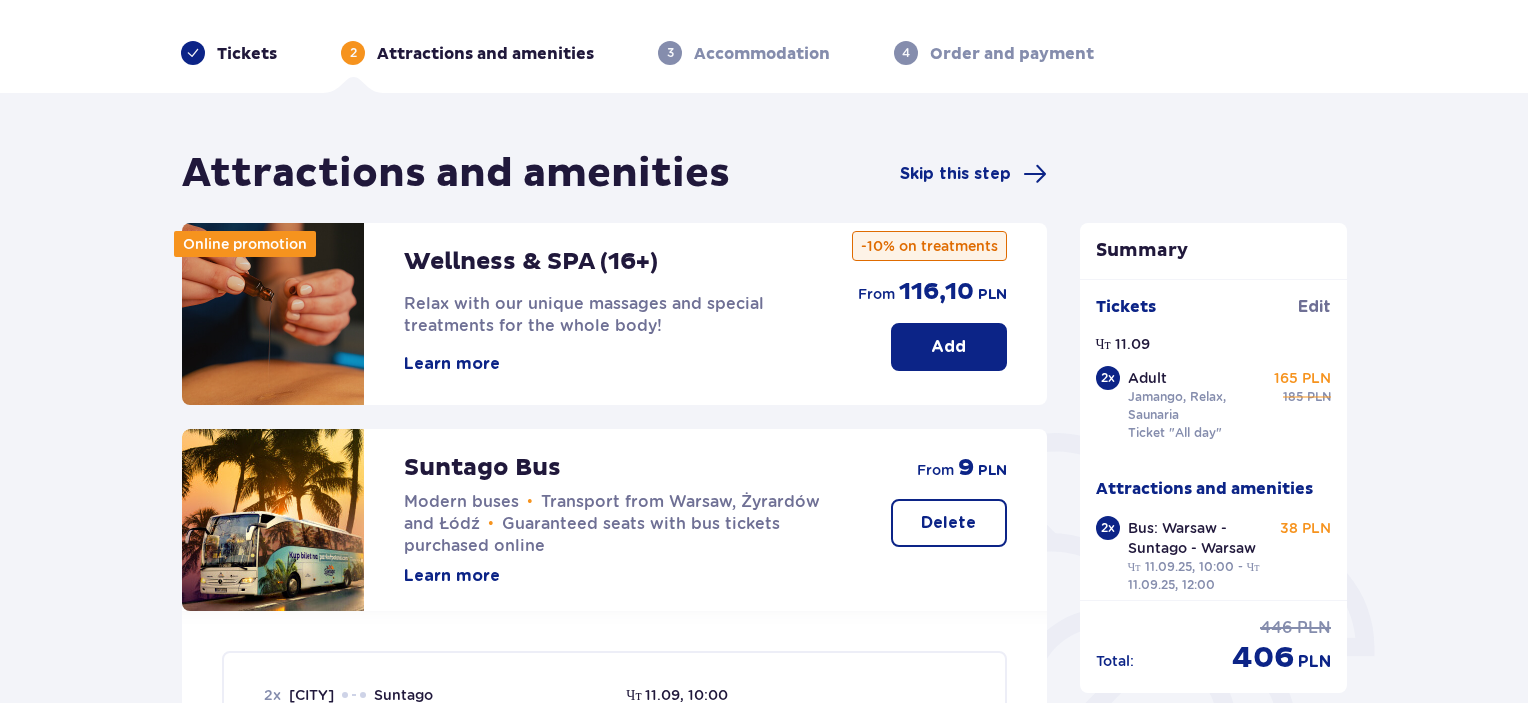 scroll, scrollTop: 34, scrollLeft: 0, axis: vertical 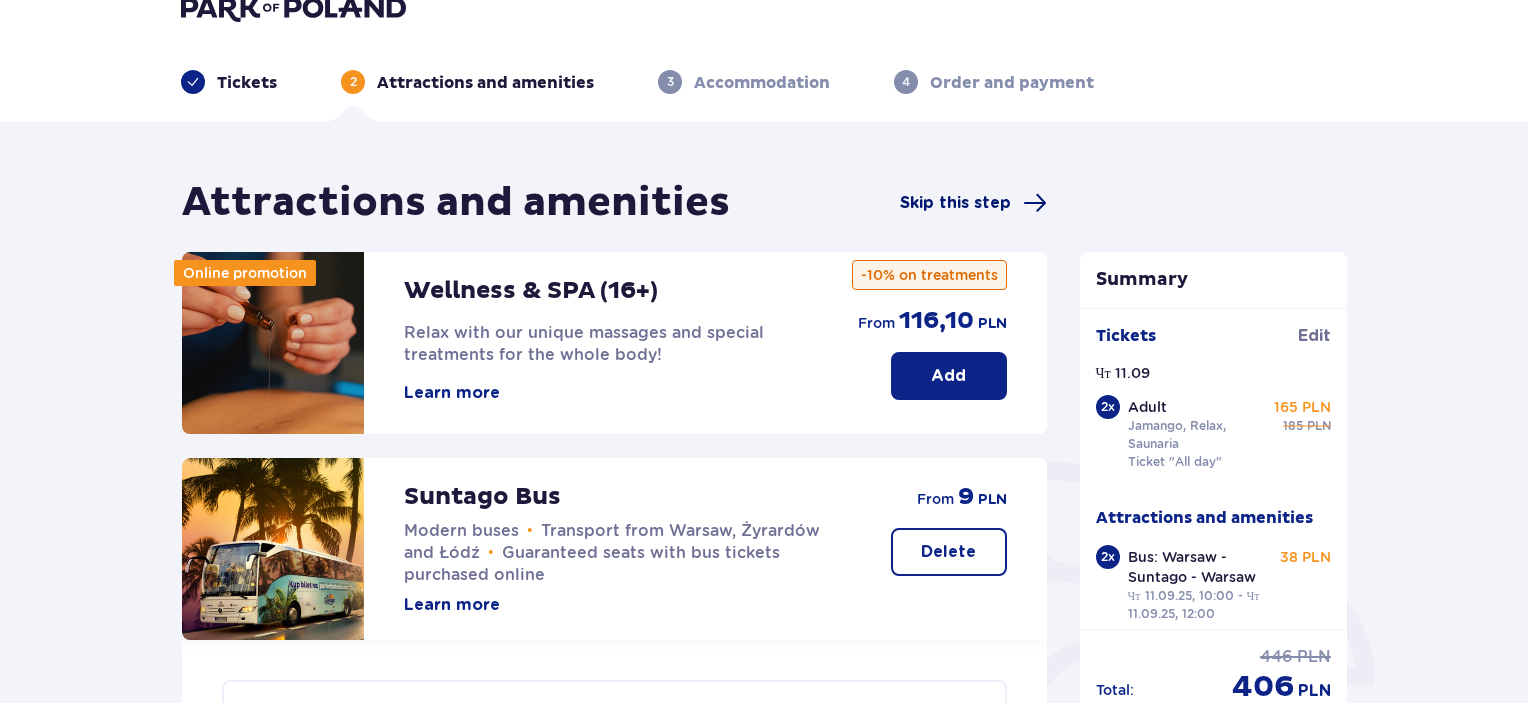click on "Skip this step" at bounding box center (955, 203) 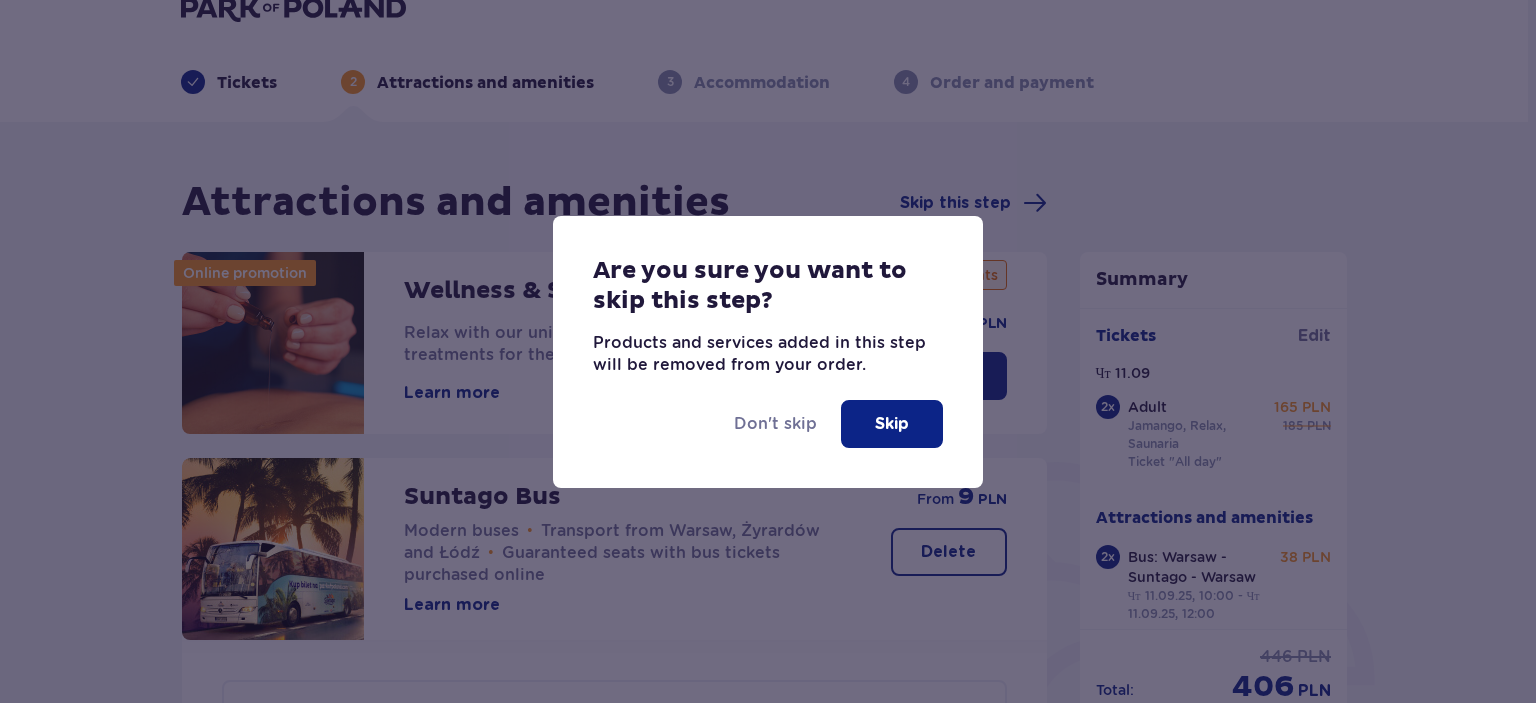 click on "Skip" at bounding box center (892, 424) 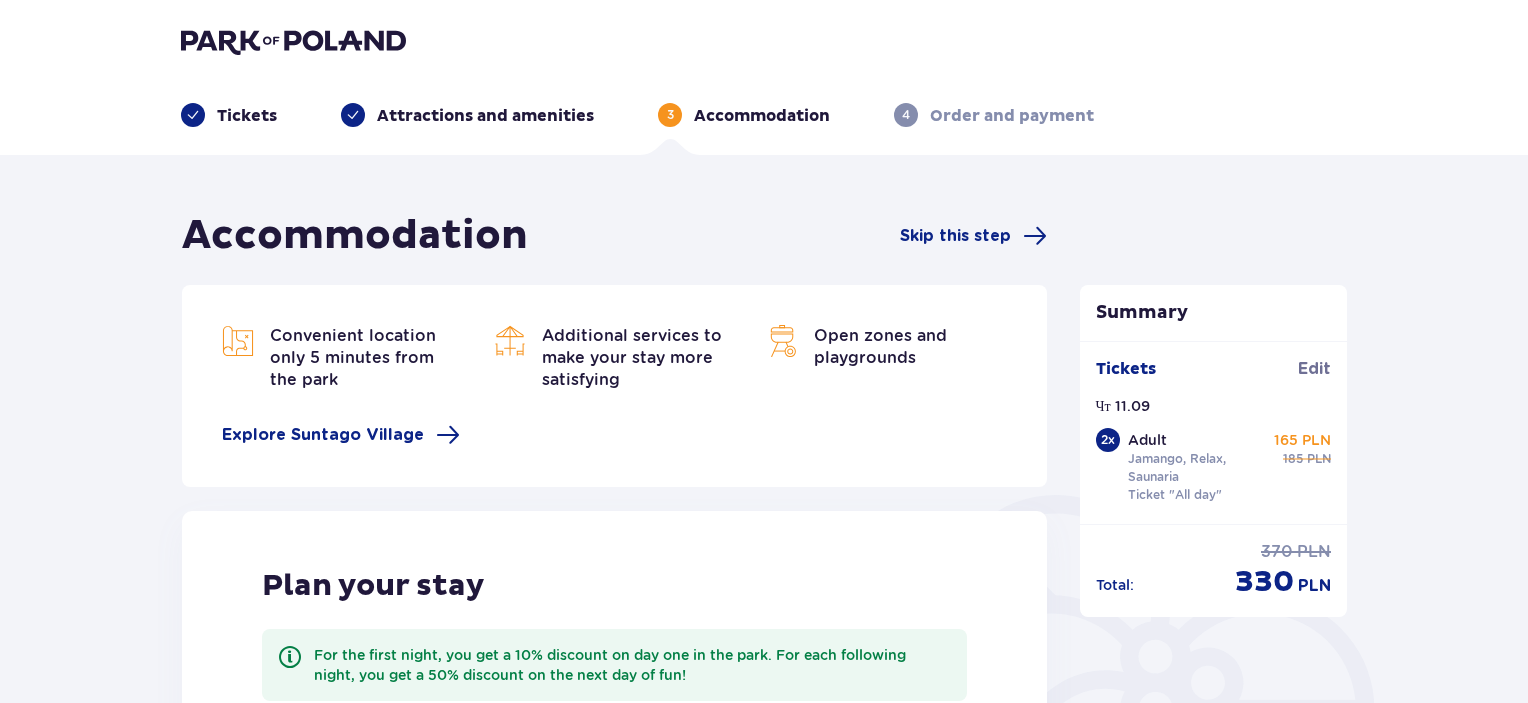scroll, scrollTop: 0, scrollLeft: 0, axis: both 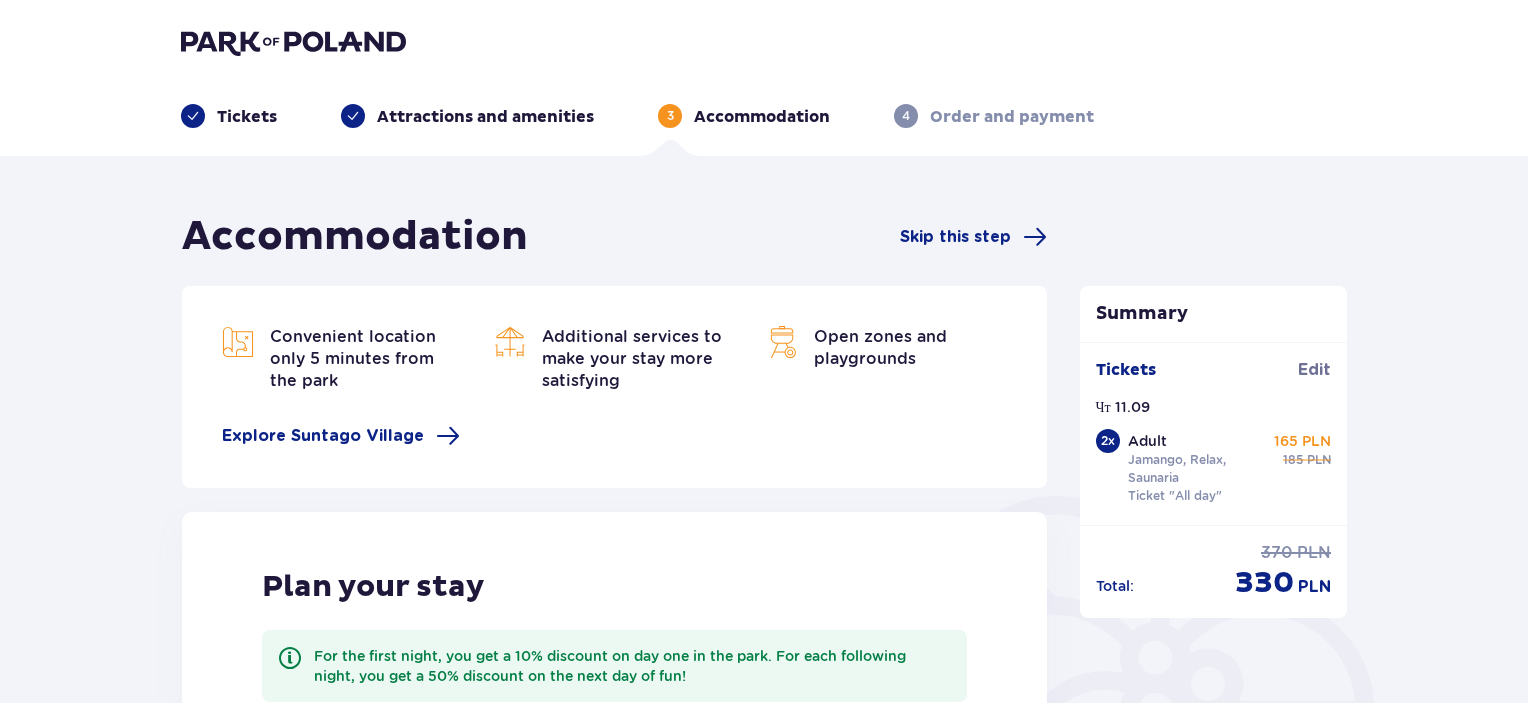 click on "Attractions and amenities" at bounding box center [485, 117] 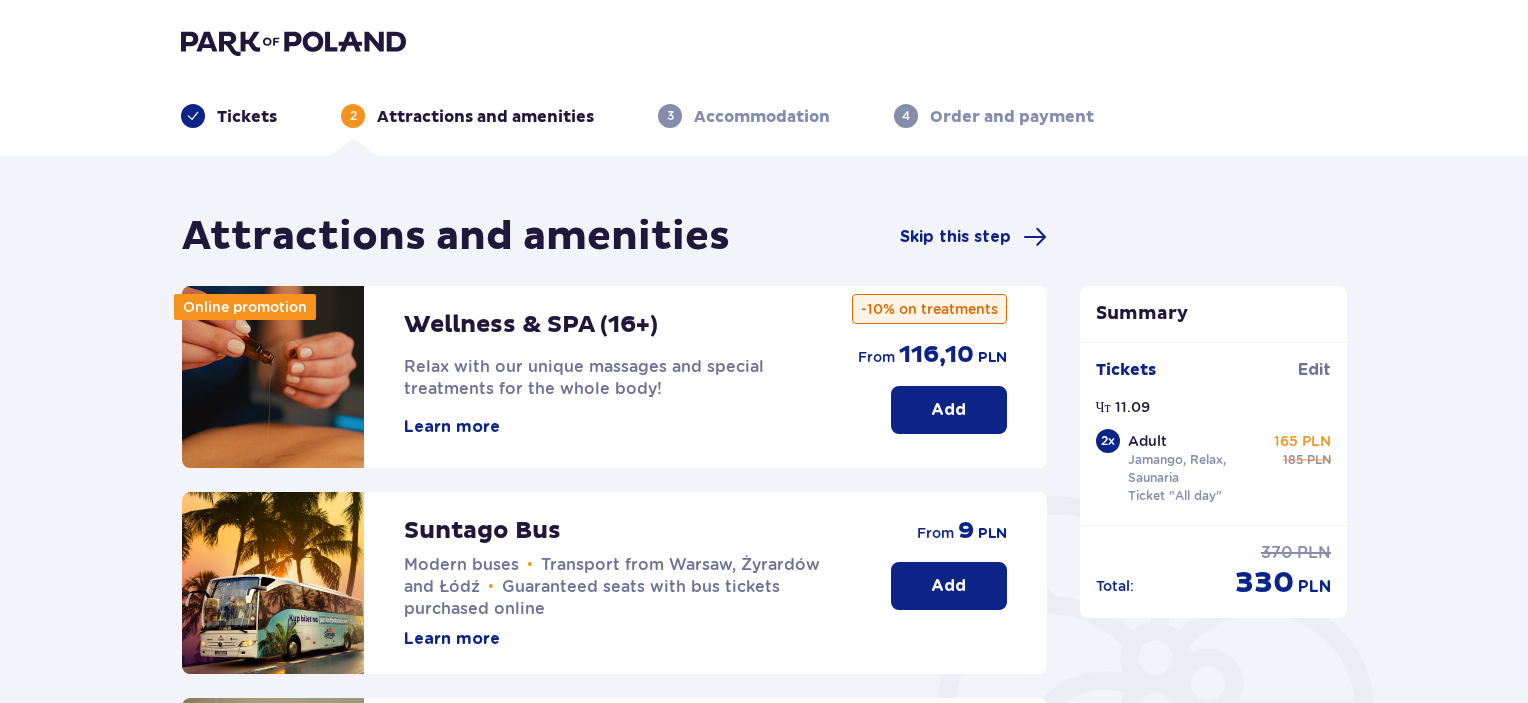 scroll, scrollTop: 187, scrollLeft: 0, axis: vertical 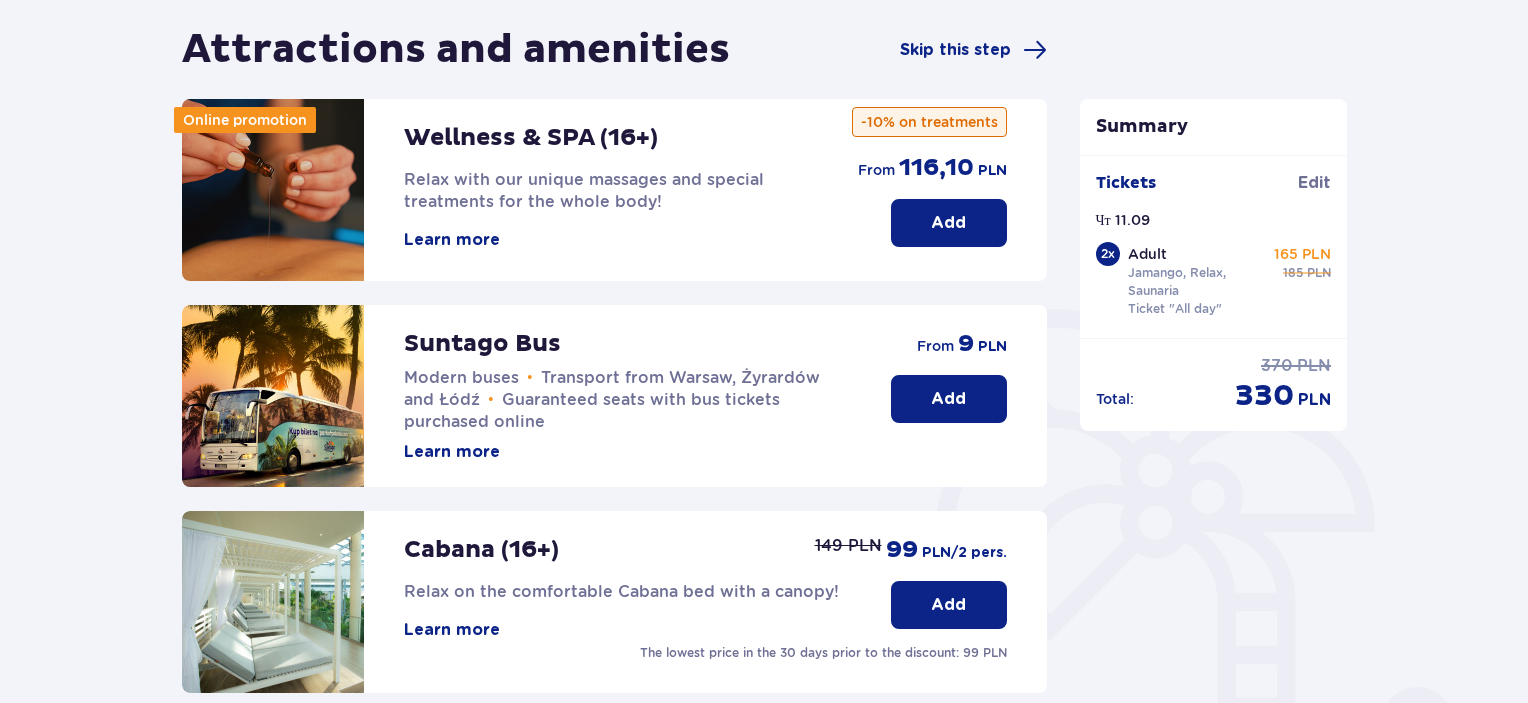 click on "Add" at bounding box center [949, 399] 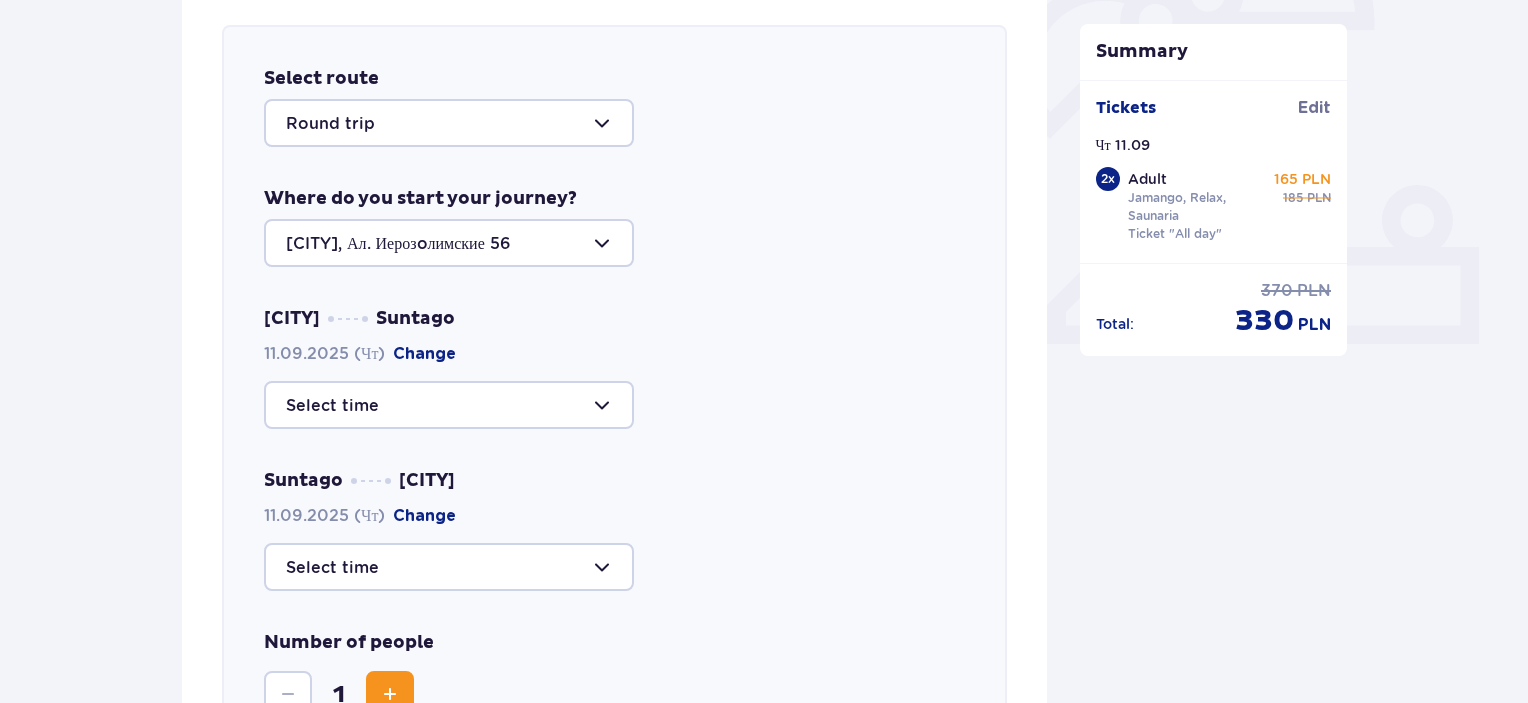 scroll, scrollTop: 690, scrollLeft: 0, axis: vertical 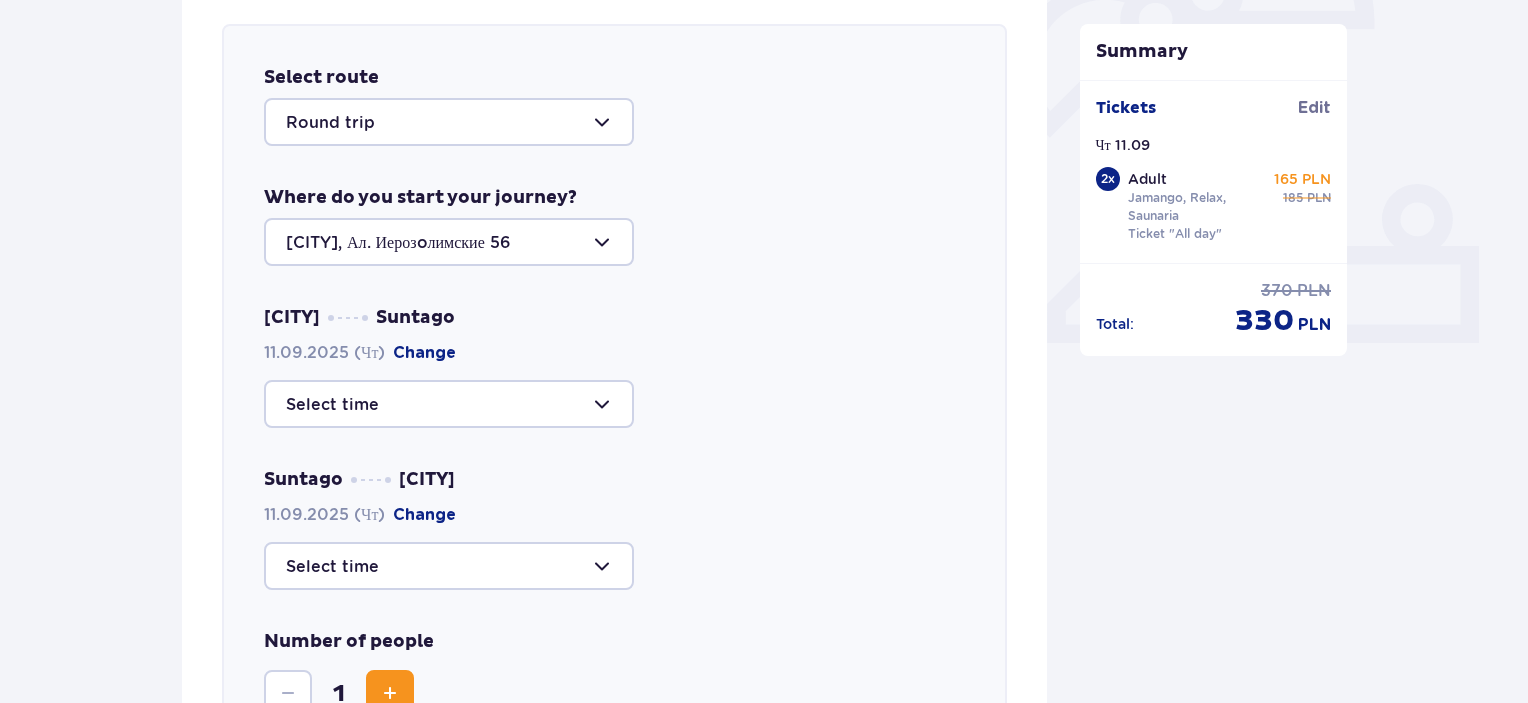 click on "Change" at bounding box center [424, 353] 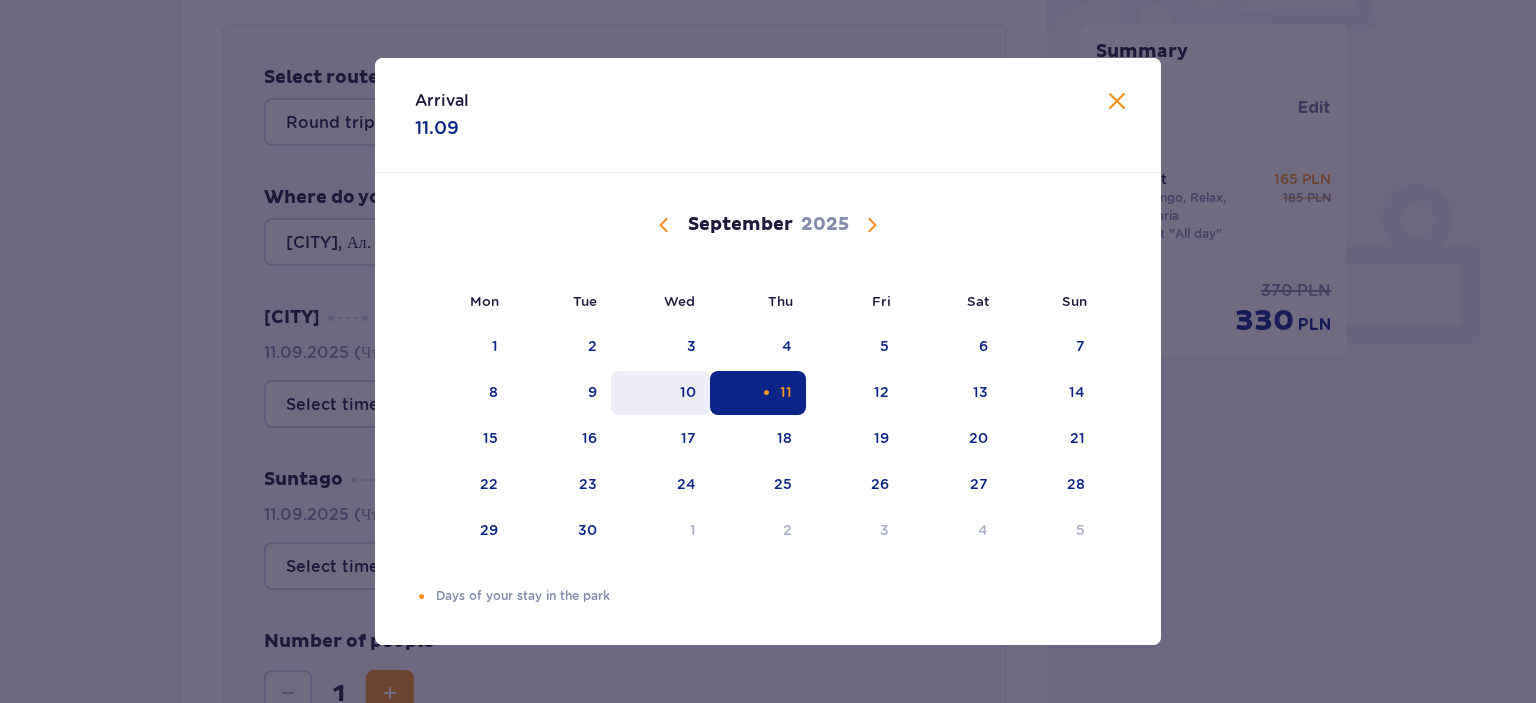 click on "10" at bounding box center (660, 393) 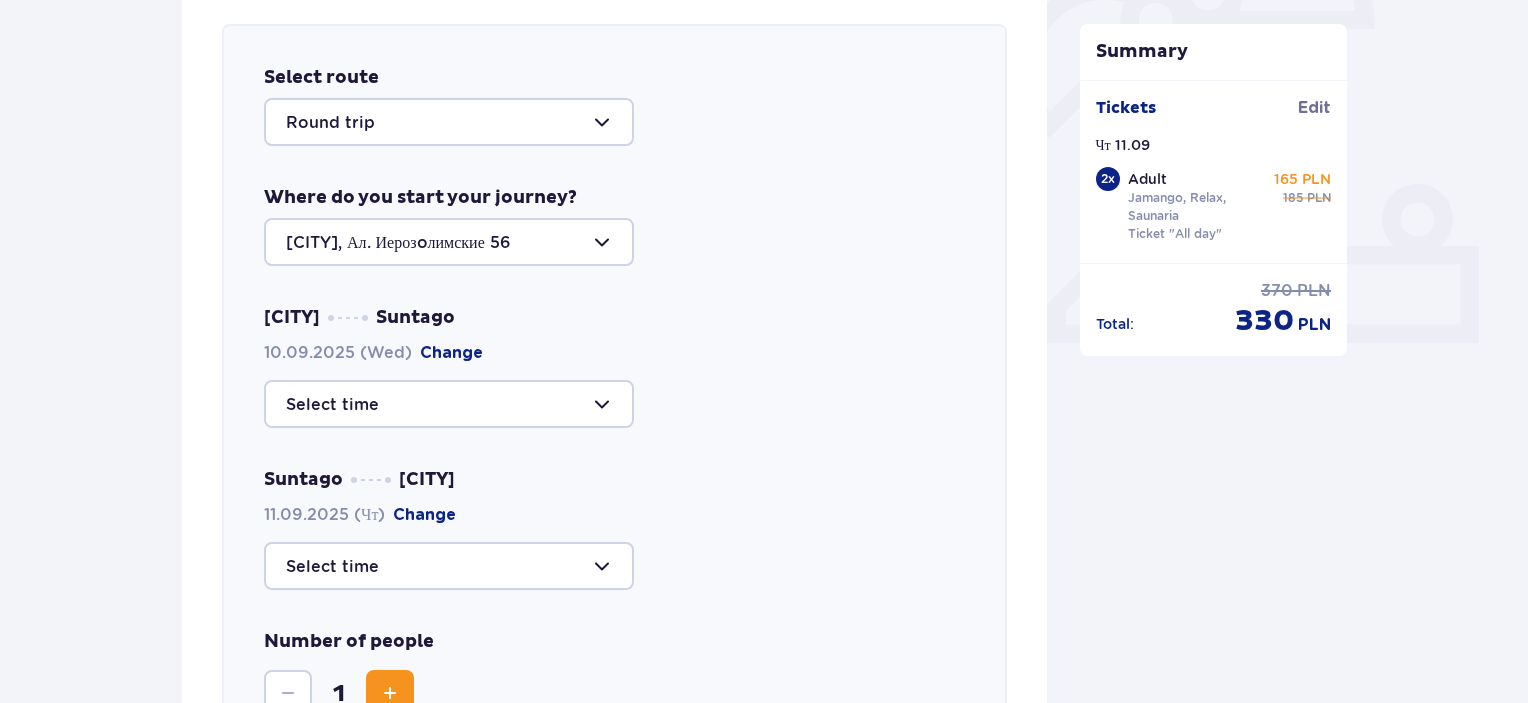 click at bounding box center (449, 404) 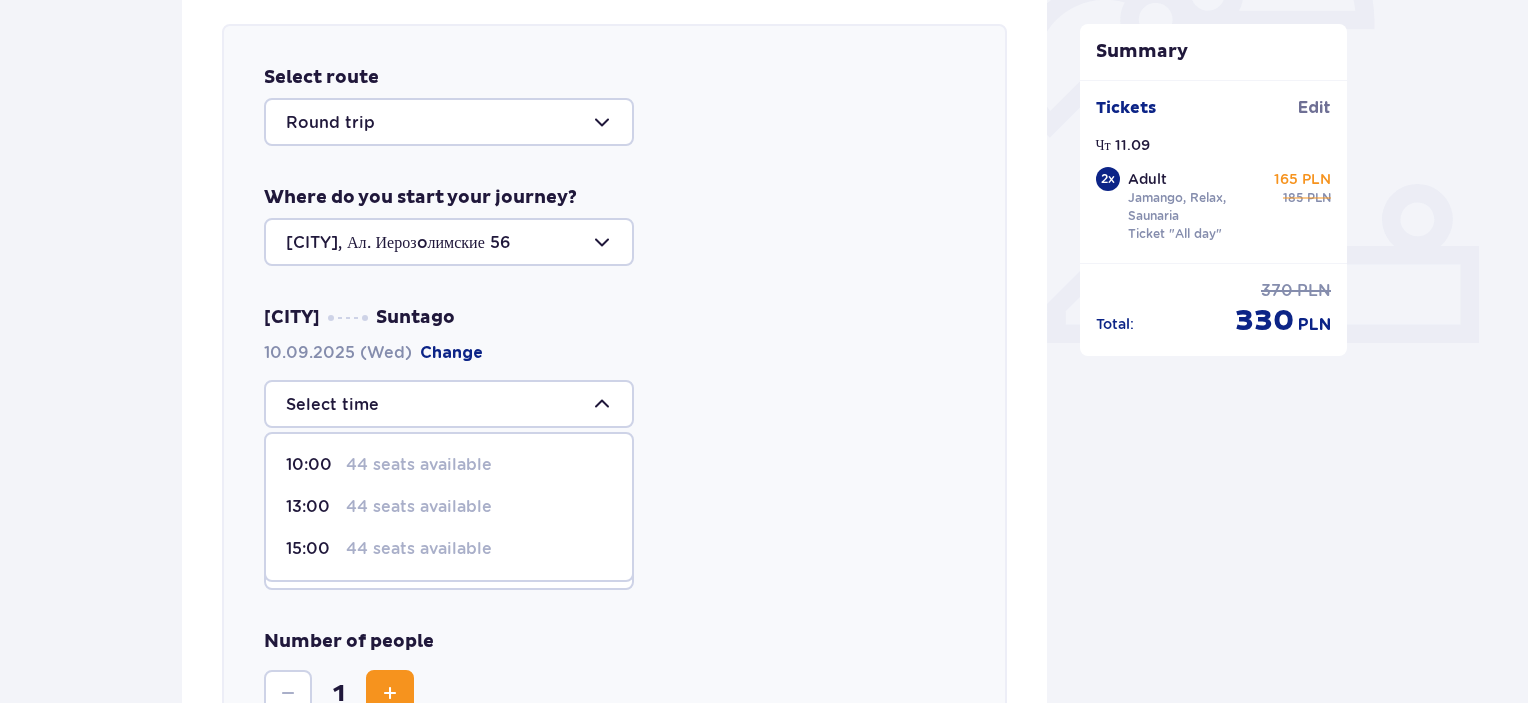 click on "44 seats available" at bounding box center [419, 465] 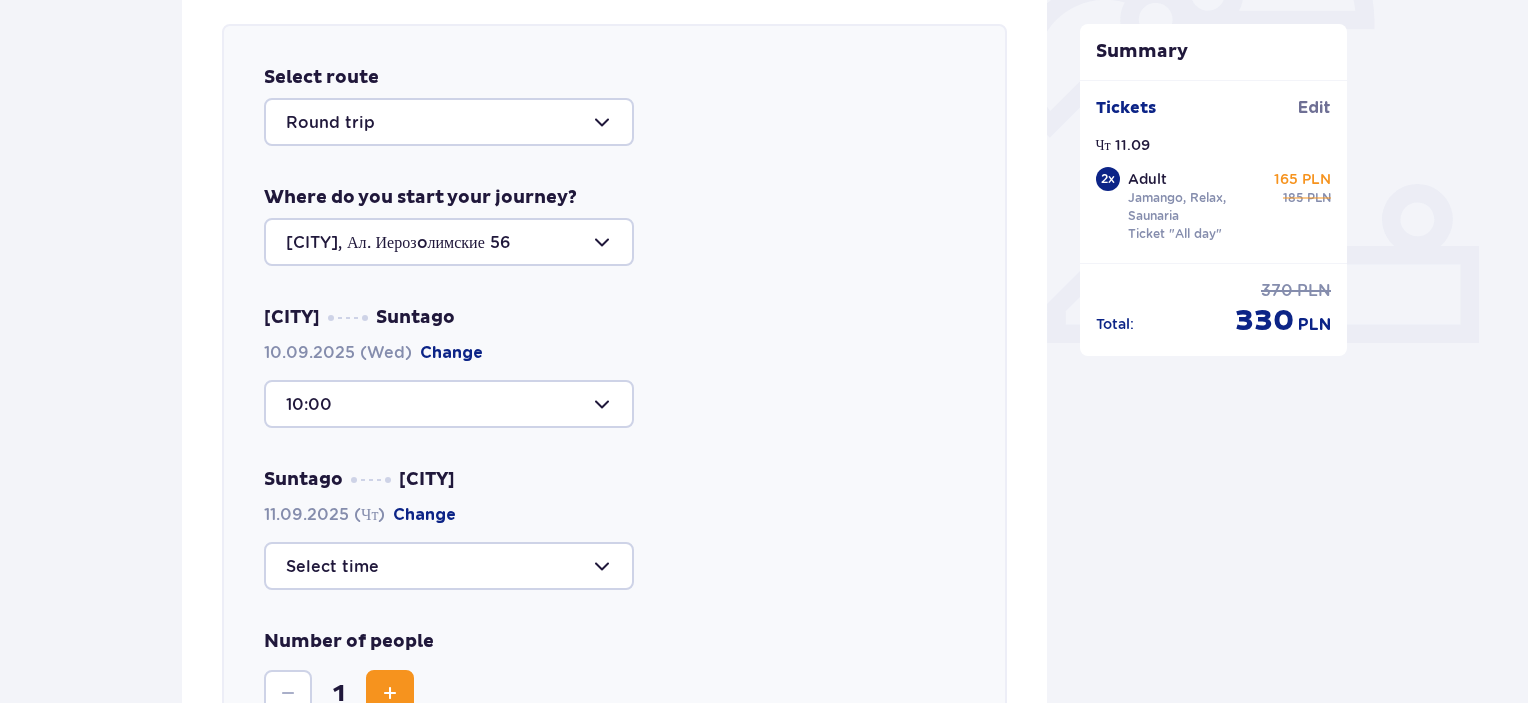 click at bounding box center (449, 566) 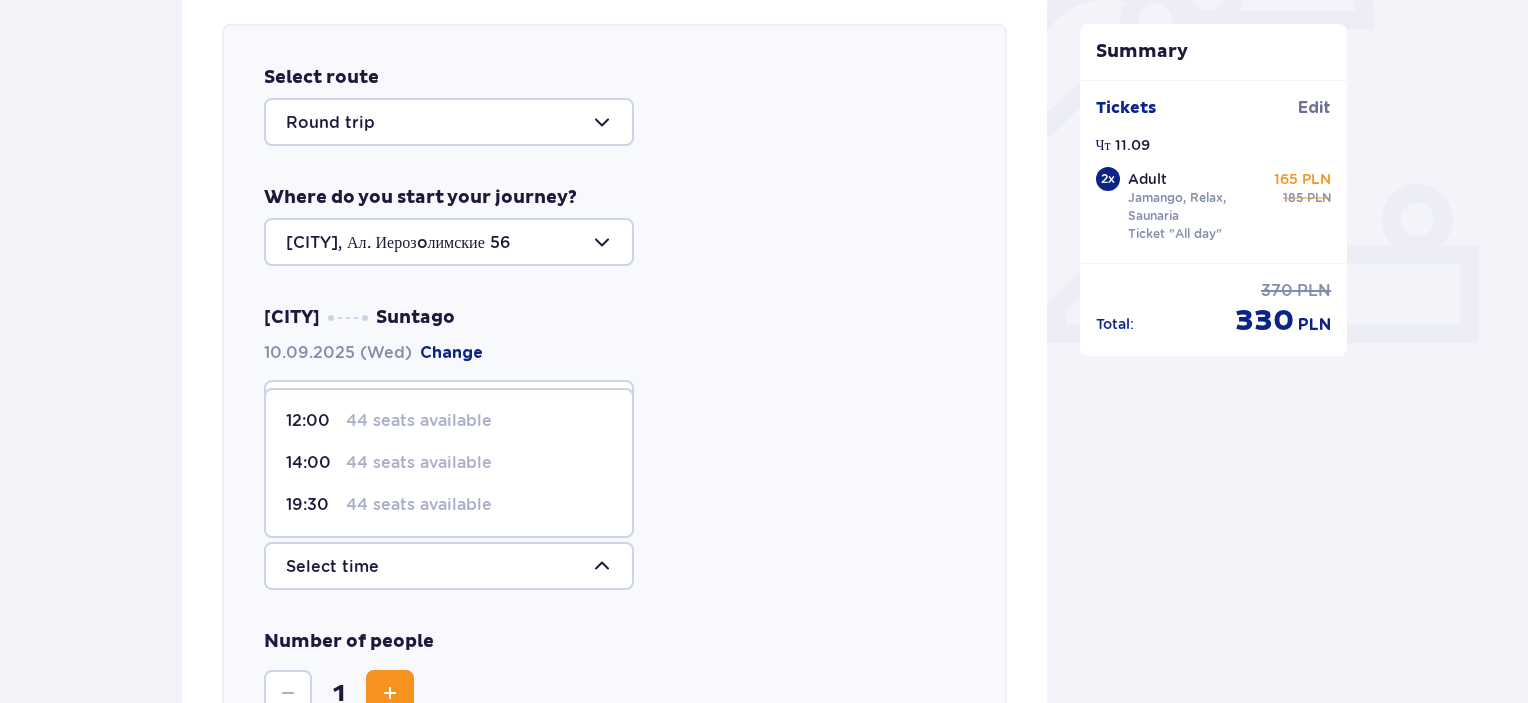 click on "44 seats available" at bounding box center (419, 421) 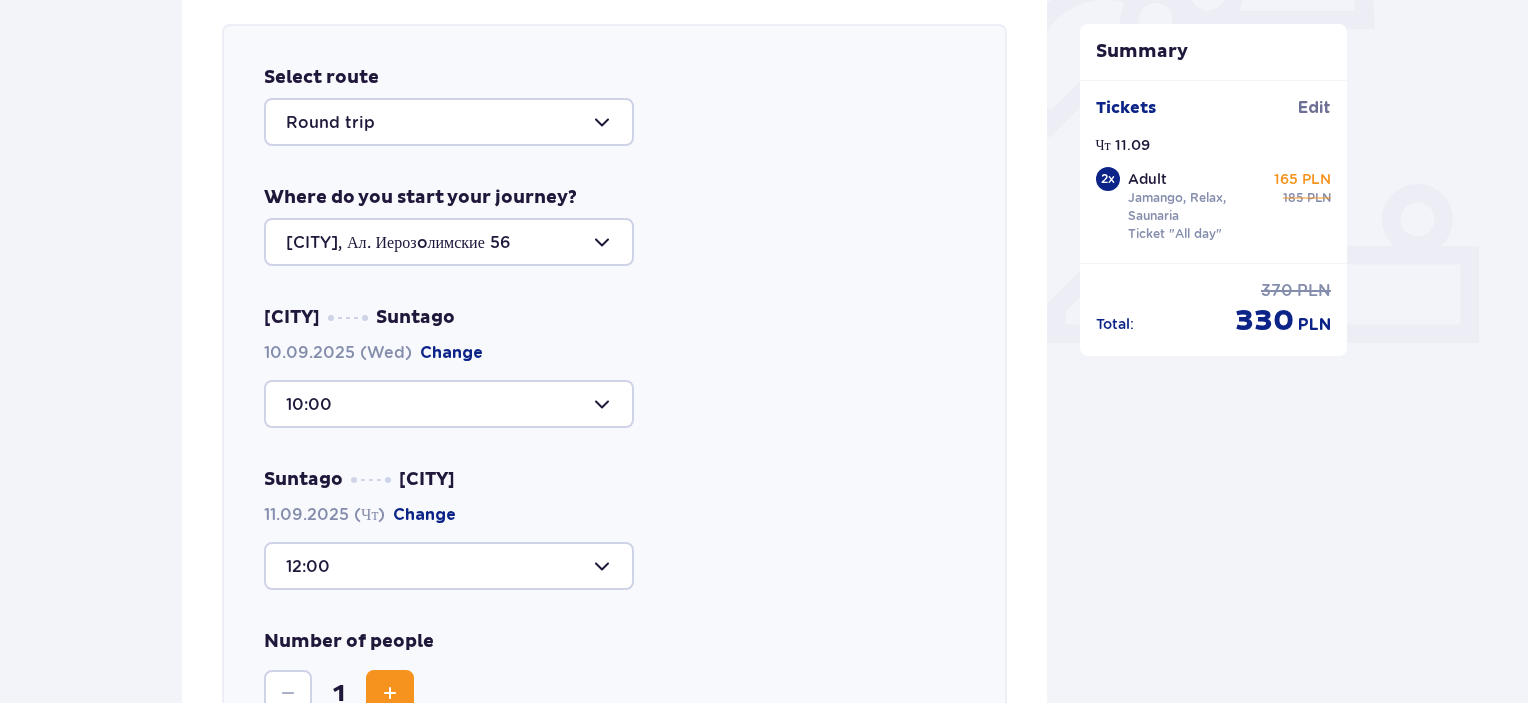 click on "Change" at bounding box center (424, 515) 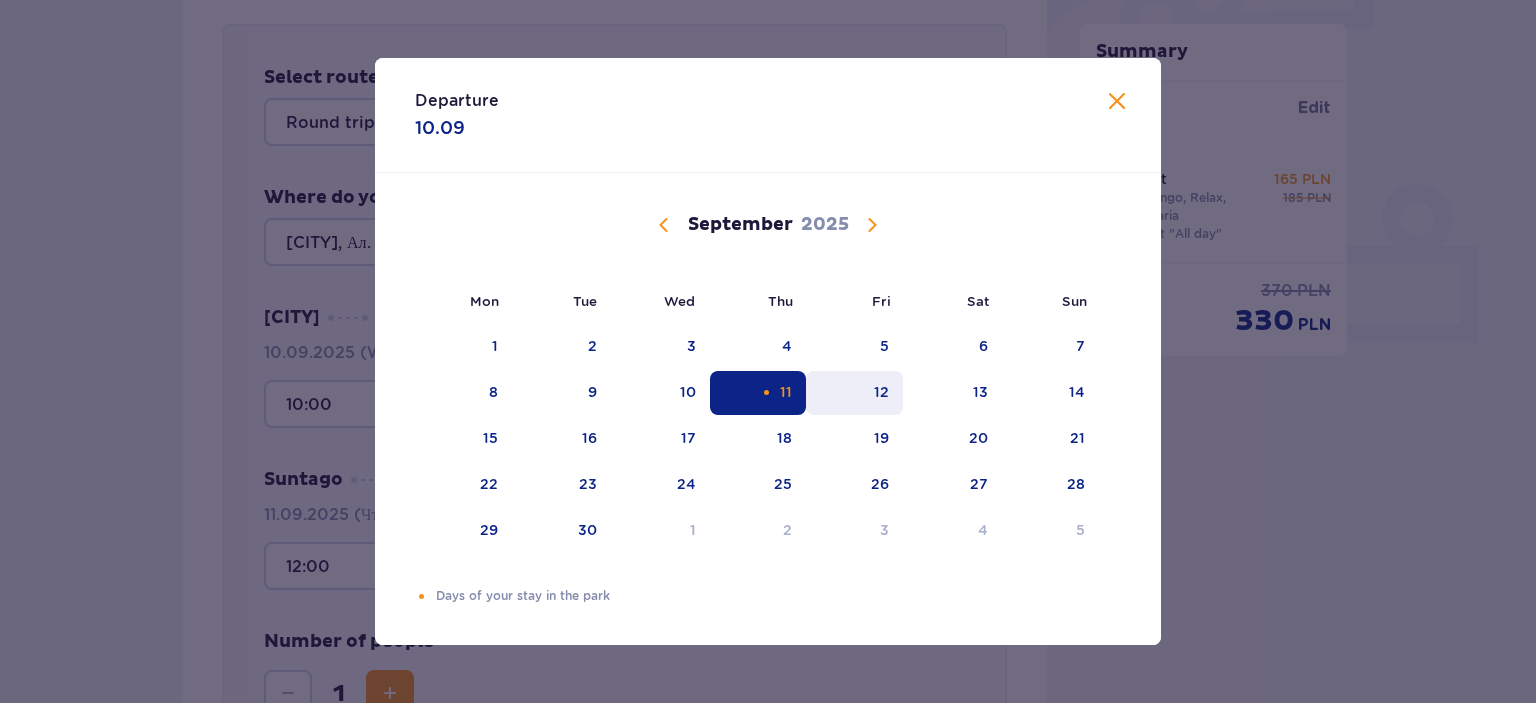 click on "12" at bounding box center [854, 393] 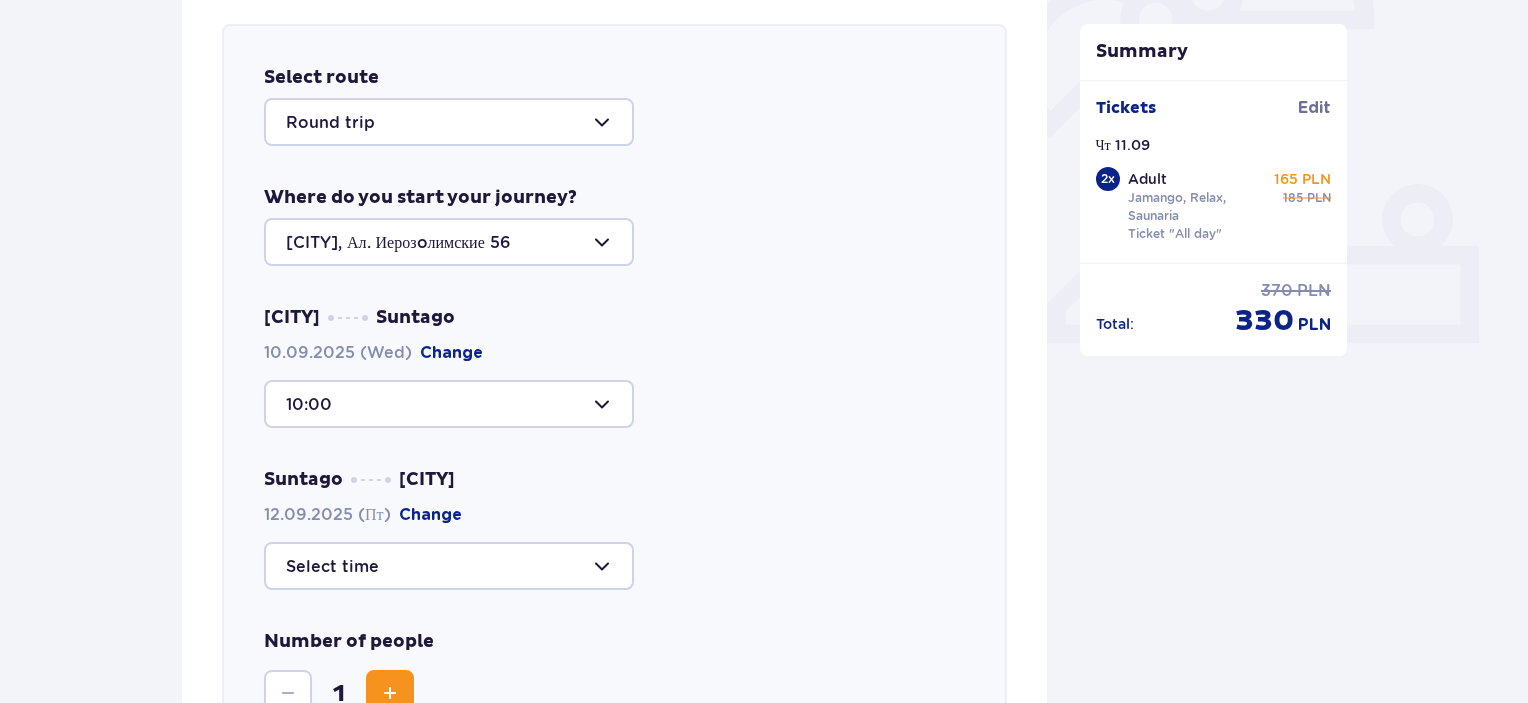click at bounding box center [449, 566] 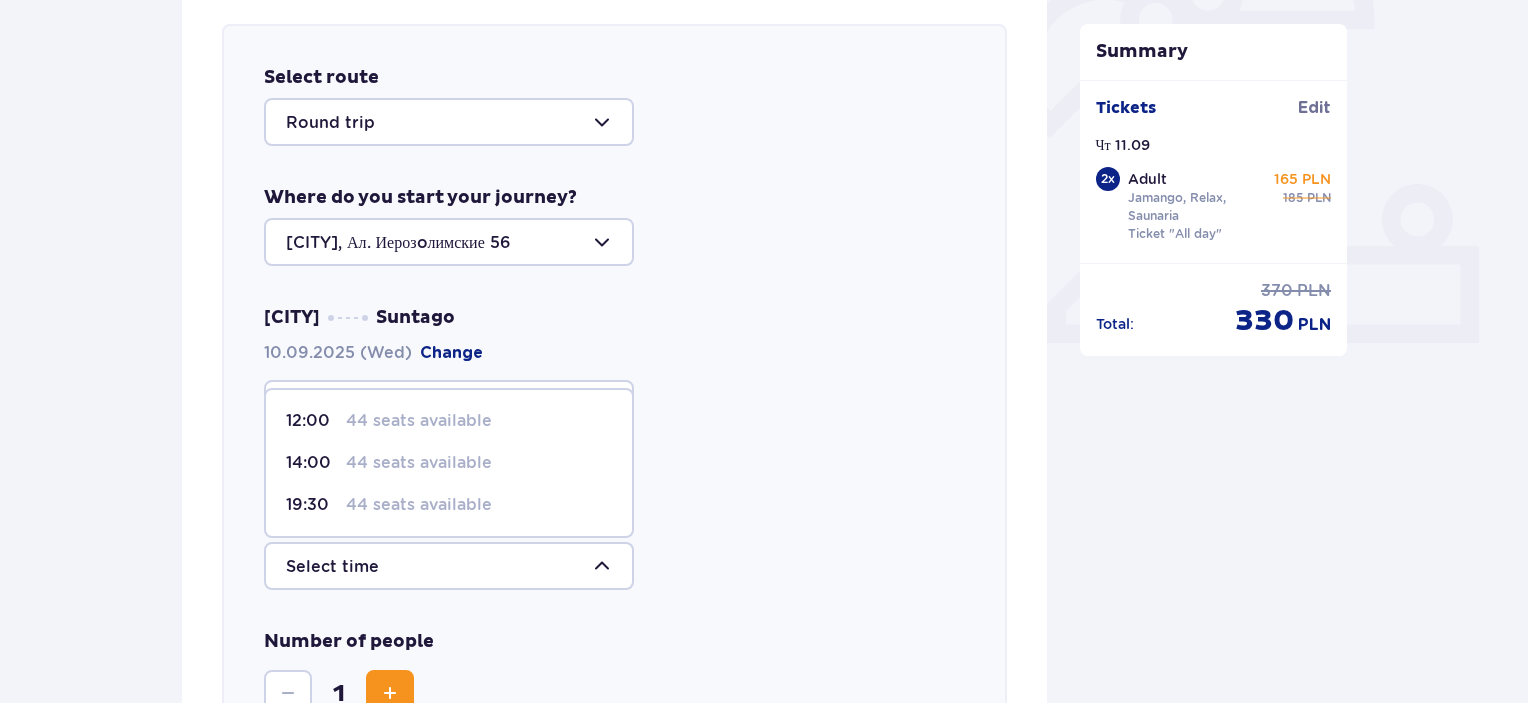 click on "44 seats available" at bounding box center [419, 421] 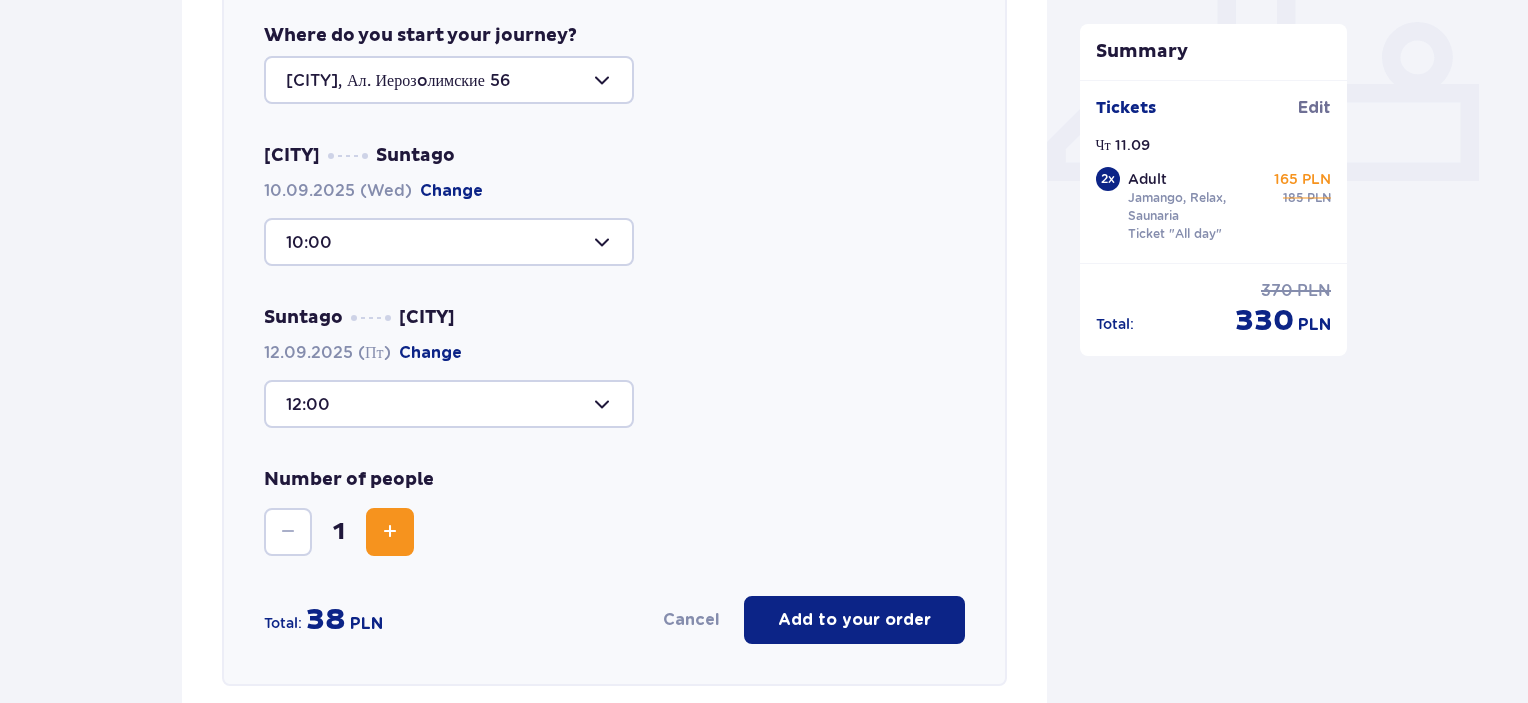 scroll, scrollTop: 872, scrollLeft: 0, axis: vertical 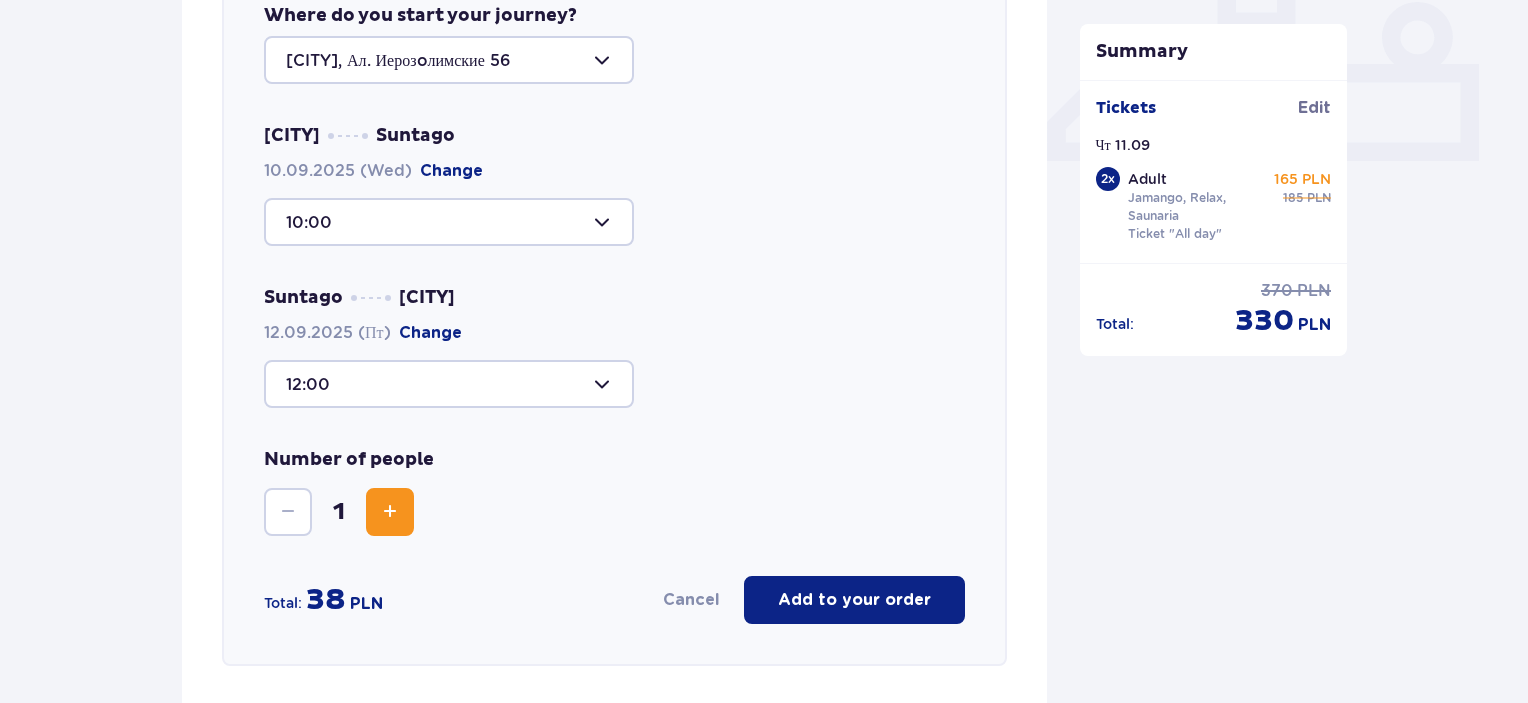 click at bounding box center (390, 512) 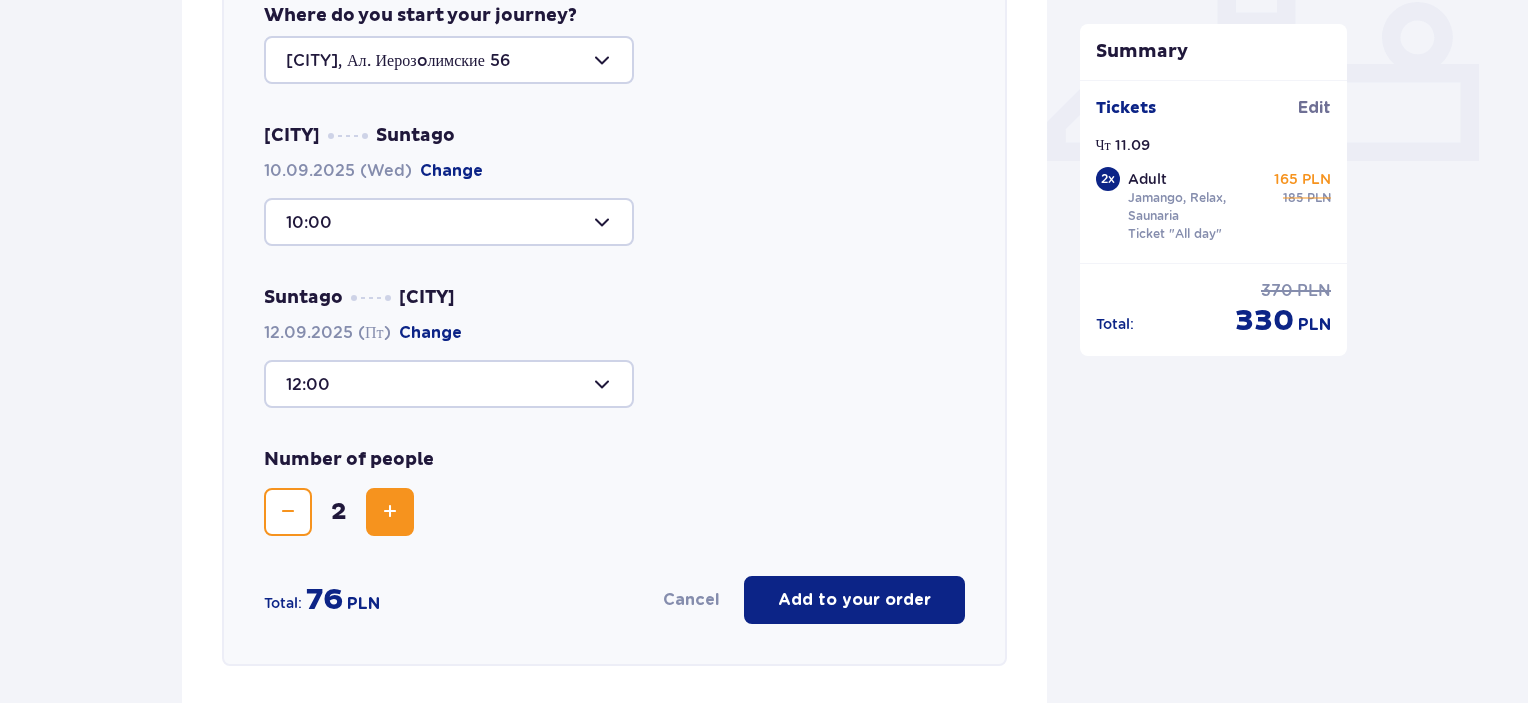 click on "Add to your order" at bounding box center (854, 600) 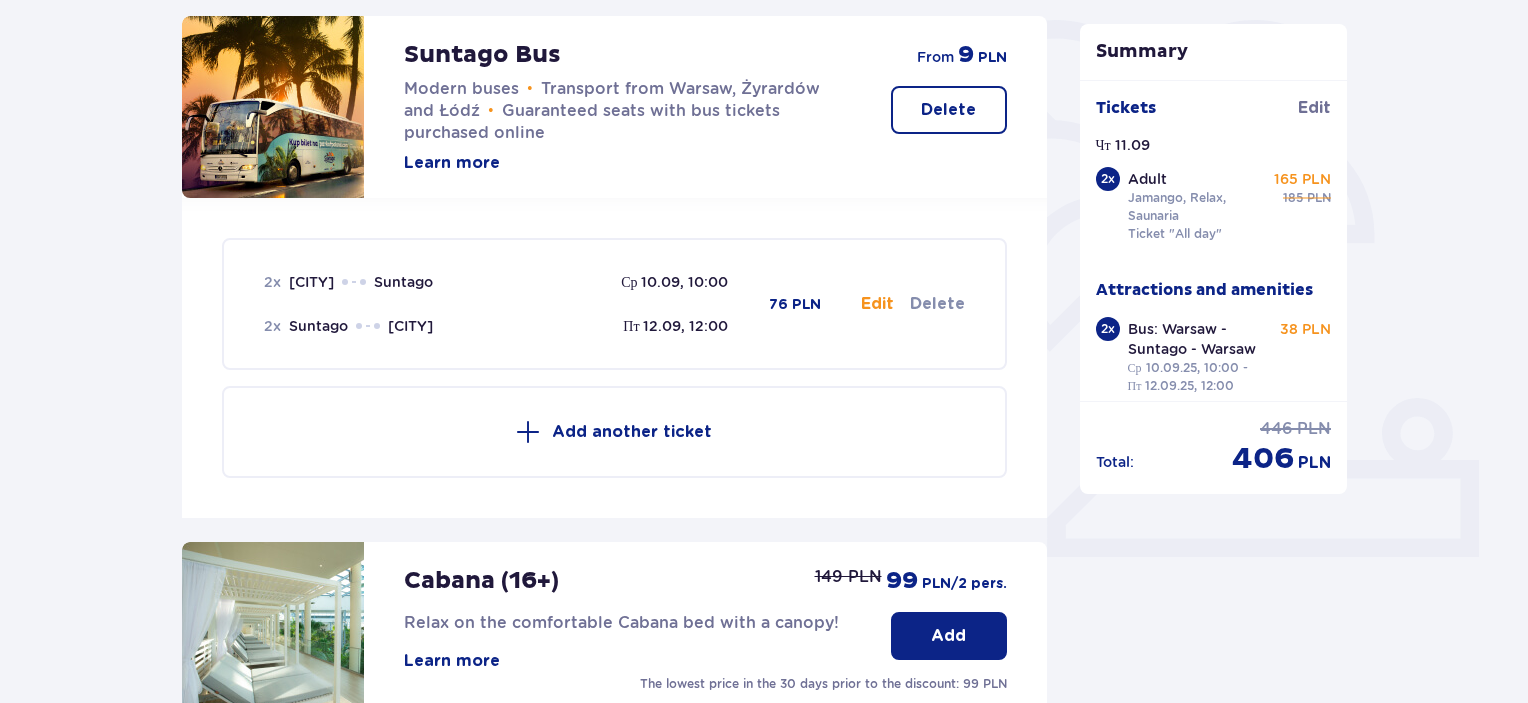scroll, scrollTop: 477, scrollLeft: 0, axis: vertical 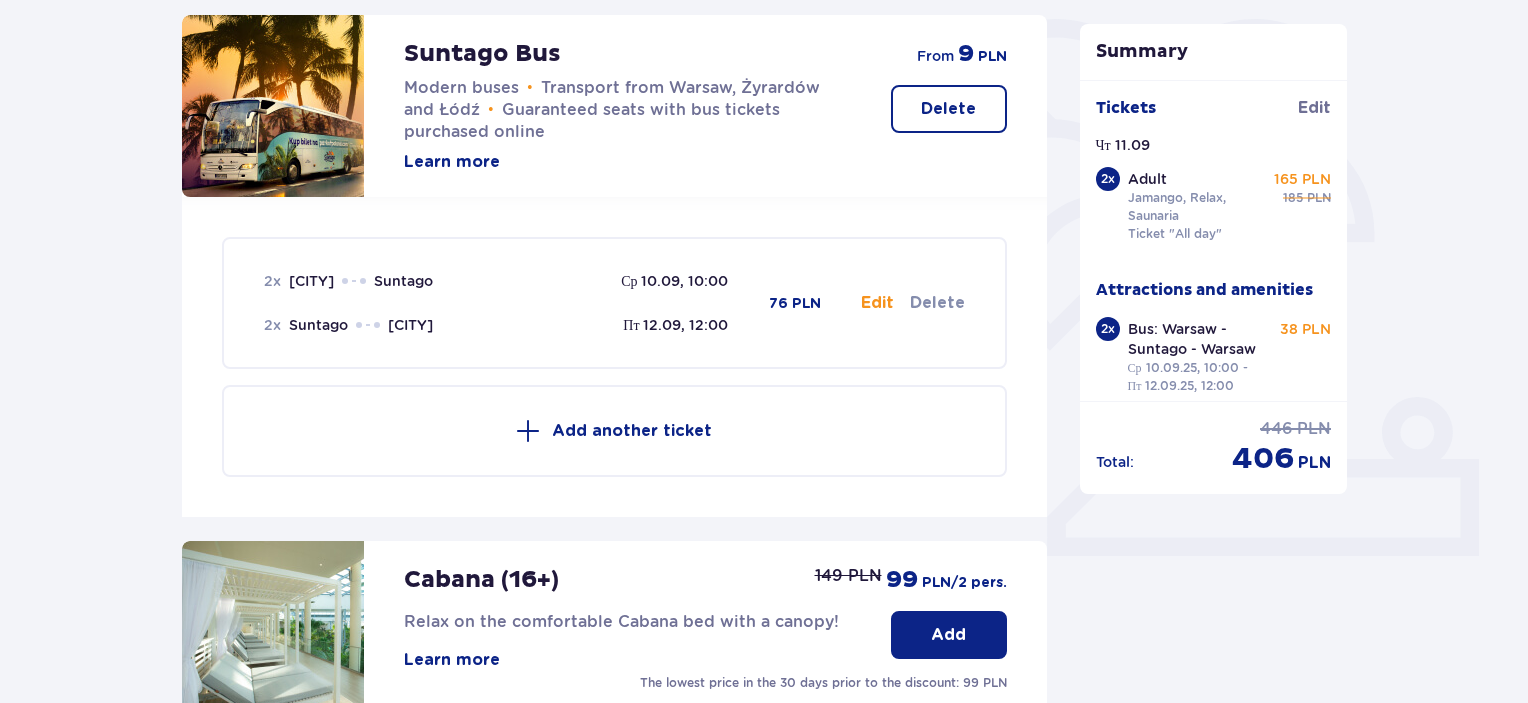 click on "Fri 12.09, 12:00" at bounding box center (675, 325) 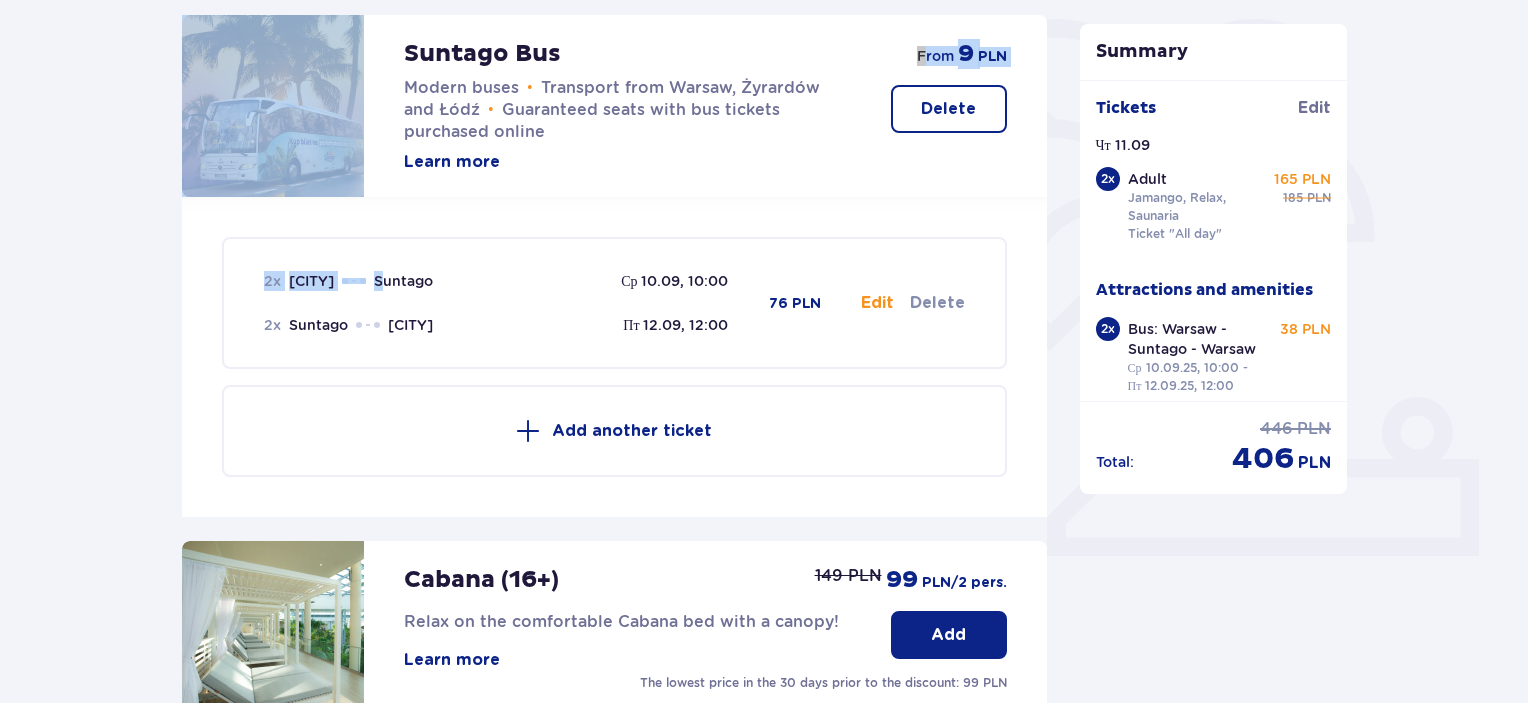 drag, startPoint x: 391, startPoint y: 279, endPoint x: 939, endPoint y: 99, distance: 576.805 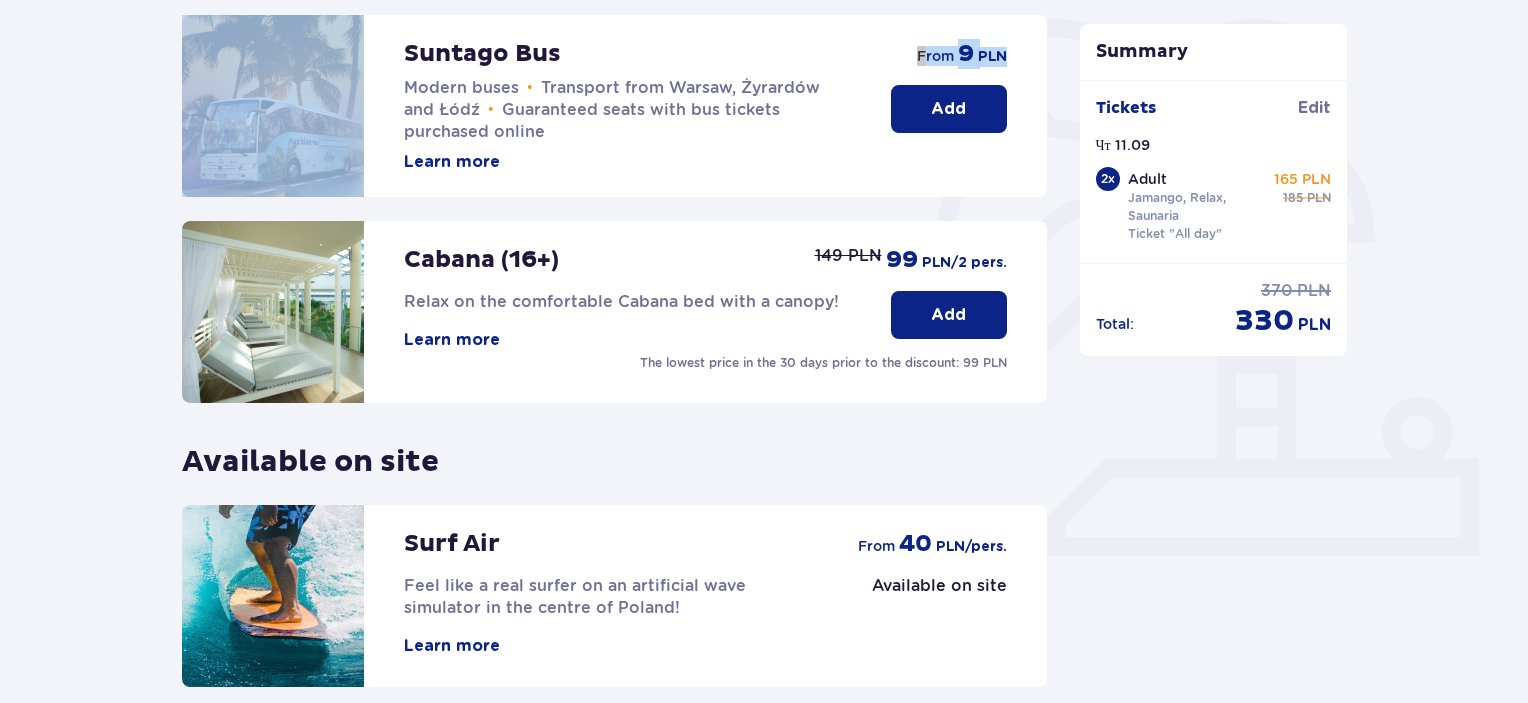 scroll, scrollTop: 0, scrollLeft: 0, axis: both 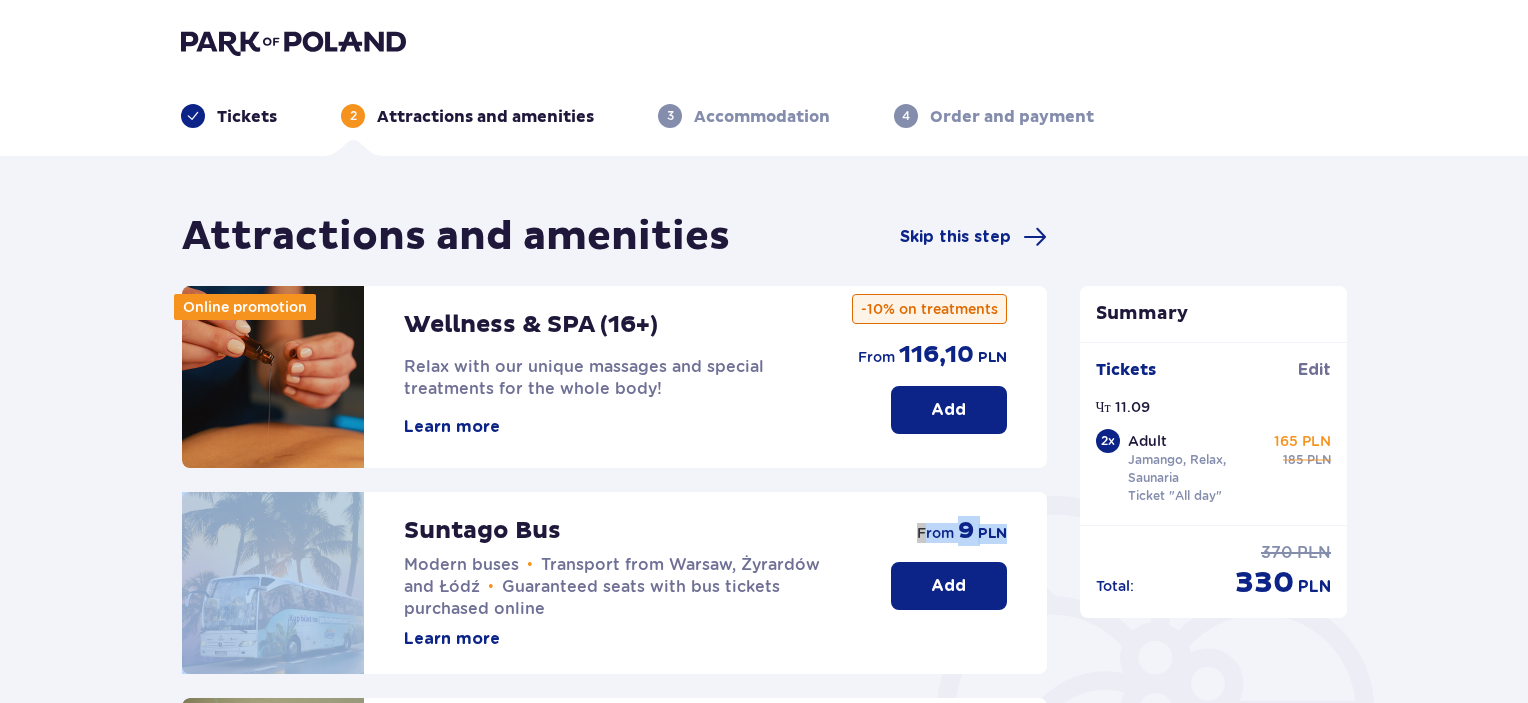 click on "Add" at bounding box center [948, 586] 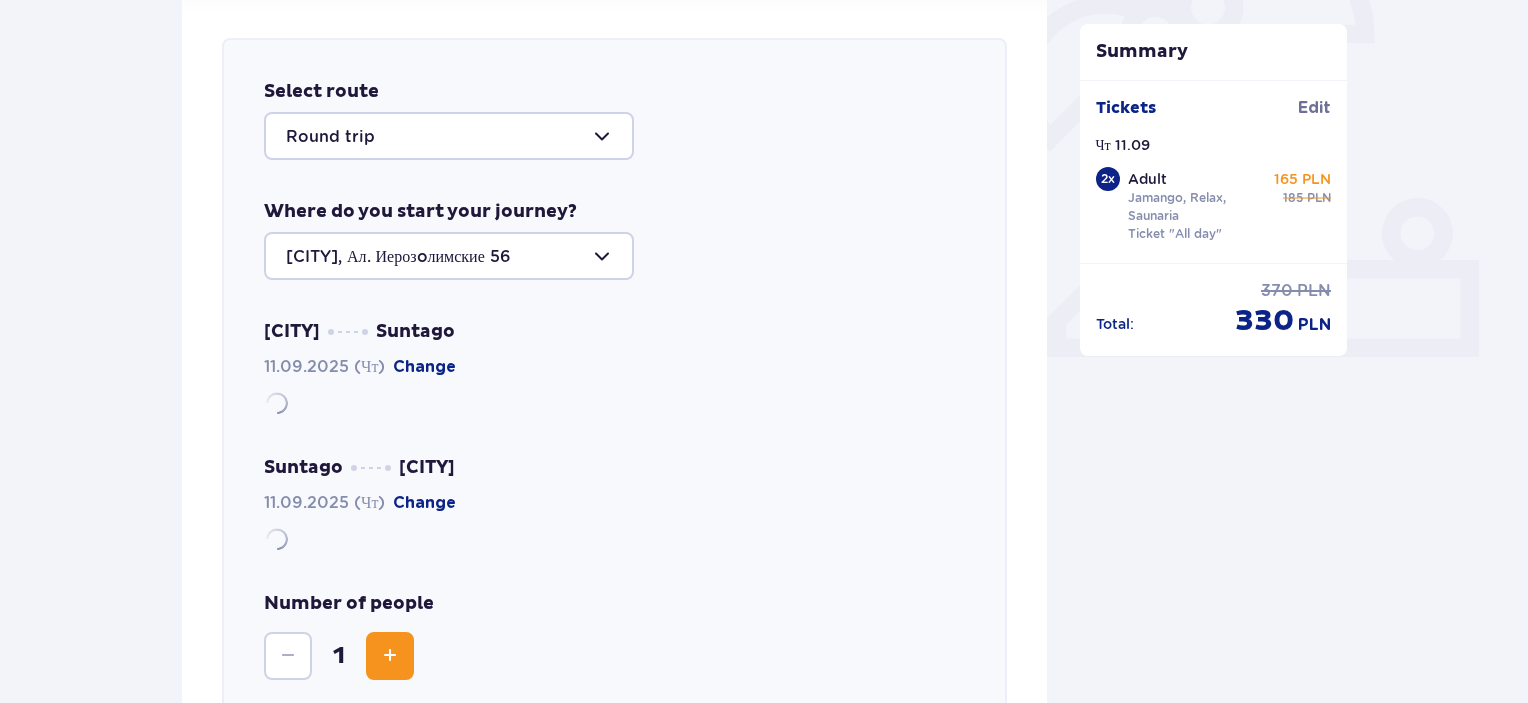 scroll, scrollTop: 690, scrollLeft: 0, axis: vertical 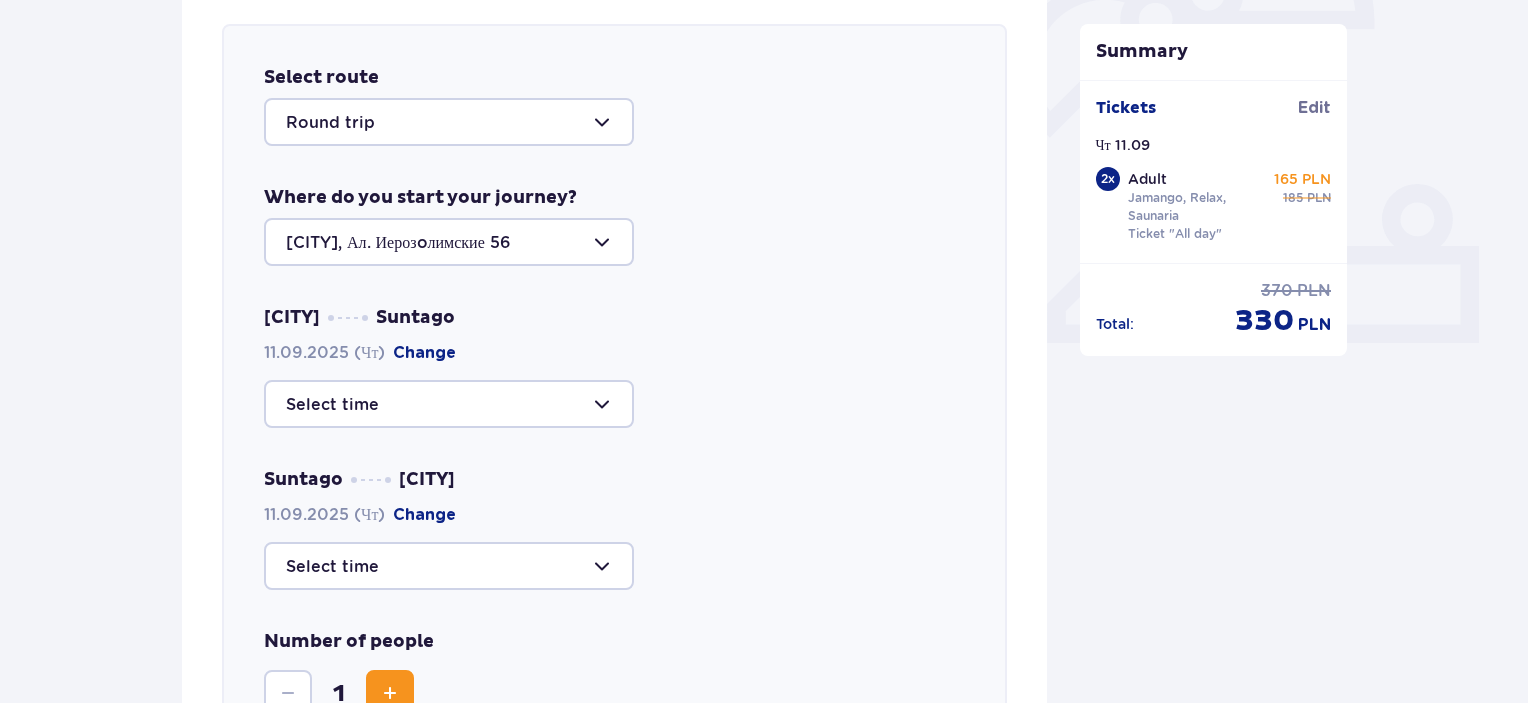 click on "Change" at bounding box center [424, 353] 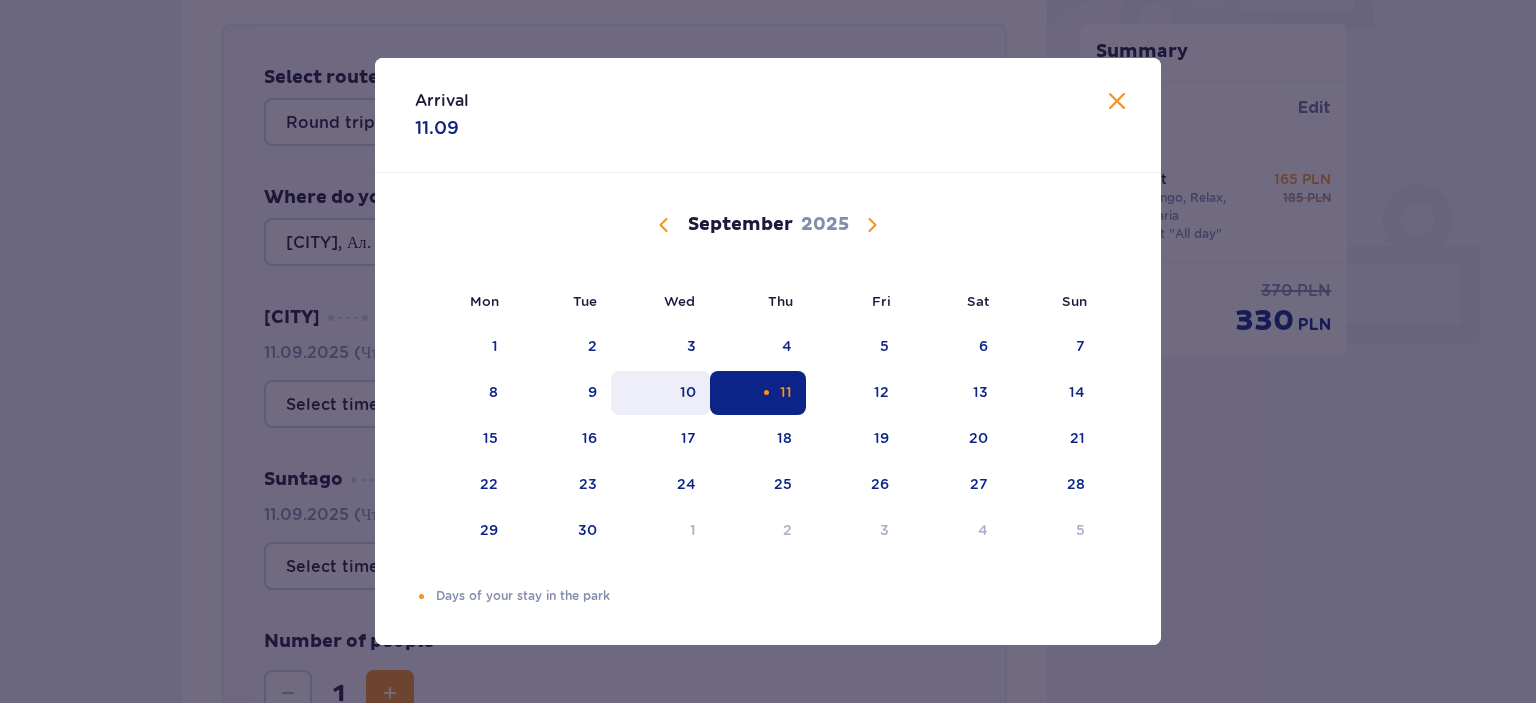 click on "10" at bounding box center [660, 393] 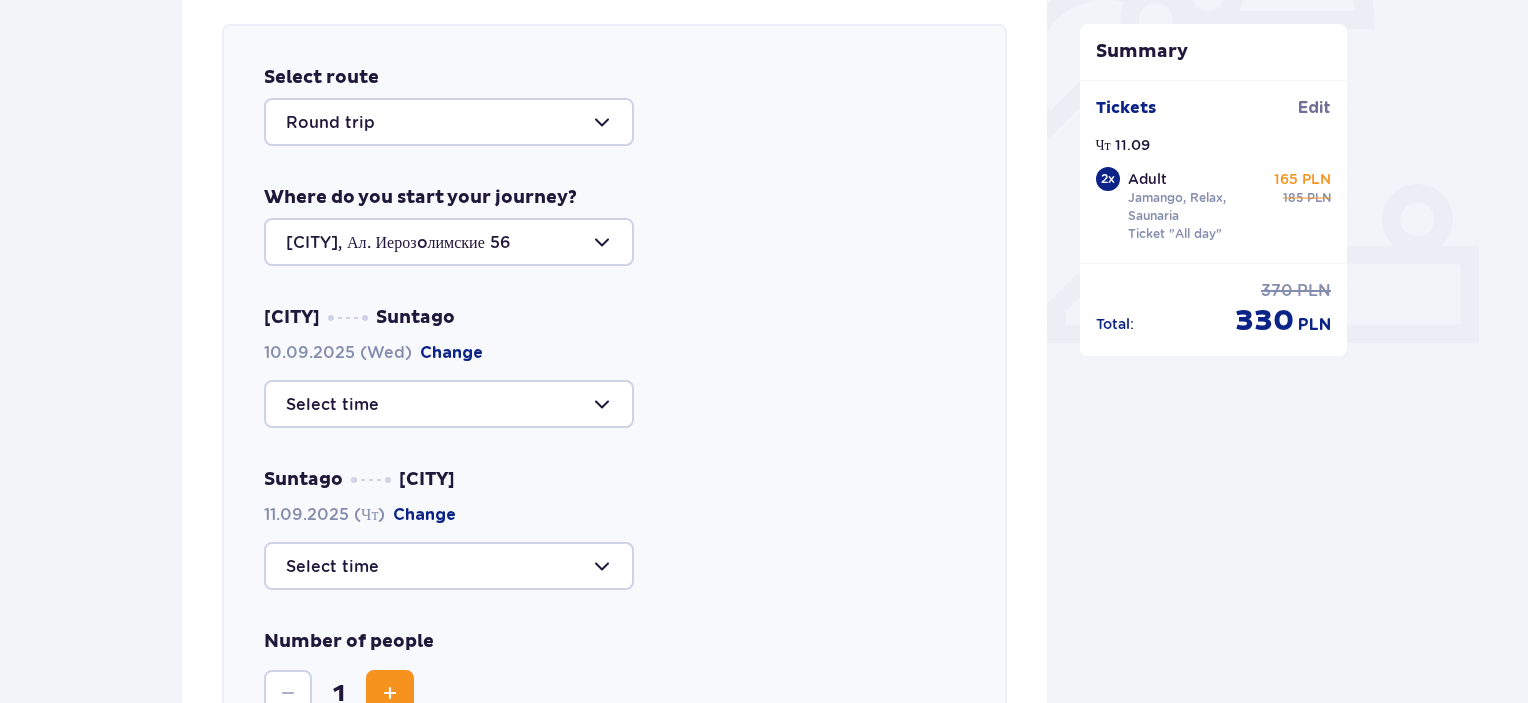 click at bounding box center [449, 404] 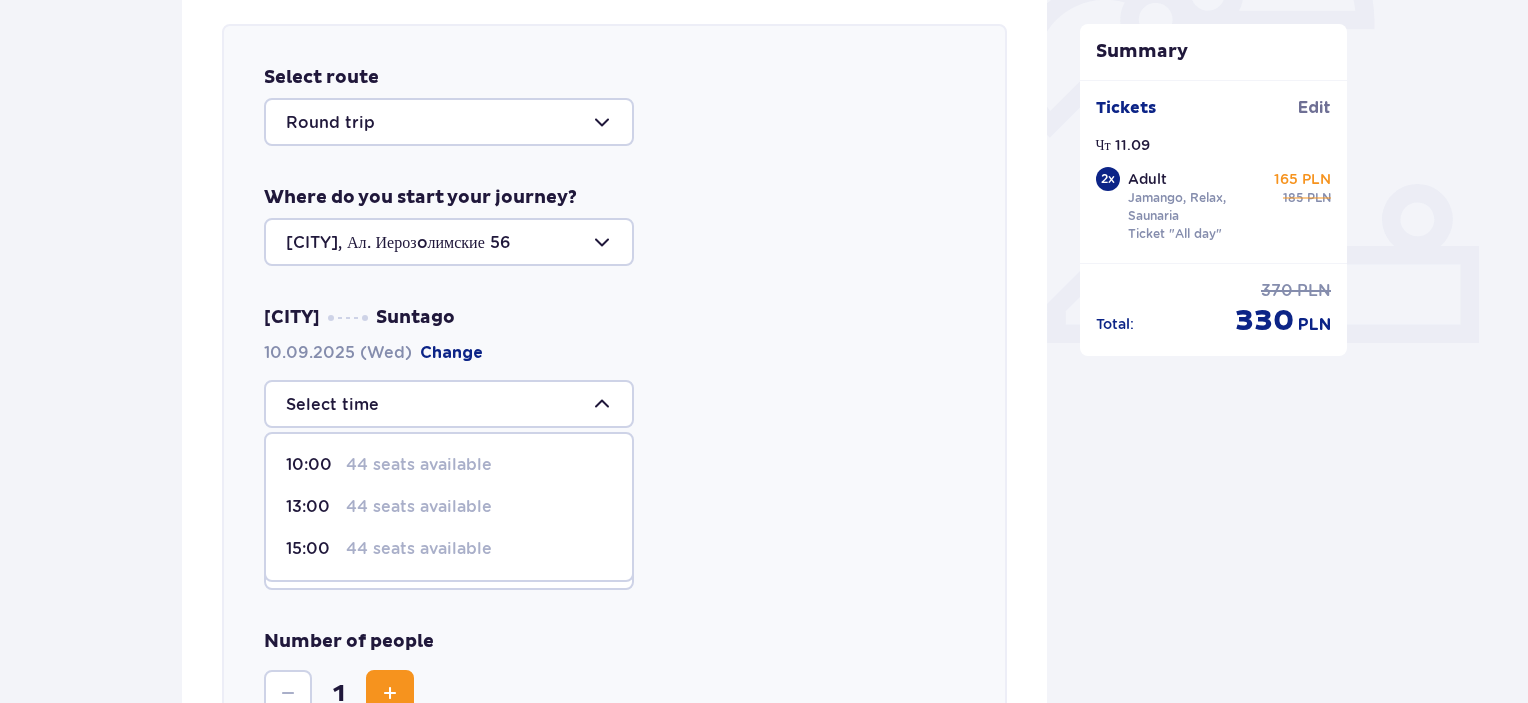 click on "44 seats available" at bounding box center (419, 549) 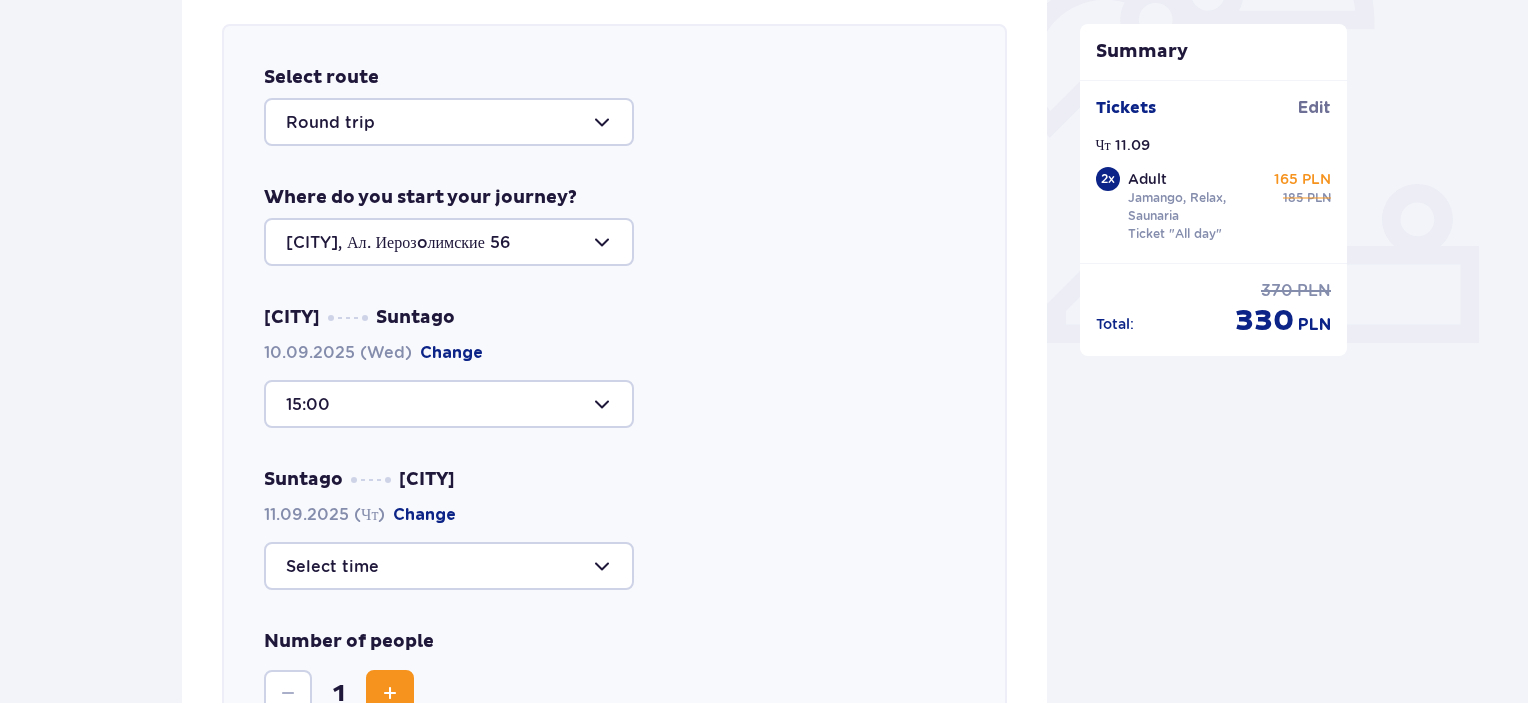 click on "Change" at bounding box center [424, 515] 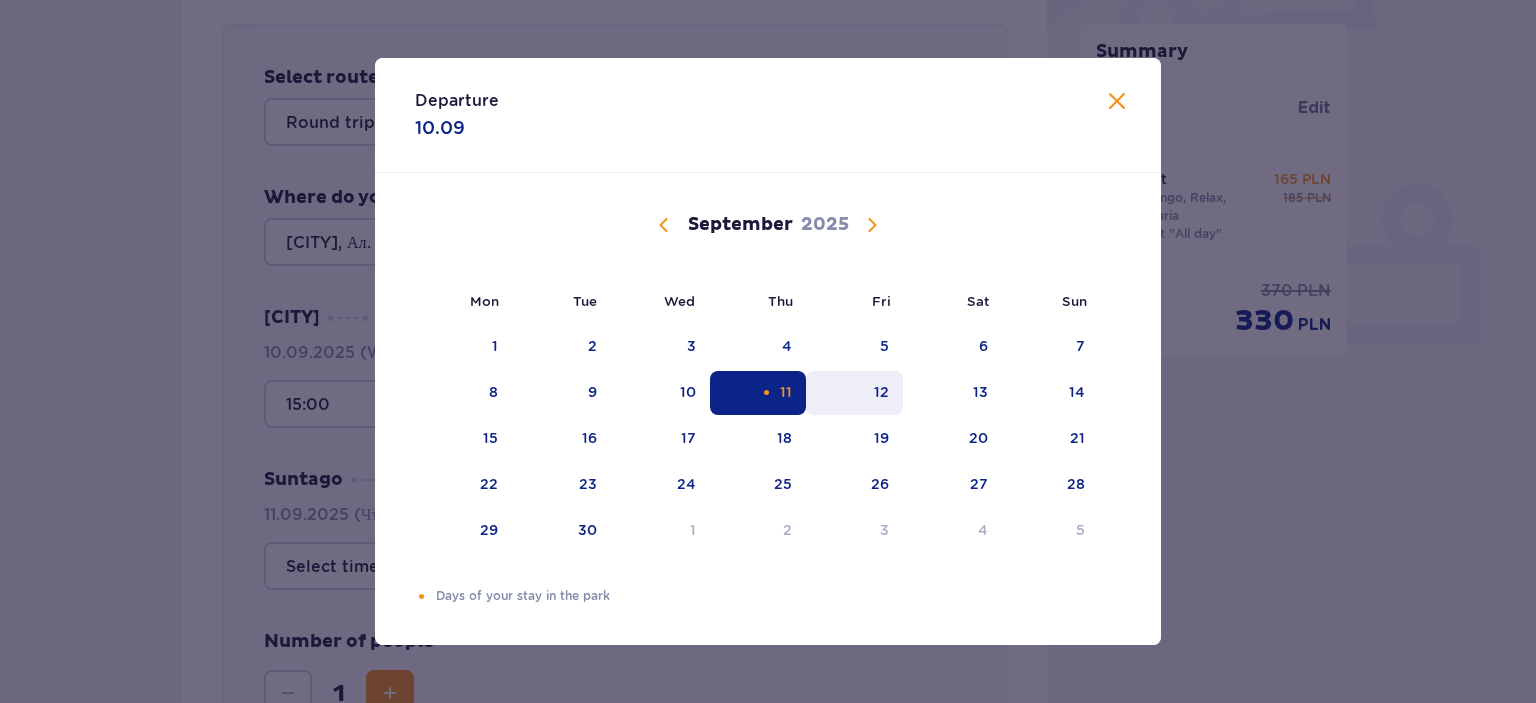 click on "12" at bounding box center (854, 393) 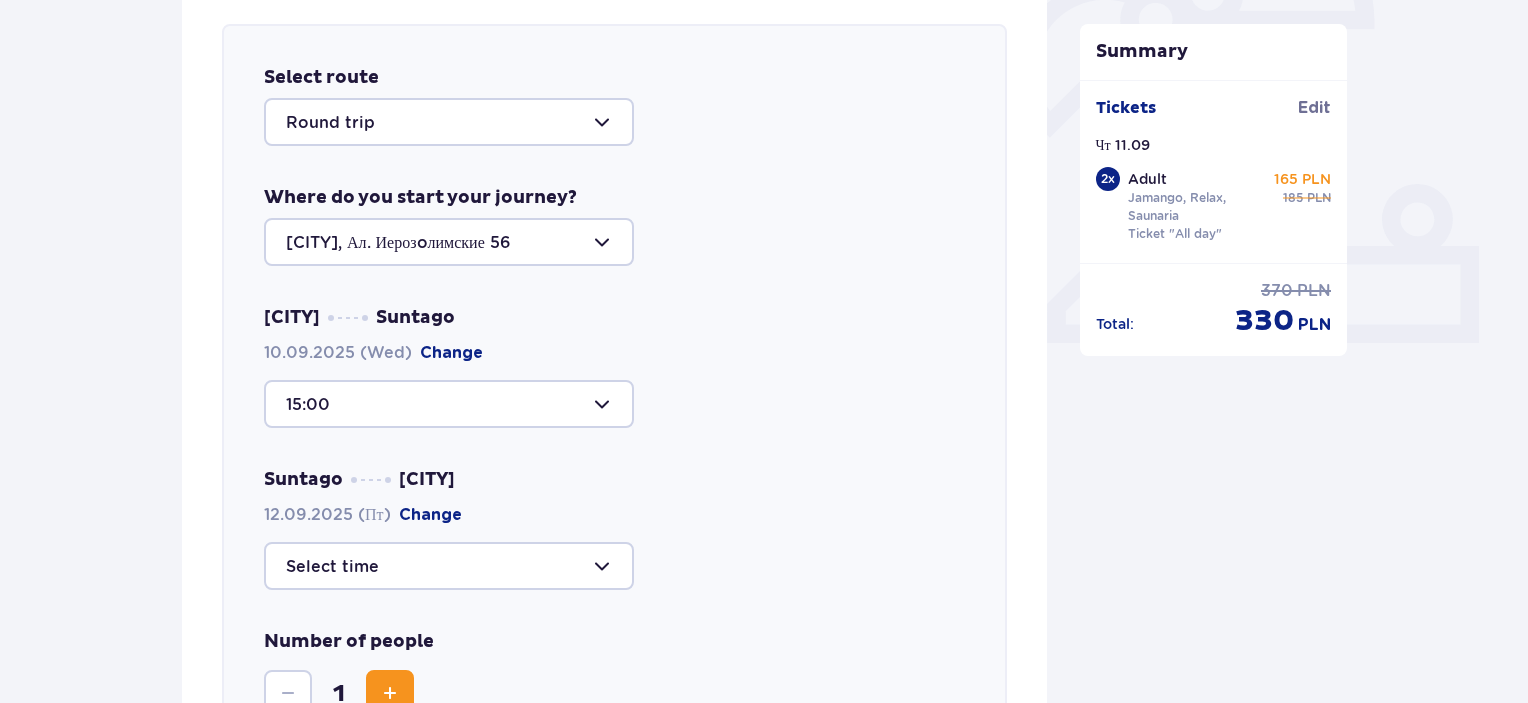 click at bounding box center (449, 566) 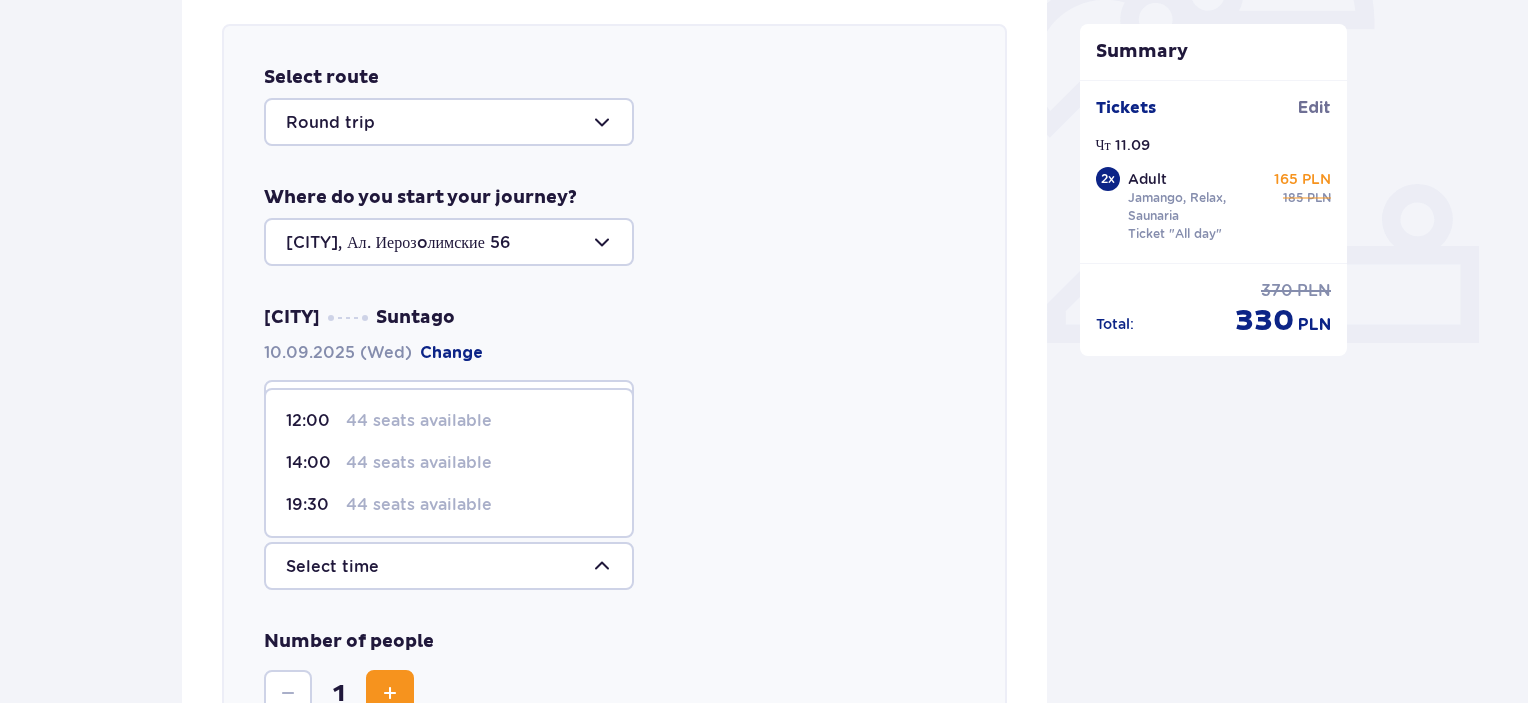 click on "44 seats available" at bounding box center (419, 421) 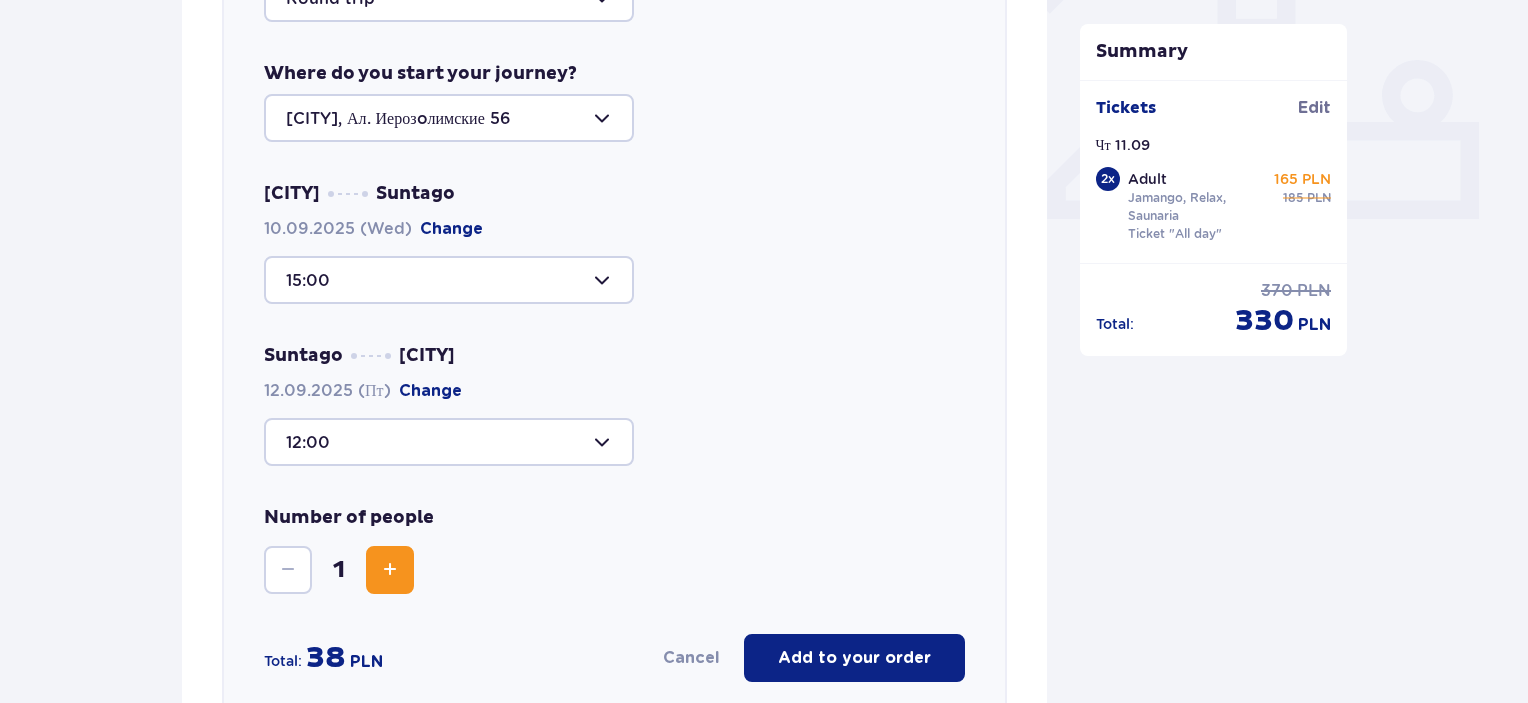 scroll, scrollTop: 820, scrollLeft: 0, axis: vertical 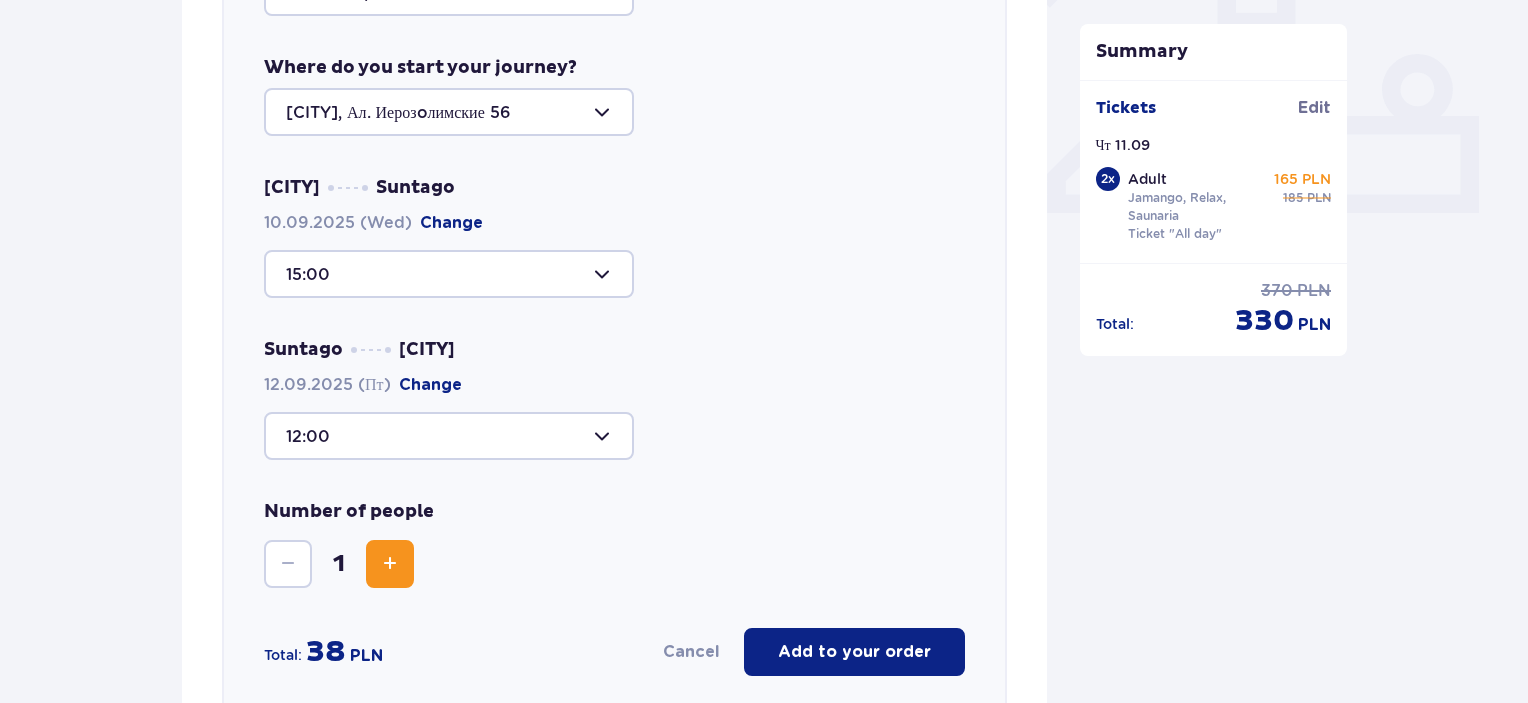 click at bounding box center (390, 564) 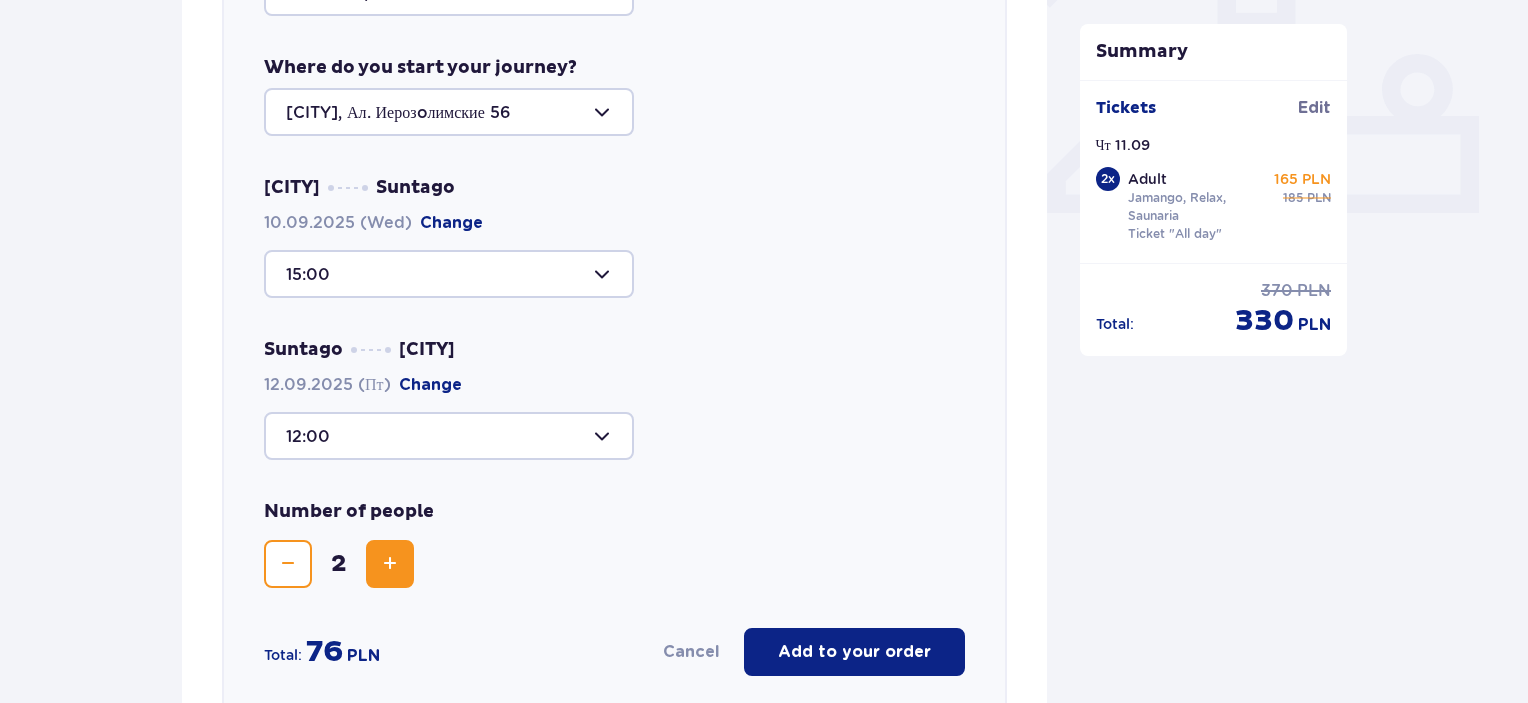 click on "Add to your order" at bounding box center (854, 652) 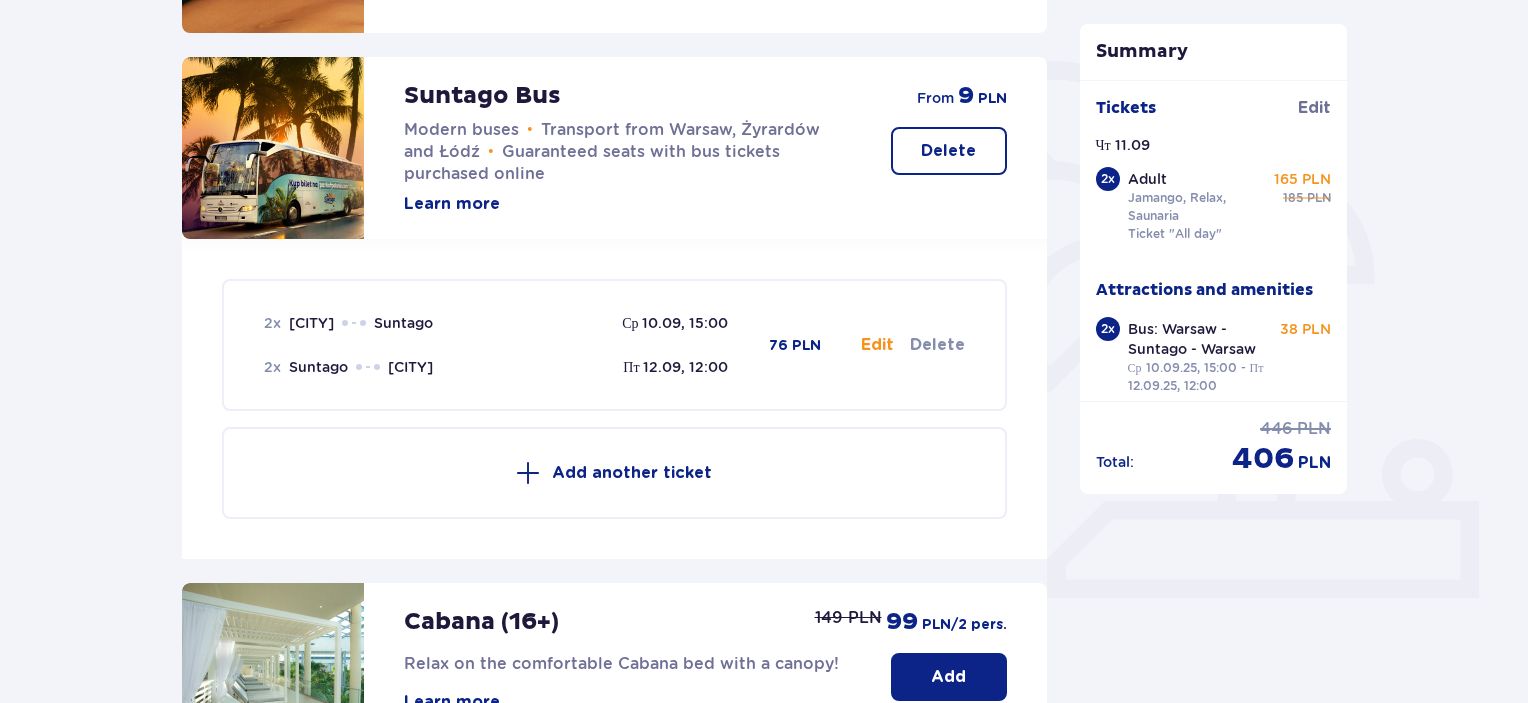 scroll, scrollTop: 971, scrollLeft: 0, axis: vertical 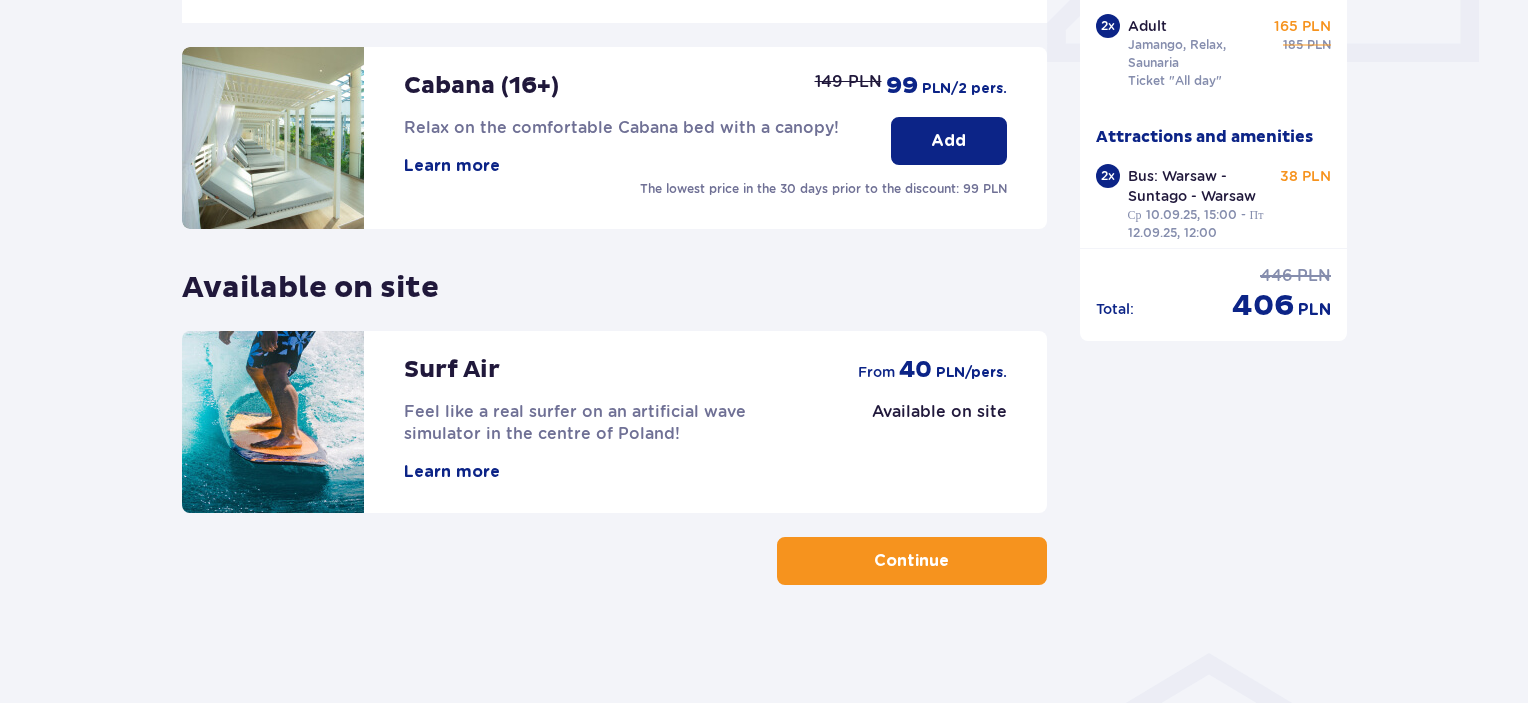 click on "Continue" at bounding box center (911, 561) 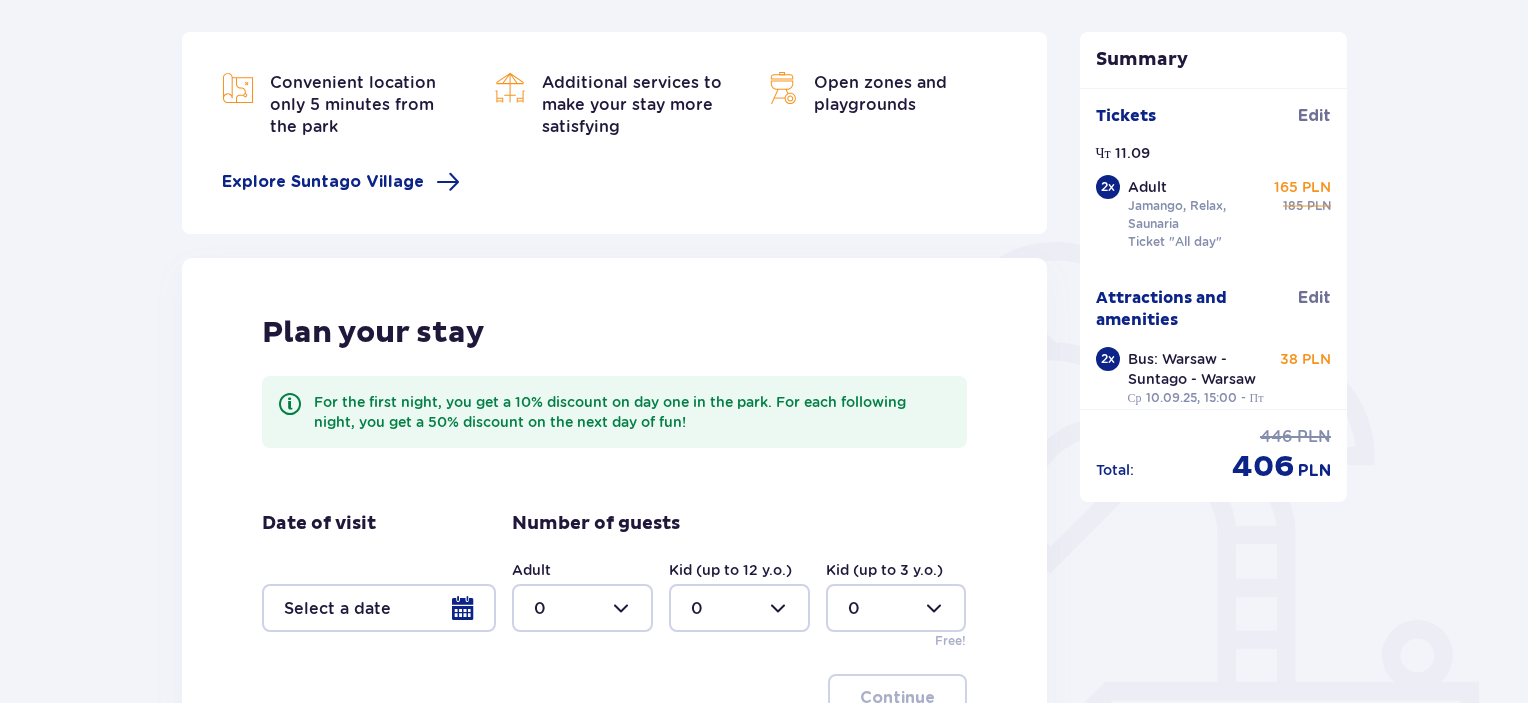 scroll, scrollTop: 274, scrollLeft: 0, axis: vertical 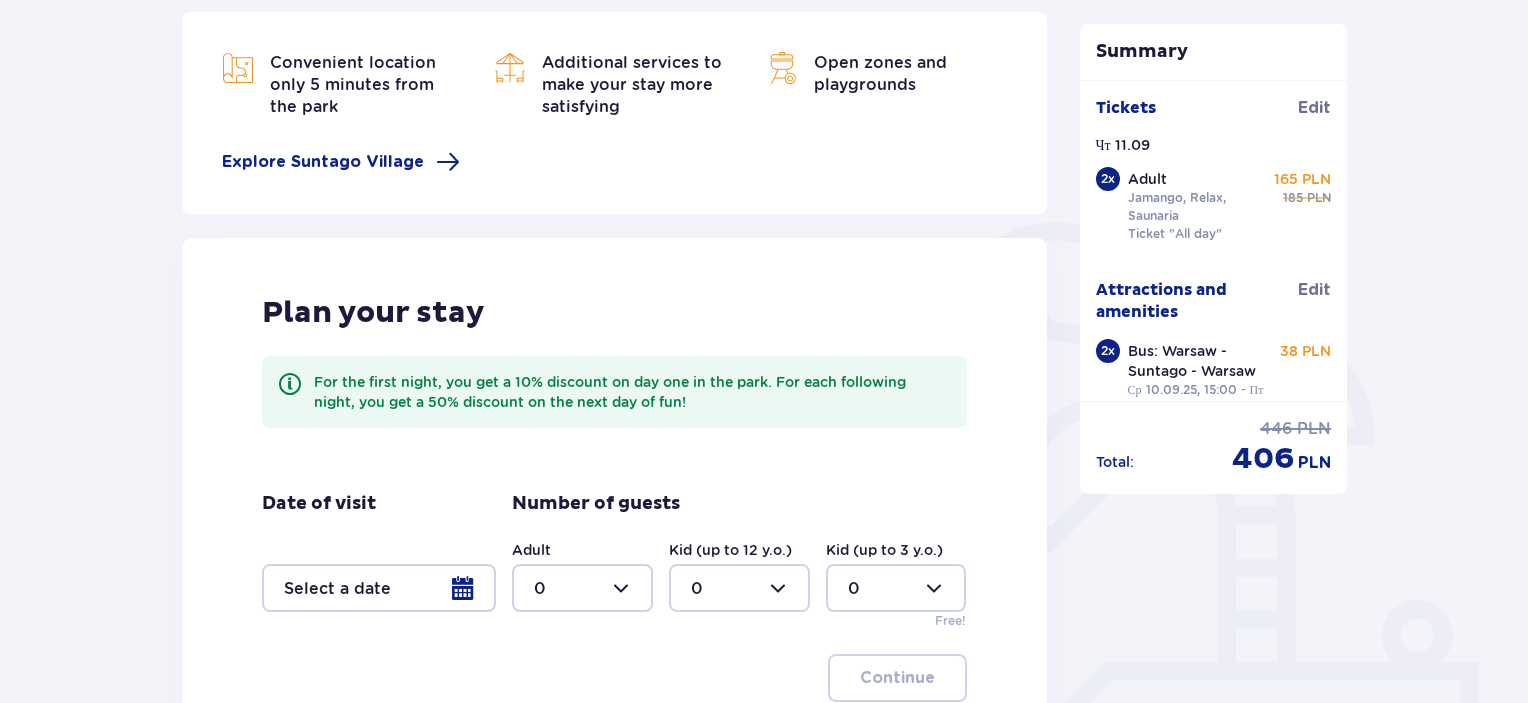 click at bounding box center [379, 588] 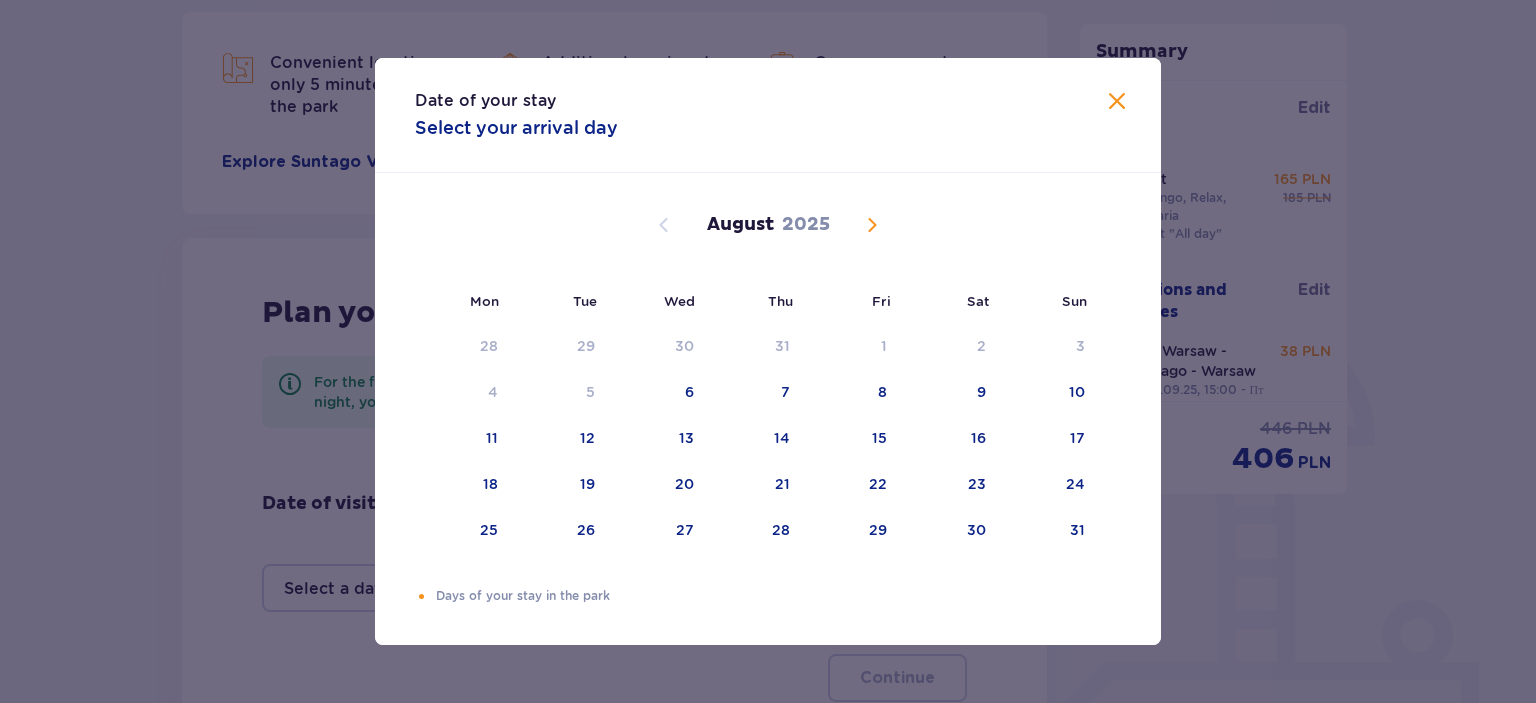 click at bounding box center [872, 225] 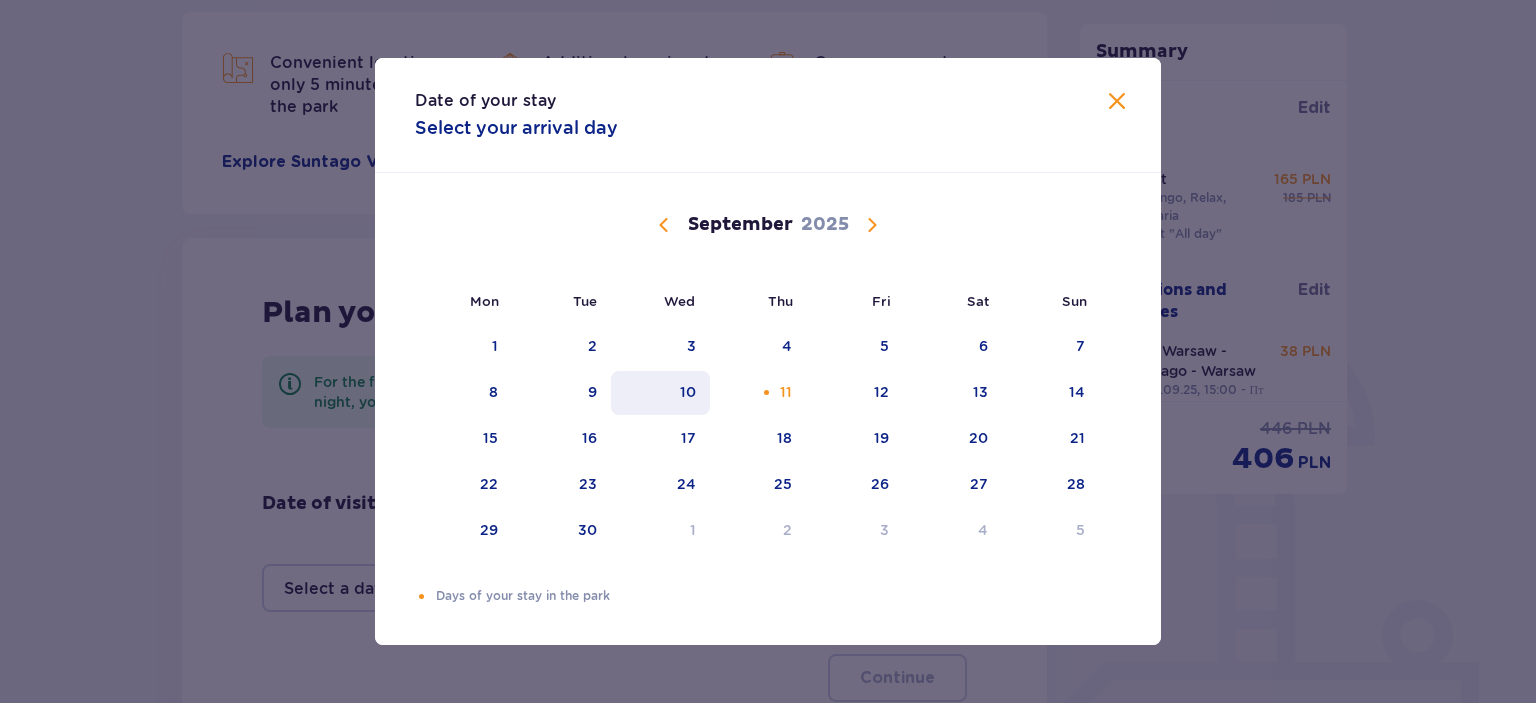click on "10" at bounding box center [688, 392] 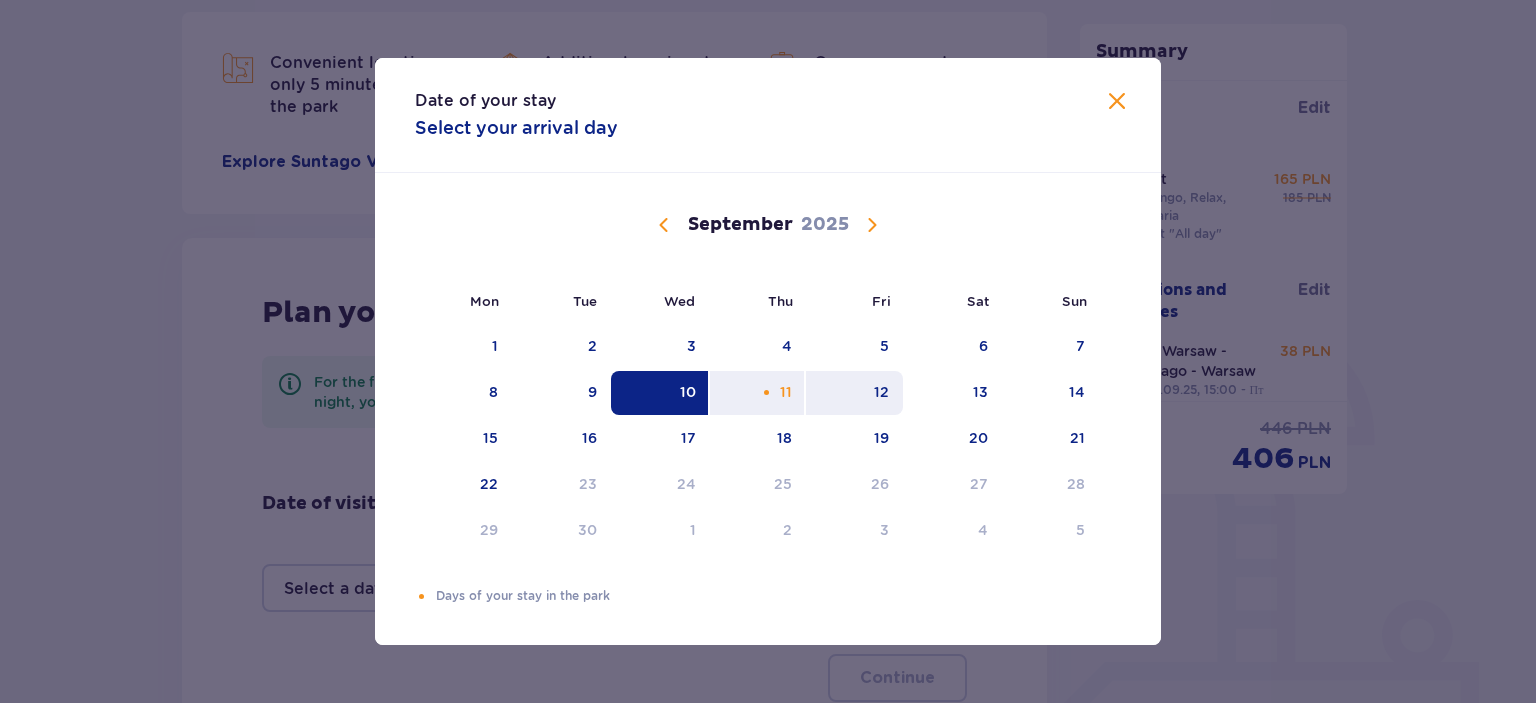 click on "12" at bounding box center [854, 393] 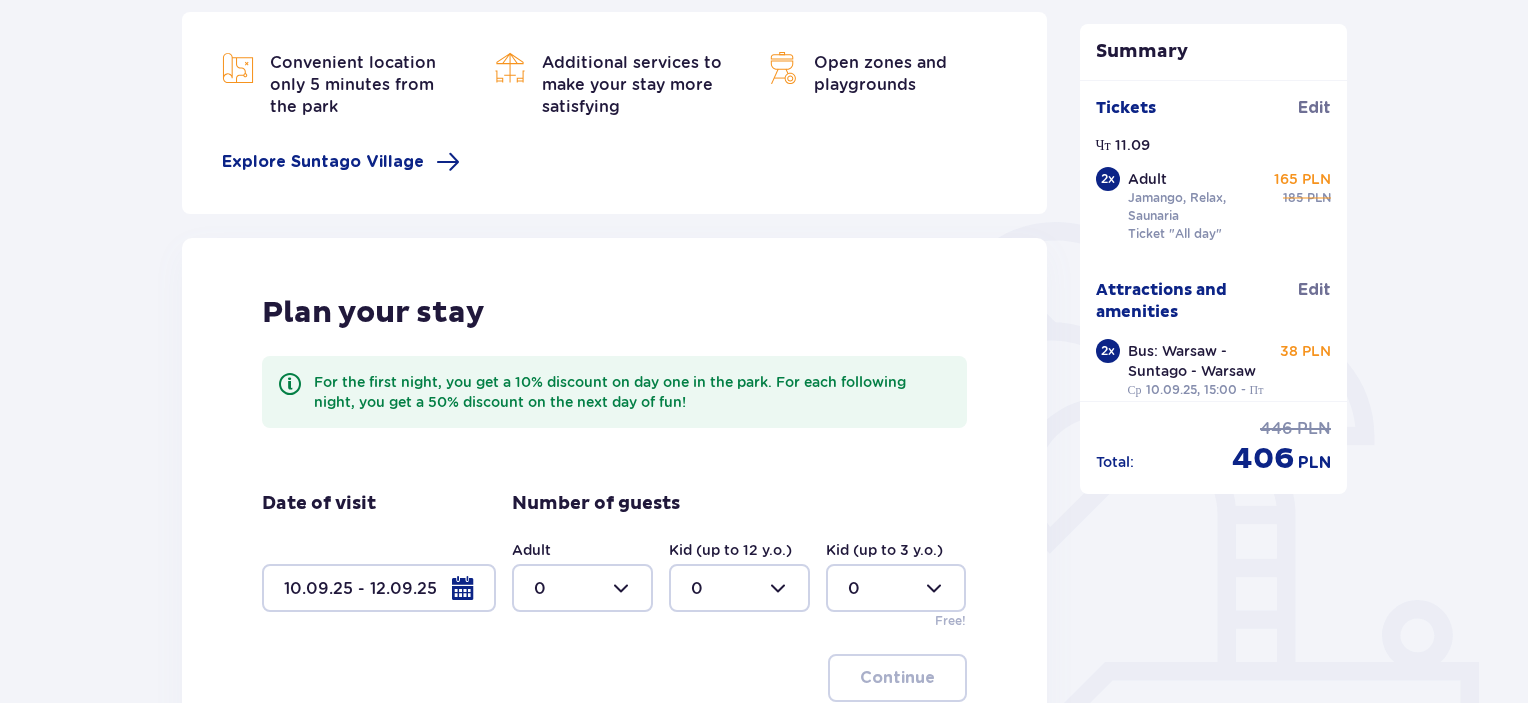 click at bounding box center (582, 588) 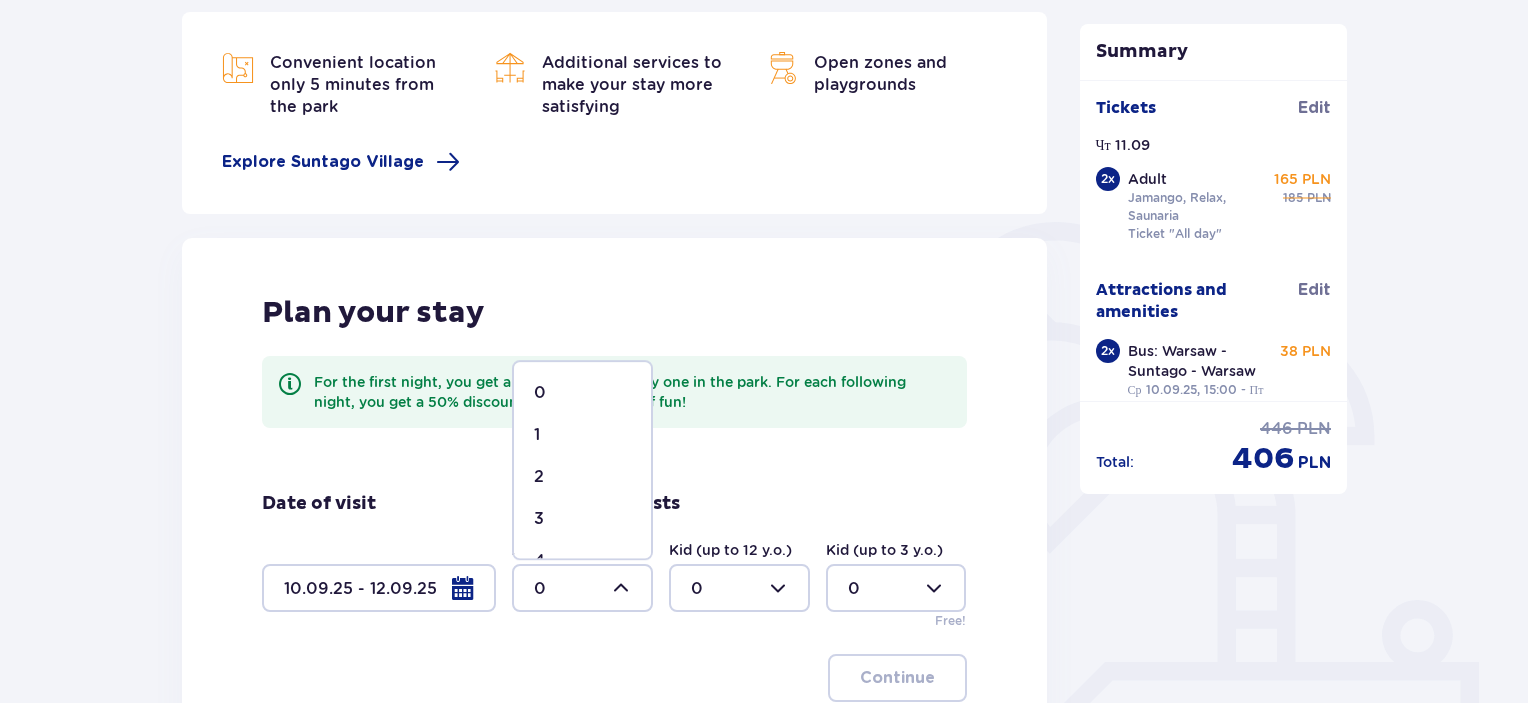 click on "2" at bounding box center [582, 477] 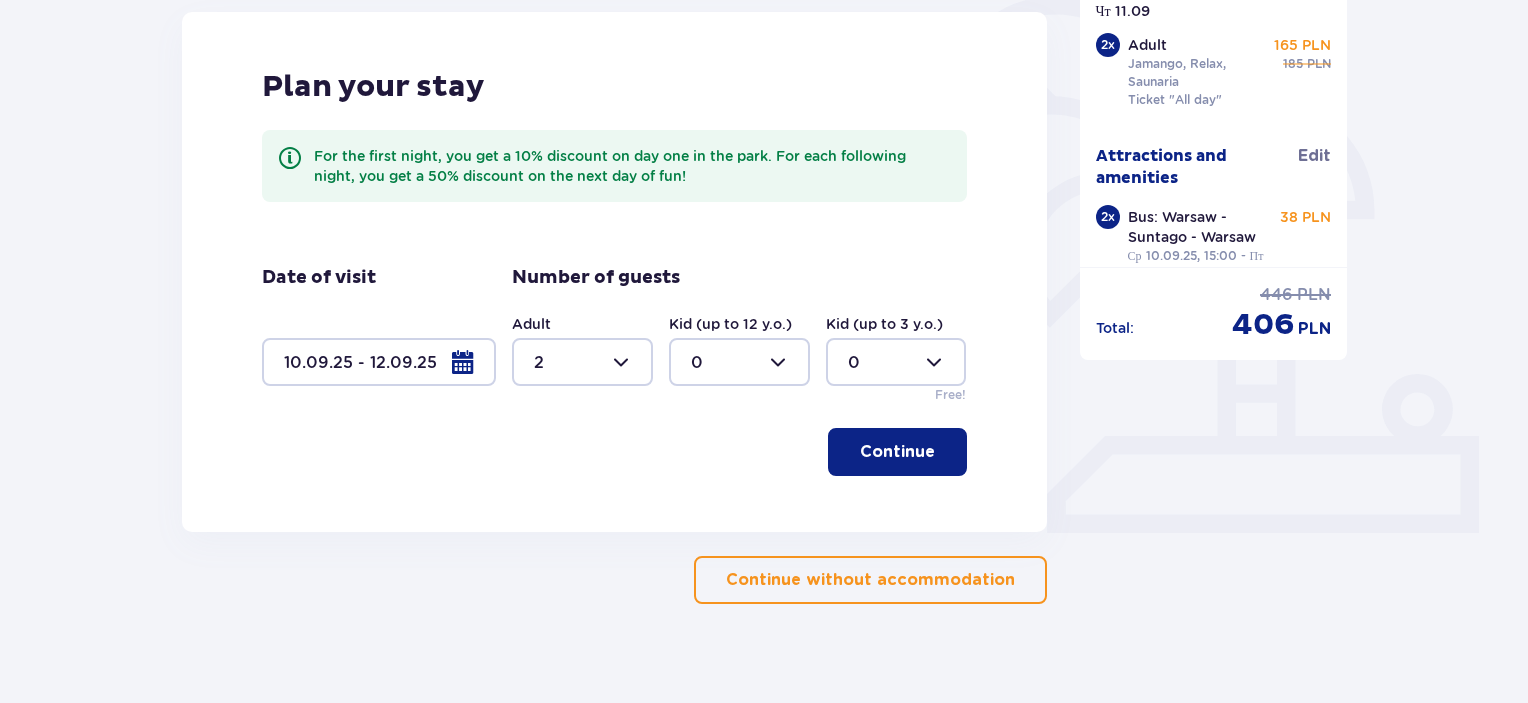 scroll, scrollTop: 514, scrollLeft: 0, axis: vertical 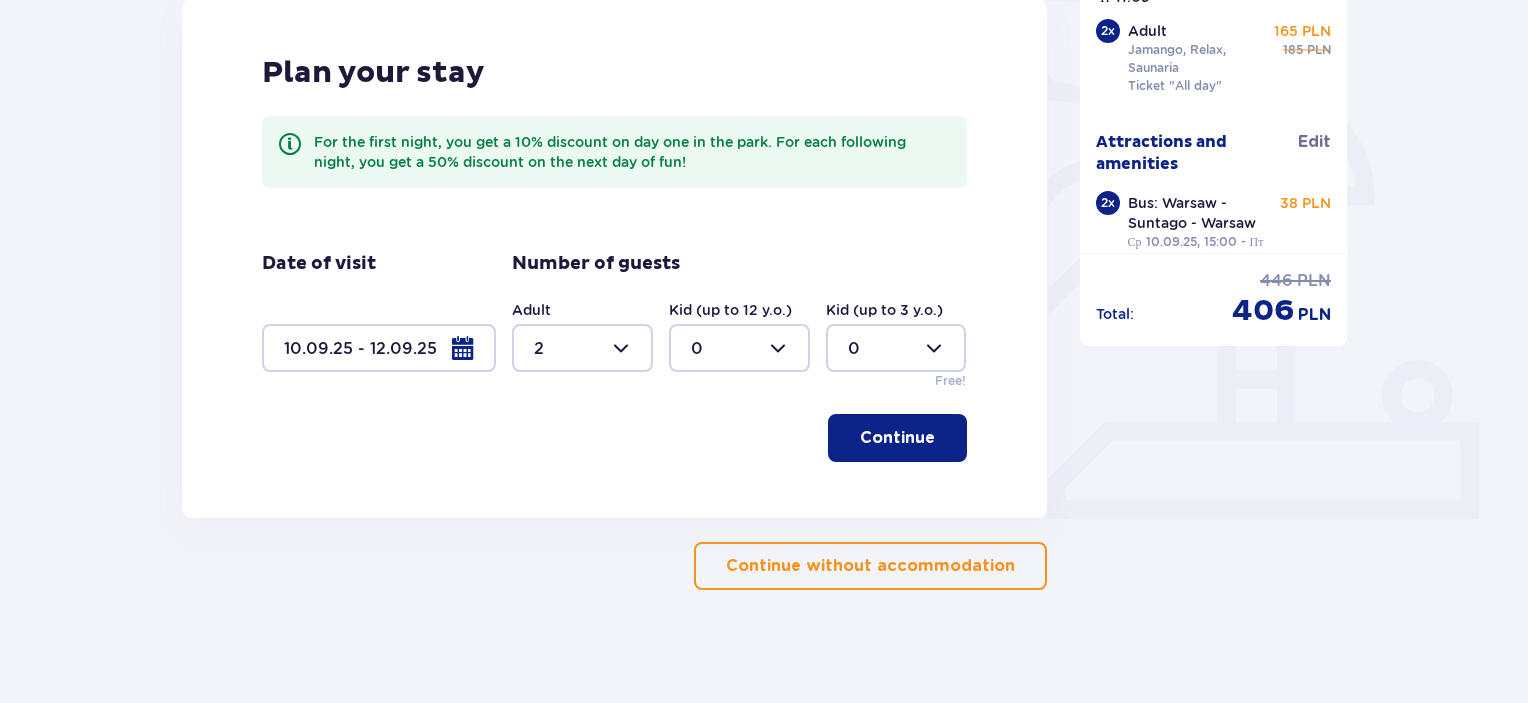 click on "Continue" at bounding box center (897, 438) 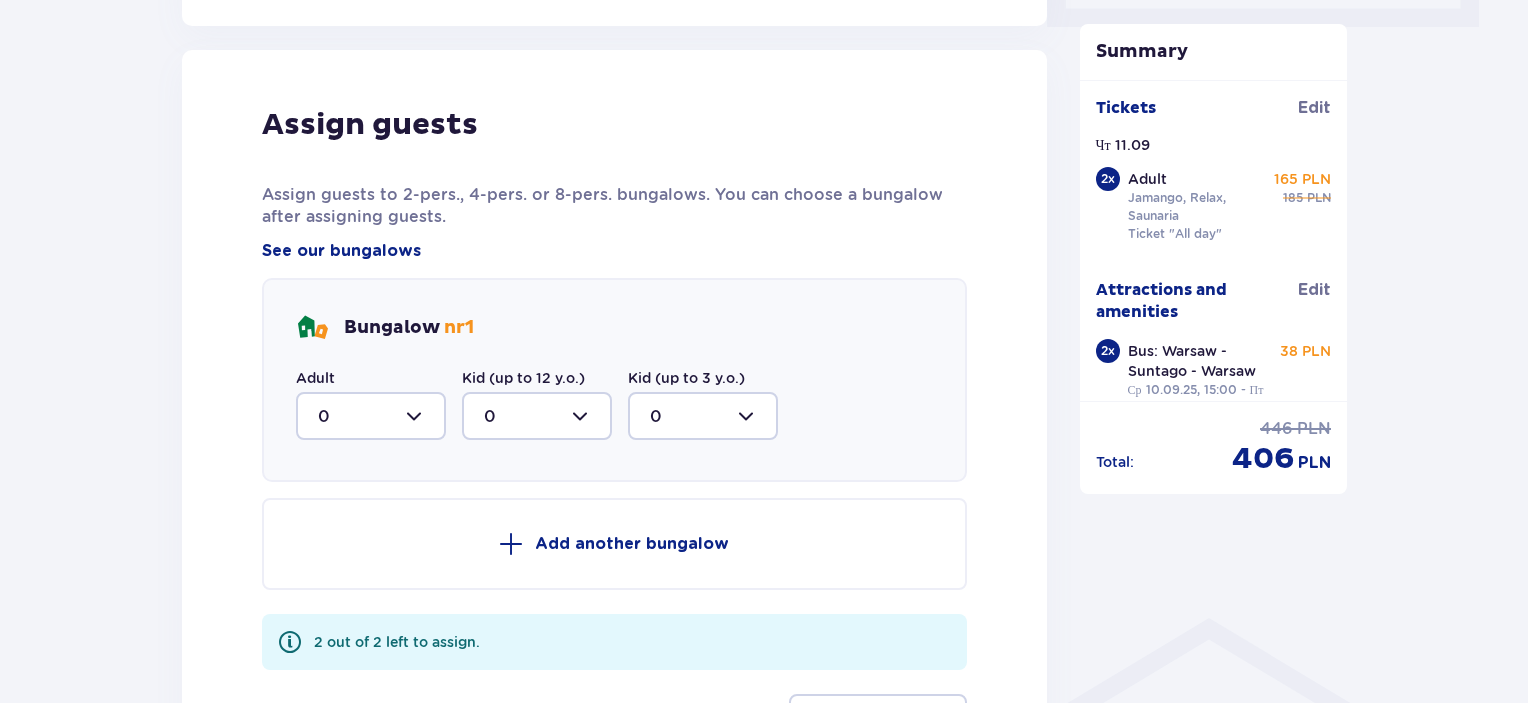 scroll, scrollTop: 1032, scrollLeft: 0, axis: vertical 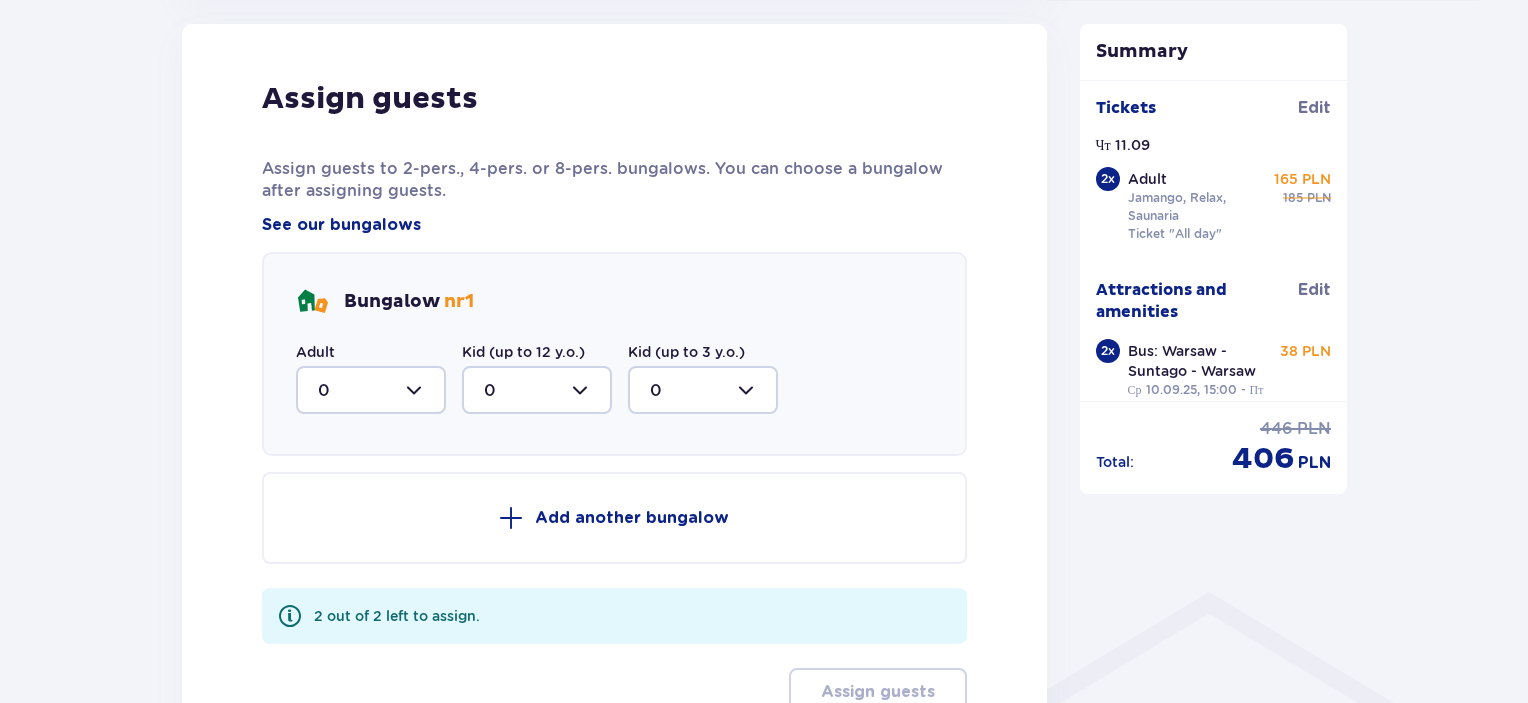 click at bounding box center (371, 390) 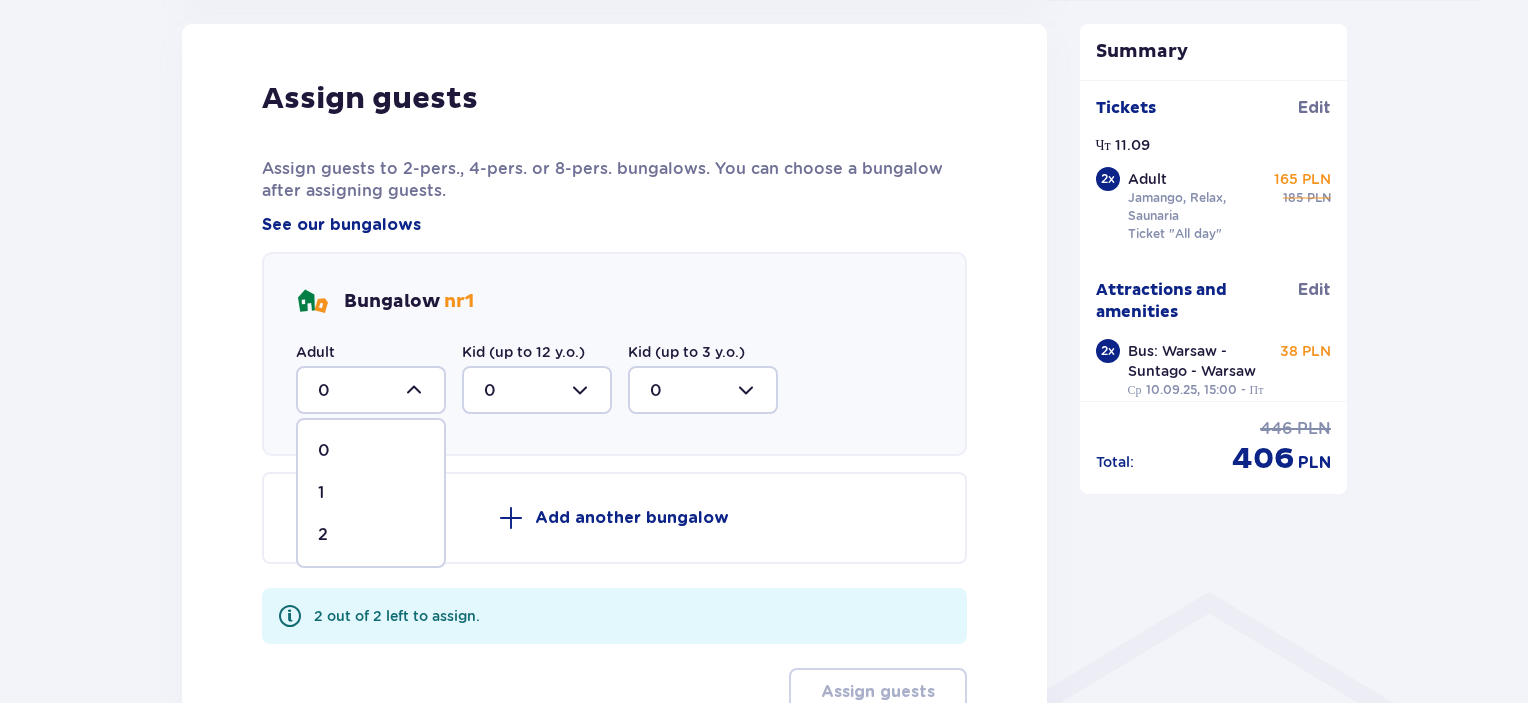 click on "2" at bounding box center [323, 535] 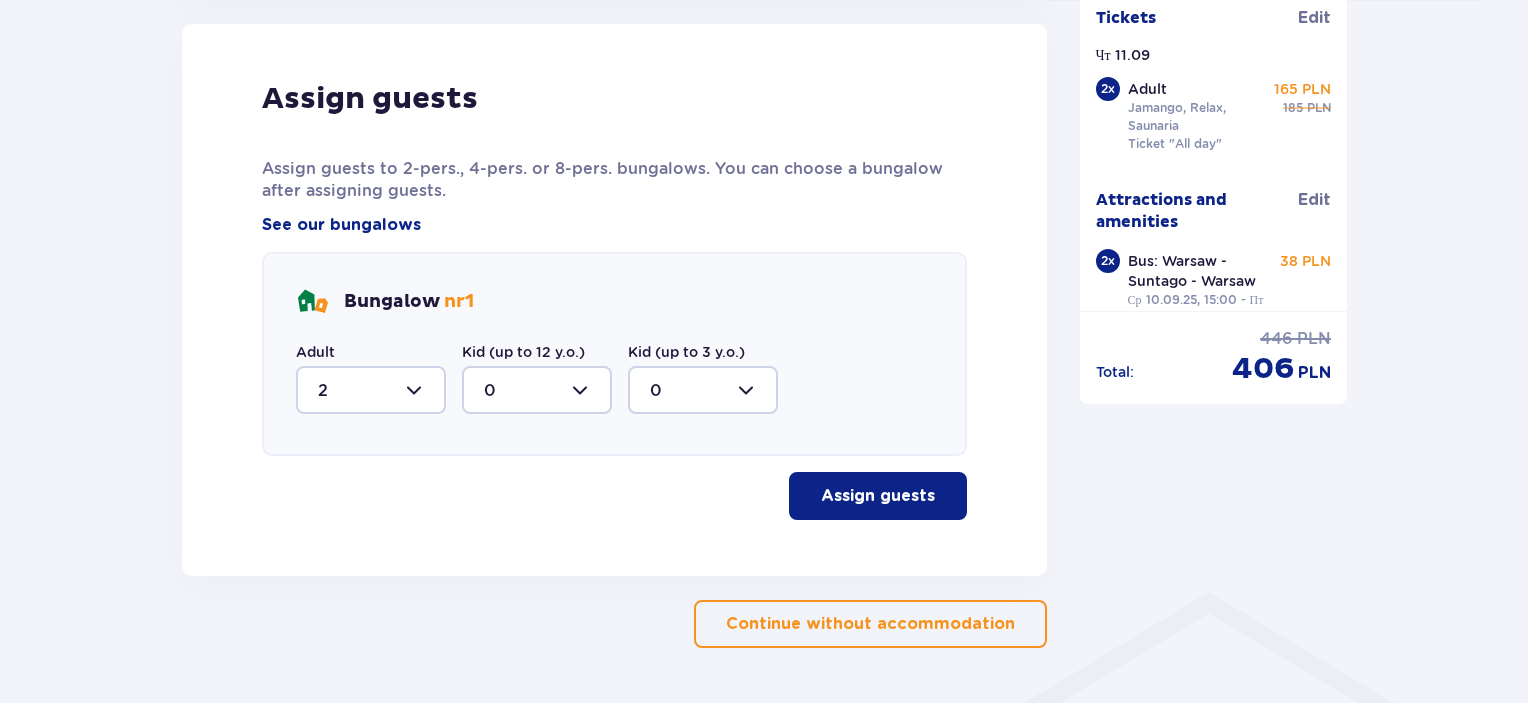 click on "Assign guests" at bounding box center [878, 496] 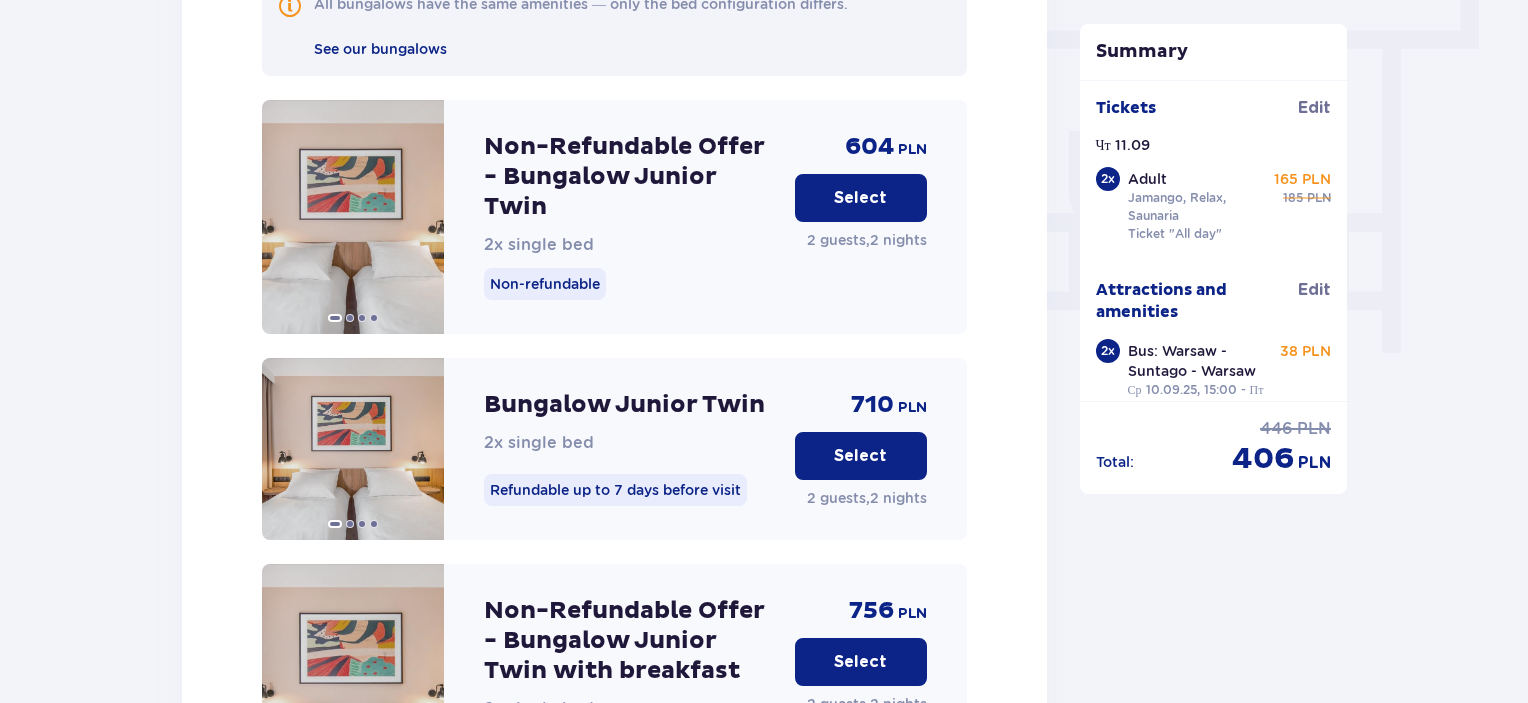 scroll, scrollTop: 1783, scrollLeft: 0, axis: vertical 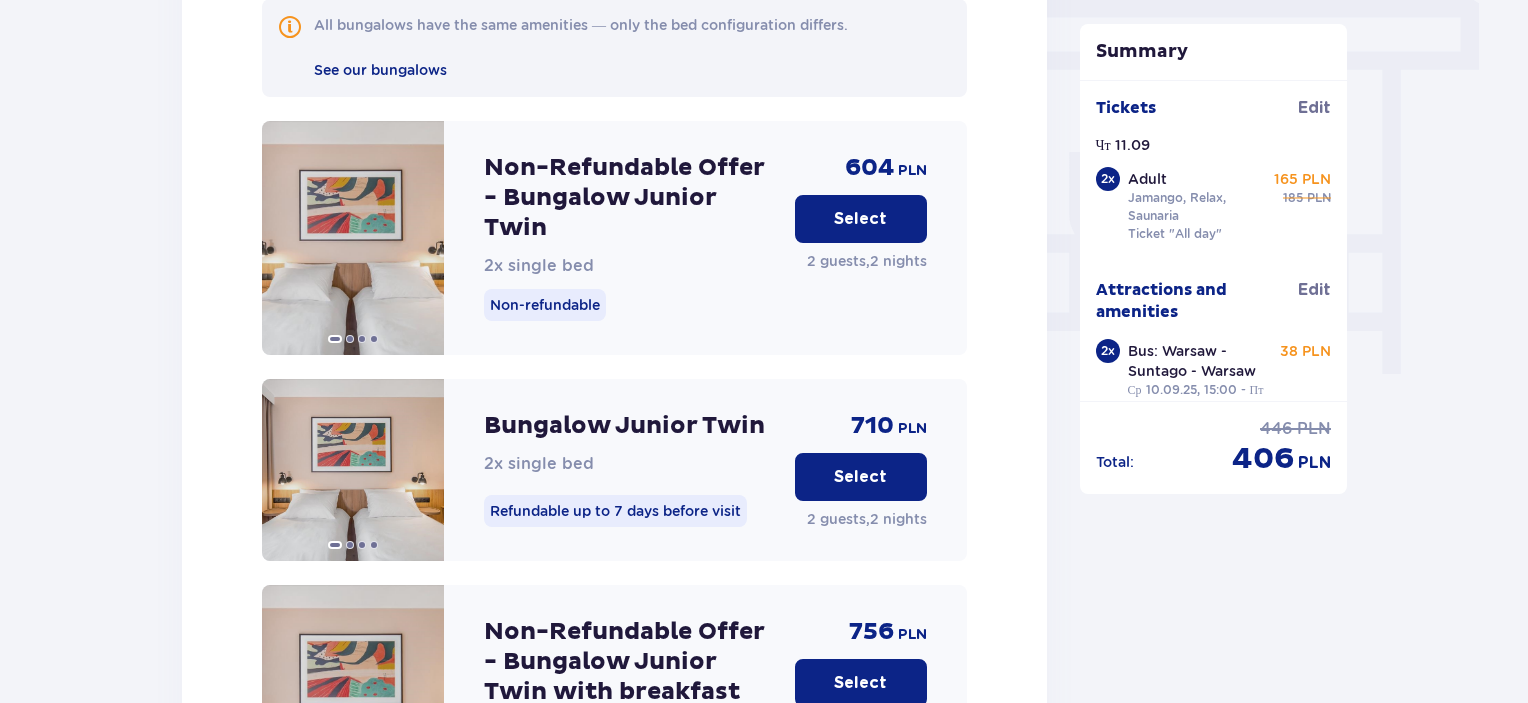 click on "Select" at bounding box center [860, 219] 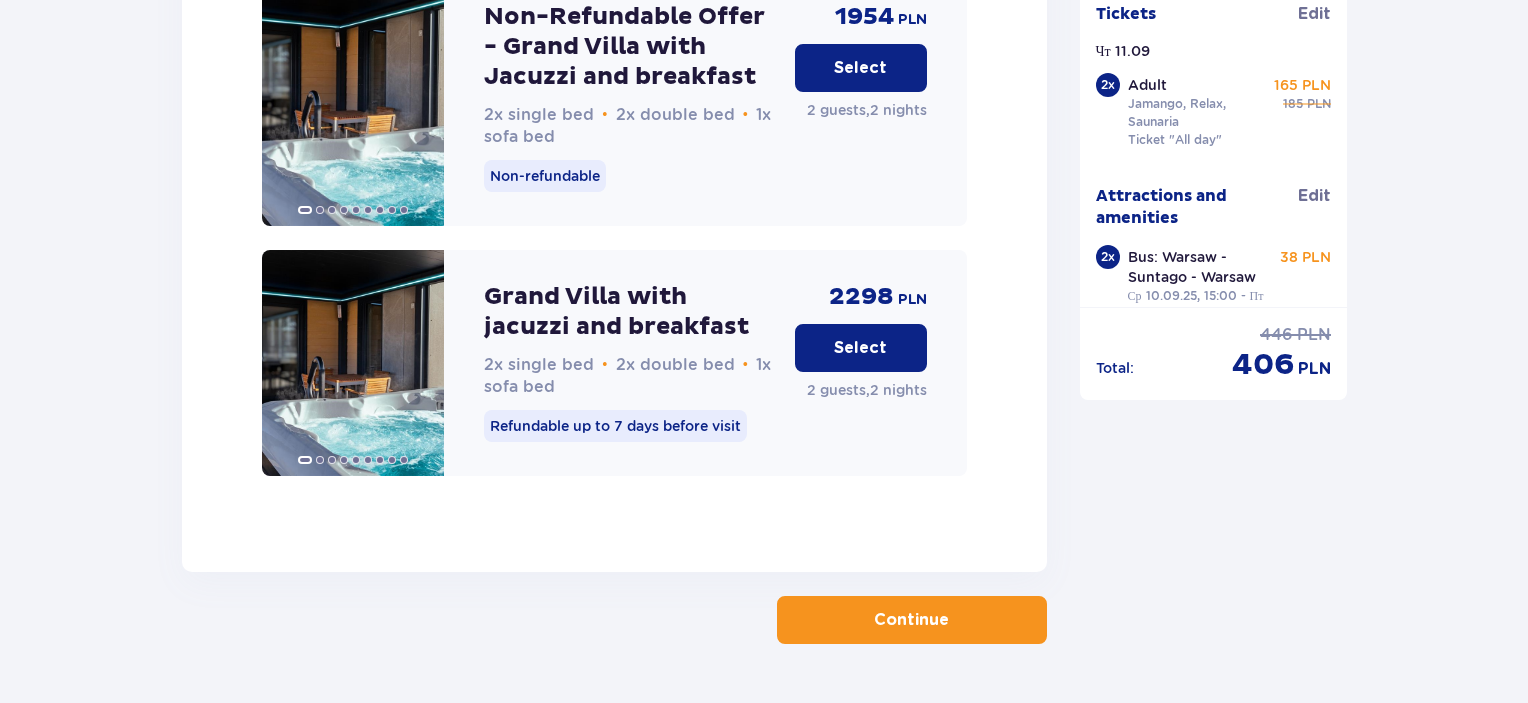 scroll, scrollTop: 5262, scrollLeft: 0, axis: vertical 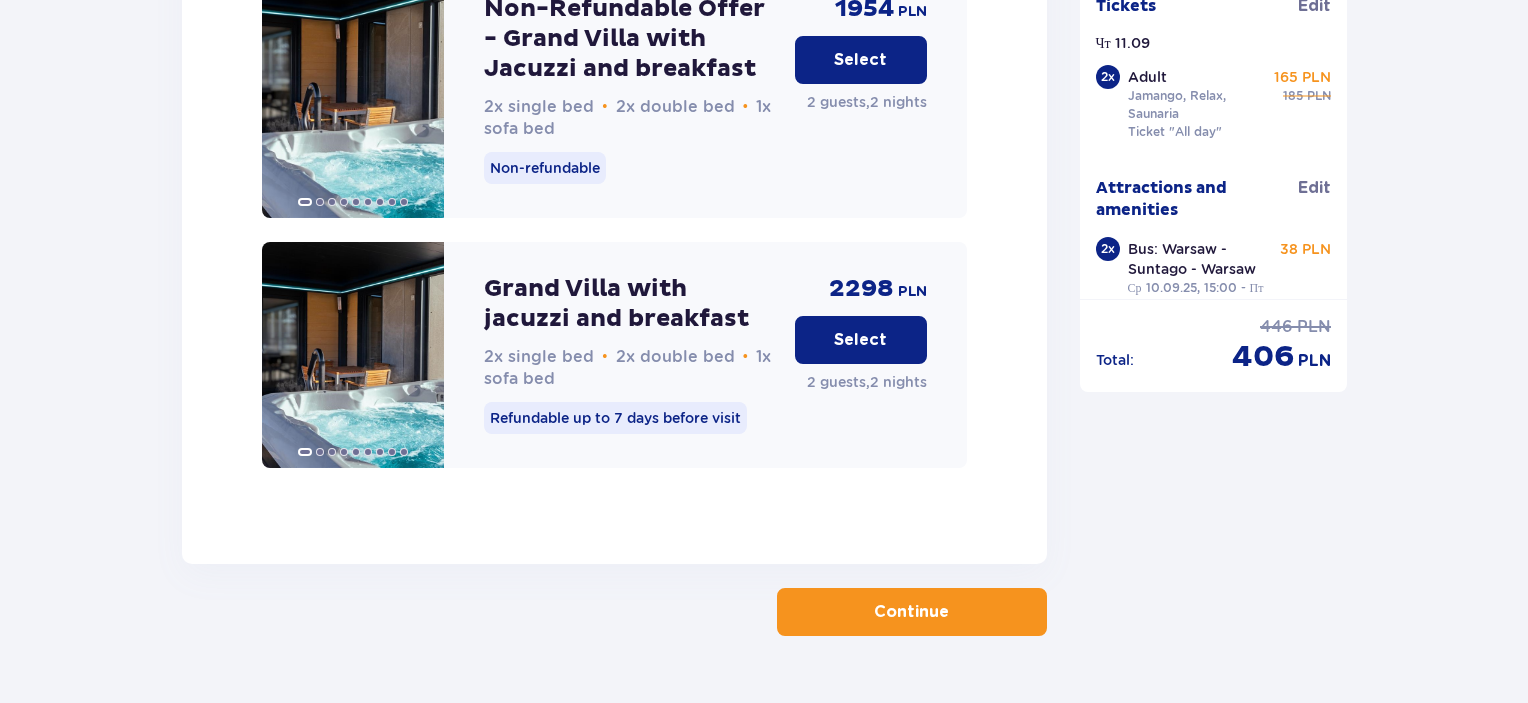 click on "Continue" at bounding box center (911, 612) 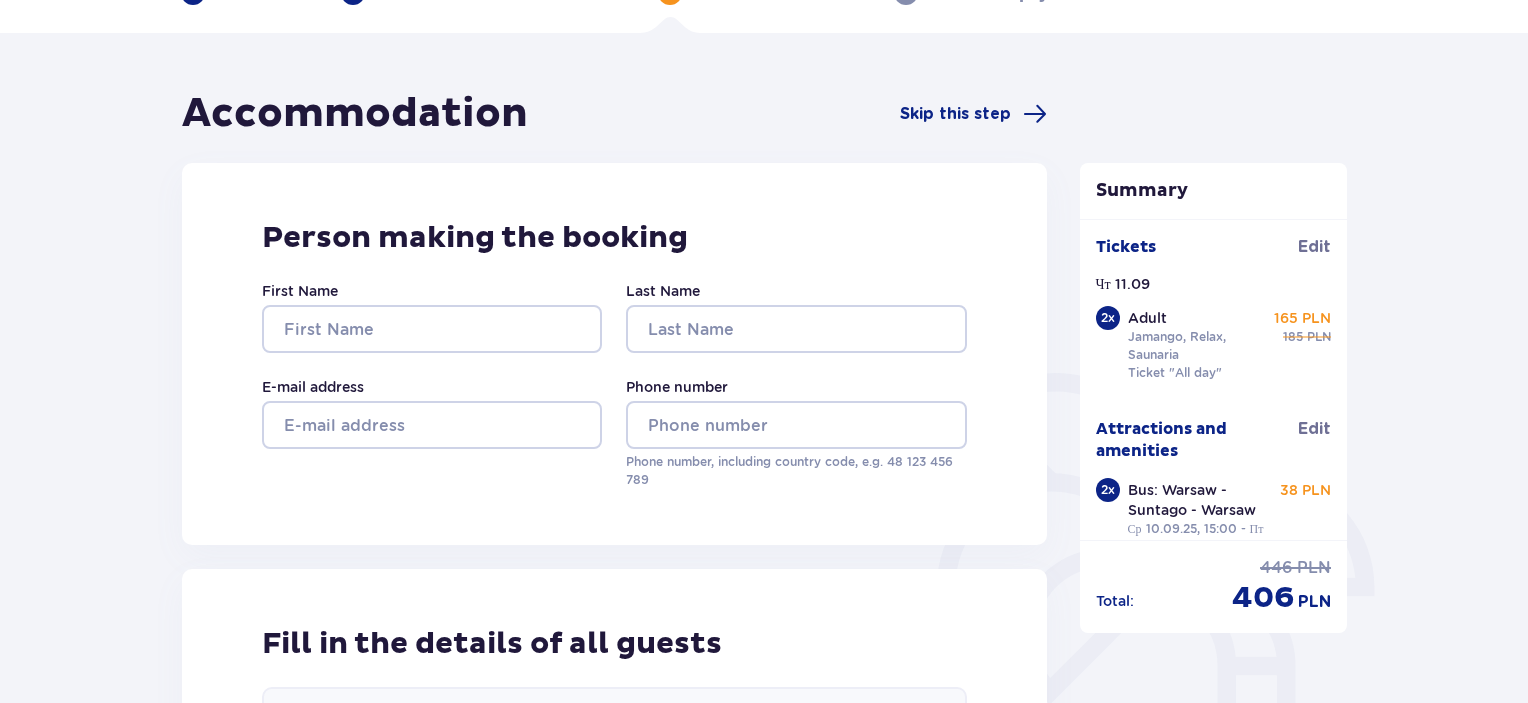 scroll, scrollTop: 128, scrollLeft: 0, axis: vertical 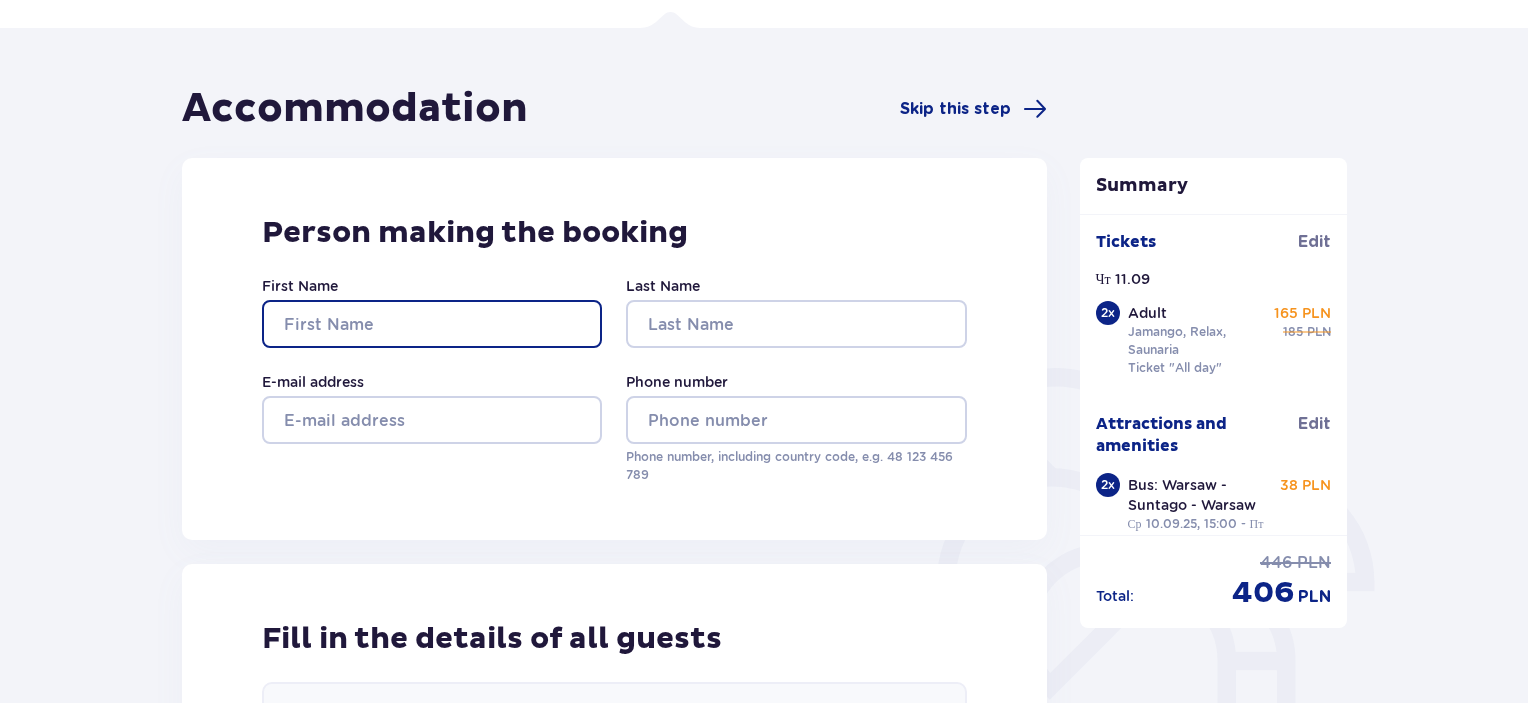 click on "First Name" at bounding box center [432, 324] 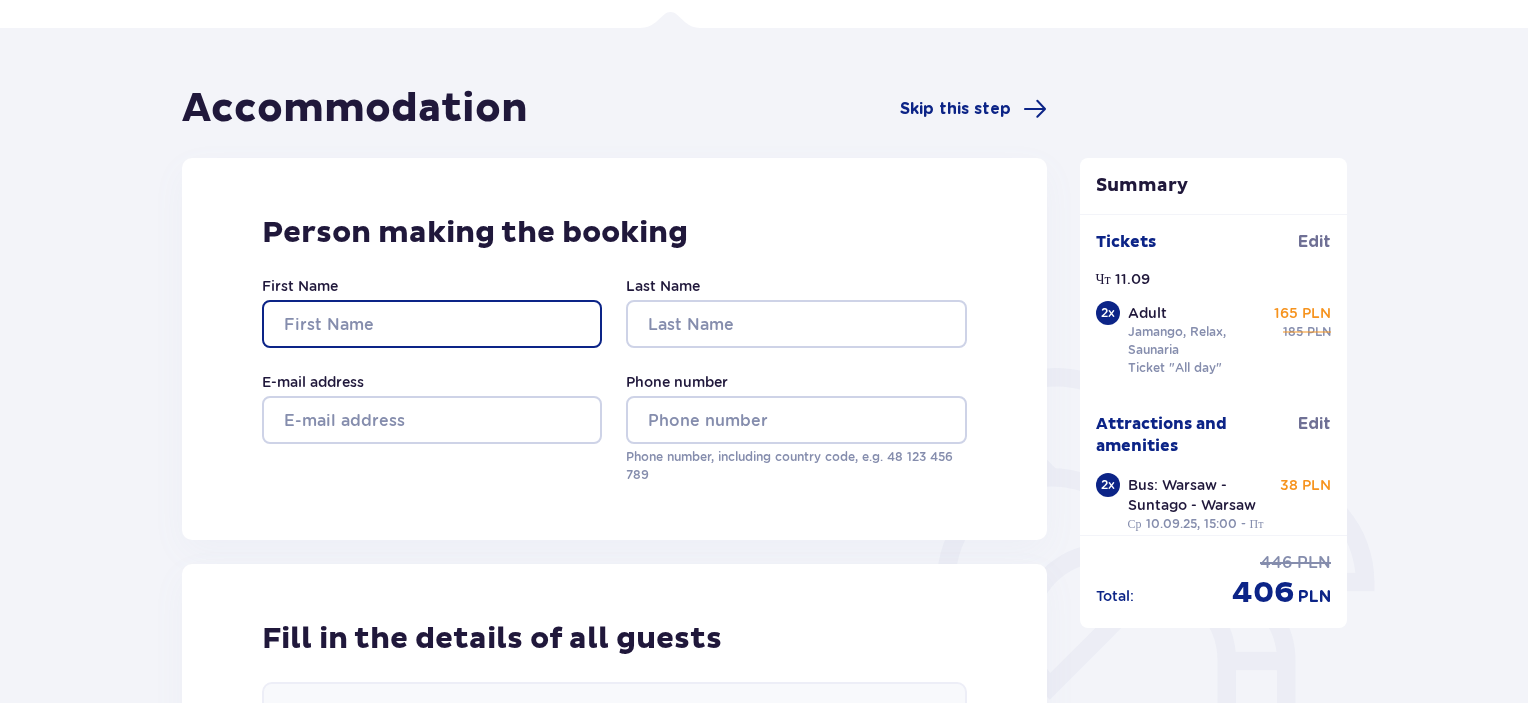 type on "Daryia" 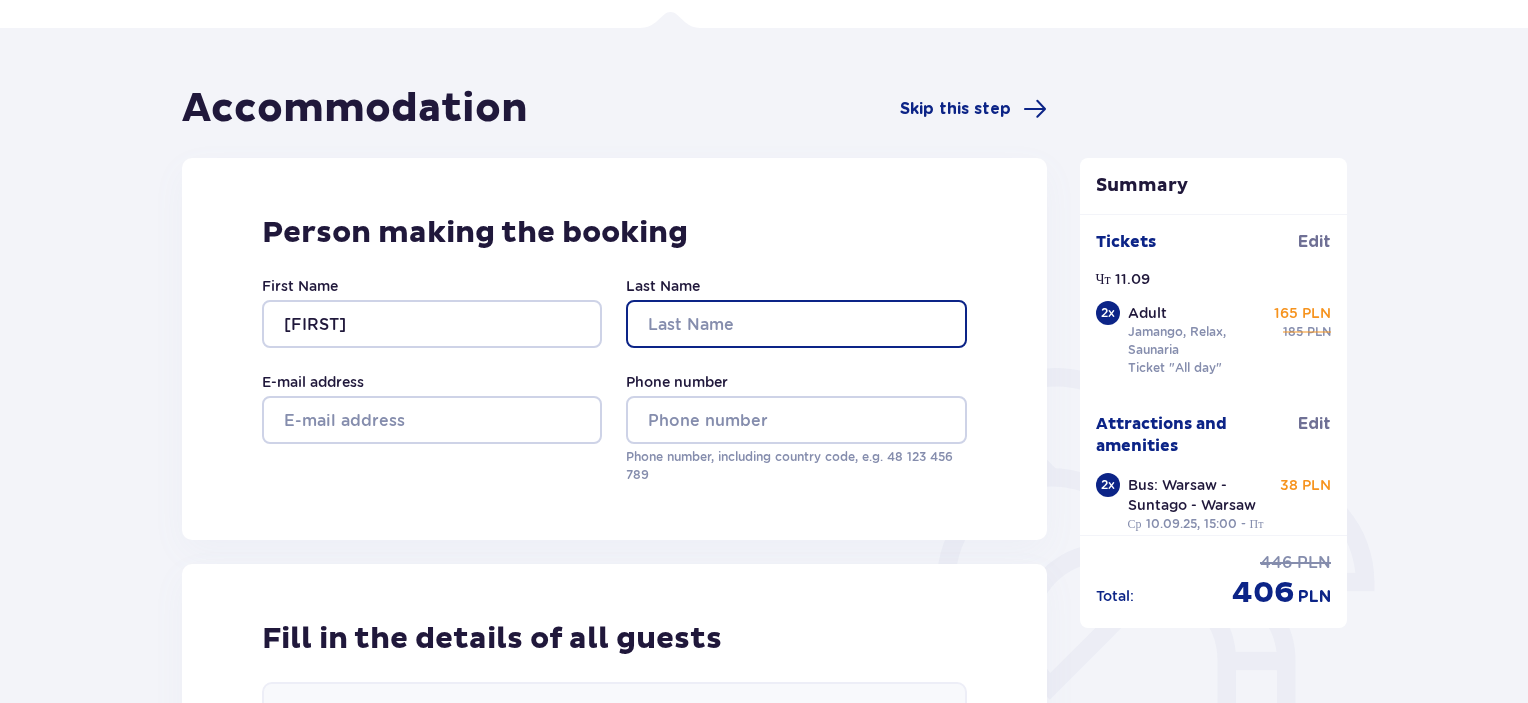 type on "Volakhava" 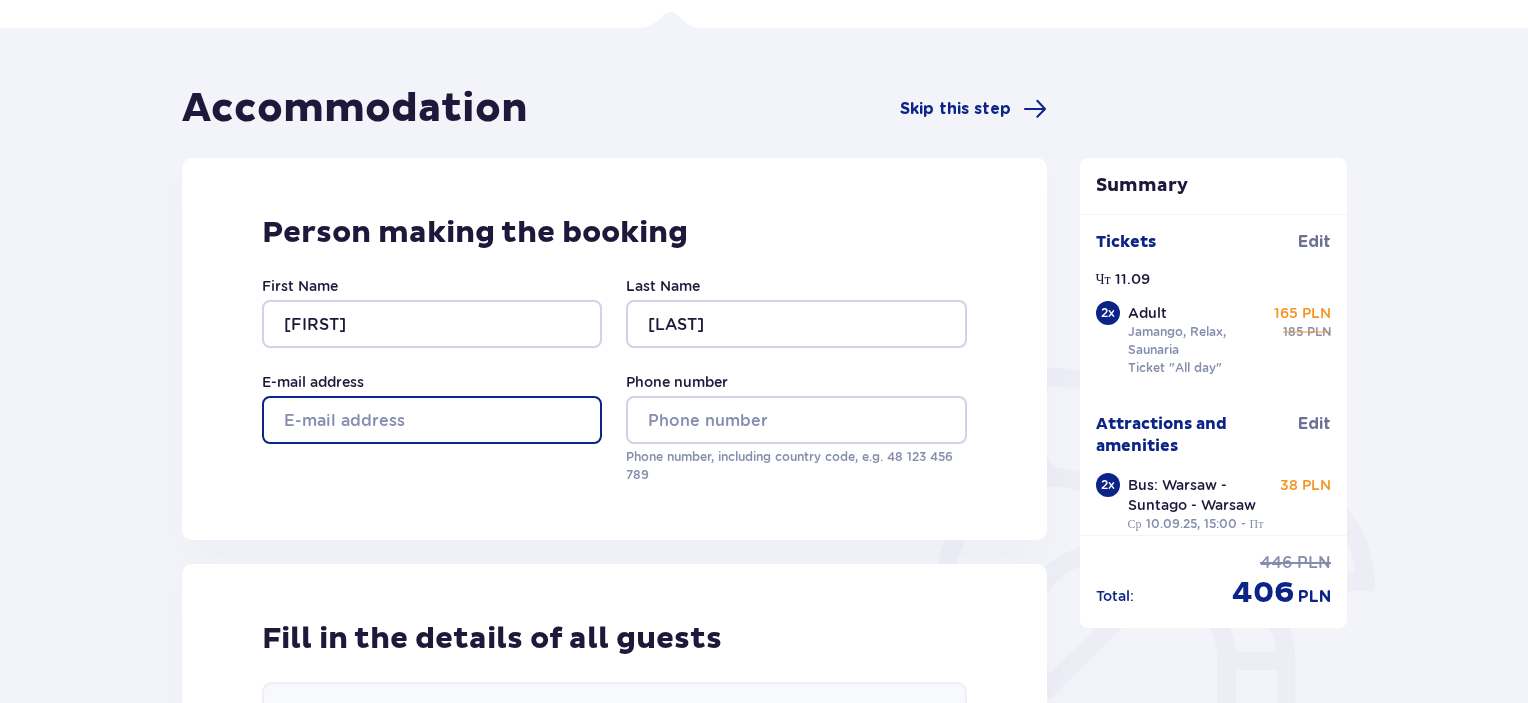 type on "darsissaa.volokhova@gmail.com" 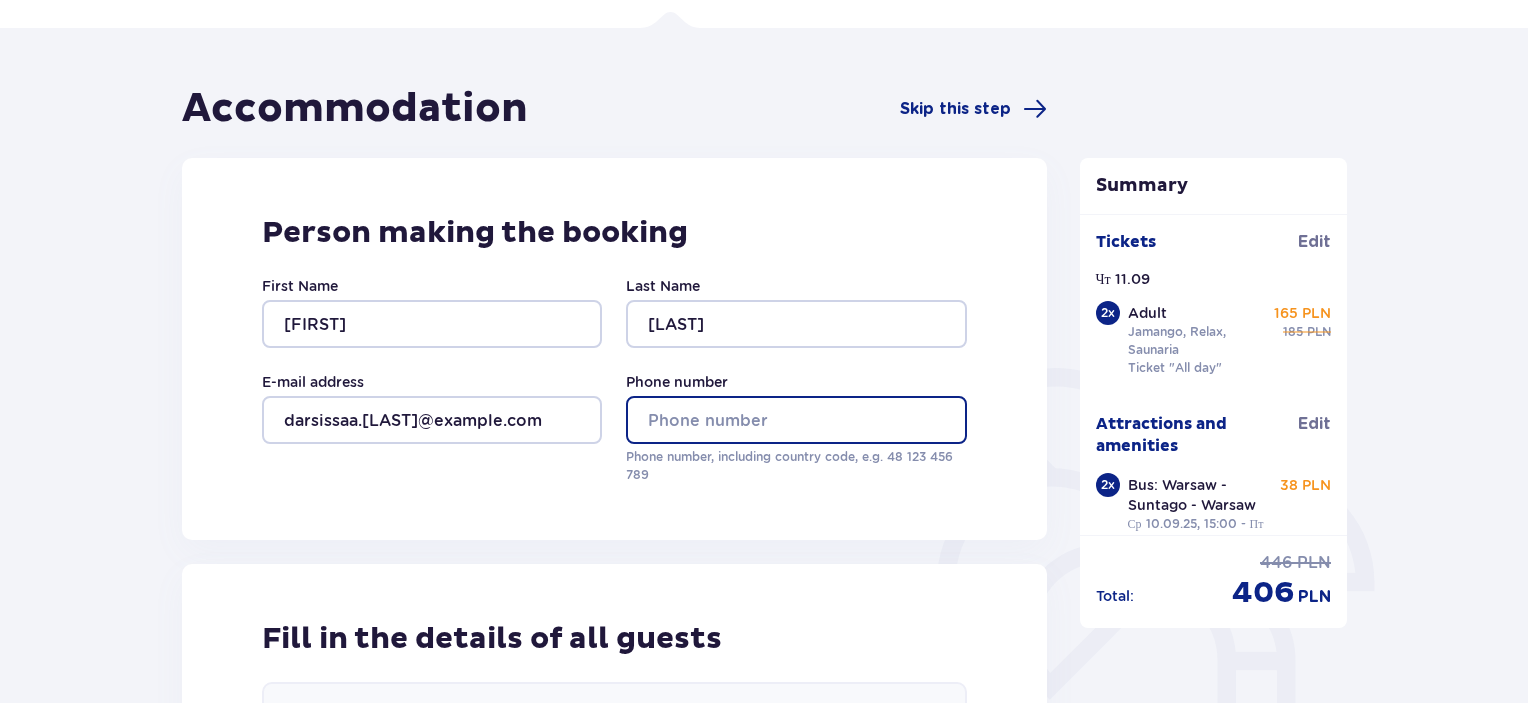 type on "0952056160" 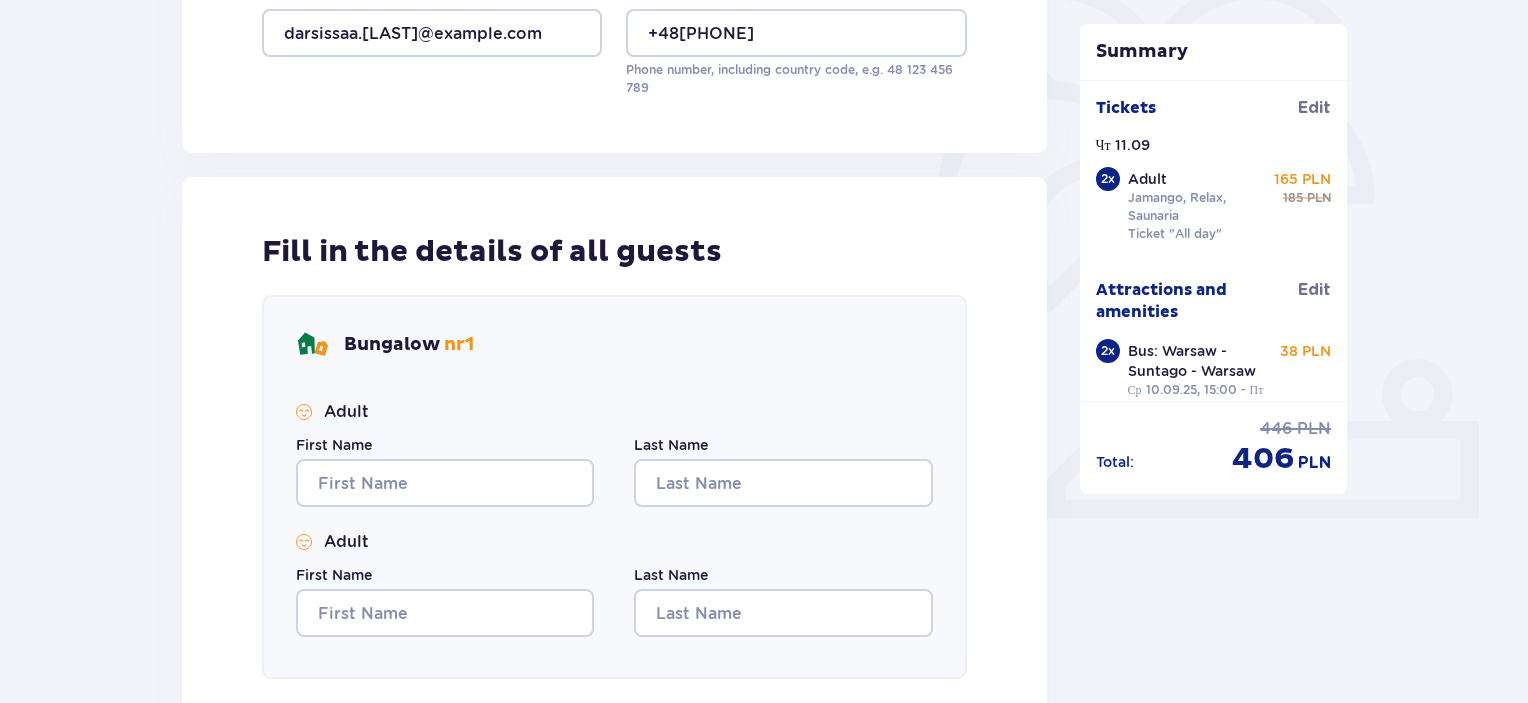 scroll, scrollTop: 516, scrollLeft: 0, axis: vertical 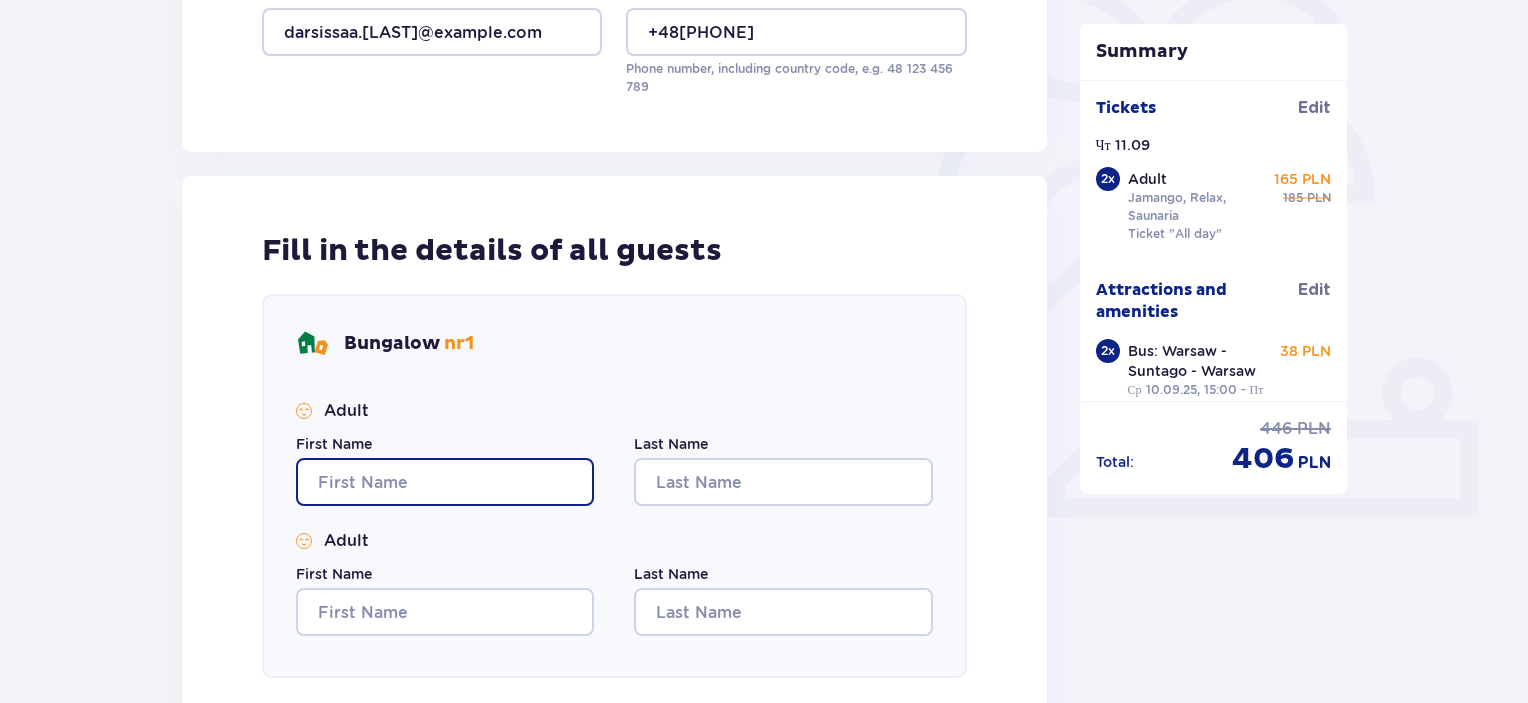 click on "First Name" at bounding box center [445, 482] 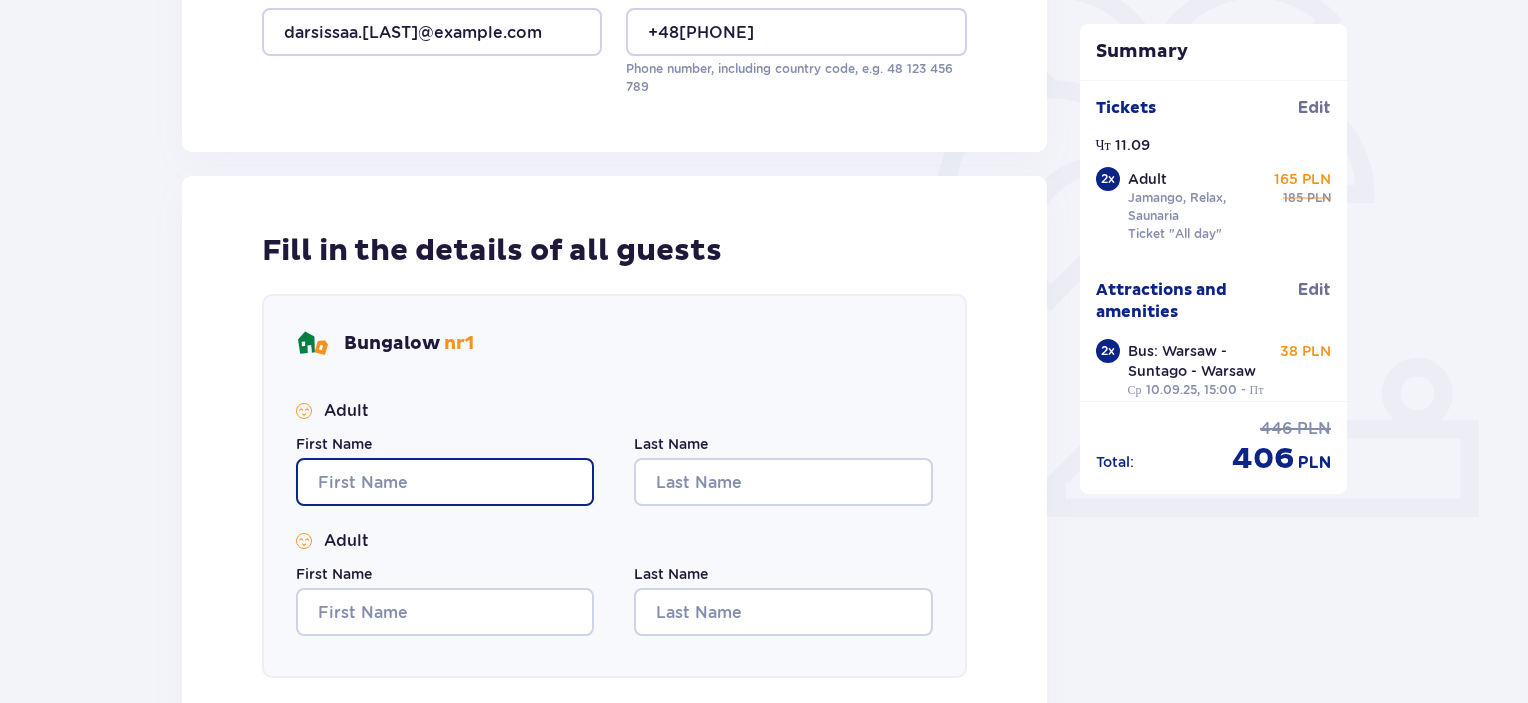 type on "Daryia" 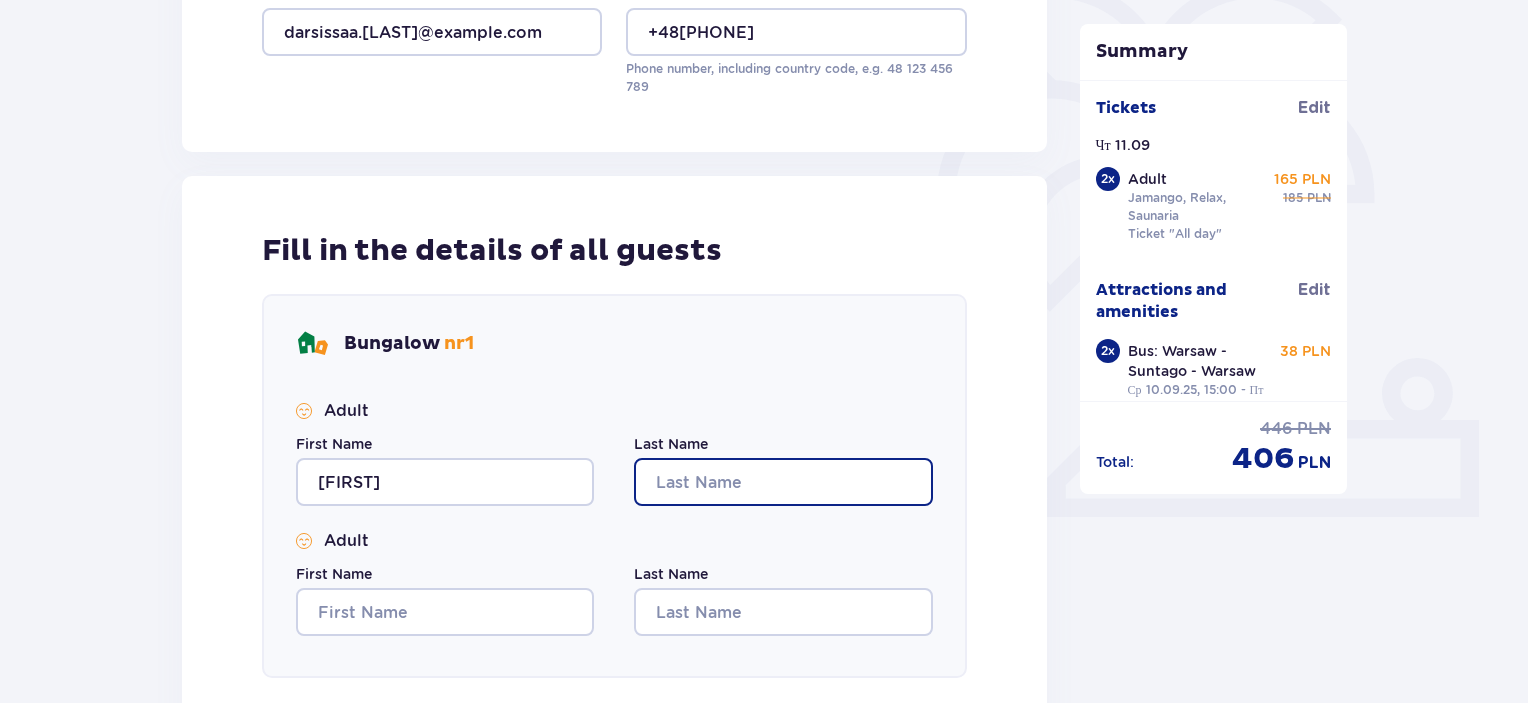 type on "Volakhava" 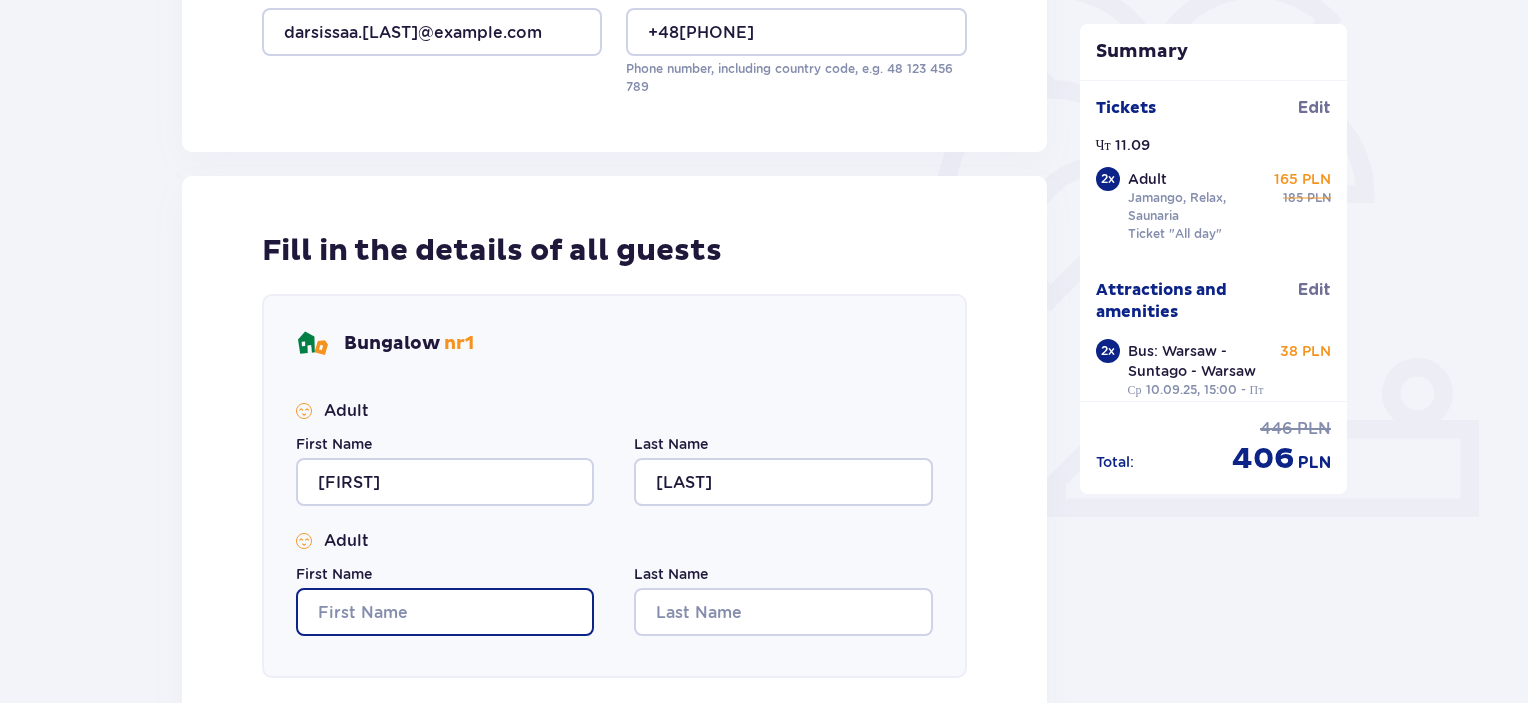 type on "Daryia" 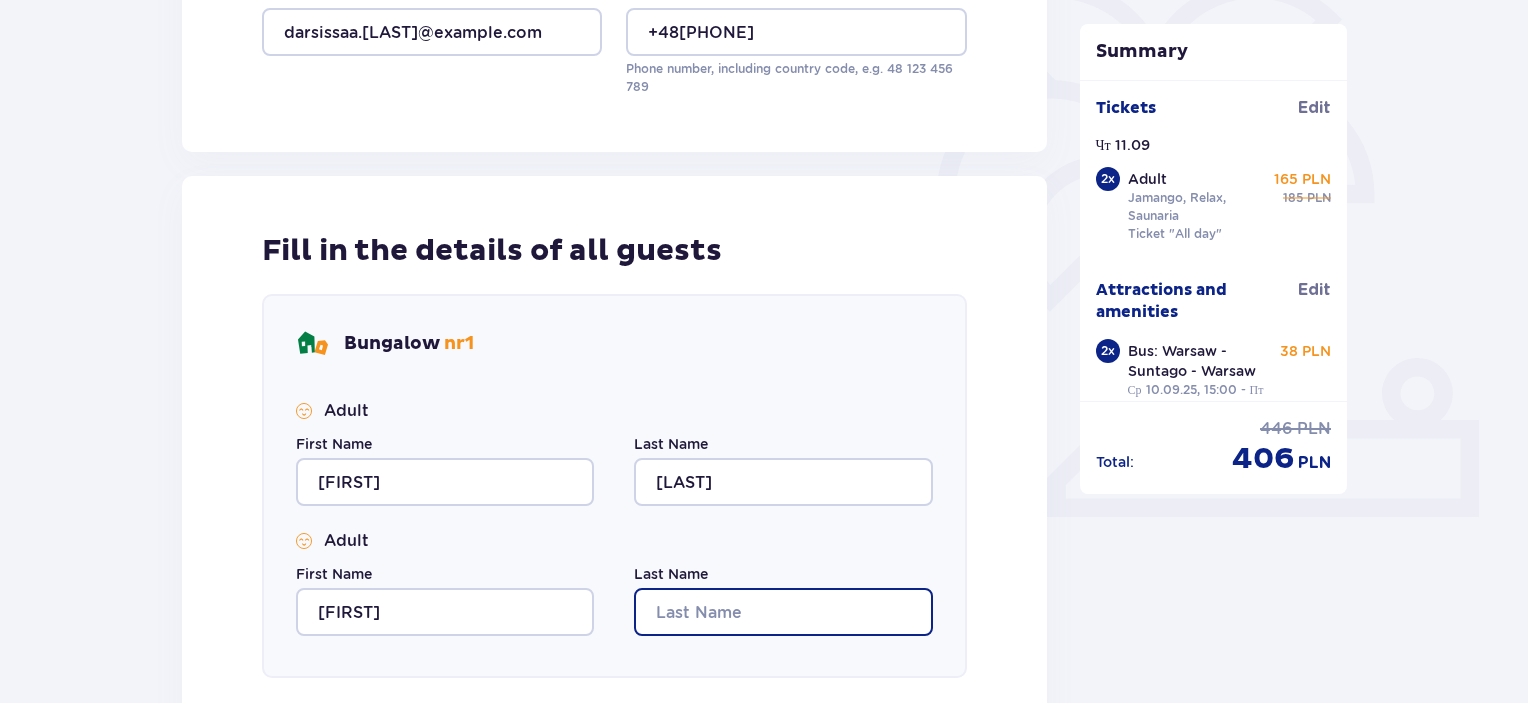 type on "Volakhava" 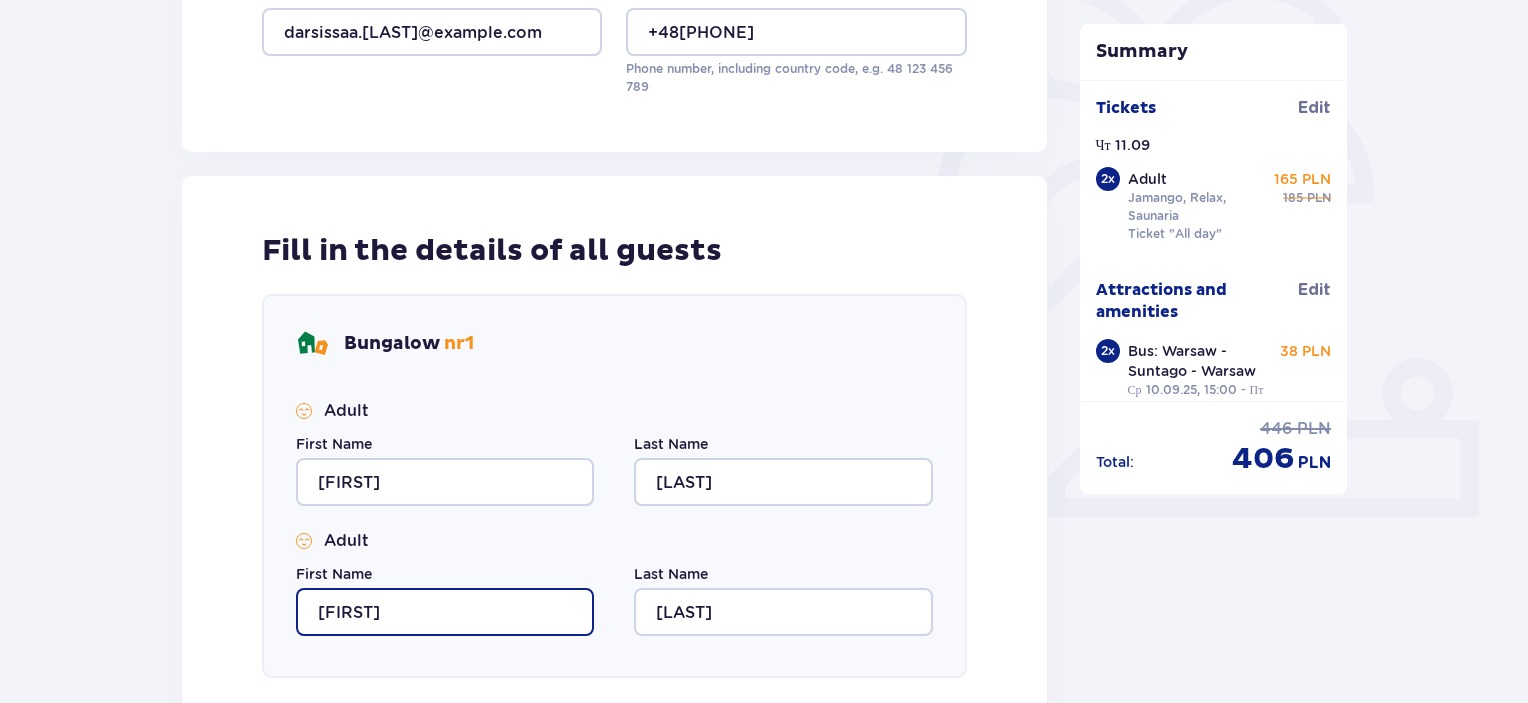 click on "Daryia" at bounding box center (445, 612) 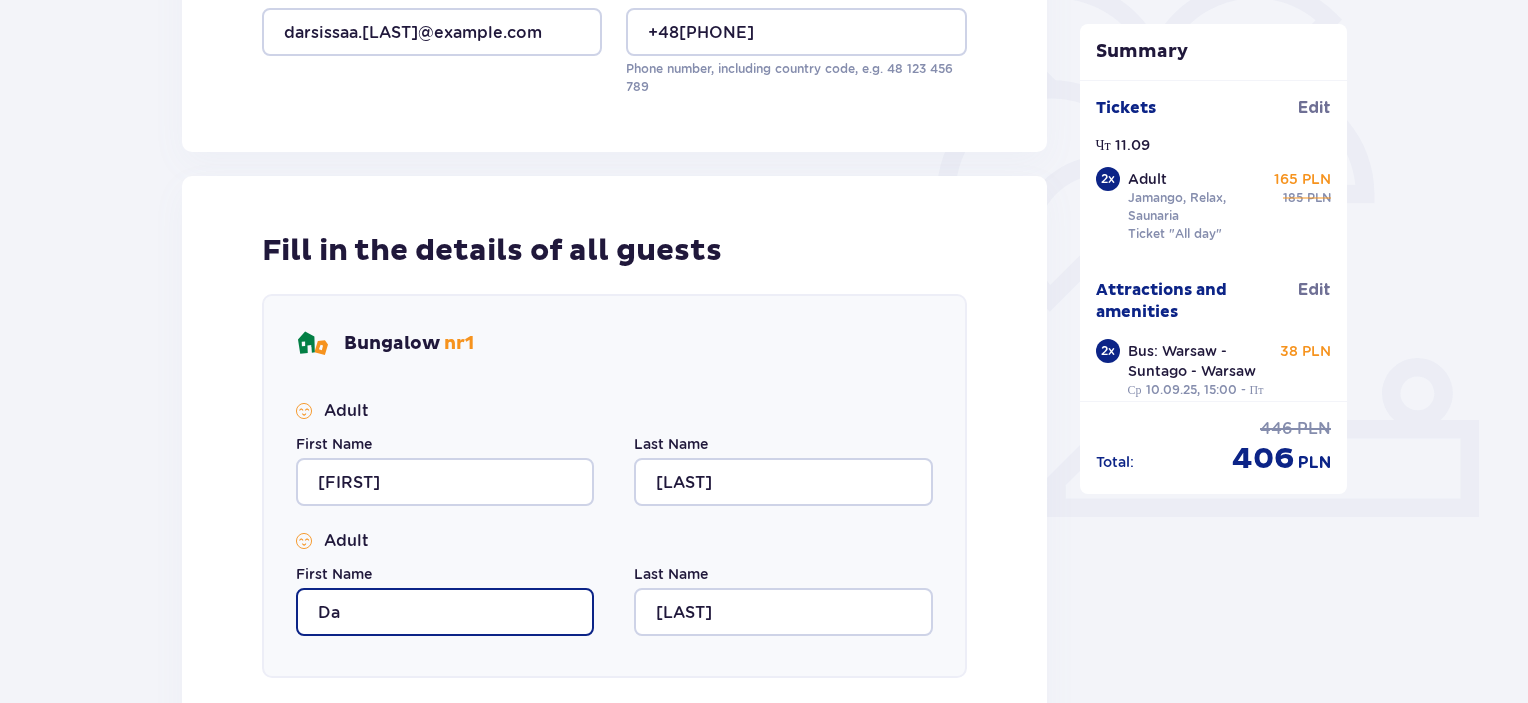 type on "D" 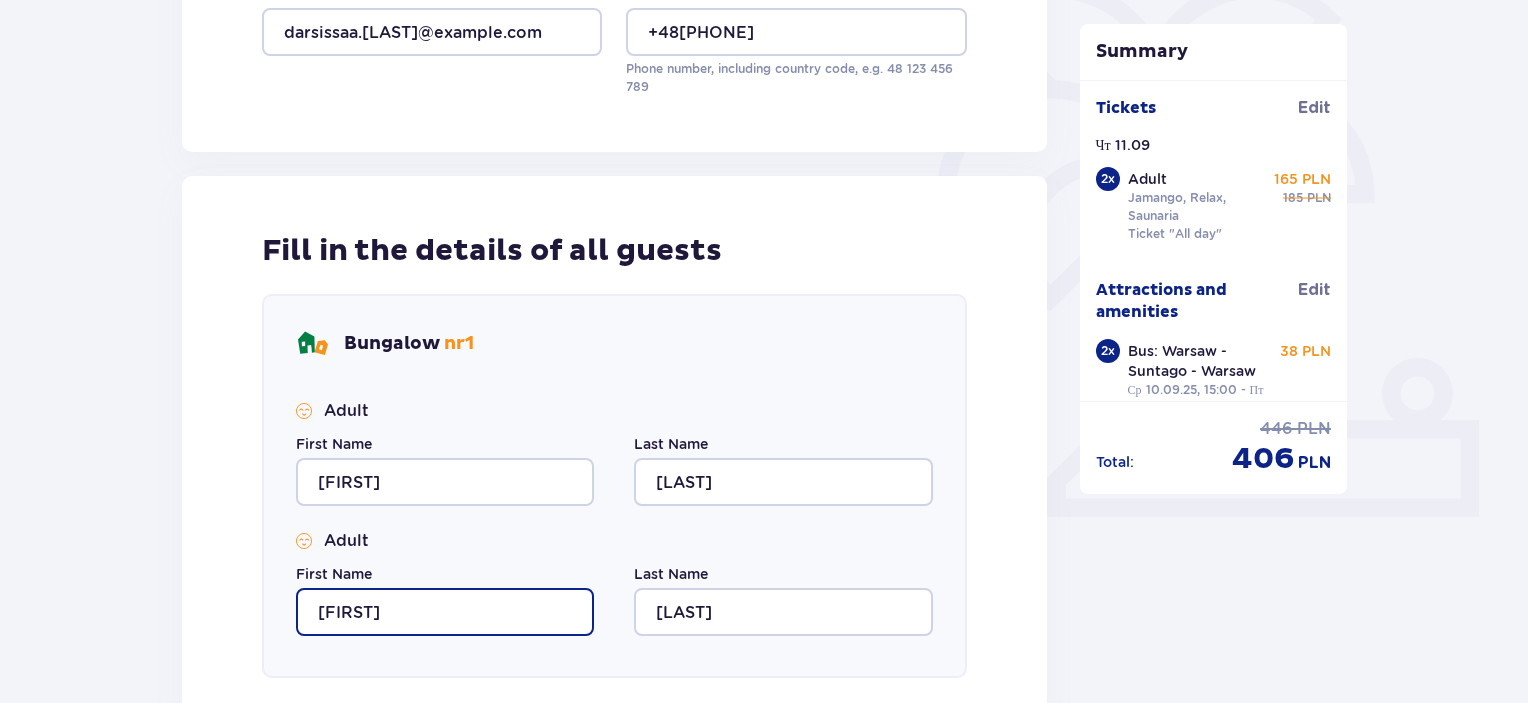 type on "Oleksandr" 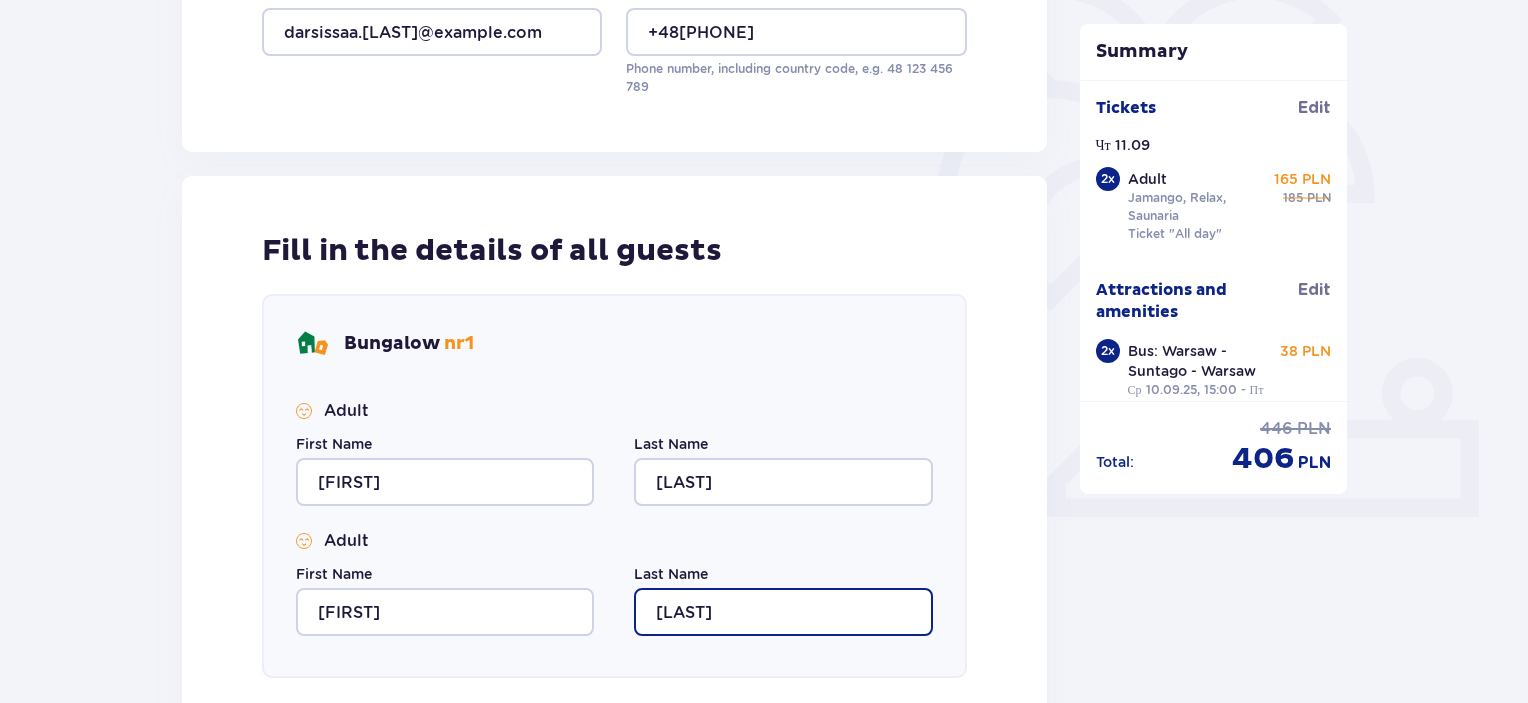 click on "Volakhava" at bounding box center [783, 612] 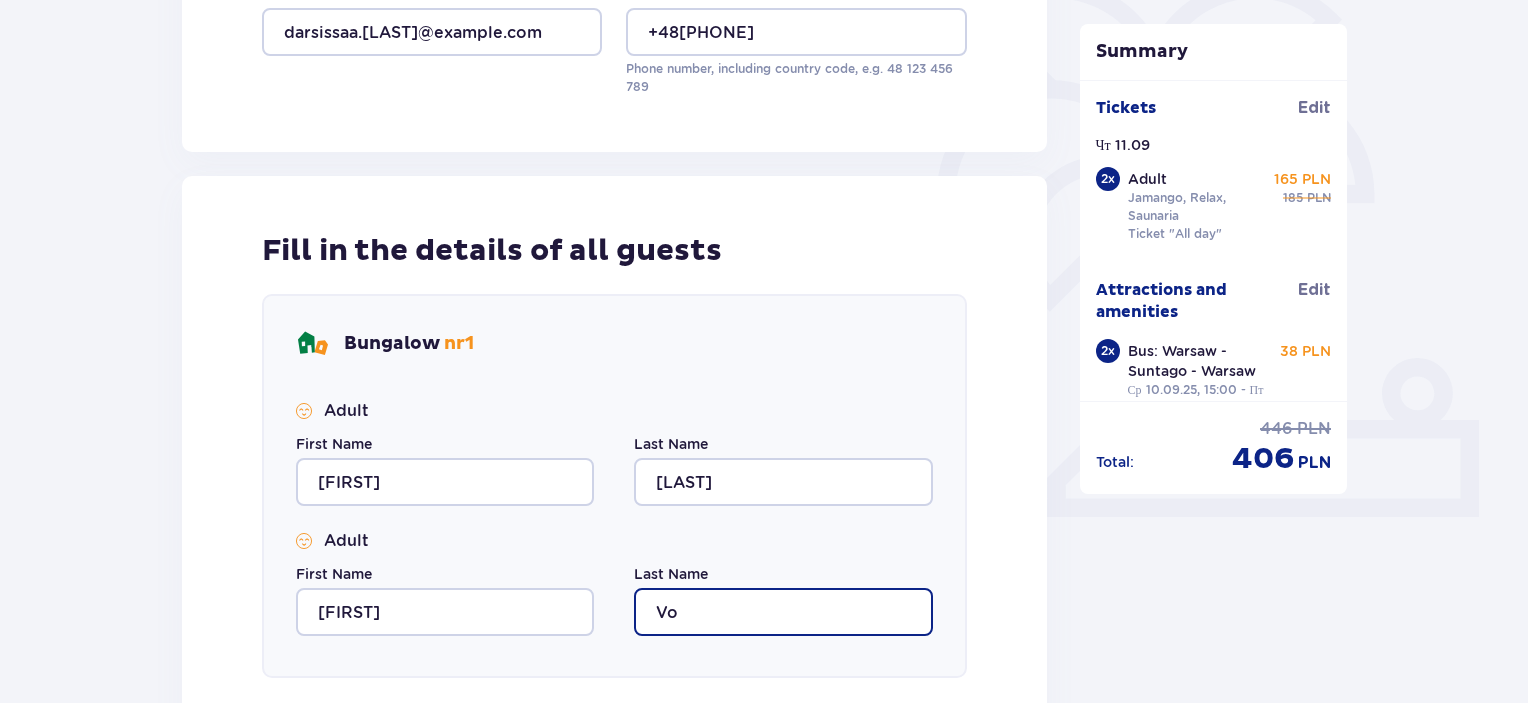 type on "V" 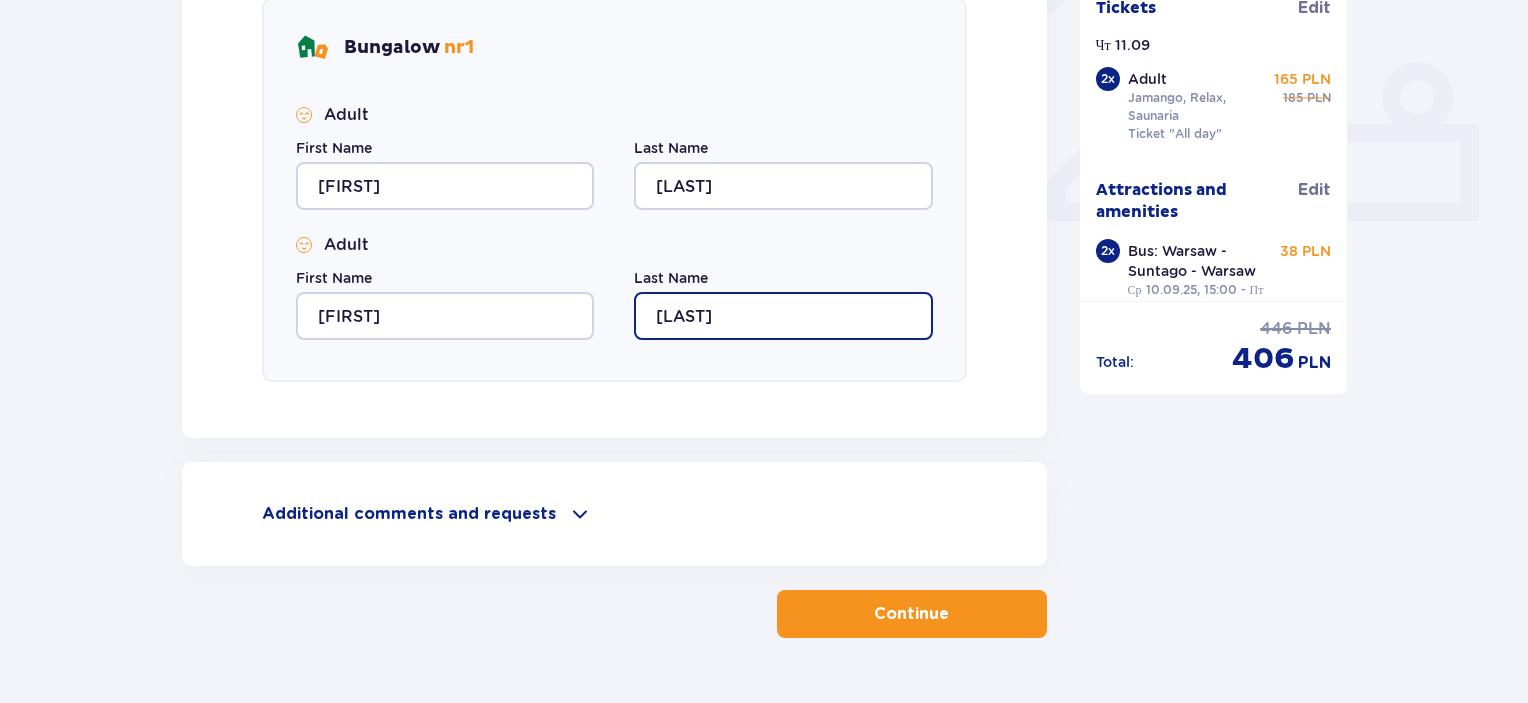 scroll, scrollTop: 866, scrollLeft: 0, axis: vertical 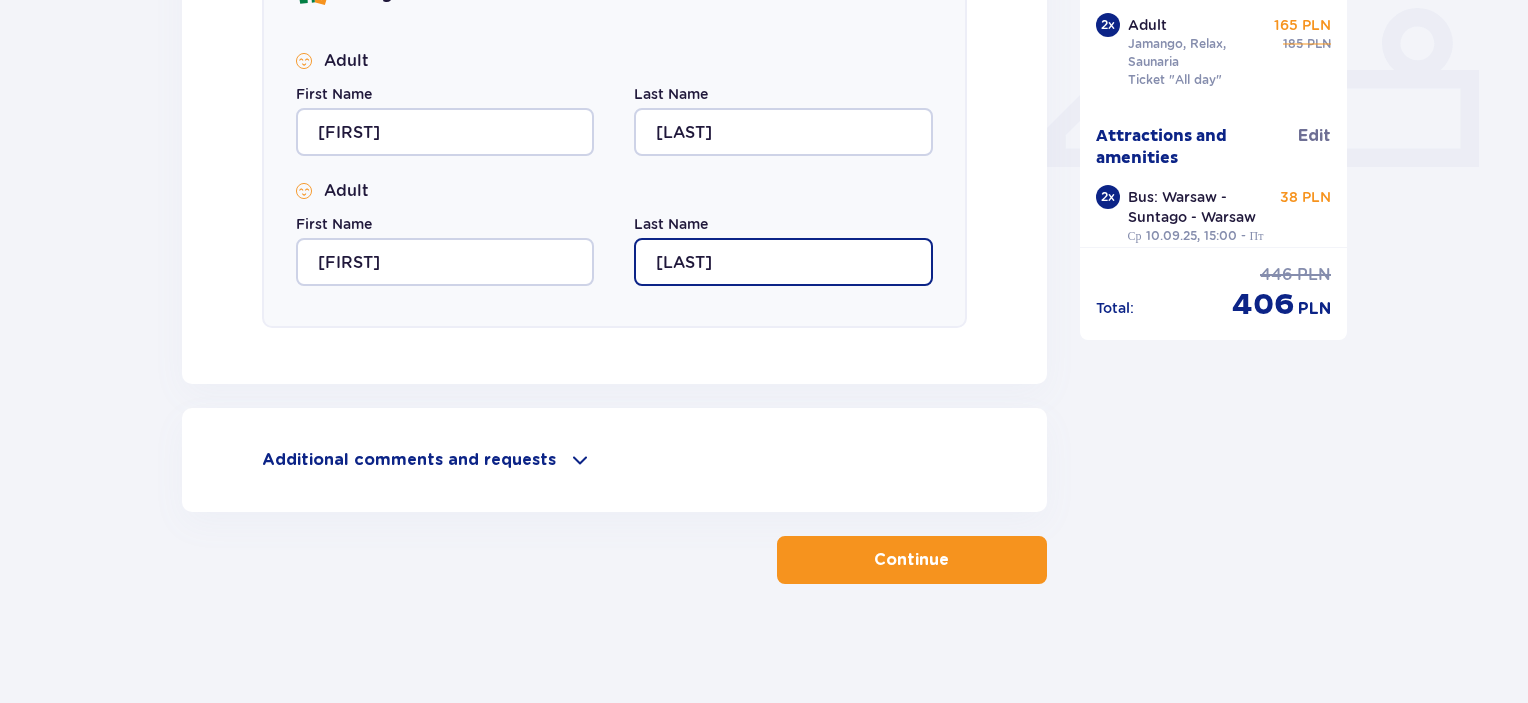type on "Korotenko" 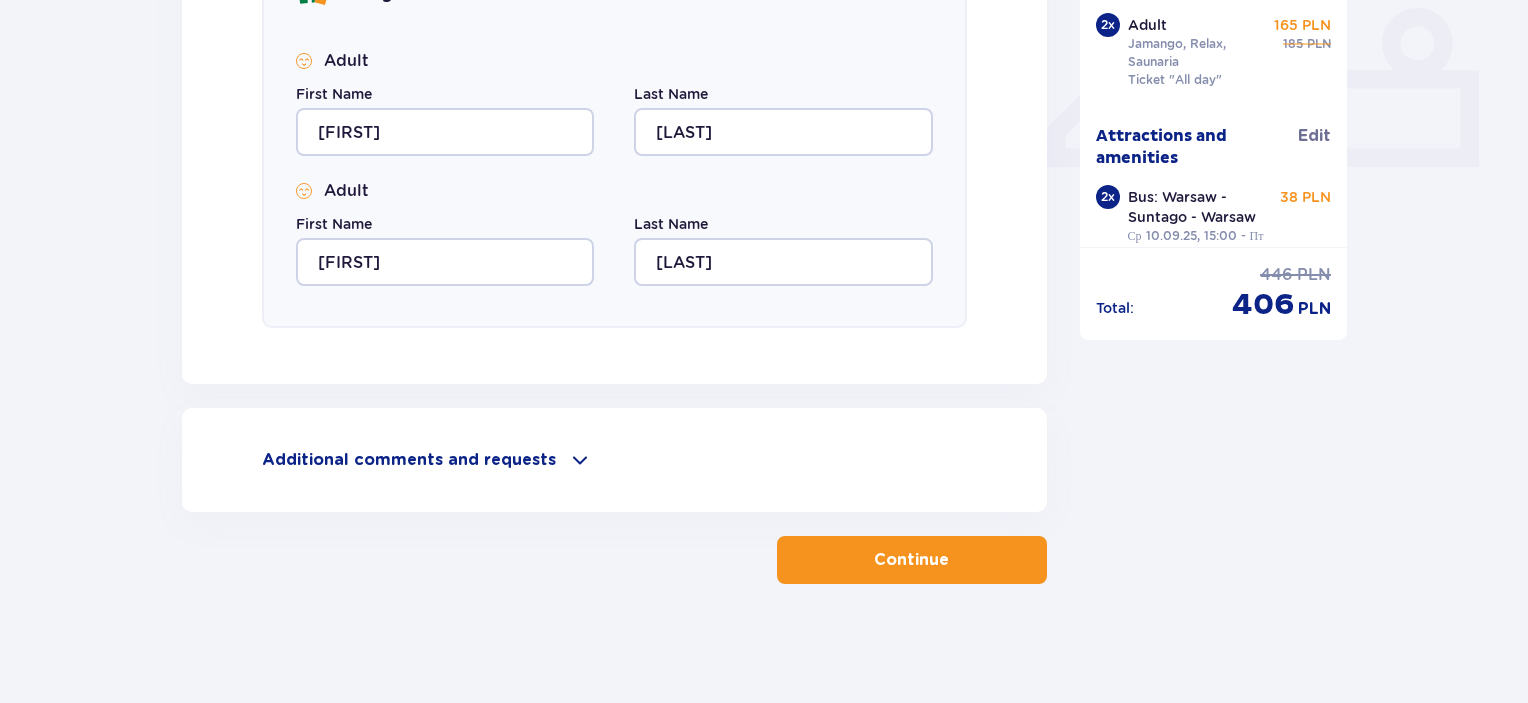 click on "Continue" at bounding box center (911, 560) 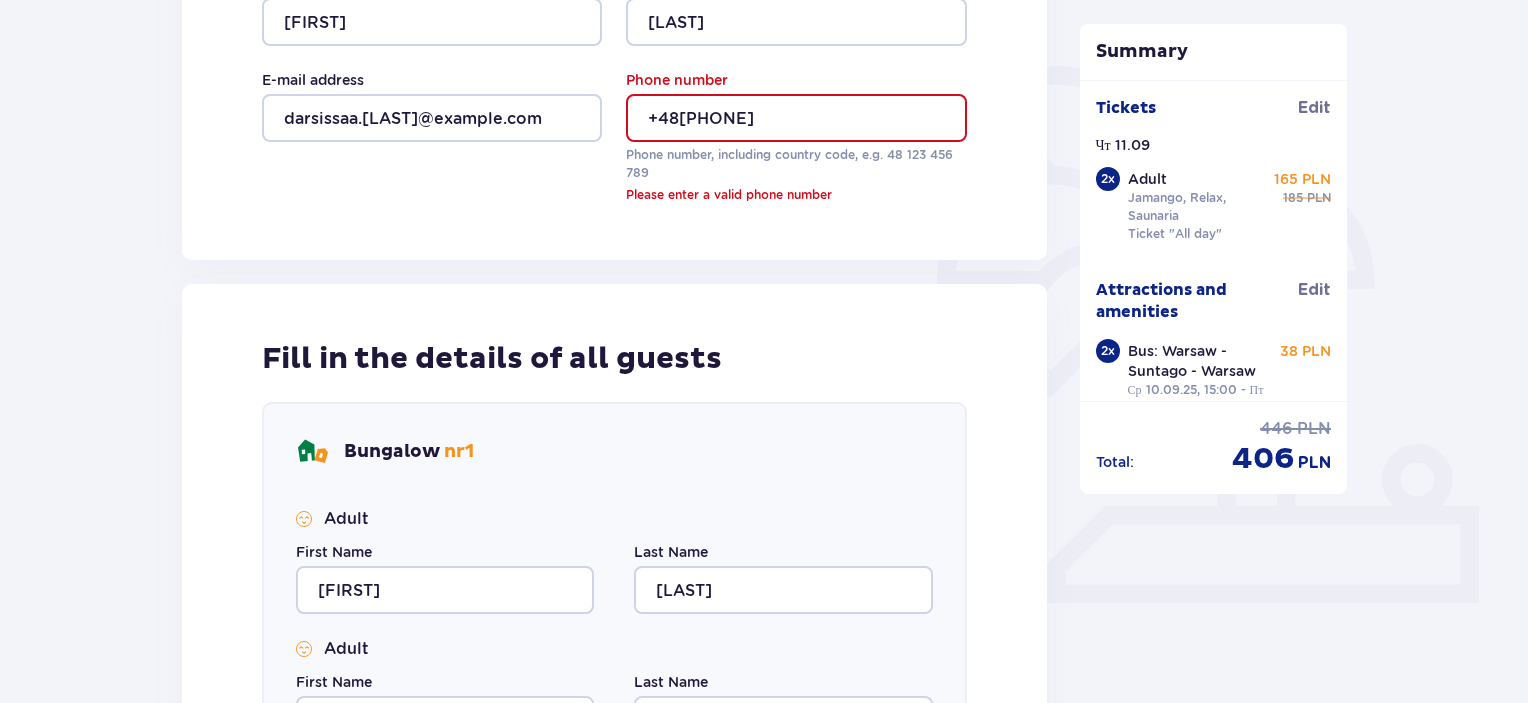 scroll, scrollTop: 424, scrollLeft: 0, axis: vertical 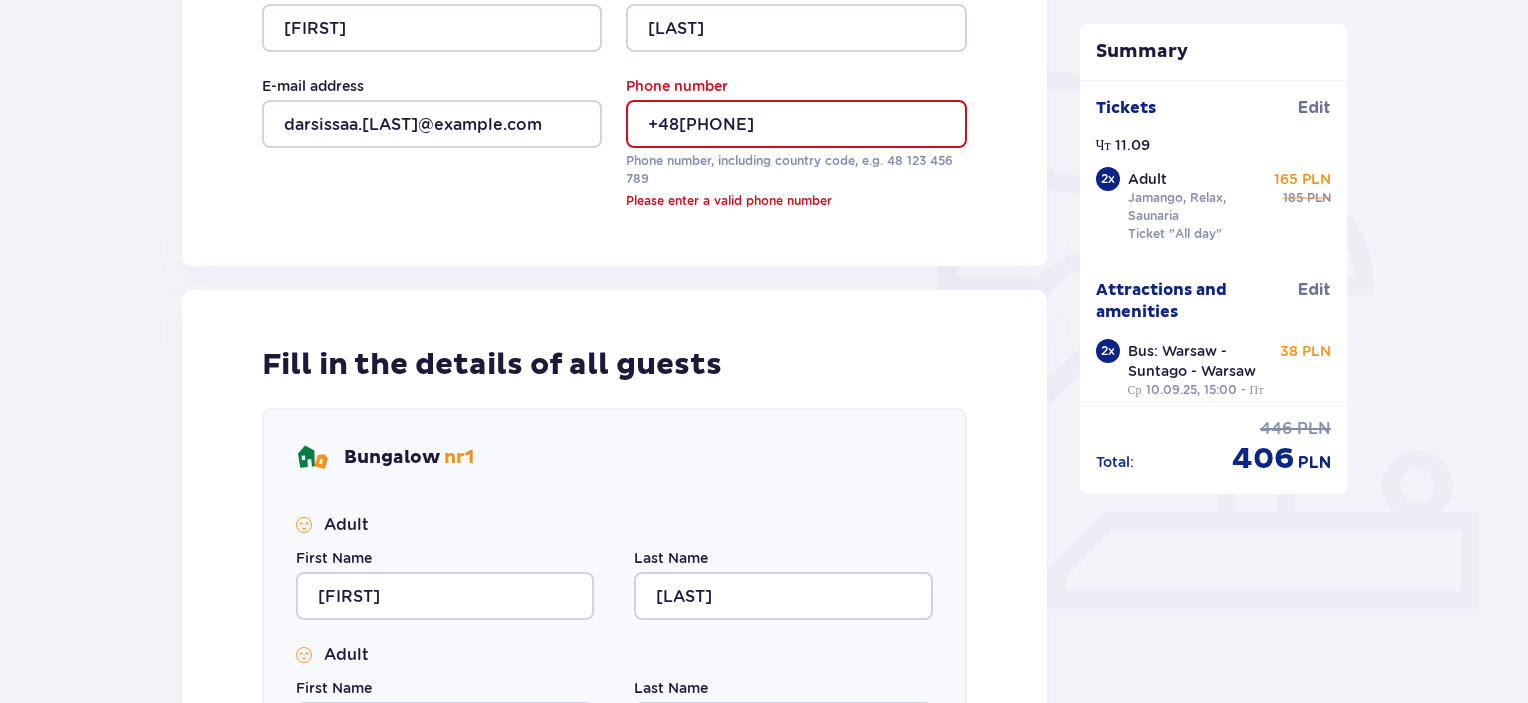 click on "0952056160" at bounding box center (796, 124) 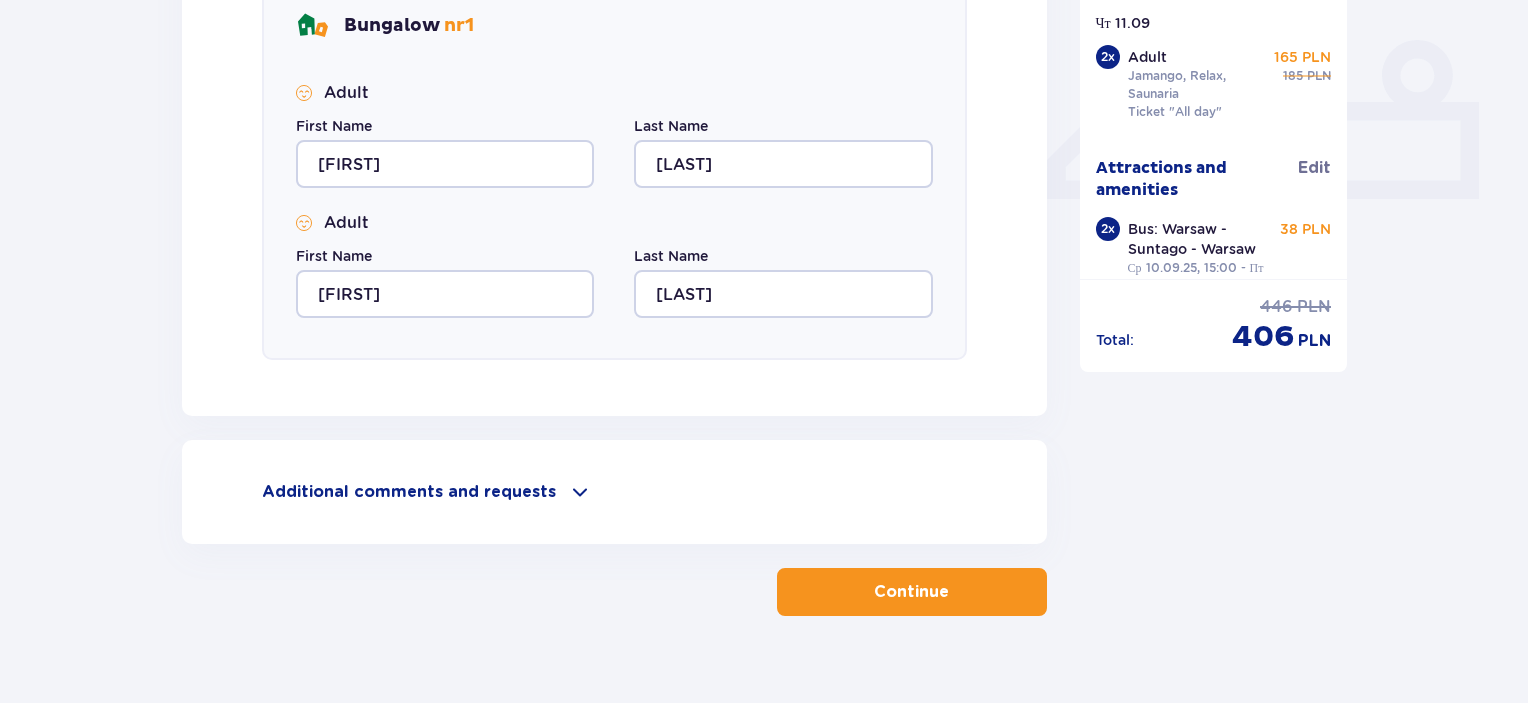 scroll, scrollTop: 844, scrollLeft: 0, axis: vertical 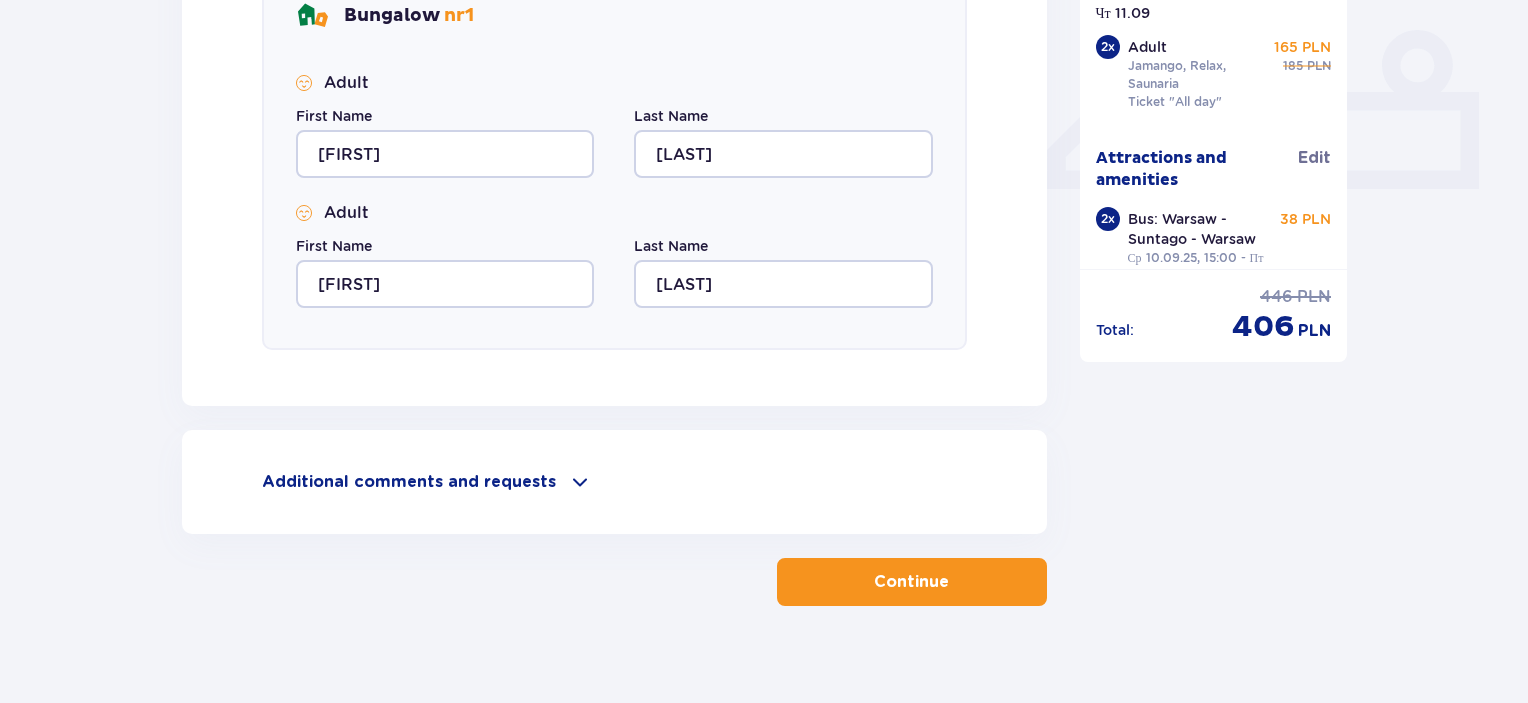 type on "48952056160" 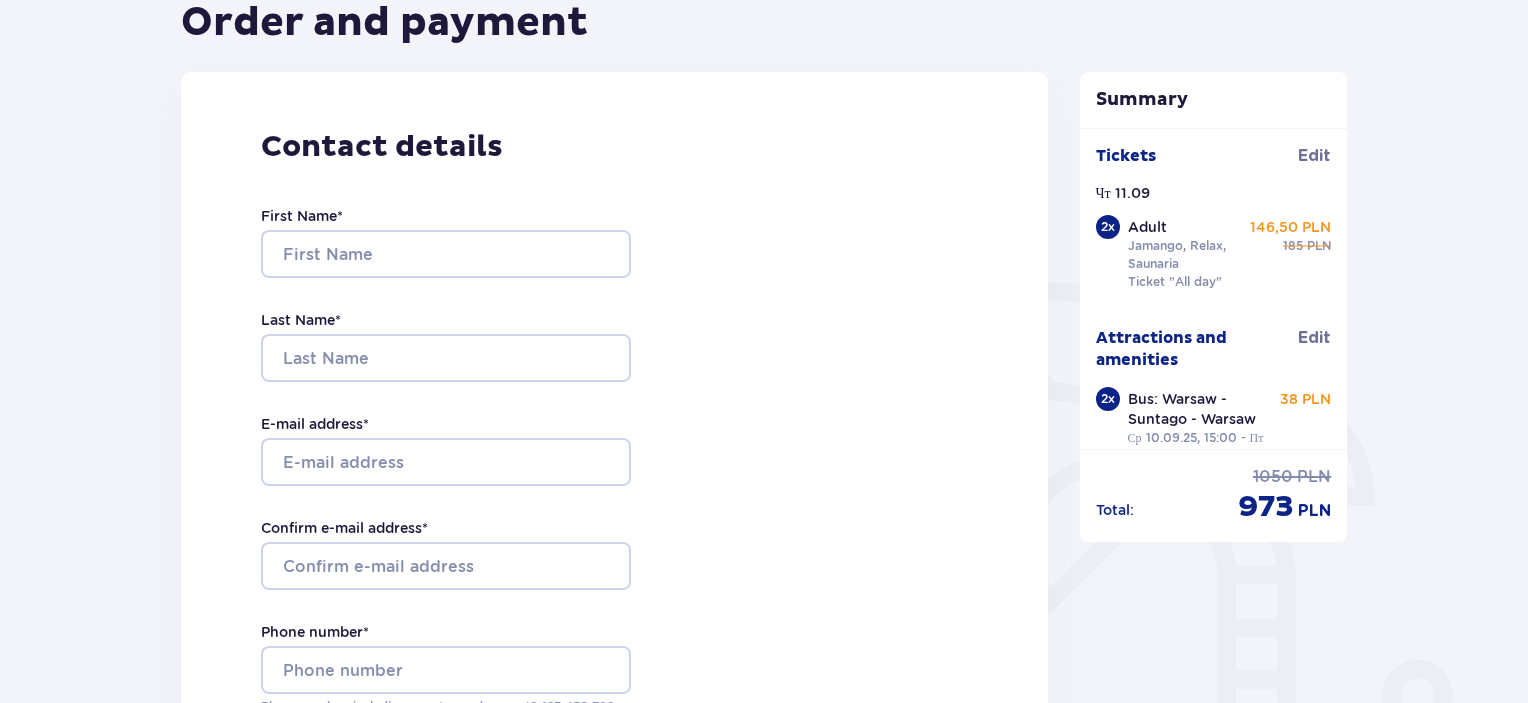 scroll, scrollTop: 208, scrollLeft: 0, axis: vertical 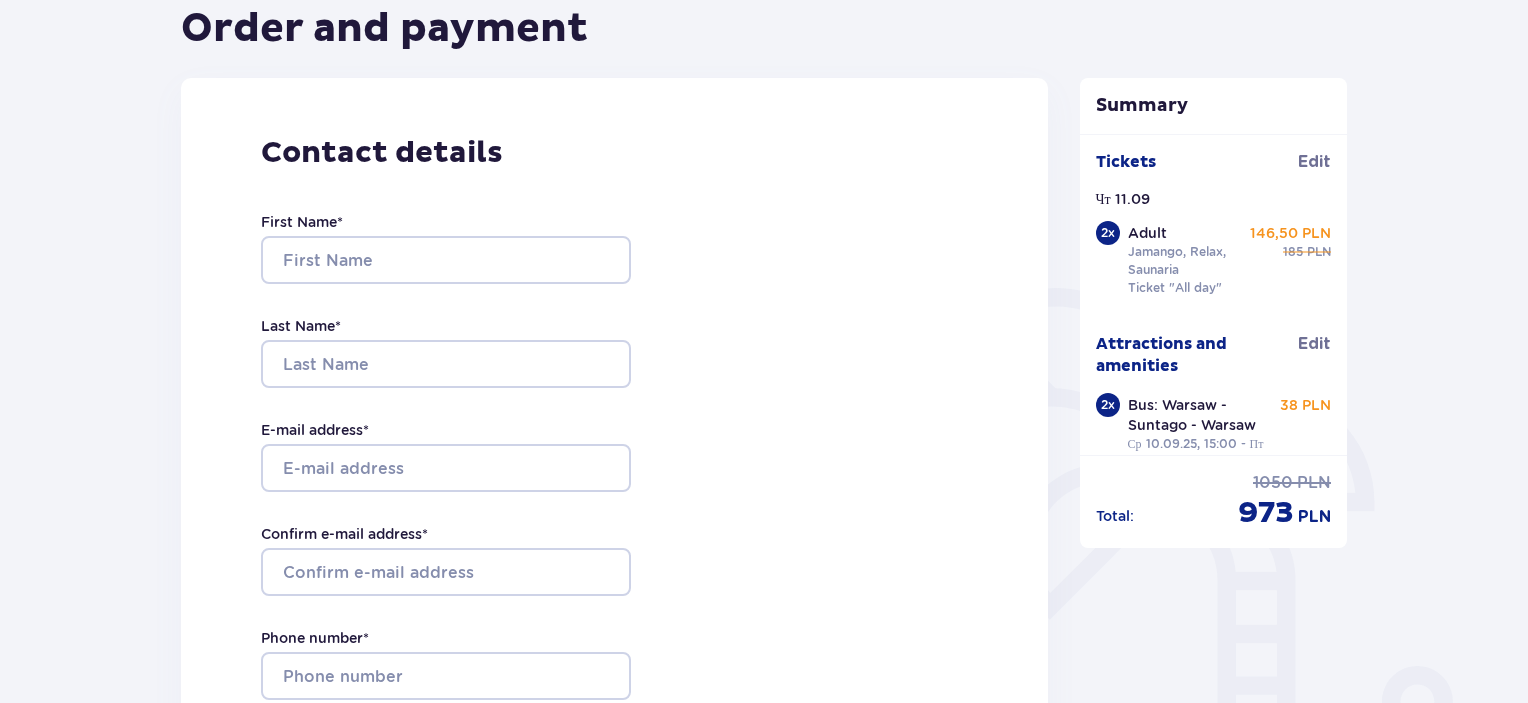 click on "Bus: Warsaw - Suntago - Warsaw" at bounding box center [1197, 415] 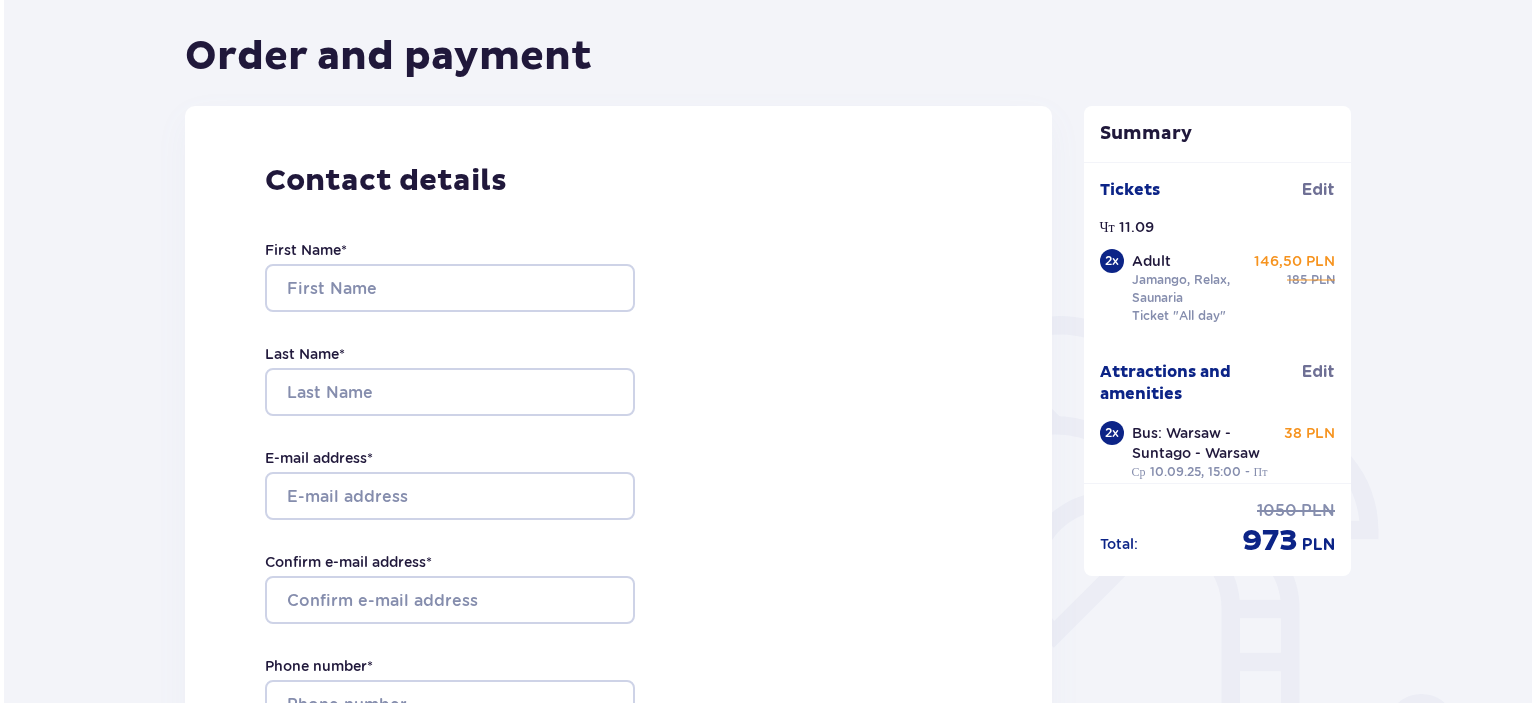 scroll, scrollTop: 179, scrollLeft: 0, axis: vertical 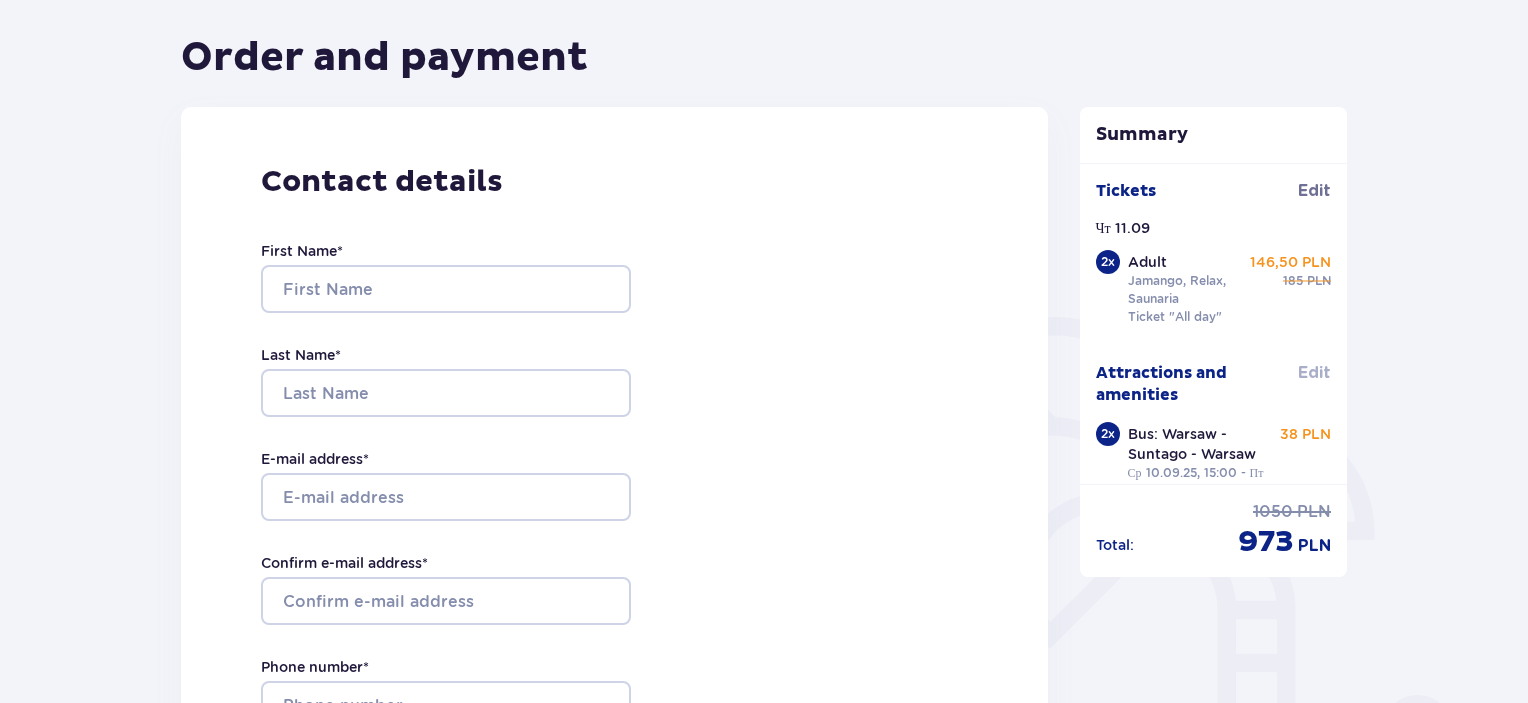 click on "Edit" at bounding box center [1314, 373] 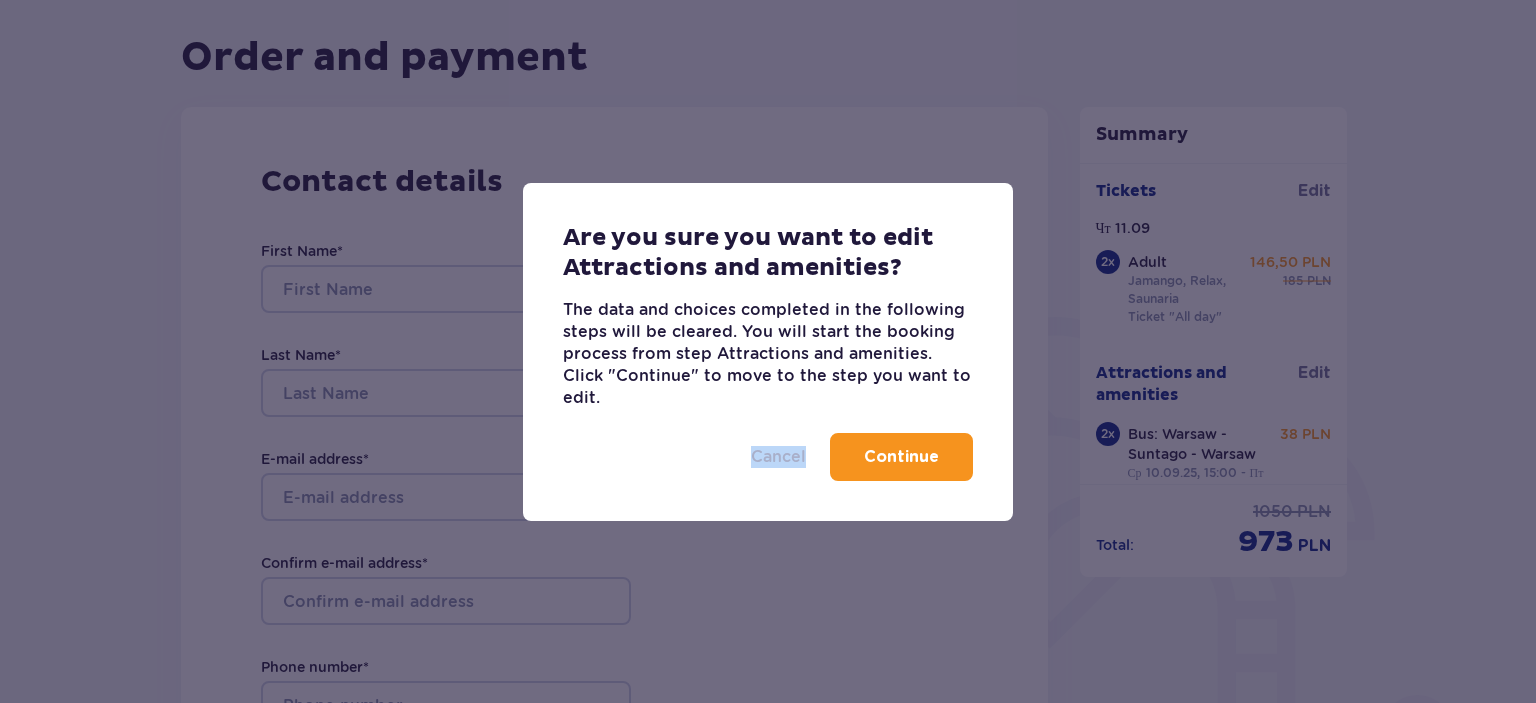 drag, startPoint x: 1170, startPoint y: 502, endPoint x: 761, endPoint y: 440, distance: 413.67258 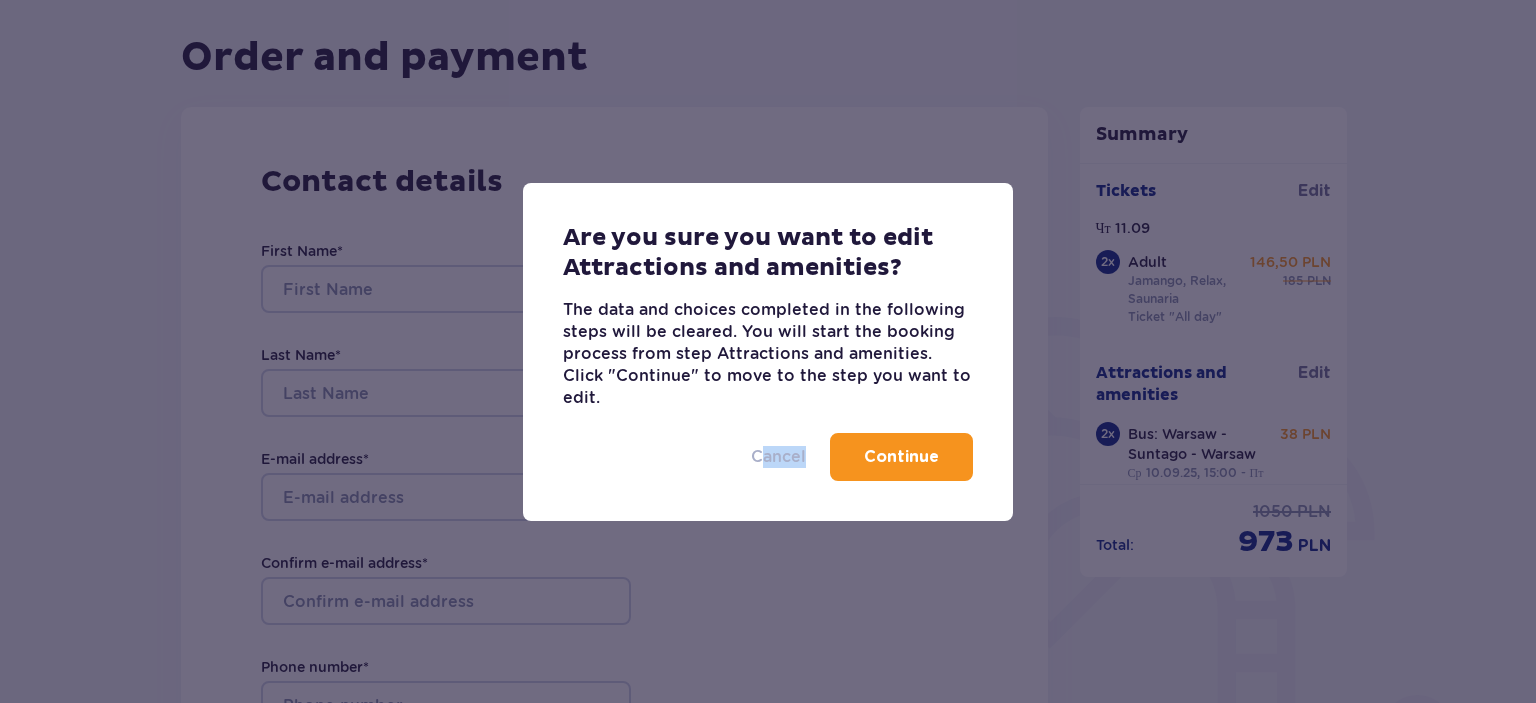 click on "Cancel" at bounding box center [778, 457] 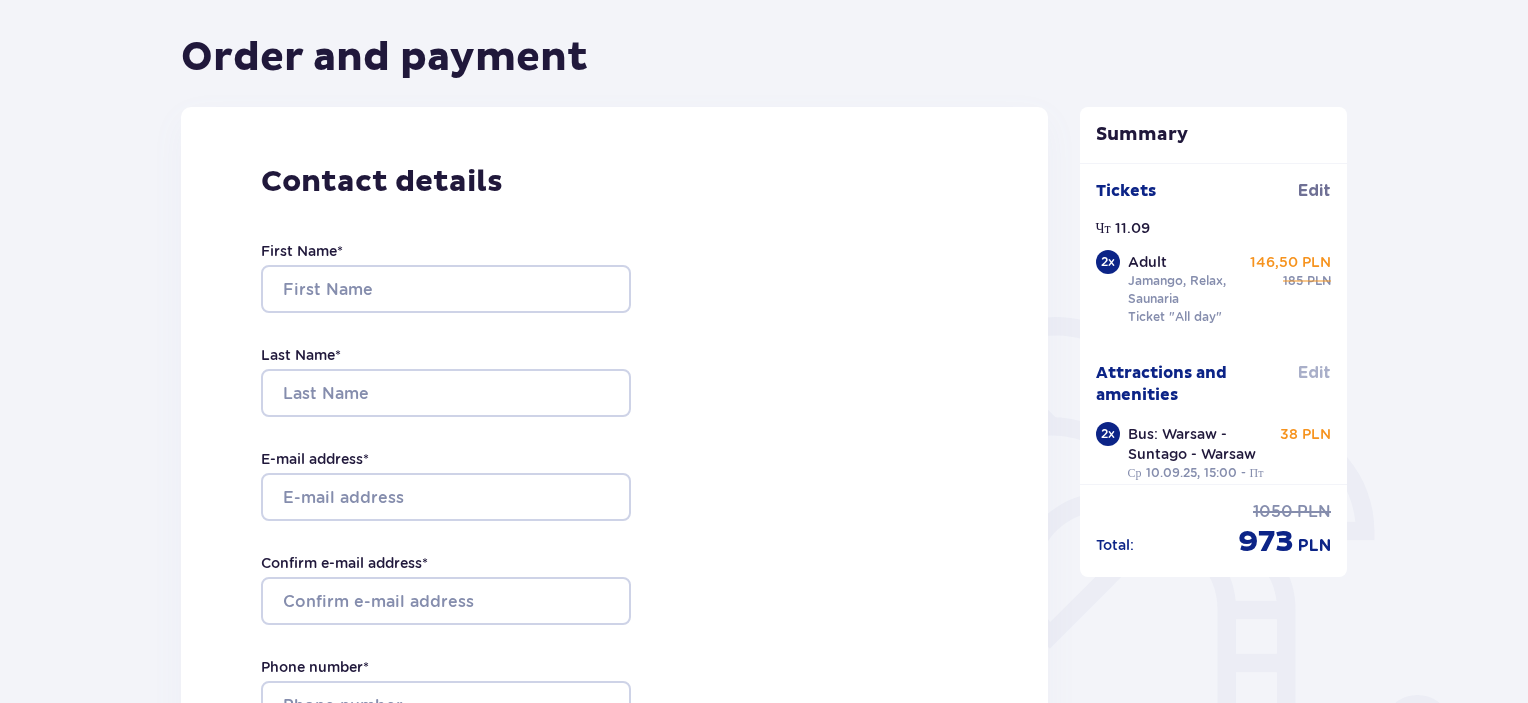 click on "Edit" at bounding box center [1314, 373] 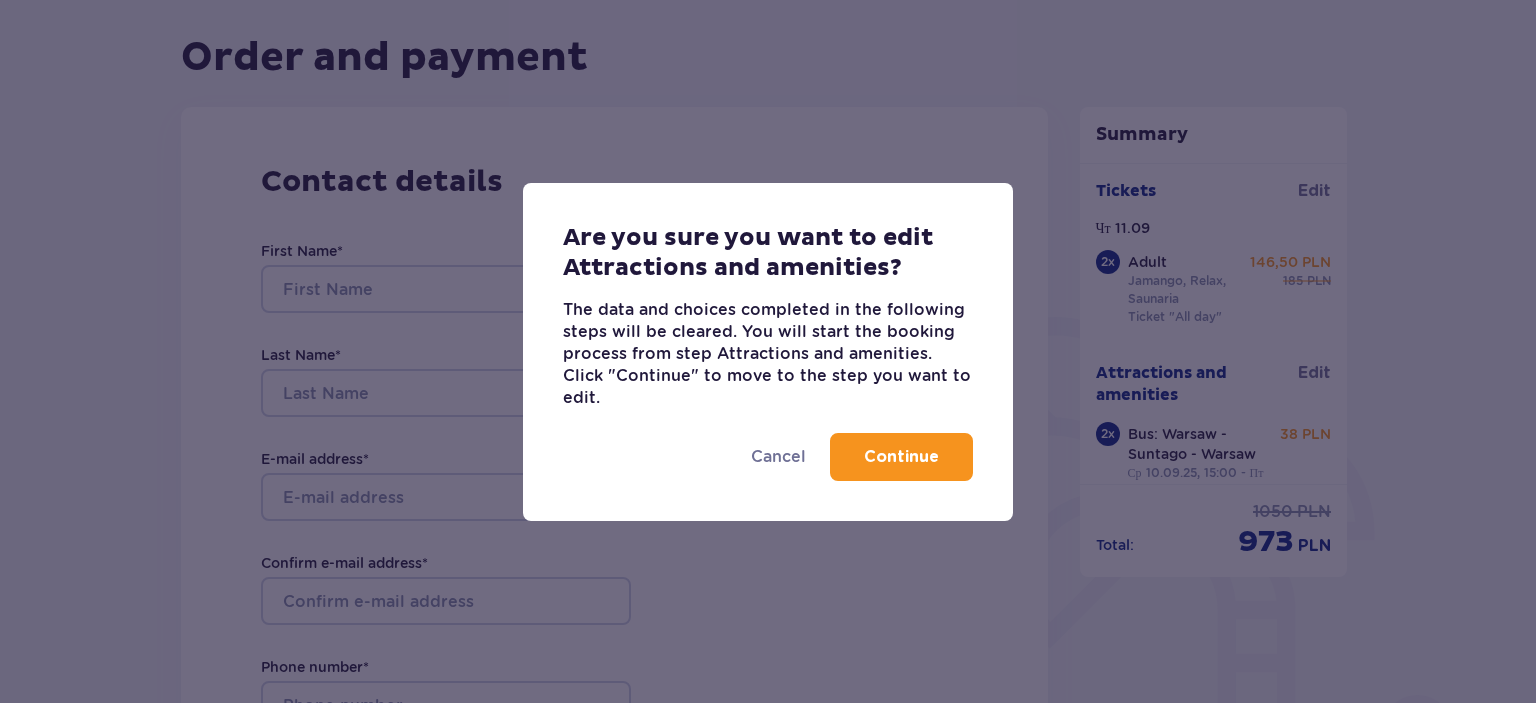 click on "Continue" at bounding box center [901, 457] 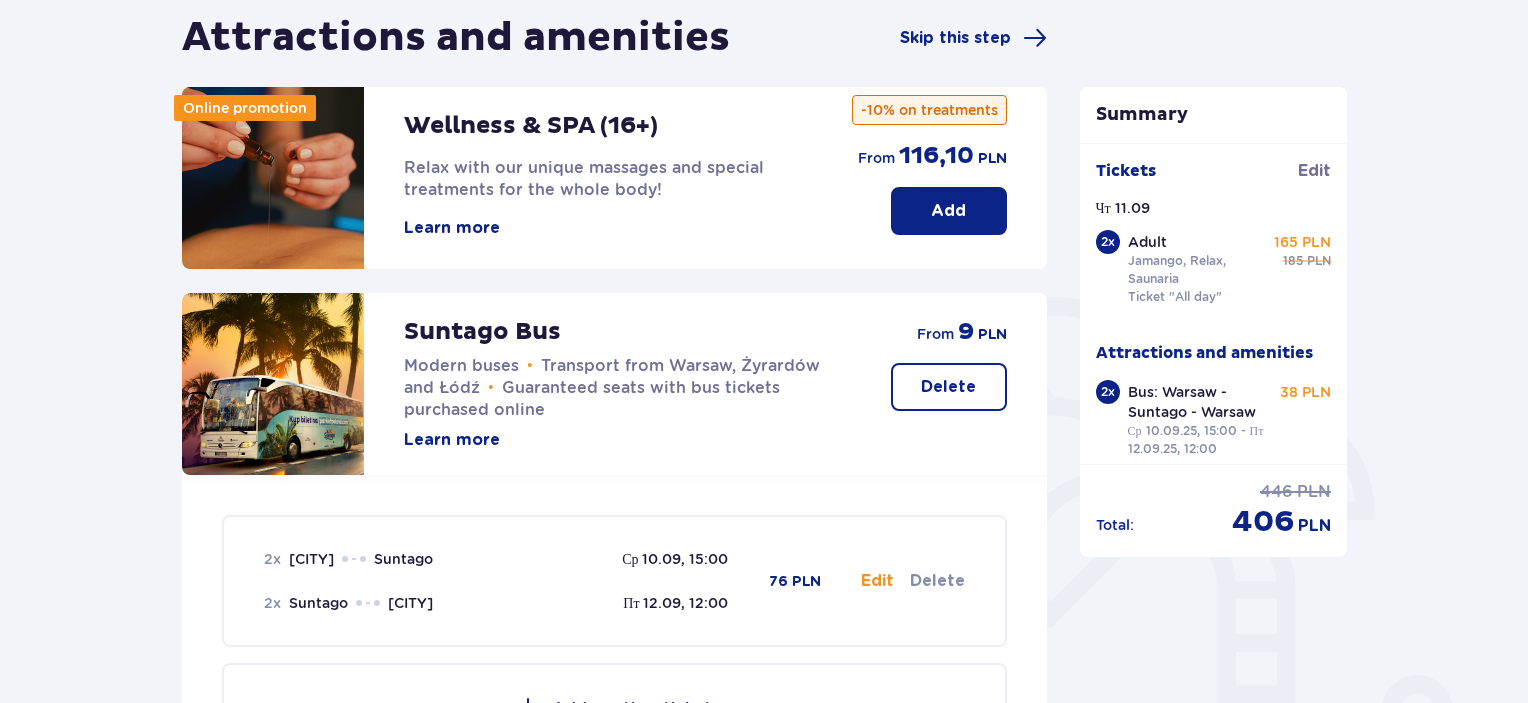 scroll, scrollTop: 320, scrollLeft: 0, axis: vertical 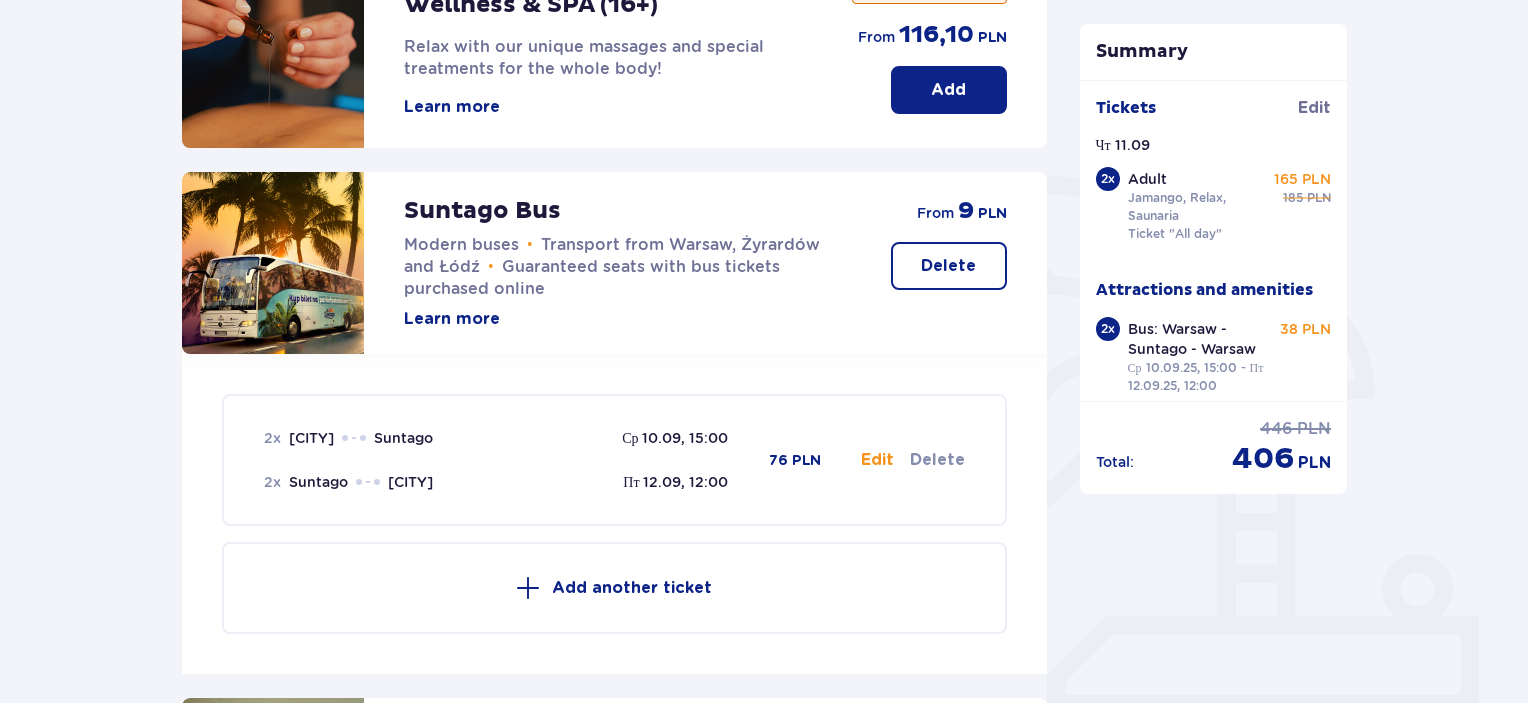 click on "Edit" at bounding box center (877, 460) 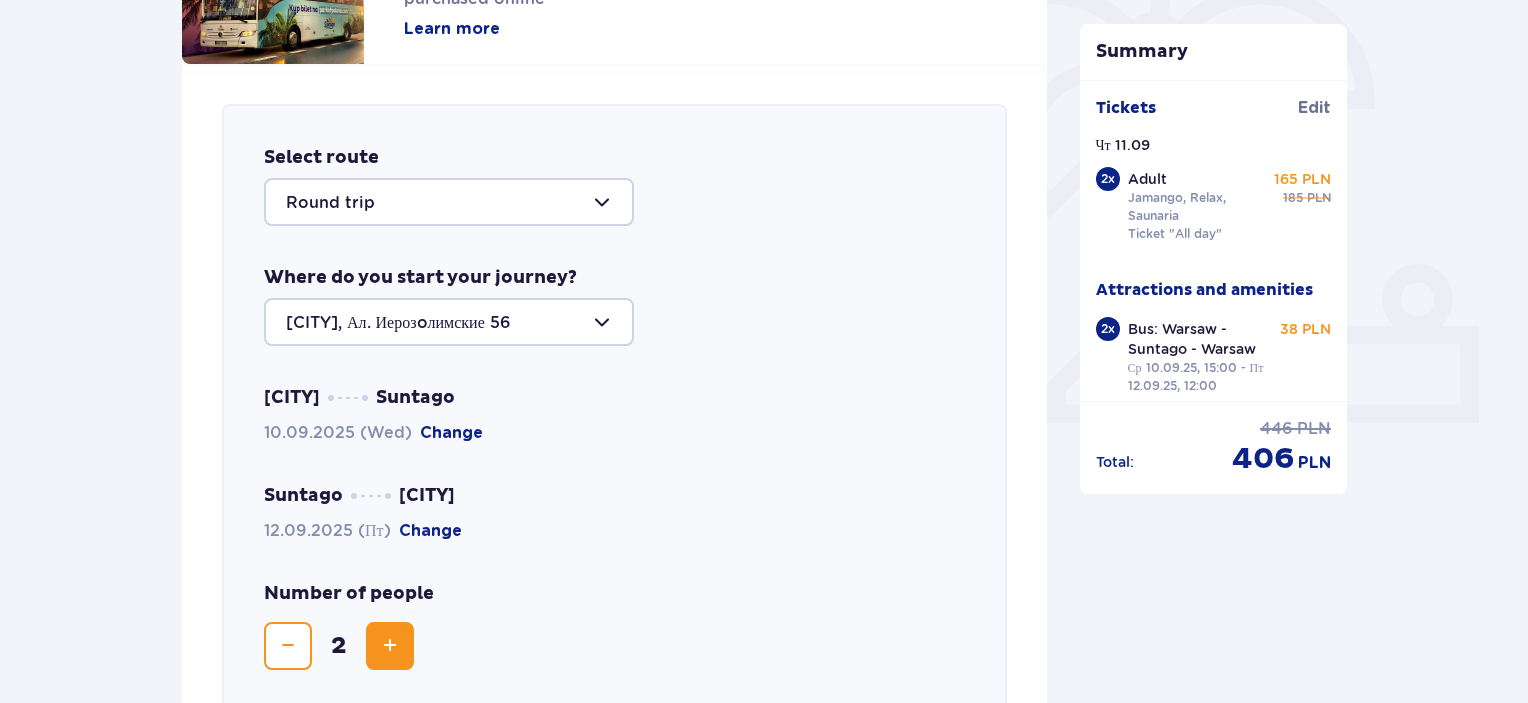 scroll, scrollTop: 690, scrollLeft: 0, axis: vertical 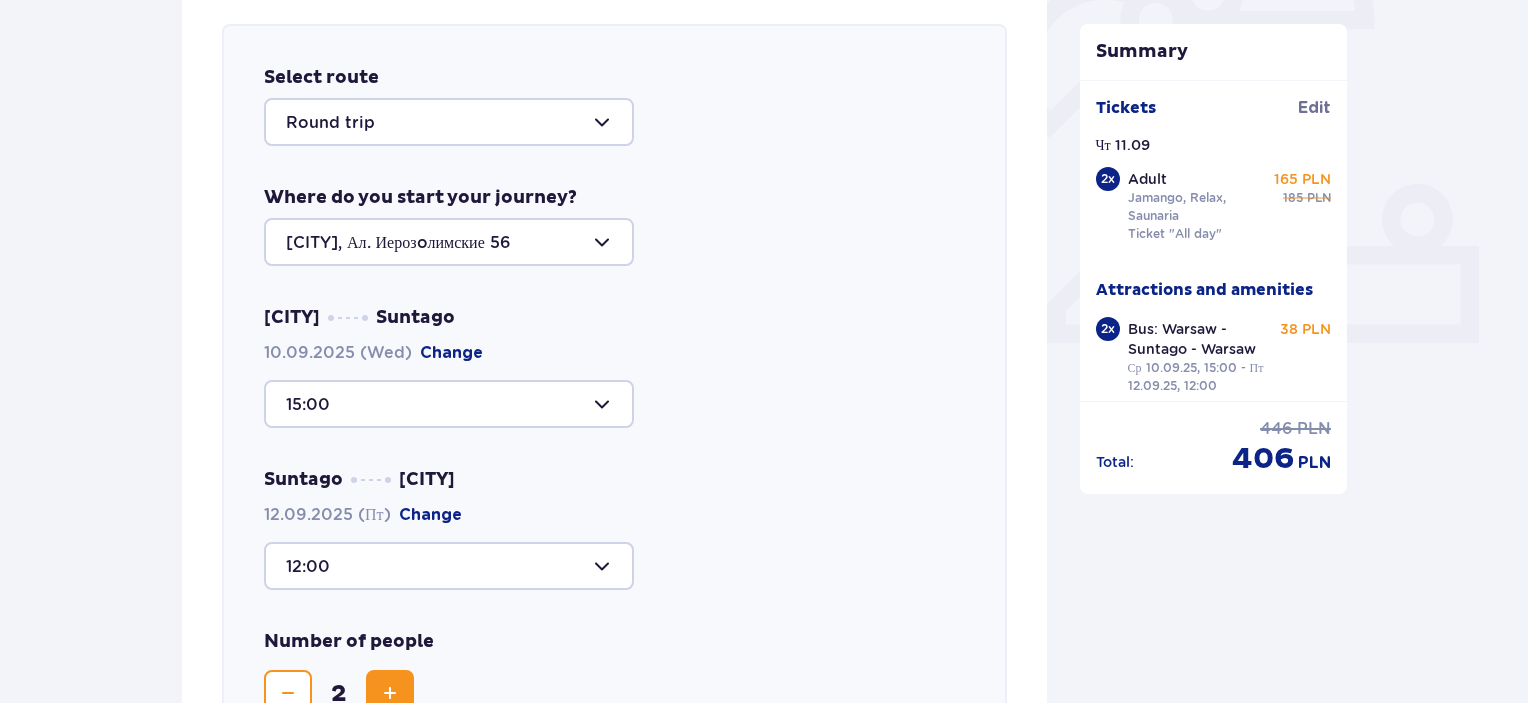 click at bounding box center [449, 404] 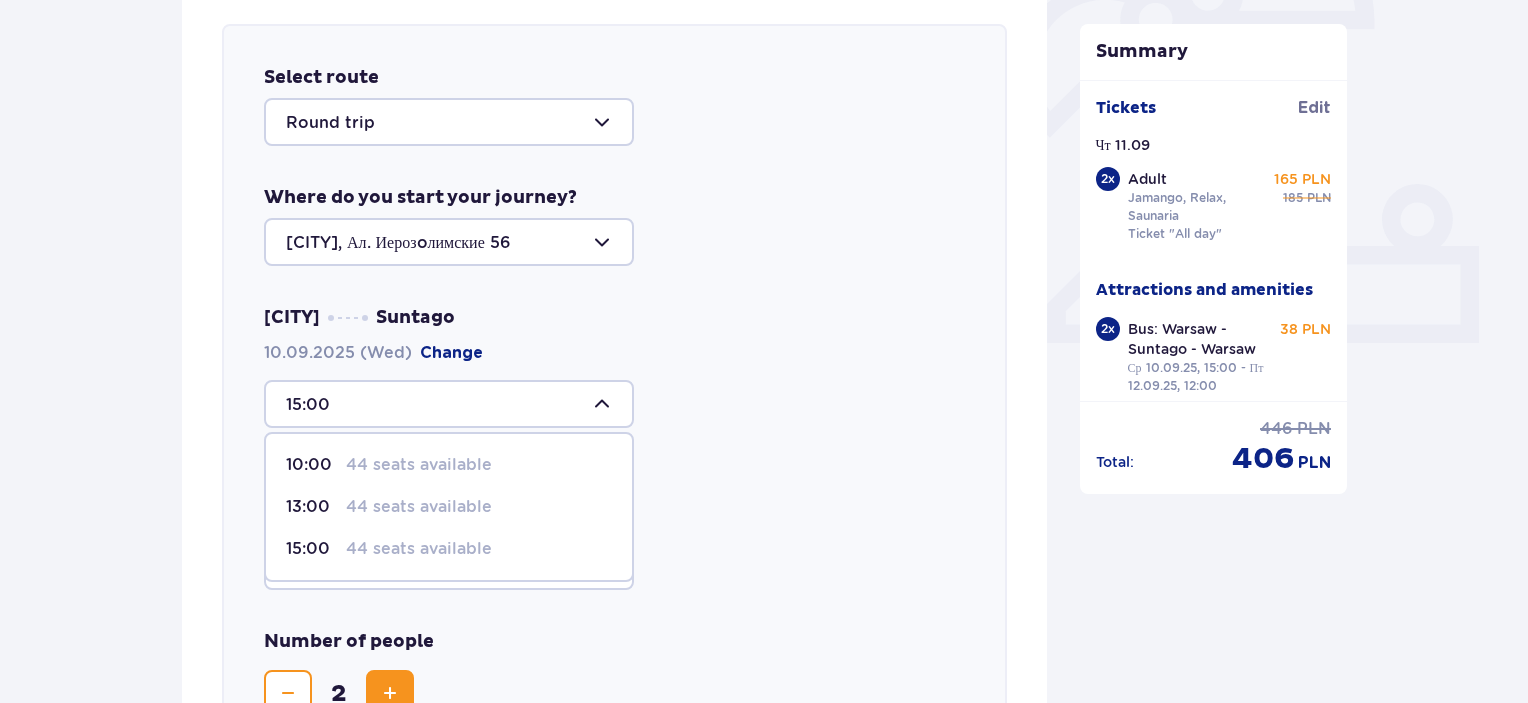 click on "44 seats available" at bounding box center (419, 507) 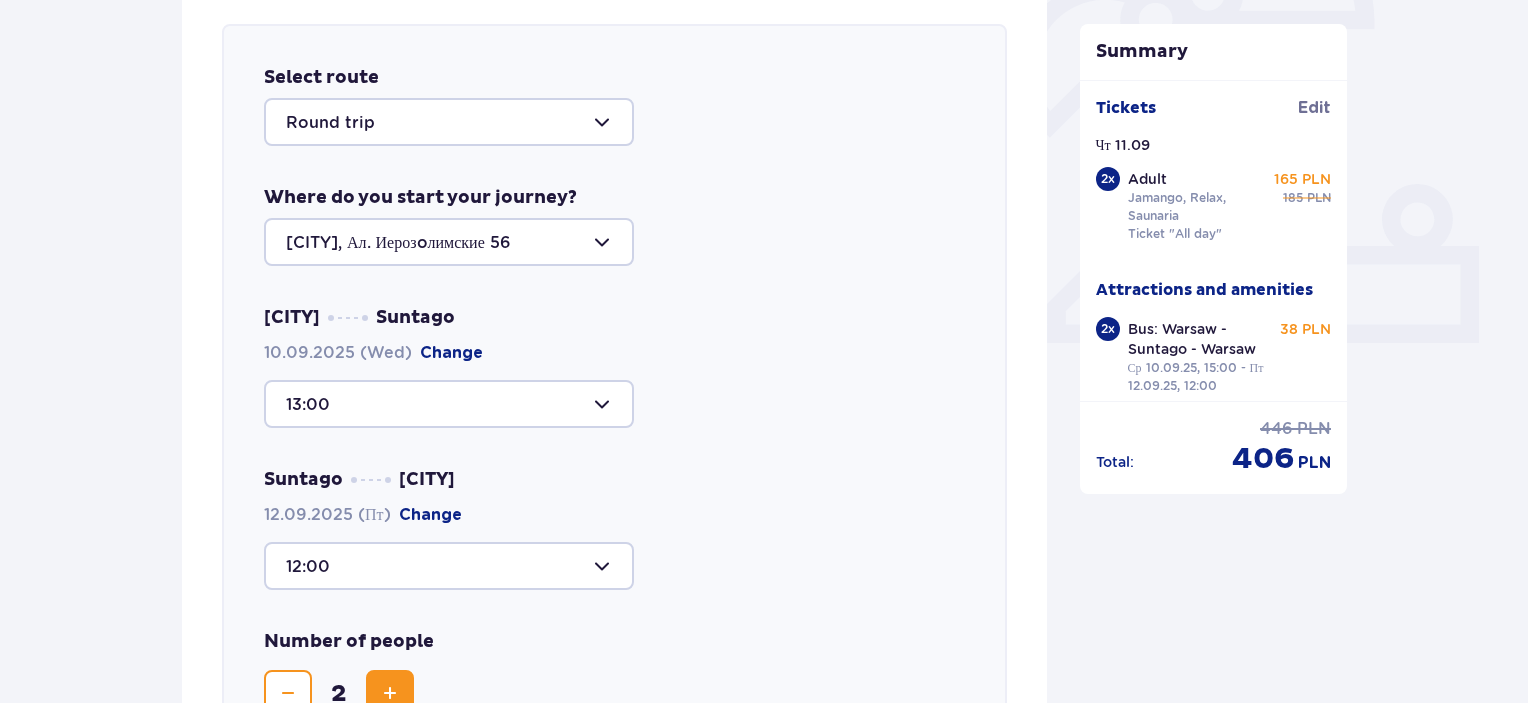 click at bounding box center [449, 404] 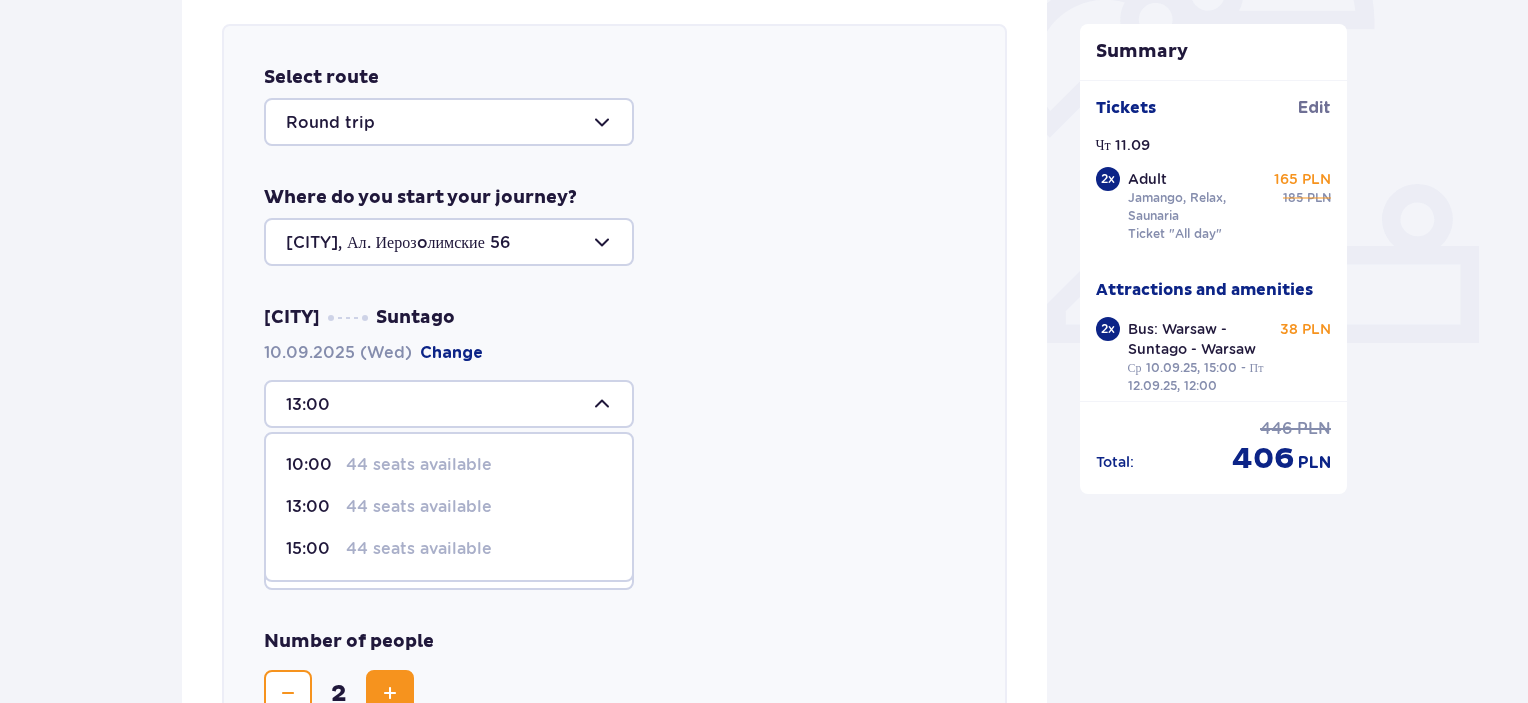 click on "44 seats available" at bounding box center [419, 465] 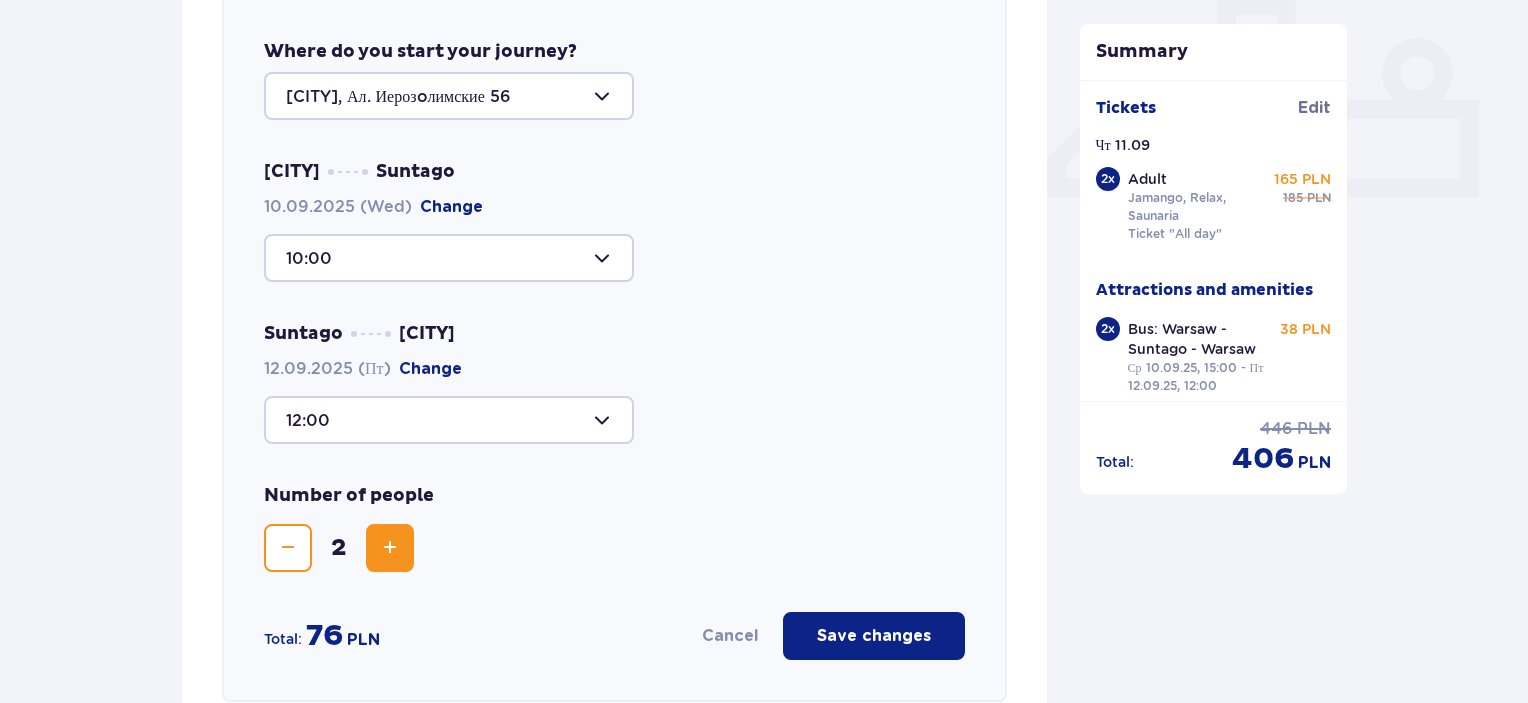 scroll, scrollTop: 839, scrollLeft: 0, axis: vertical 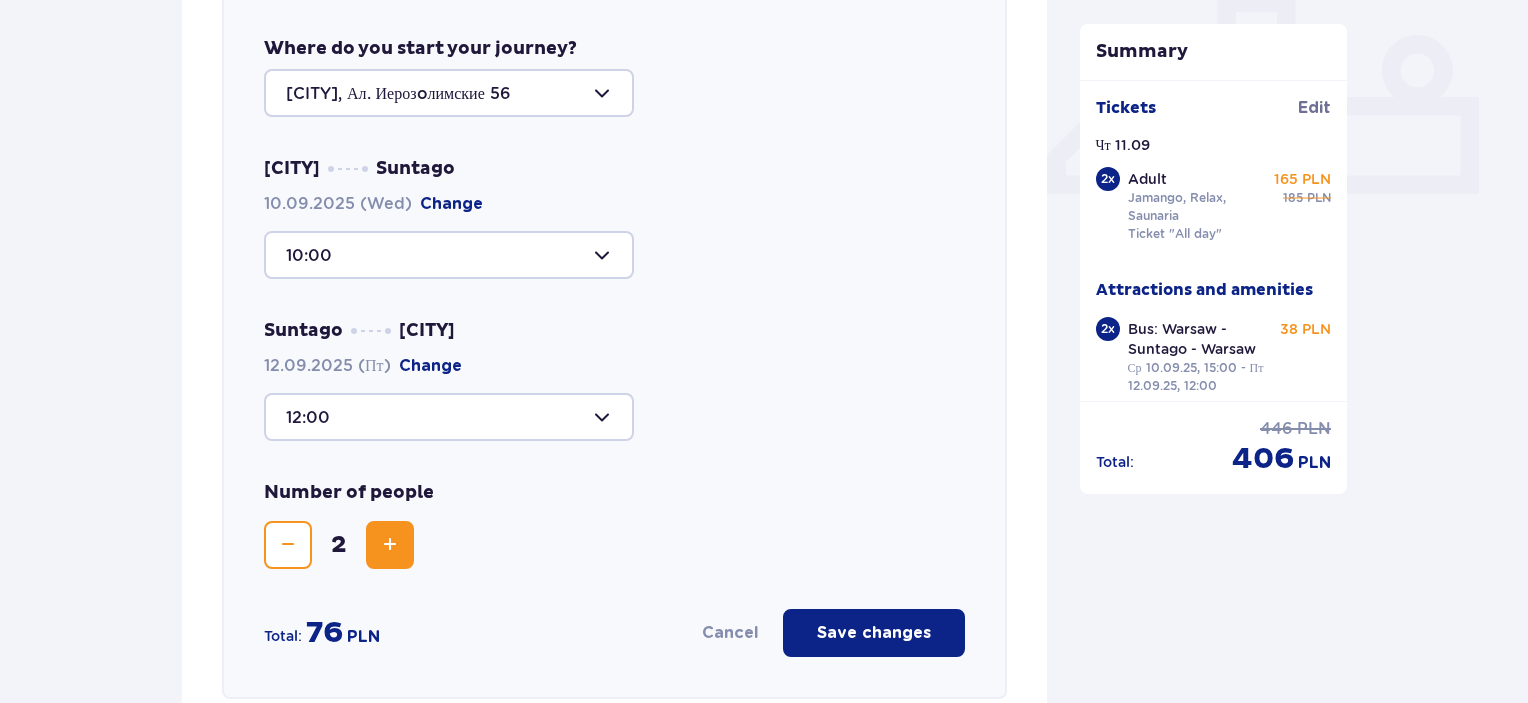 click on "Save changes" at bounding box center [874, 633] 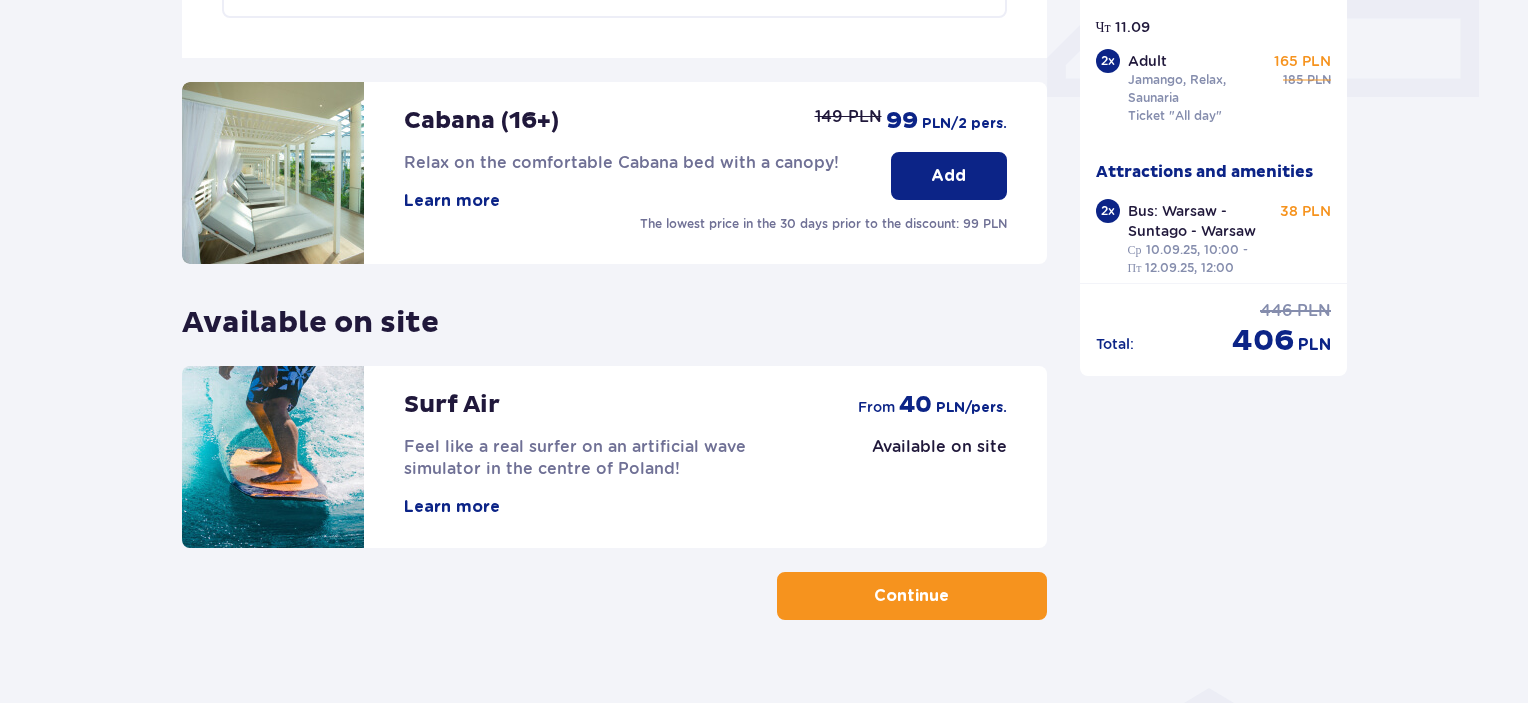 scroll, scrollTop: 971, scrollLeft: 0, axis: vertical 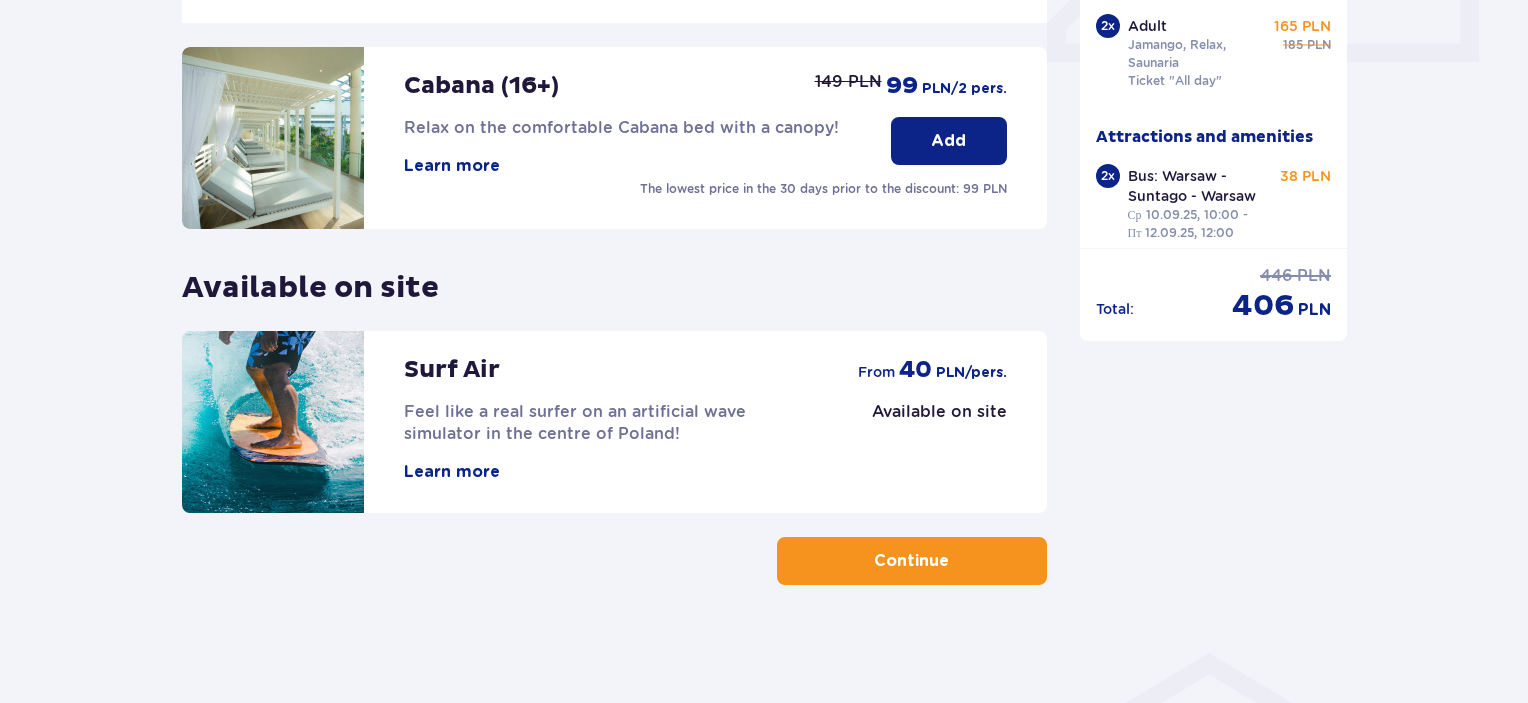 click on "Continue" at bounding box center (911, 561) 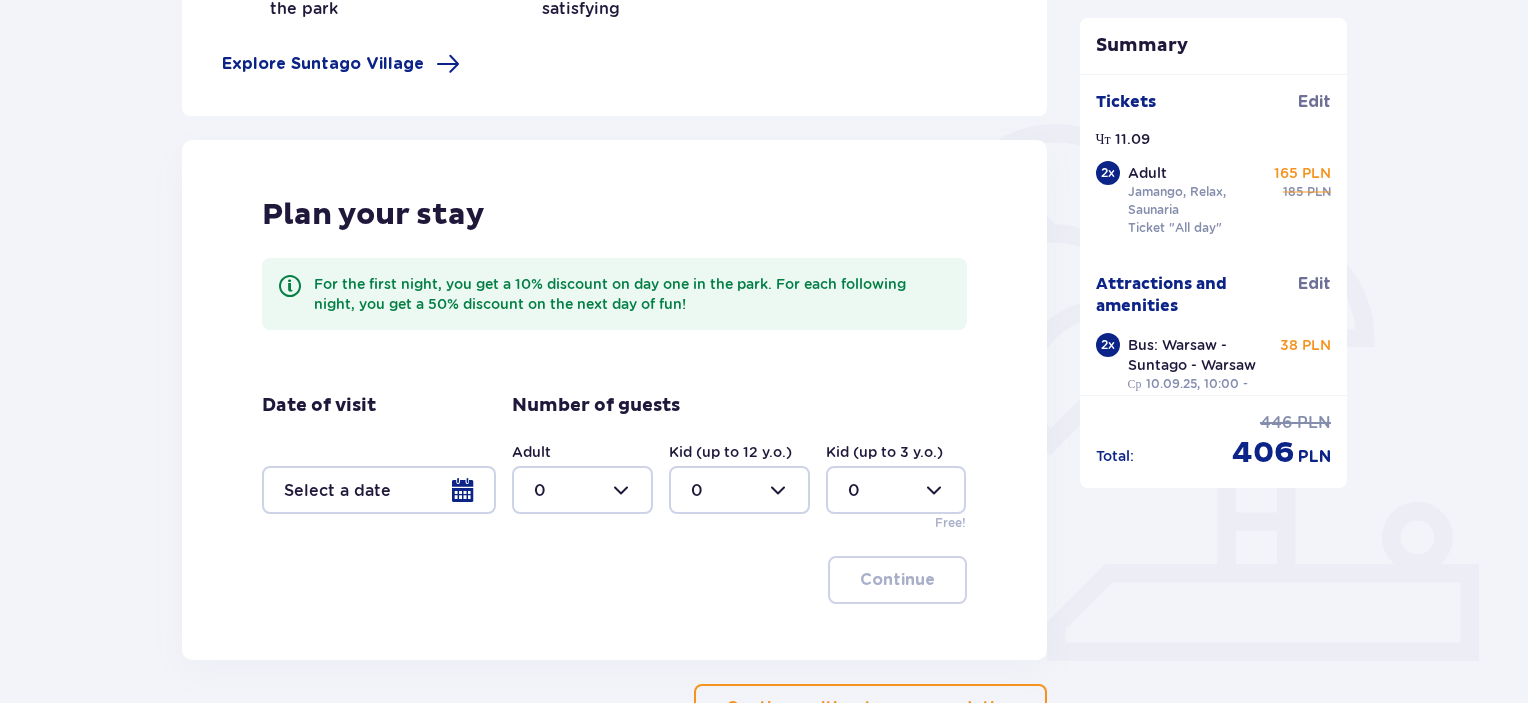 scroll, scrollTop: 424, scrollLeft: 0, axis: vertical 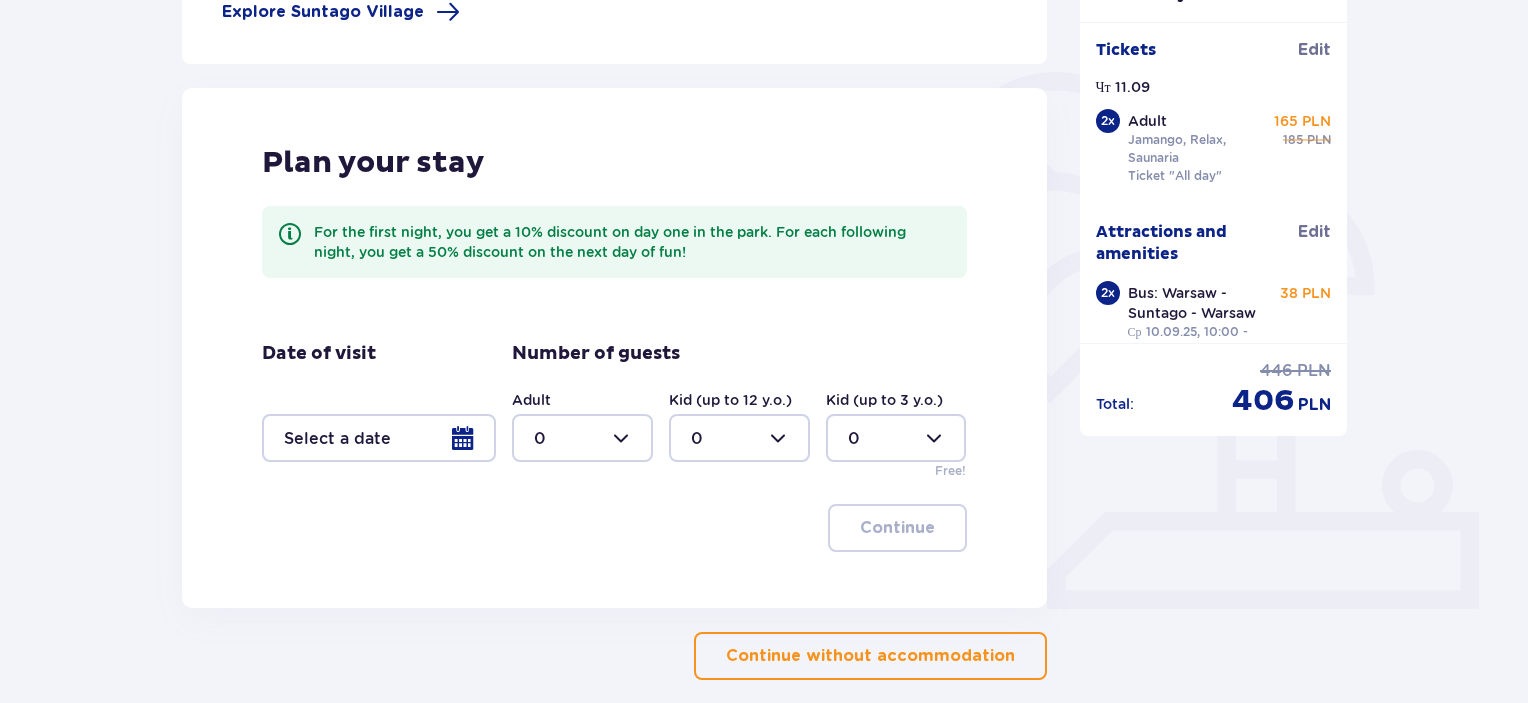click at bounding box center (379, 438) 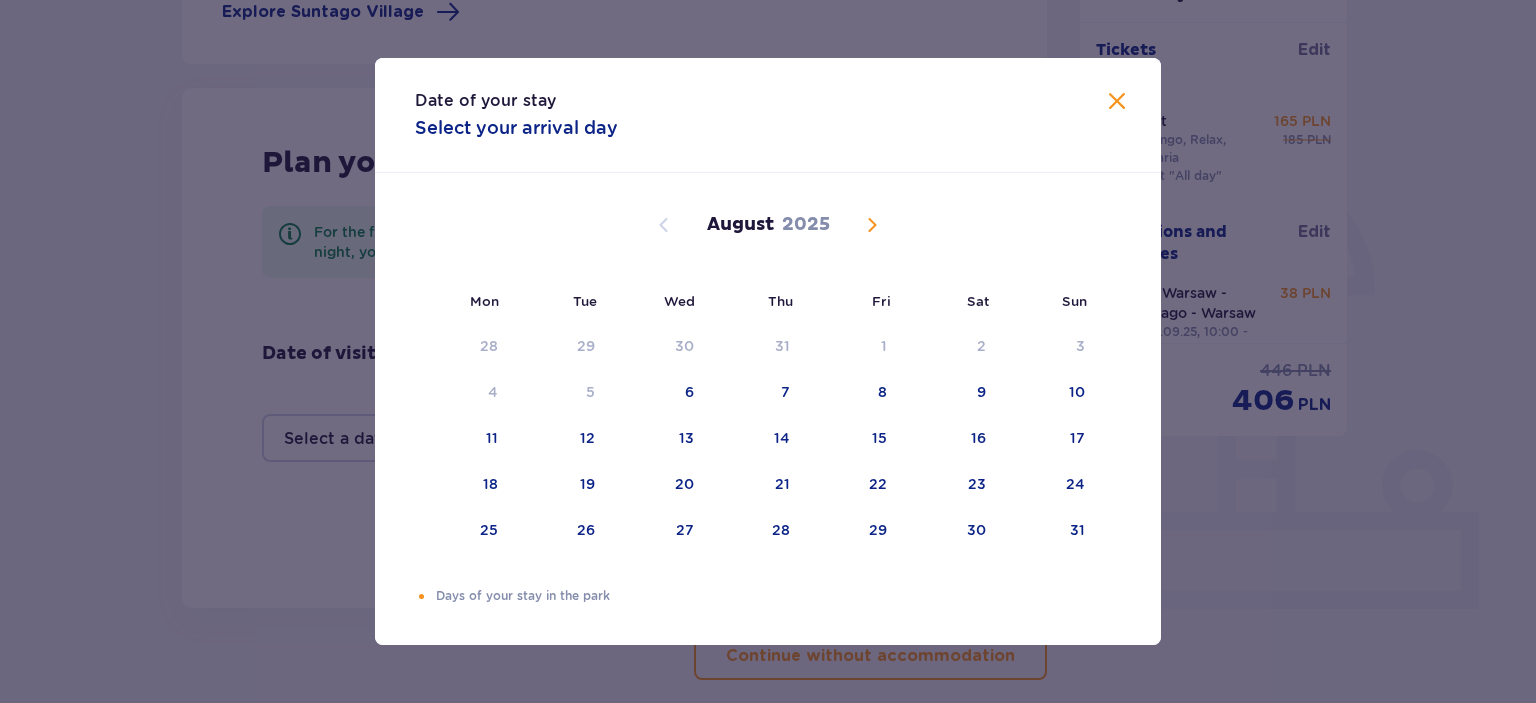 click at bounding box center (872, 225) 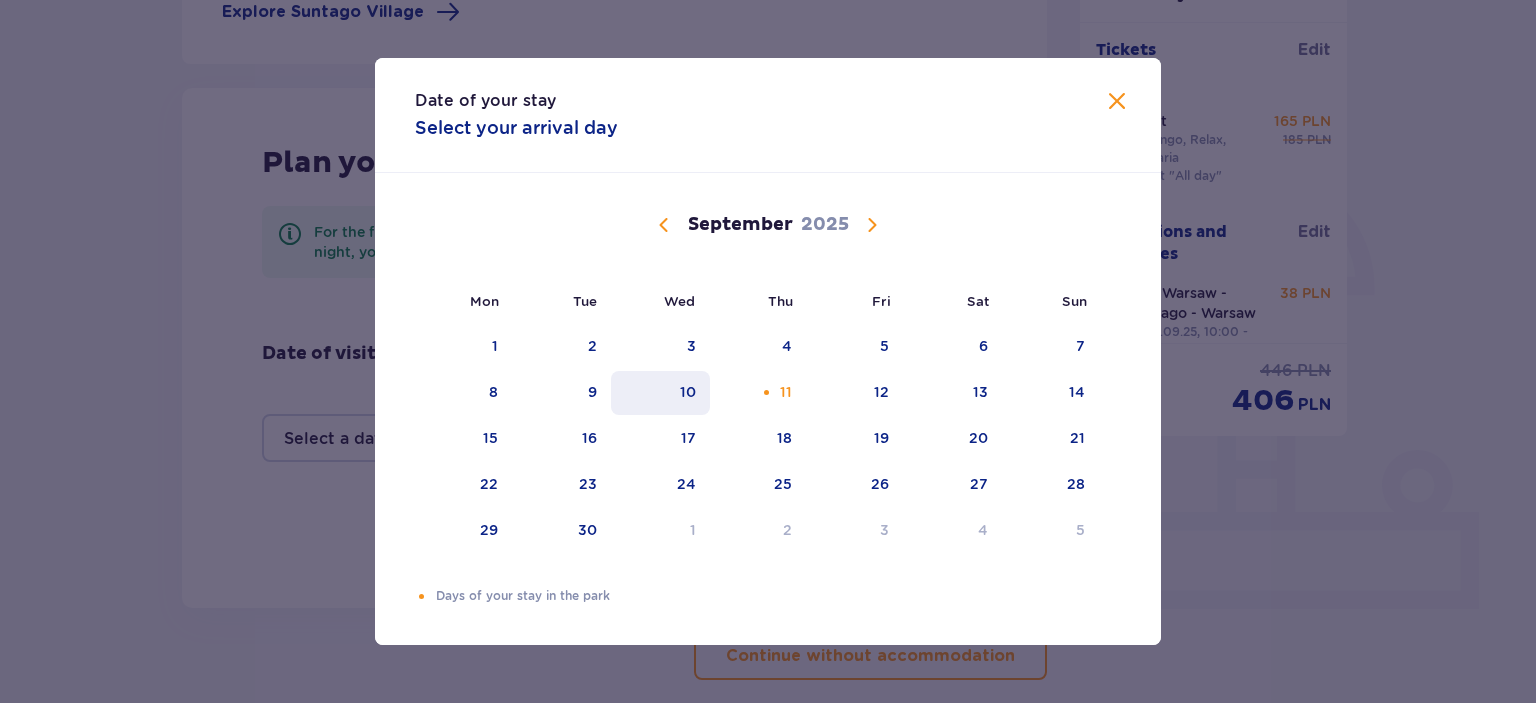 click on "10" at bounding box center [660, 393] 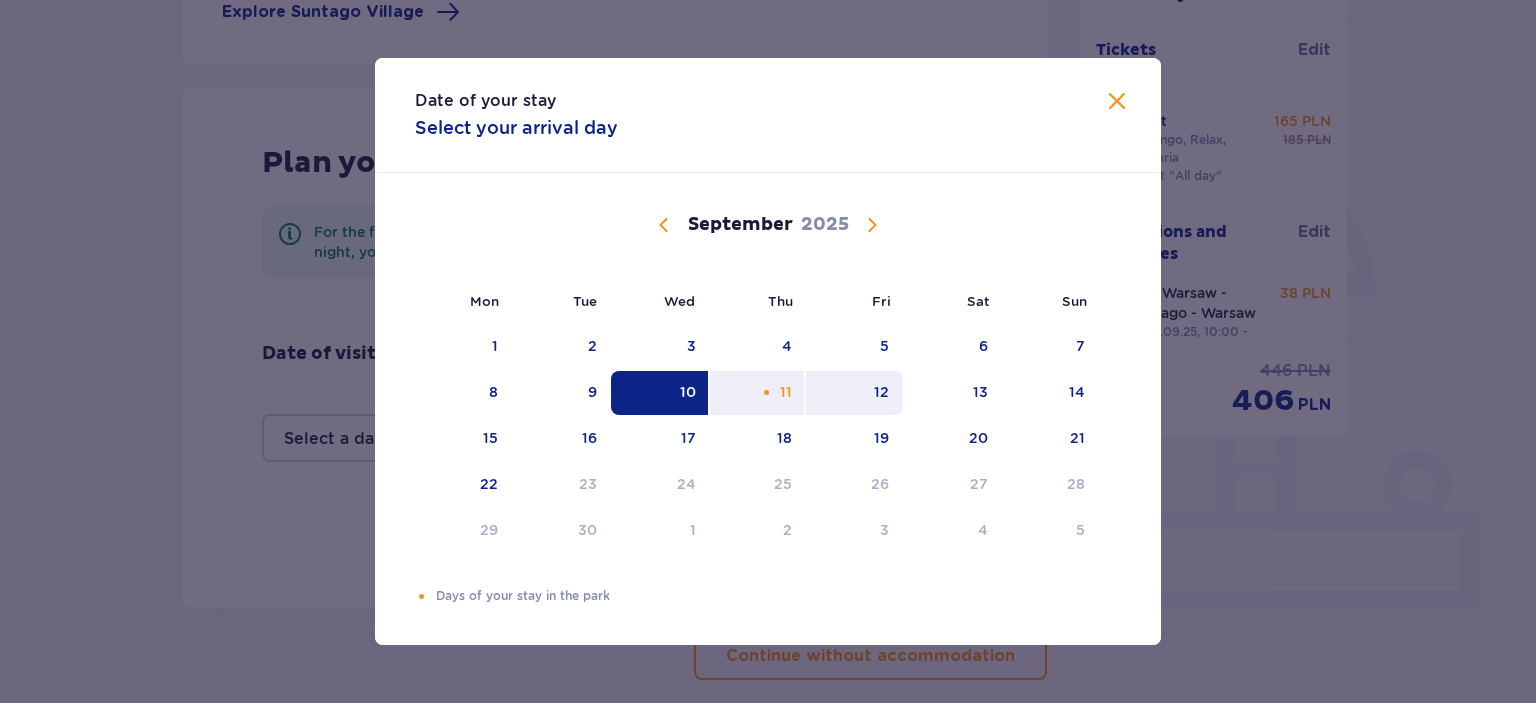 click on "12" at bounding box center (854, 393) 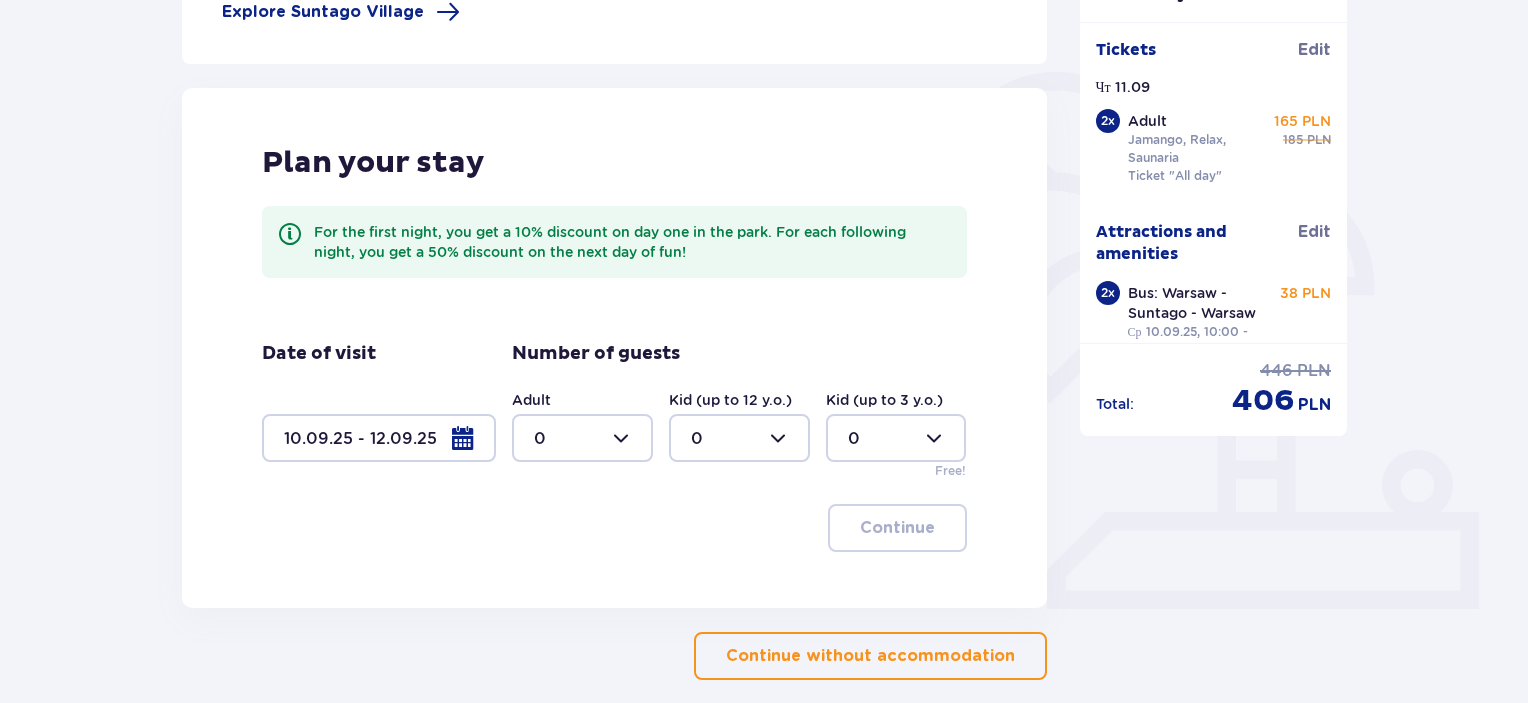 click at bounding box center [582, 438] 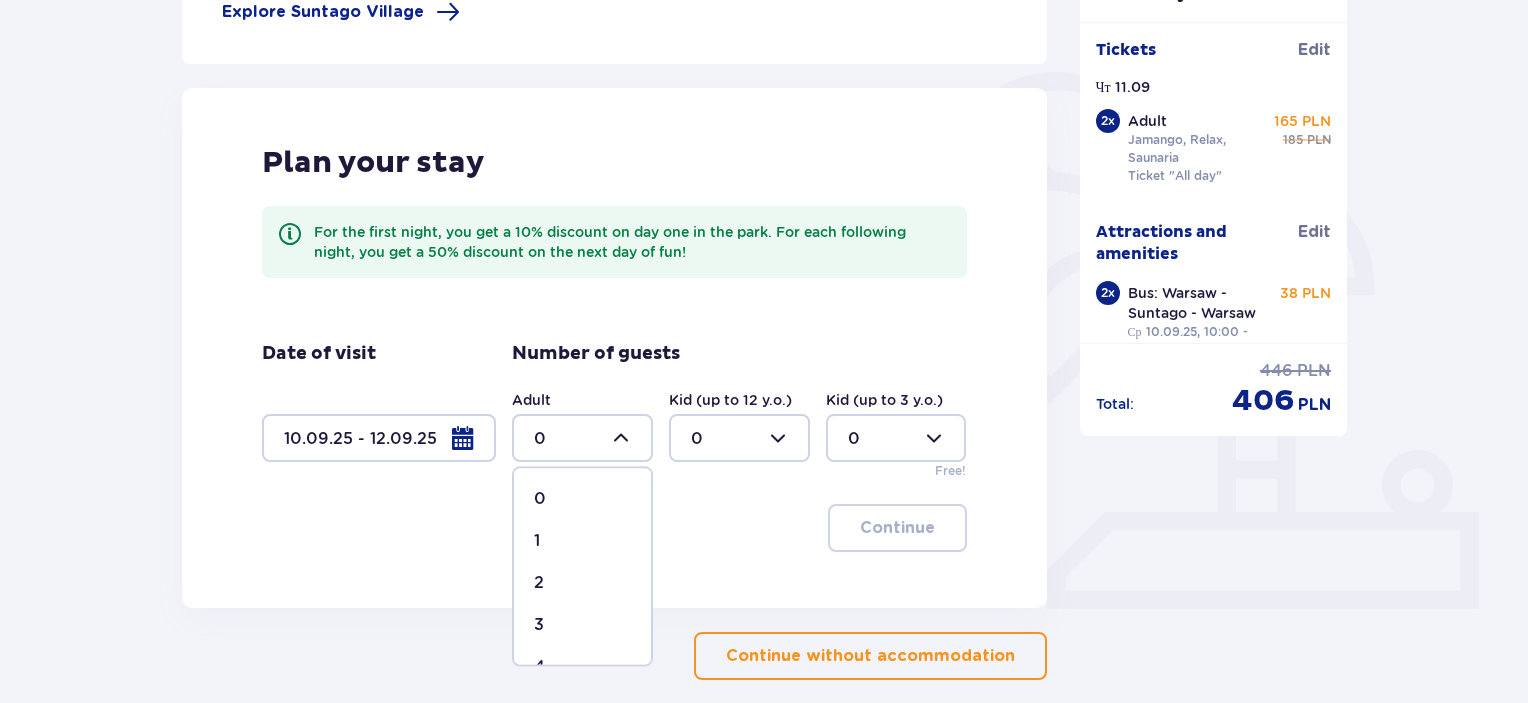click on "2" at bounding box center (582, 583) 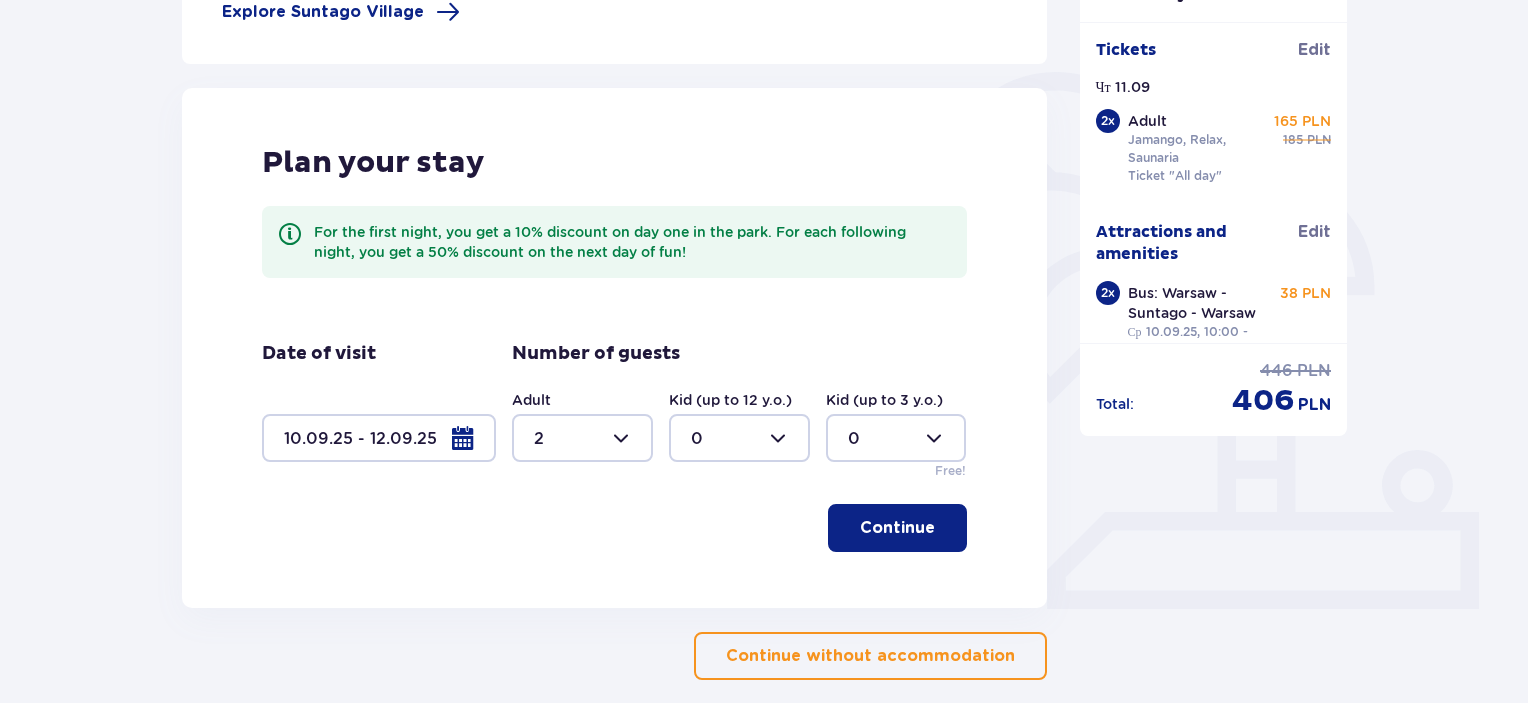click at bounding box center (939, 528) 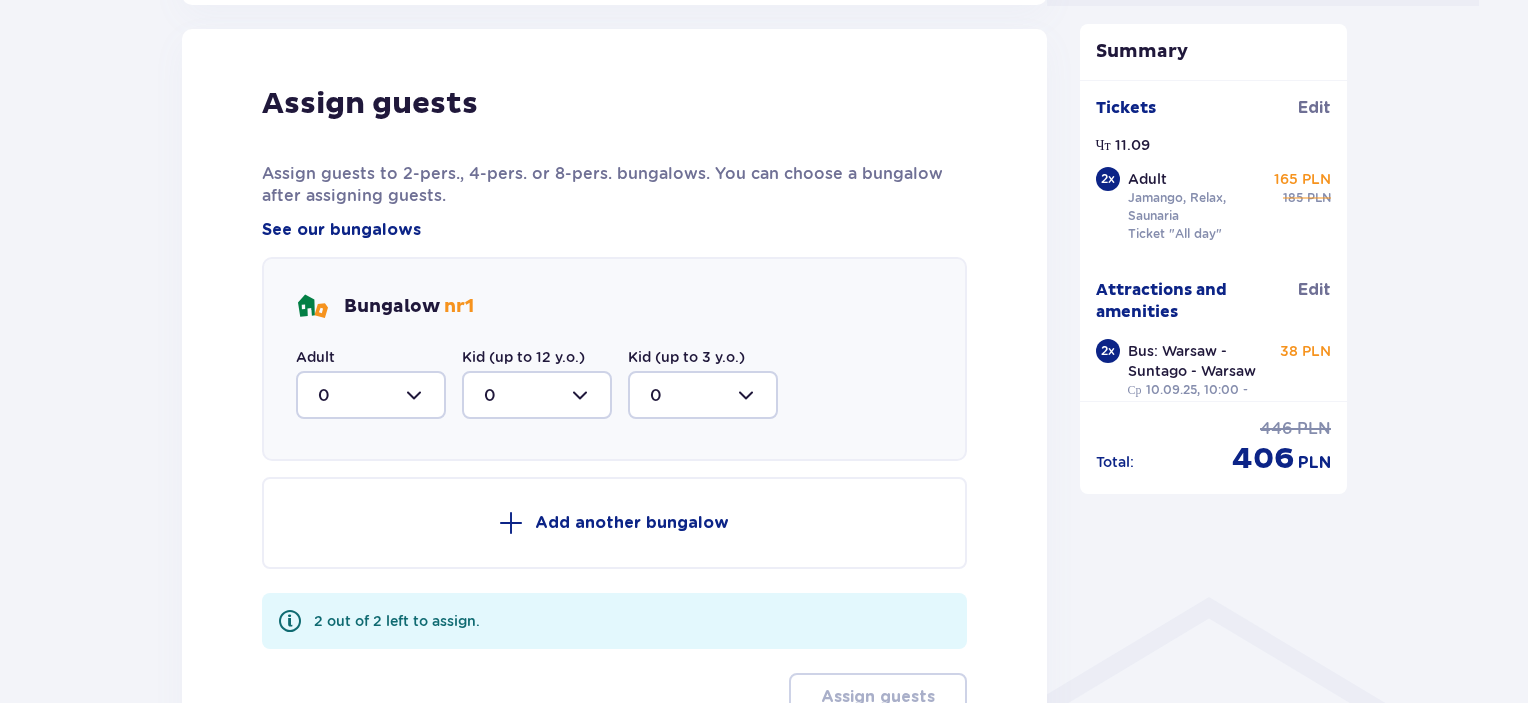 scroll, scrollTop: 1032, scrollLeft: 0, axis: vertical 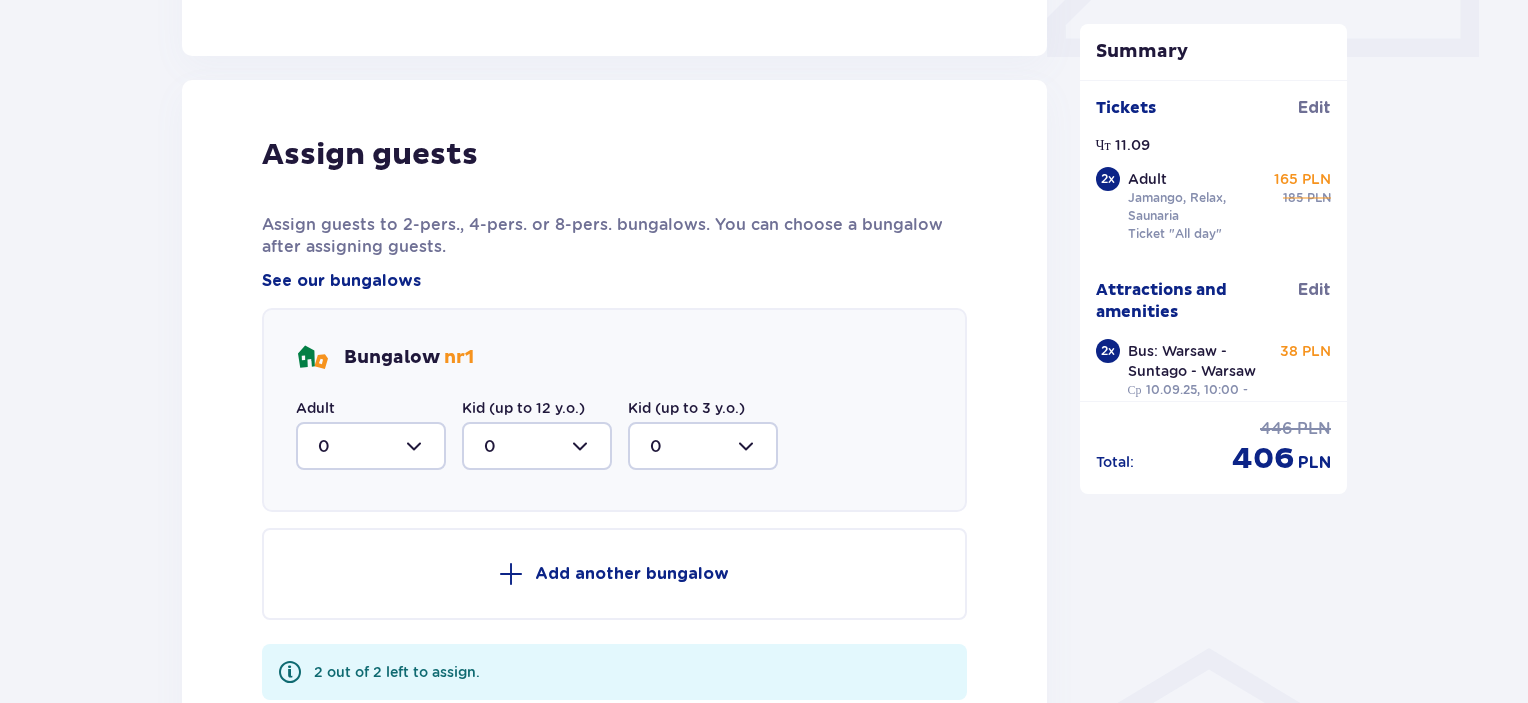 click at bounding box center [371, 446] 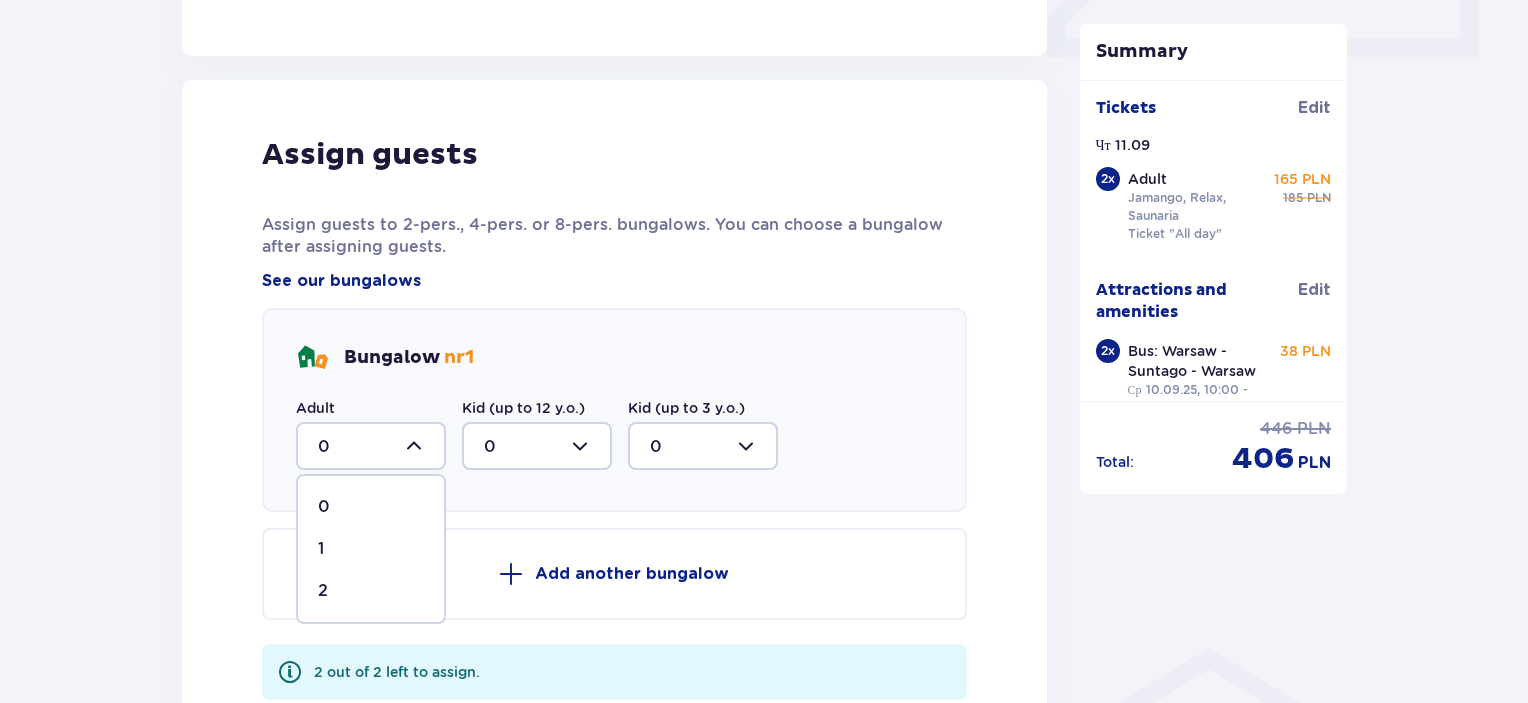 click on "2" at bounding box center (371, 591) 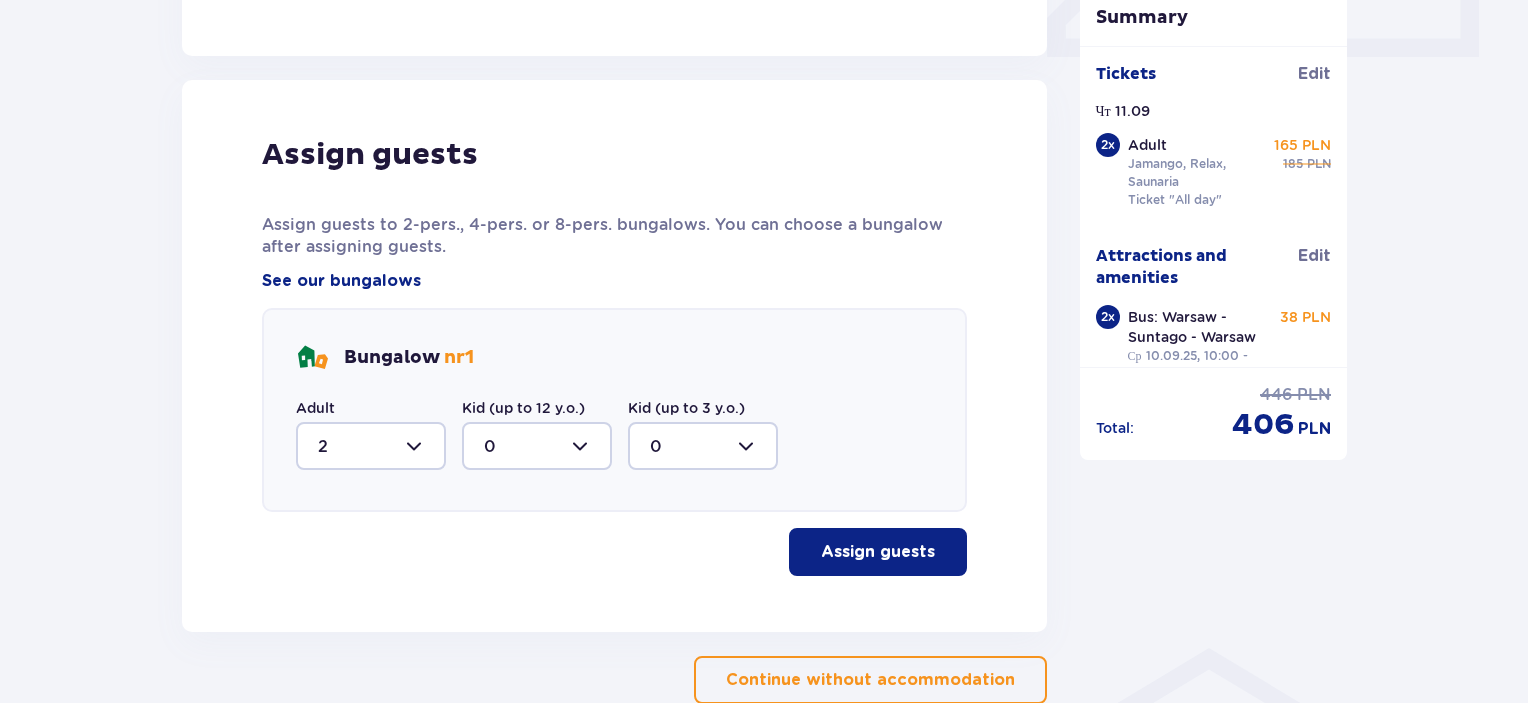 click on "Assign guests" at bounding box center (878, 552) 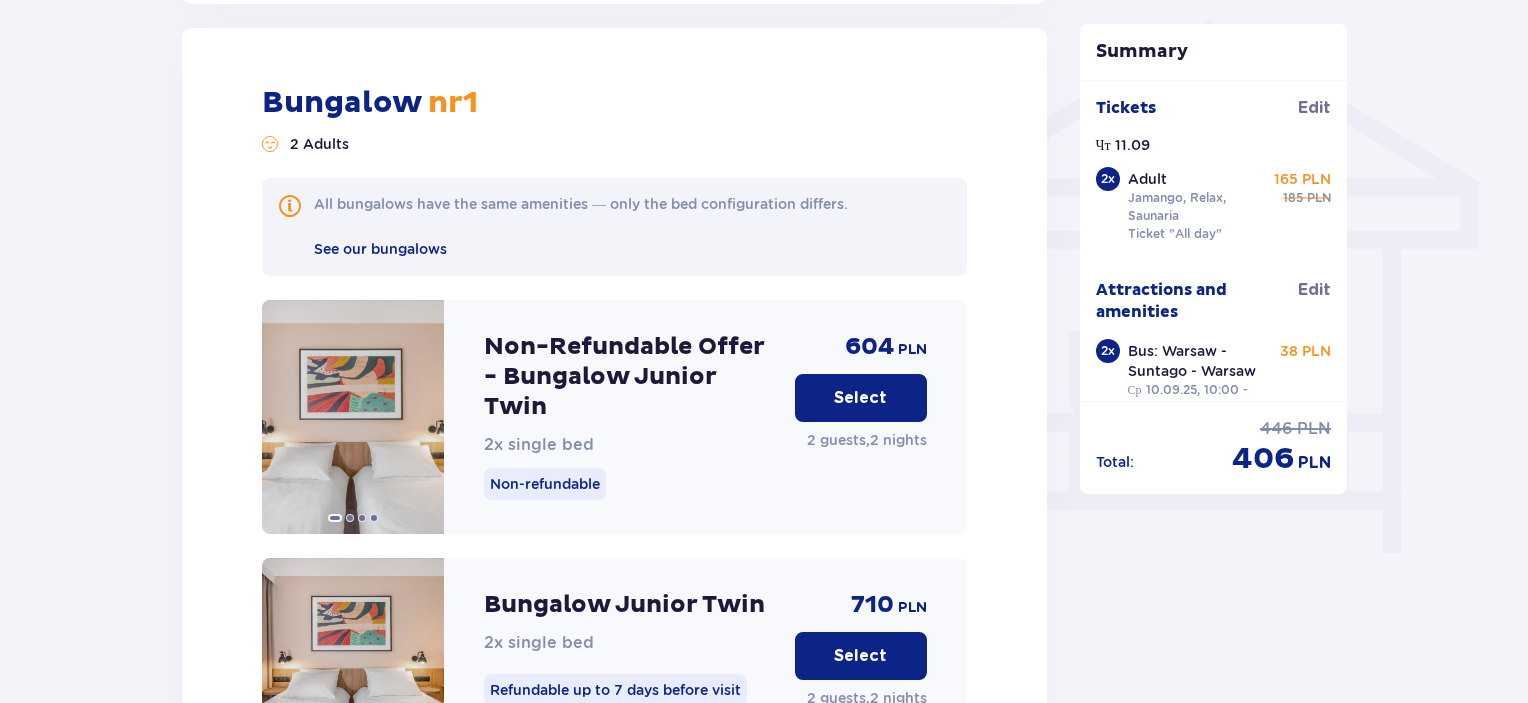 scroll, scrollTop: 1607, scrollLeft: 0, axis: vertical 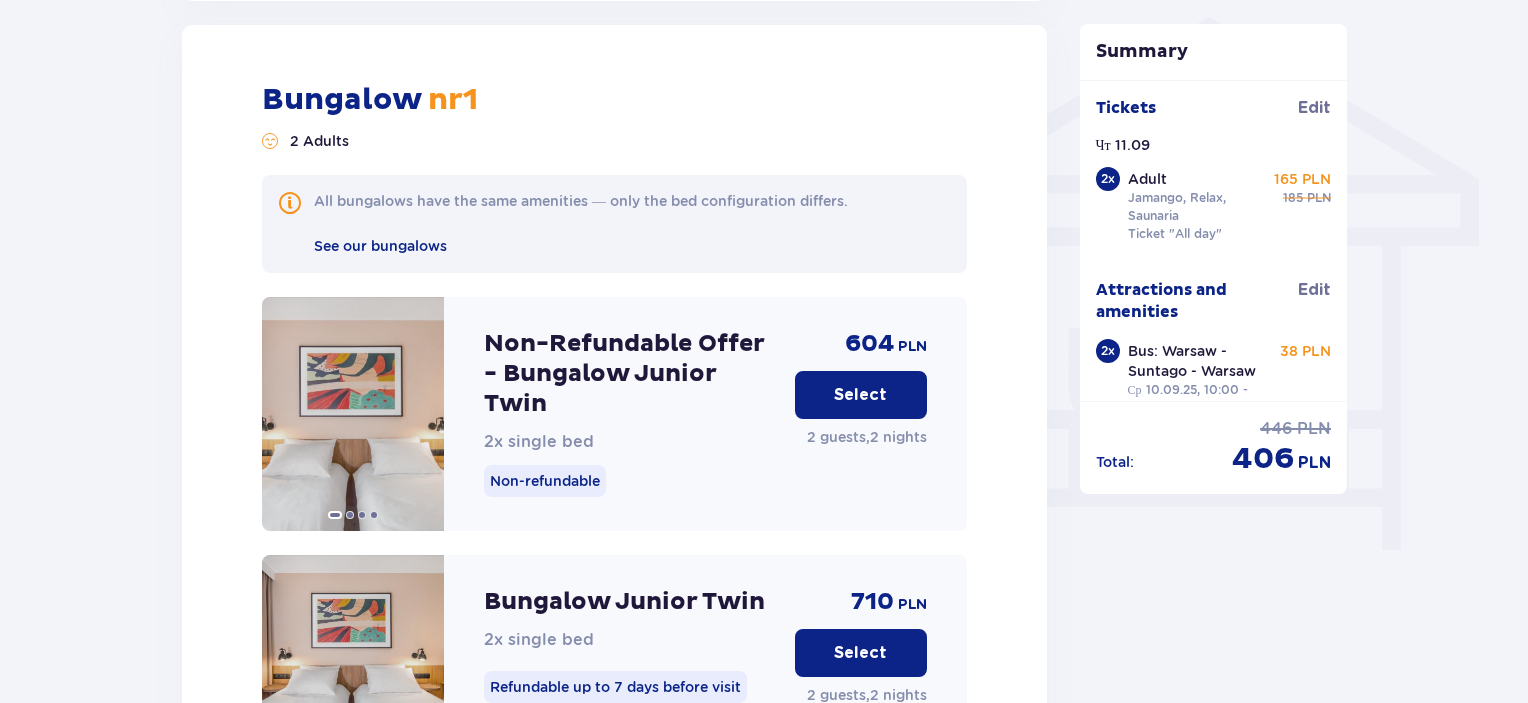 click on "Select" at bounding box center (861, 395) 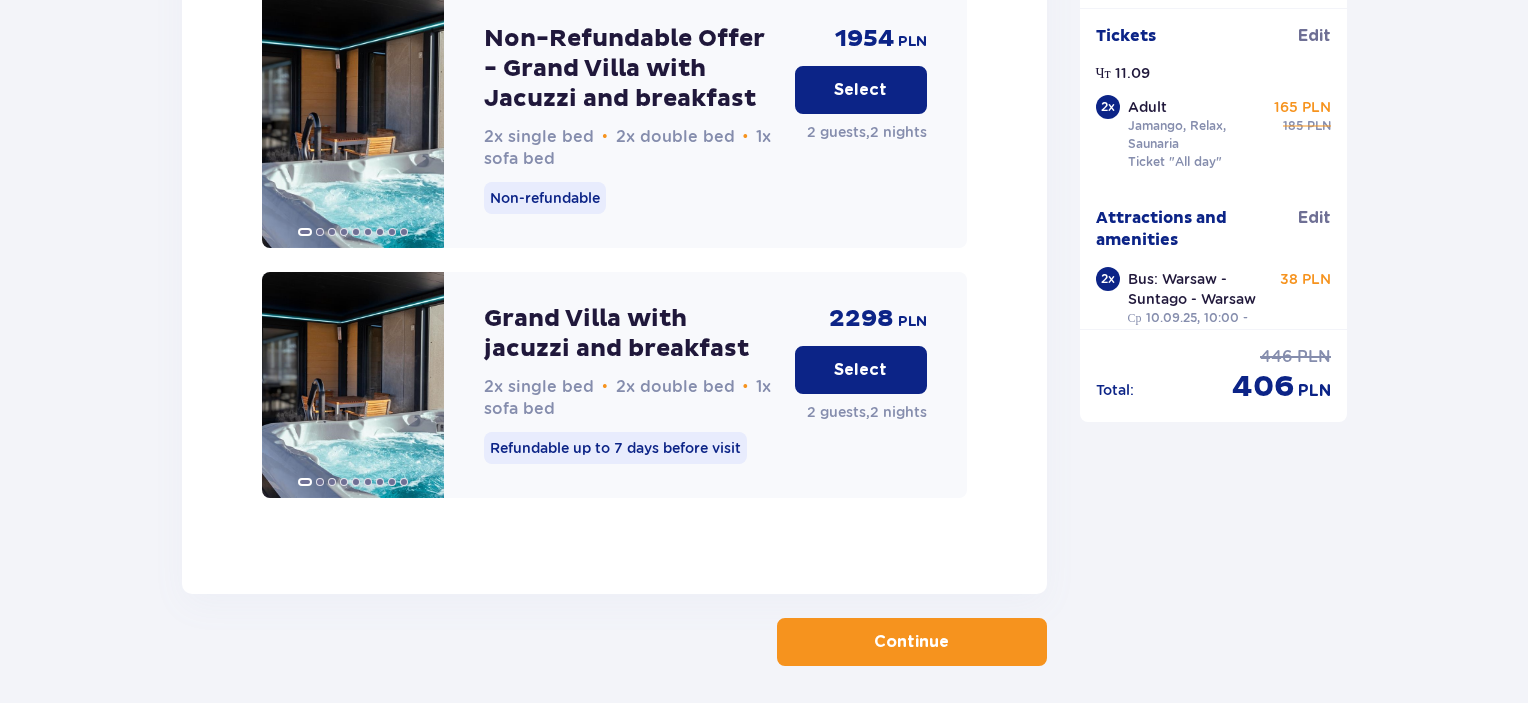 scroll, scrollTop: 5262, scrollLeft: 0, axis: vertical 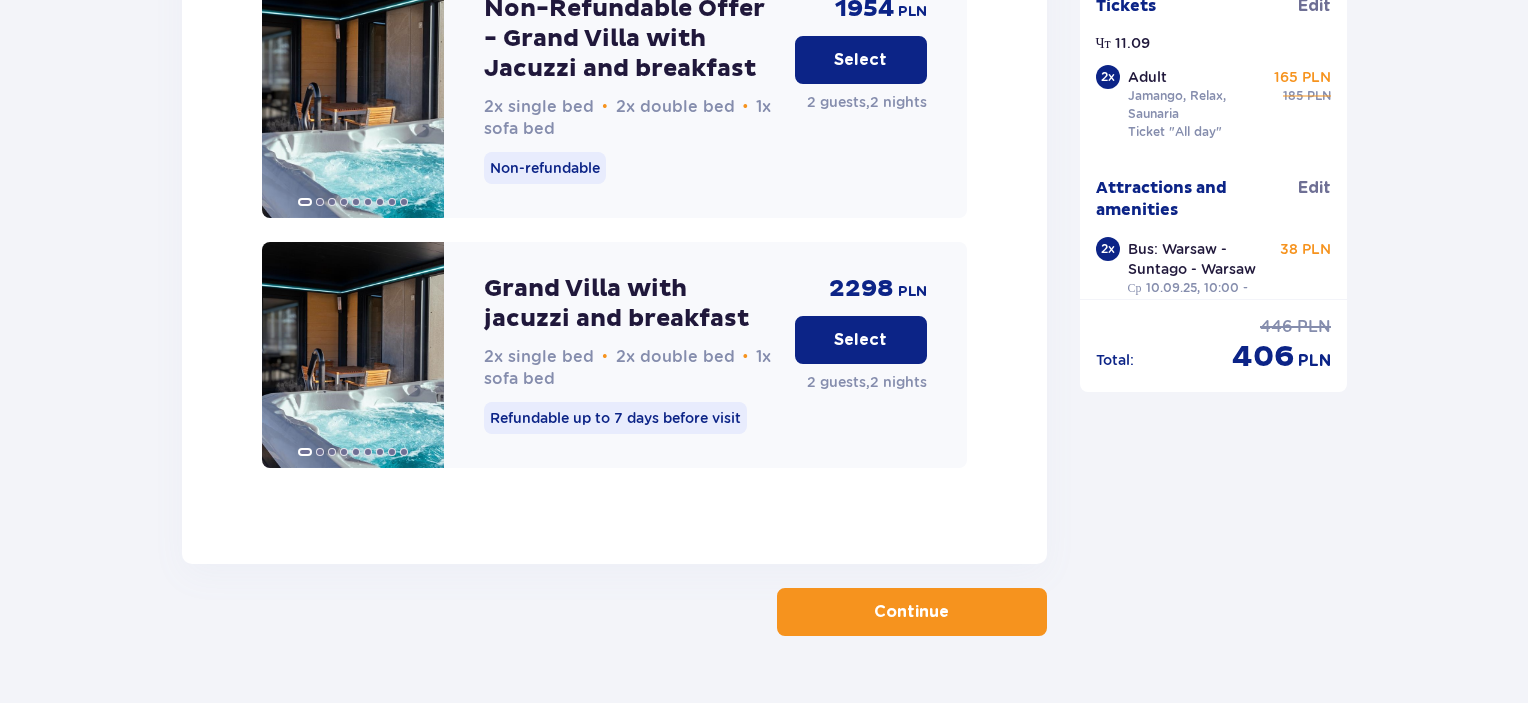 click on "Continue" at bounding box center (911, 612) 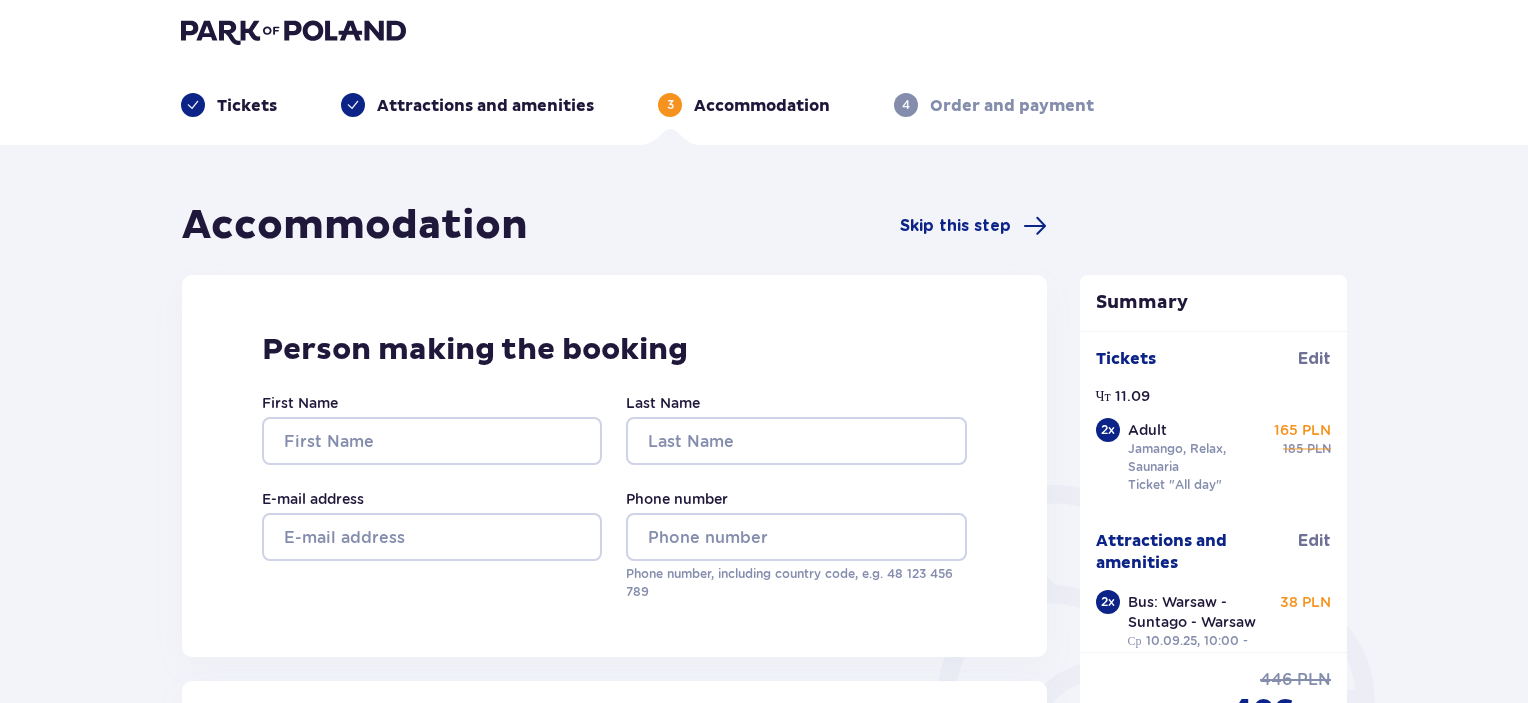 scroll, scrollTop: 0, scrollLeft: 0, axis: both 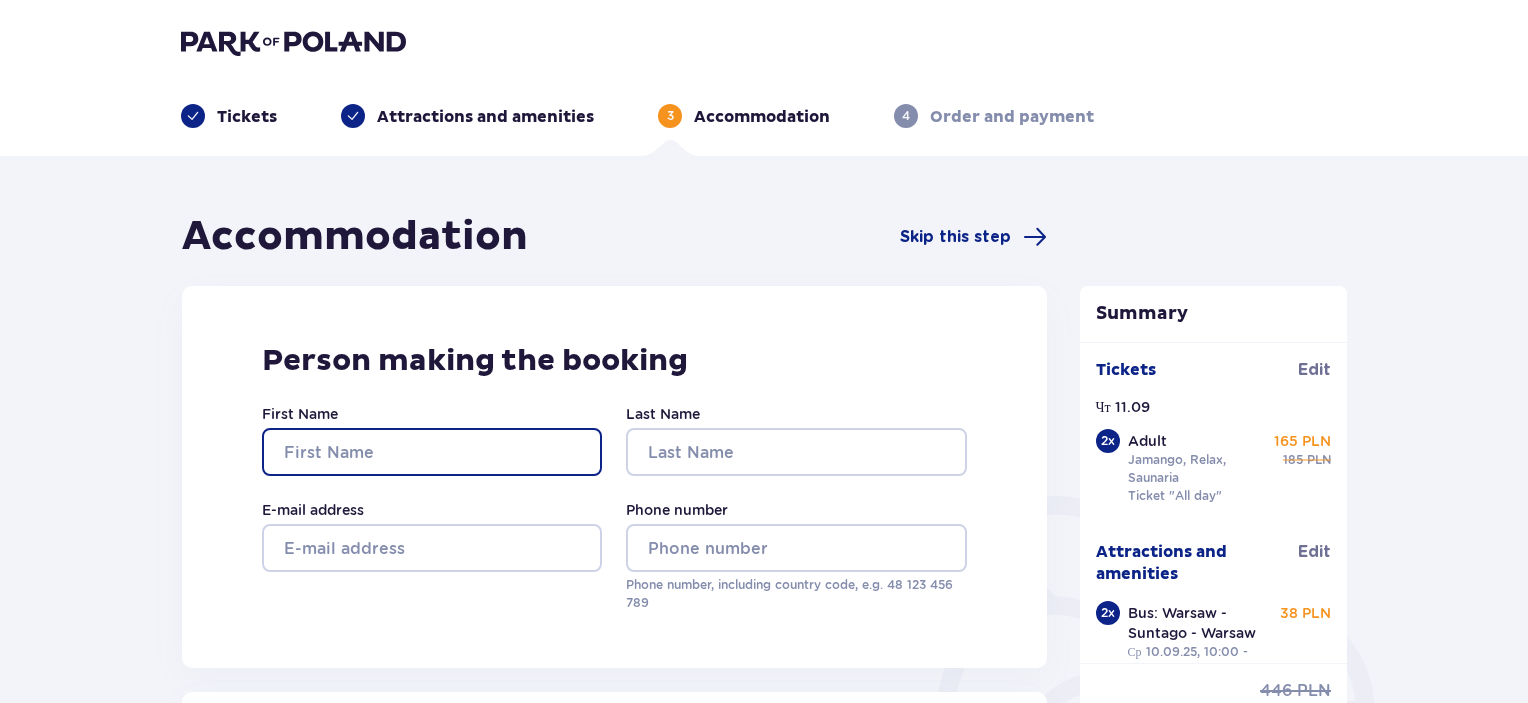 click on "First Name" at bounding box center (432, 452) 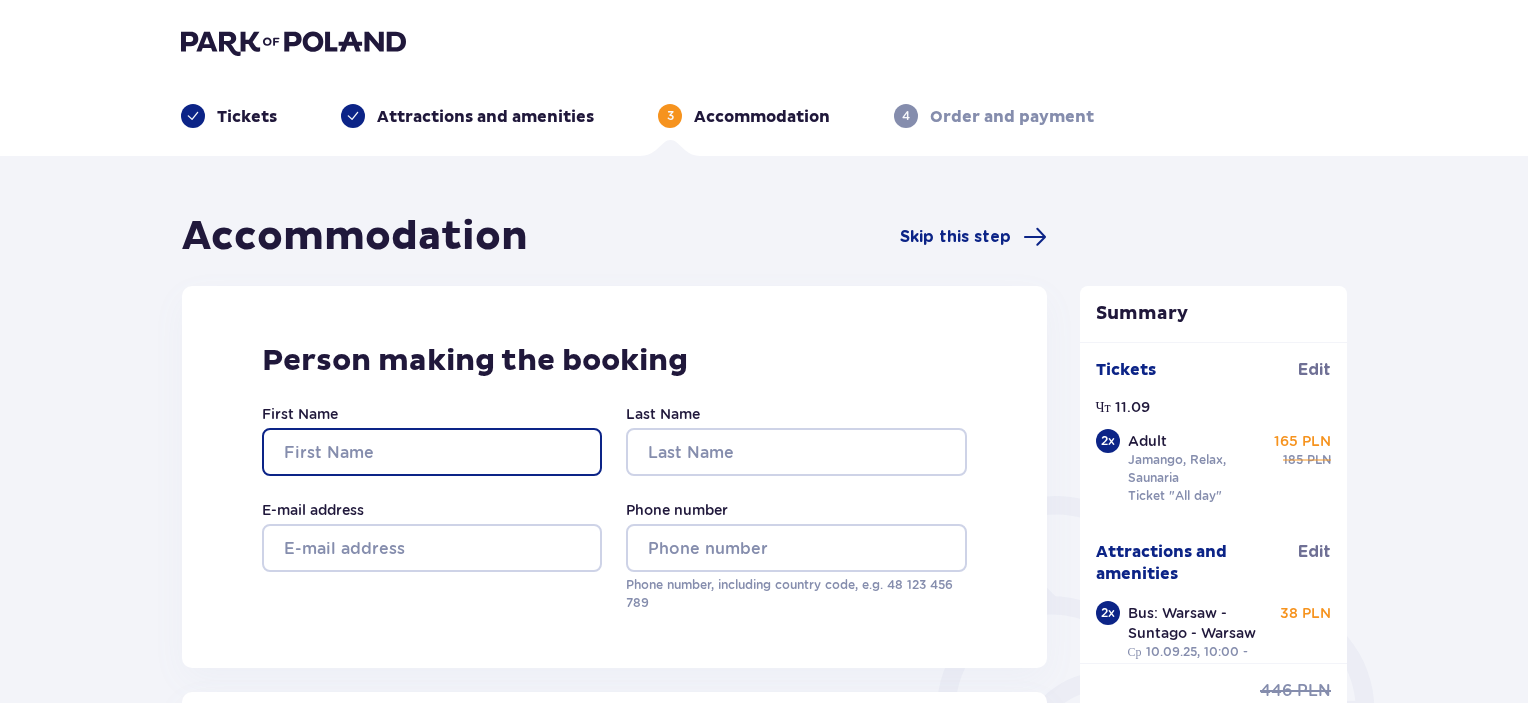 type on "Daryia" 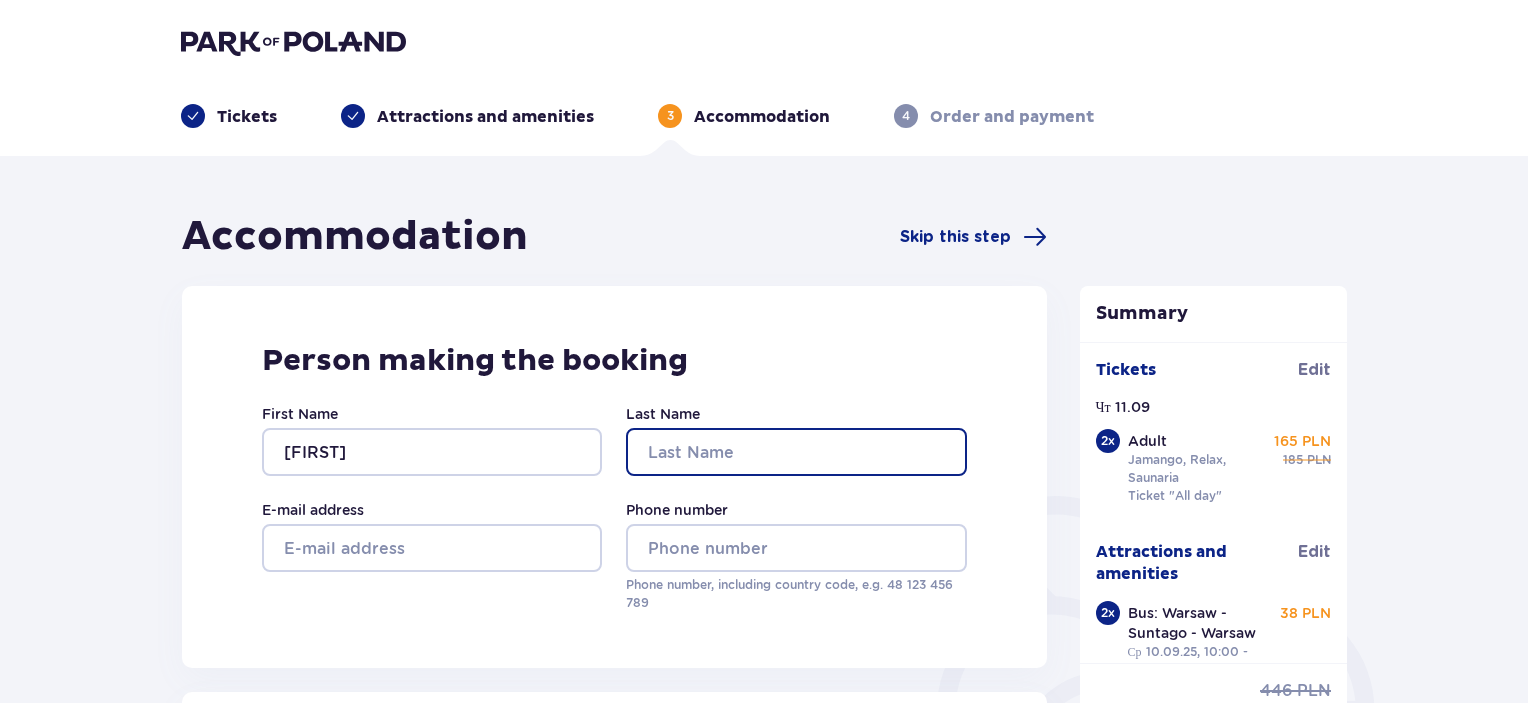 type on "Volakhava" 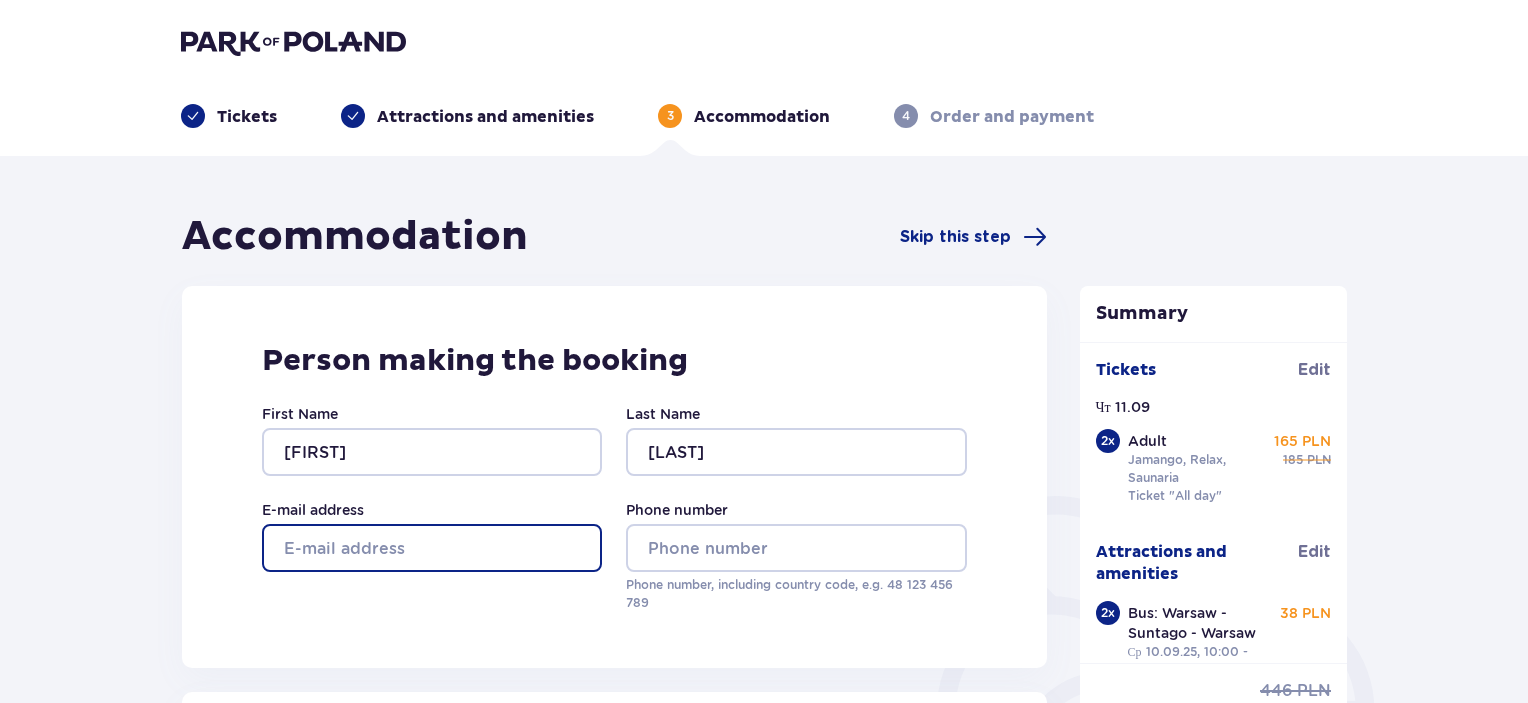 type on "darsissaa.volokhova@gmail.com" 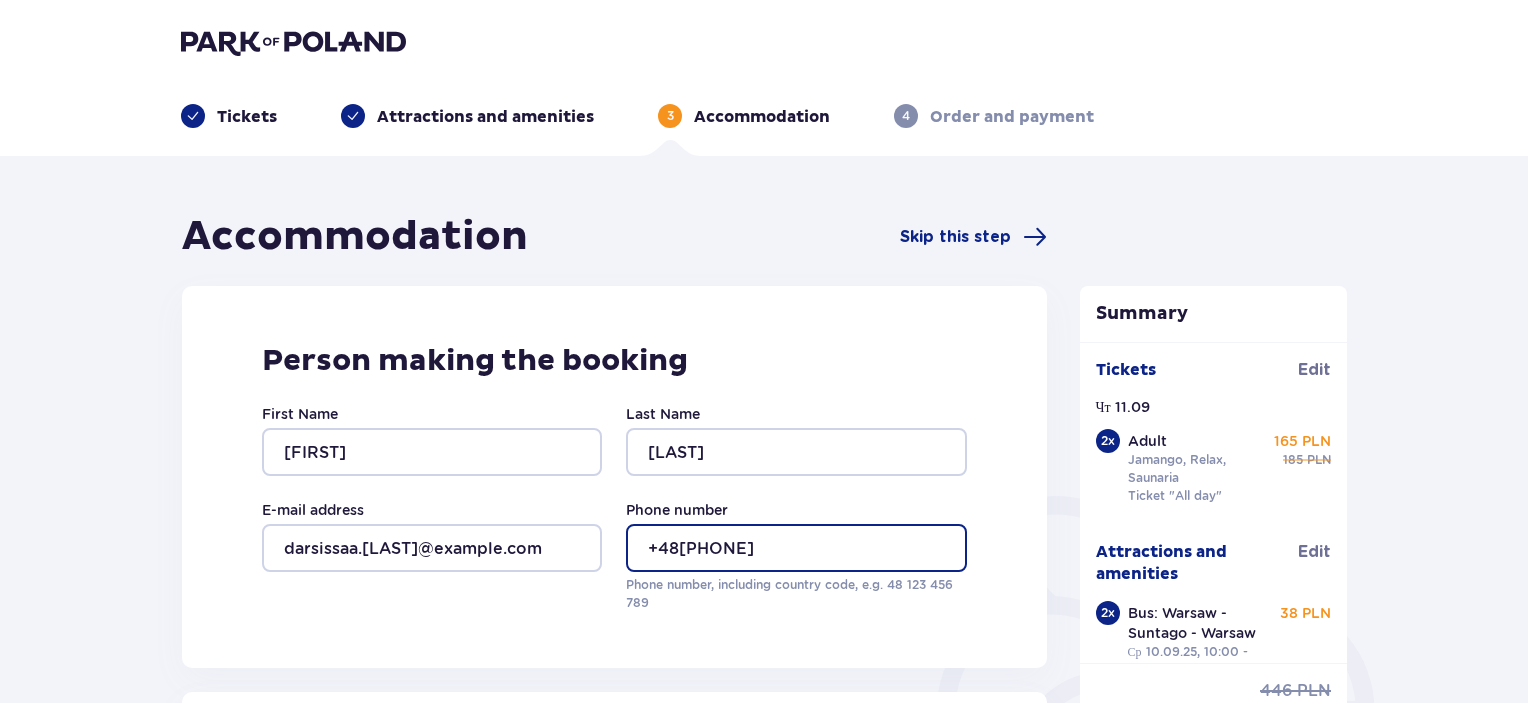 click on "0952056160" at bounding box center (796, 548) 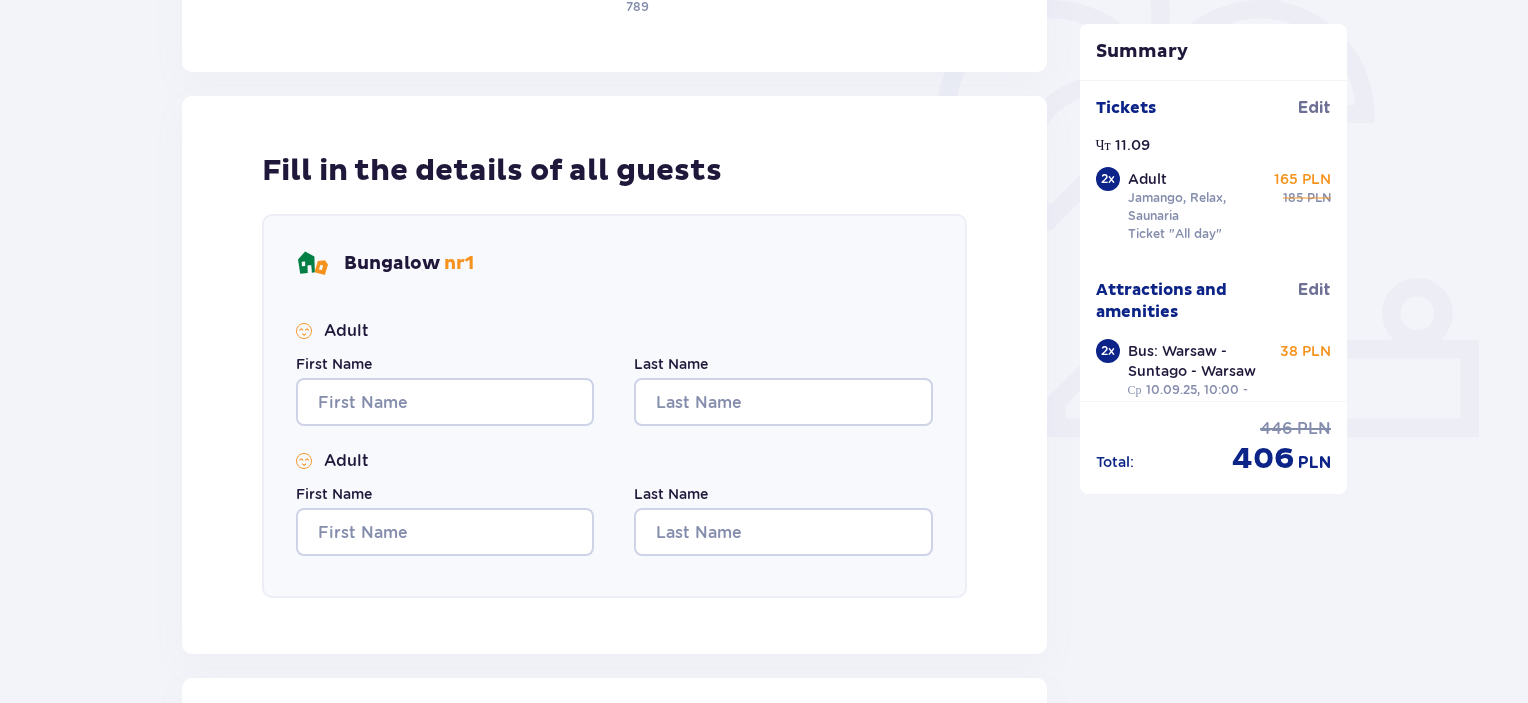 scroll, scrollTop: 598, scrollLeft: 0, axis: vertical 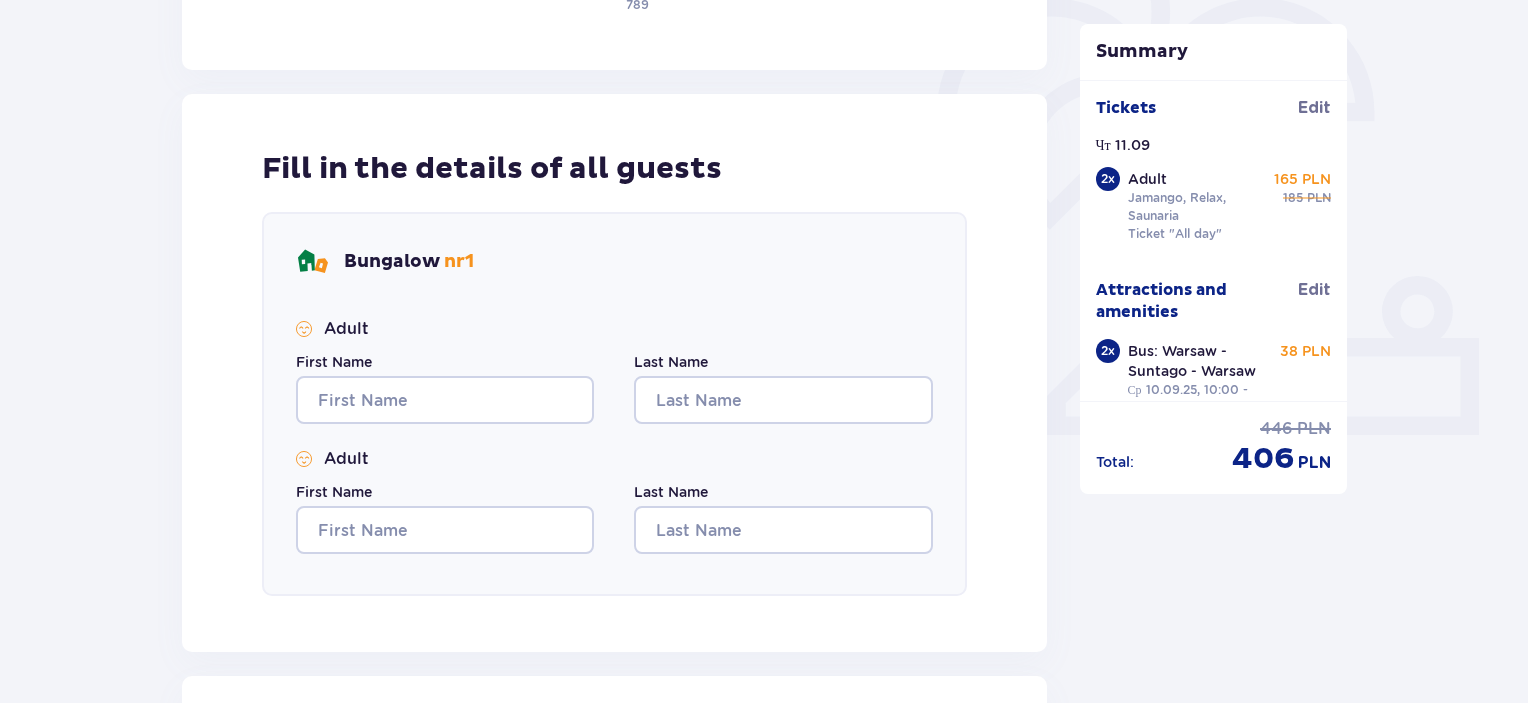 type on "4852056160" 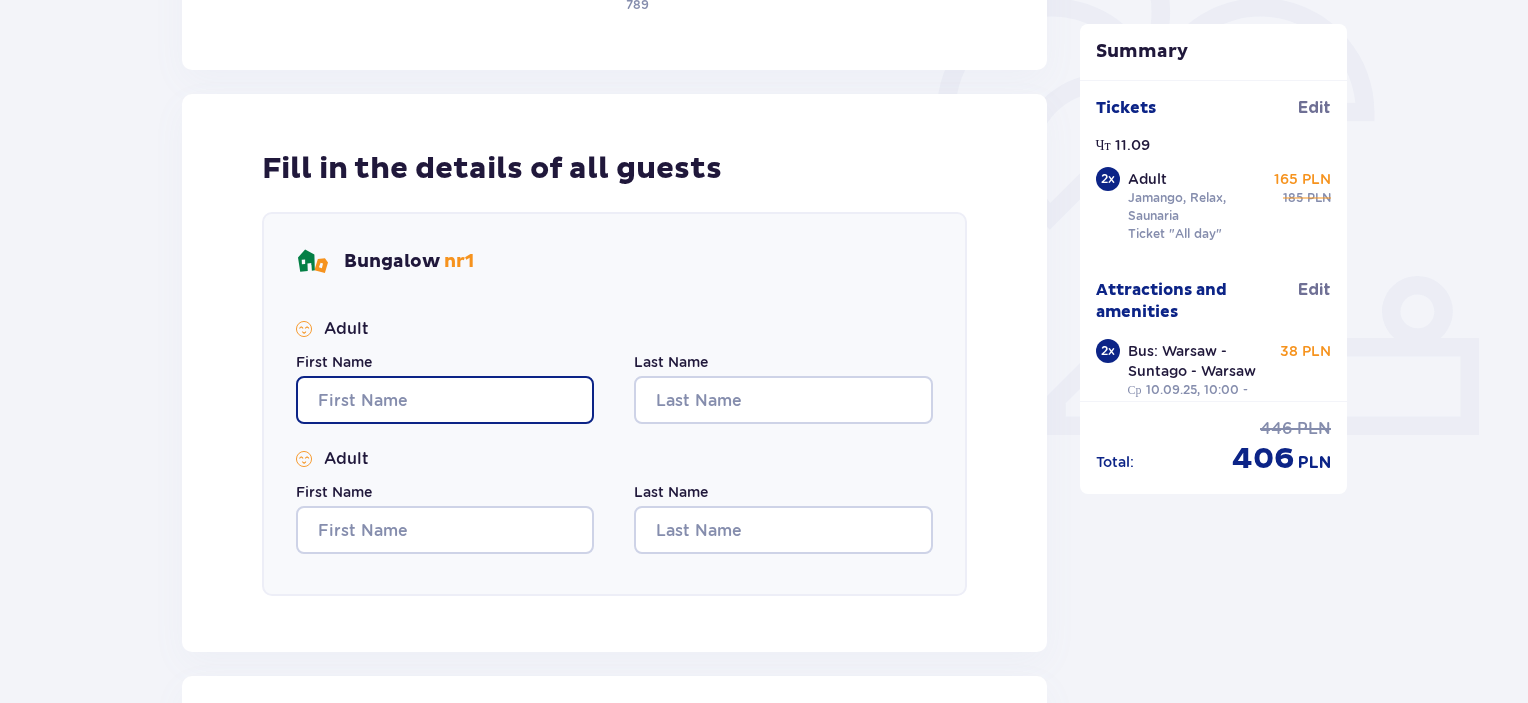 click on "First Name" at bounding box center (445, 400) 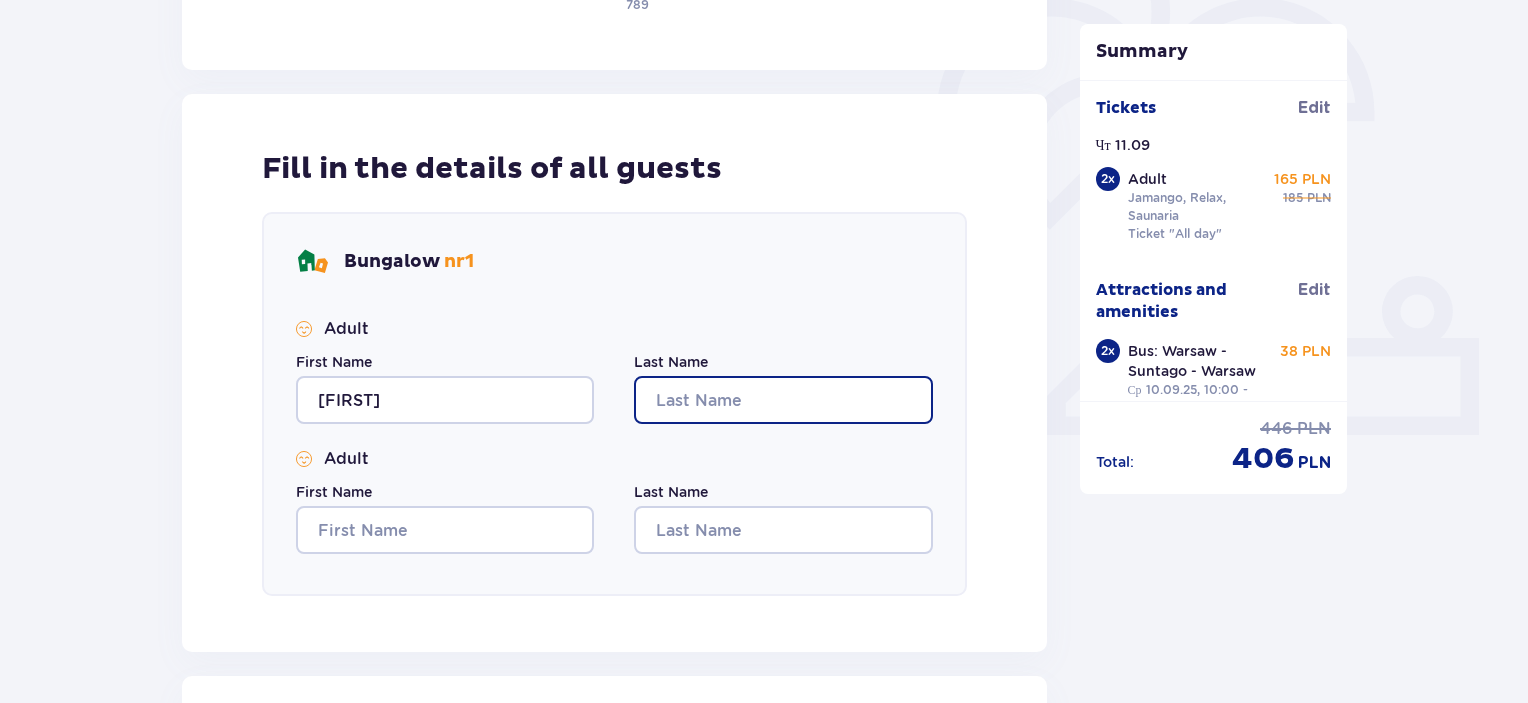 type on "Volakhava" 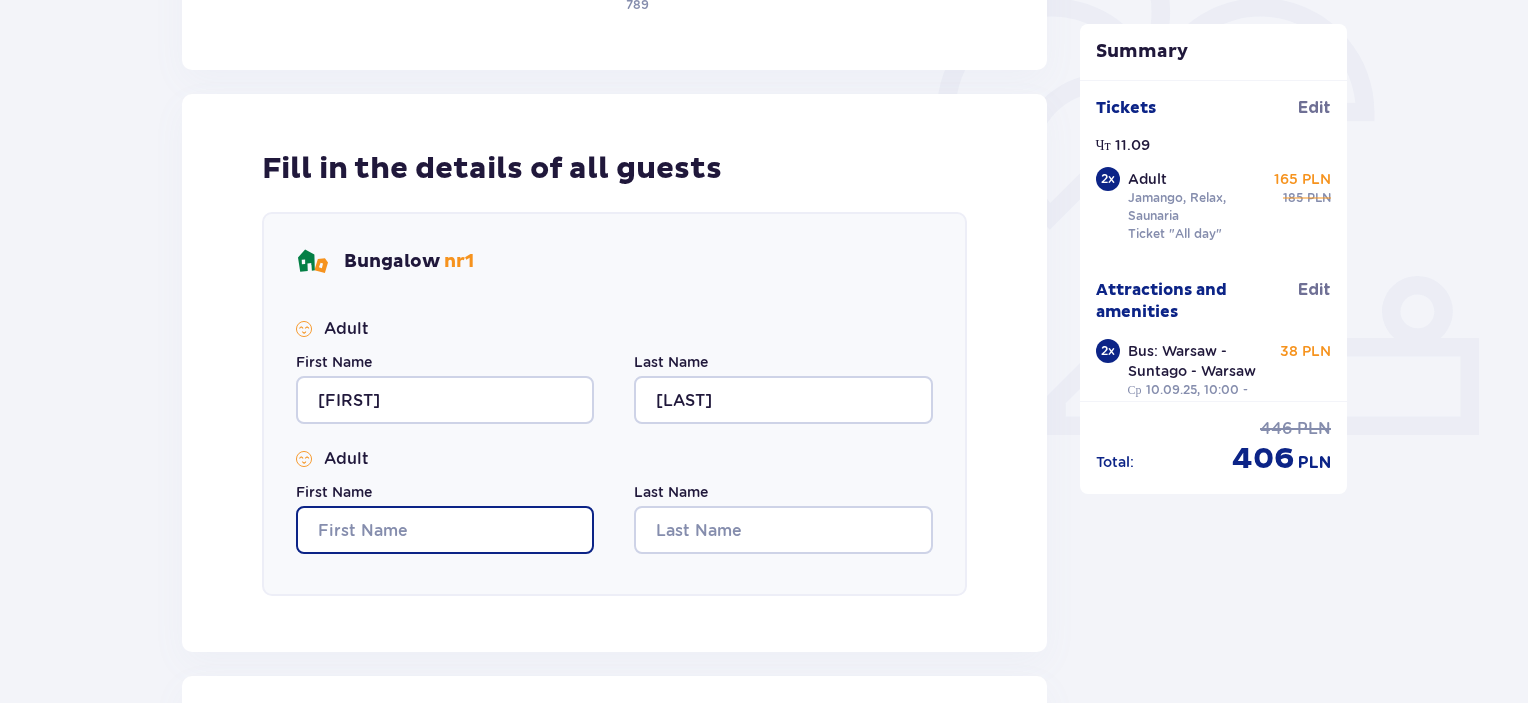 type on "Daryia" 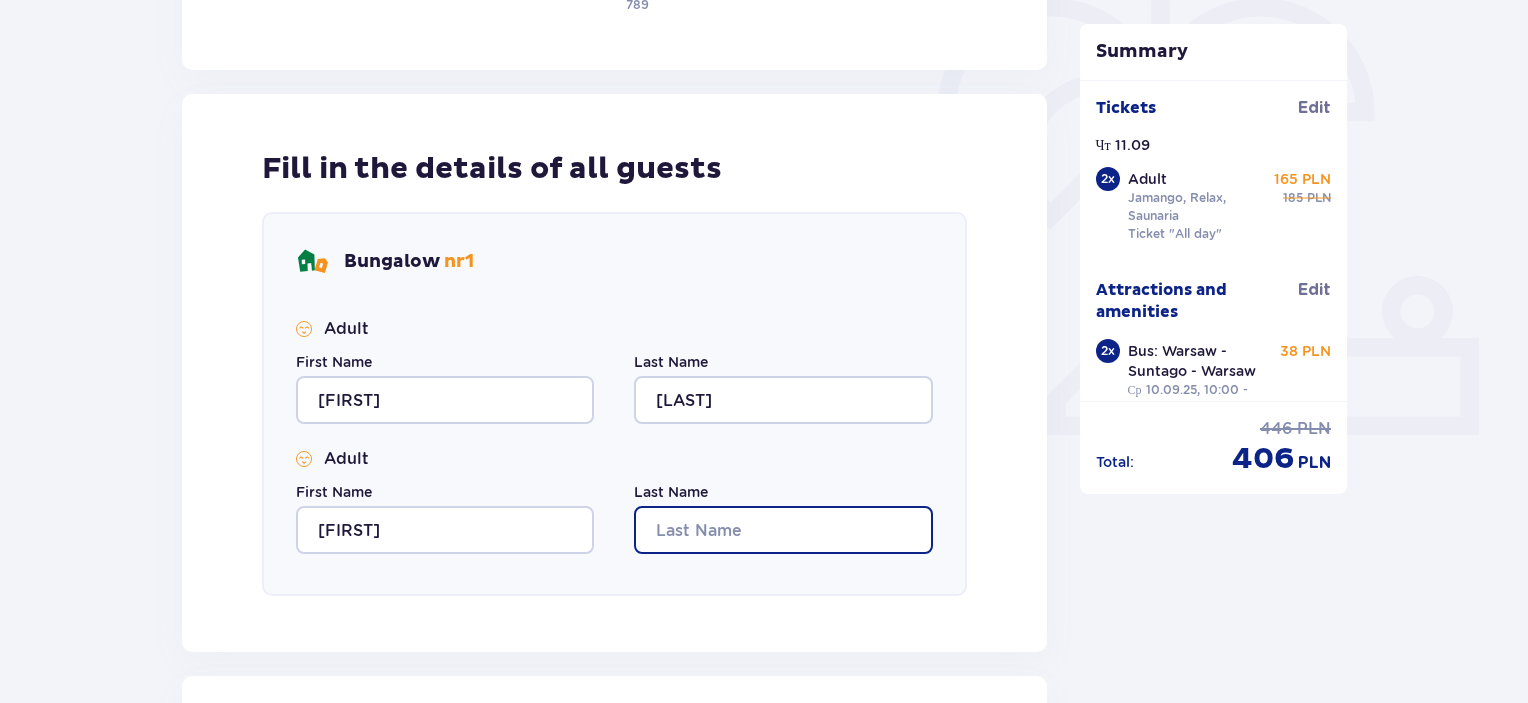 type on "Volakhava" 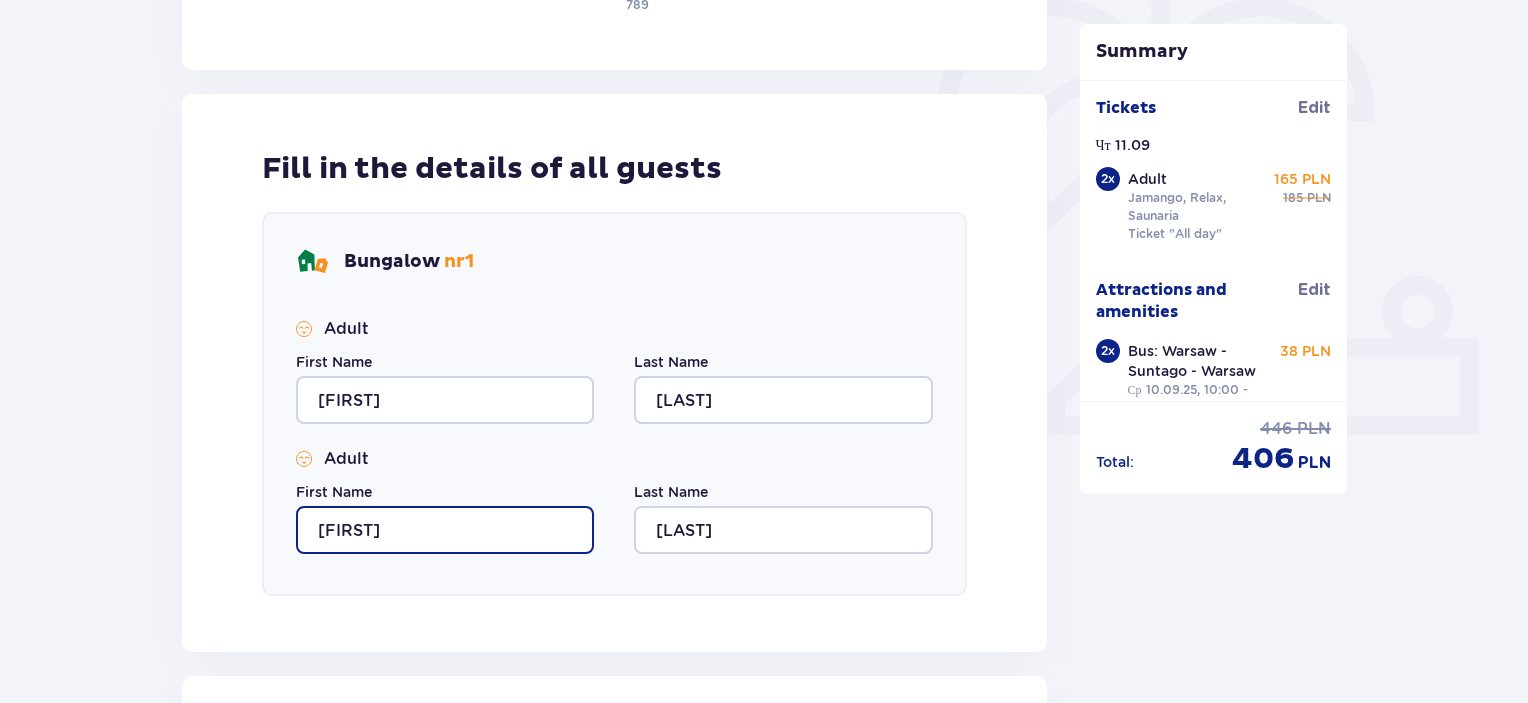 click on "Daryia" at bounding box center (445, 530) 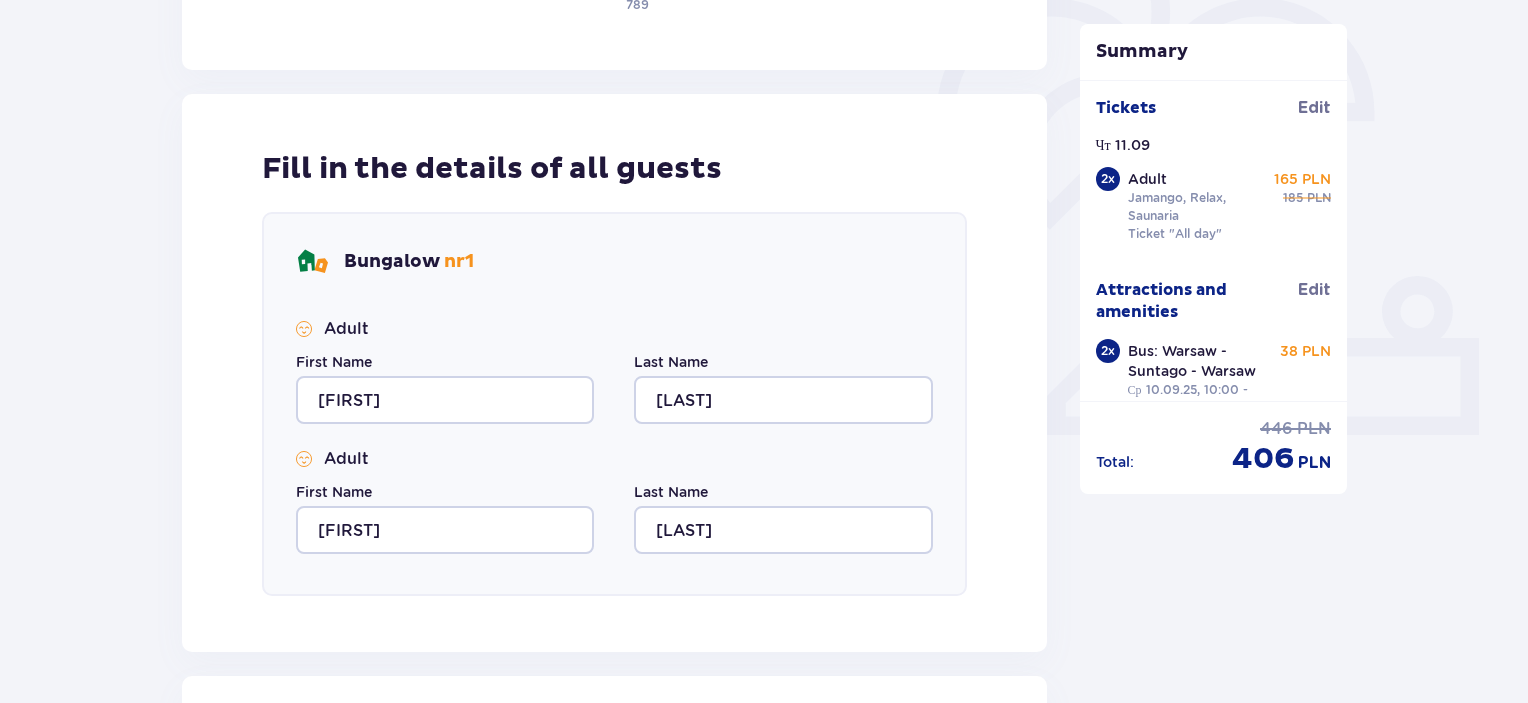 click on "Fill in the details of all guests Bungalow   nr  1 Adult First Name Daryia Last Name Volakhava Adult First Name Daryia Last Name Volakhava" at bounding box center [614, 373] 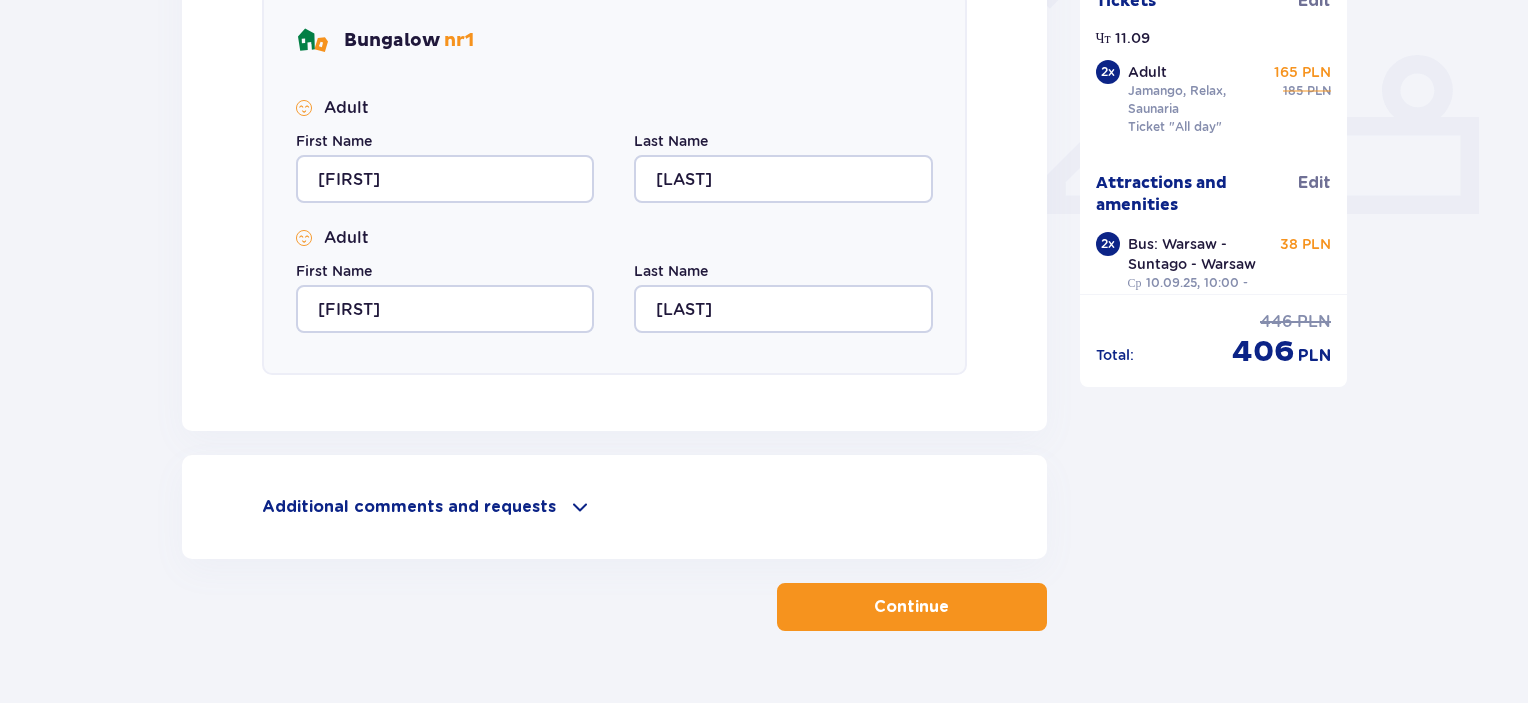 scroll, scrollTop: 866, scrollLeft: 0, axis: vertical 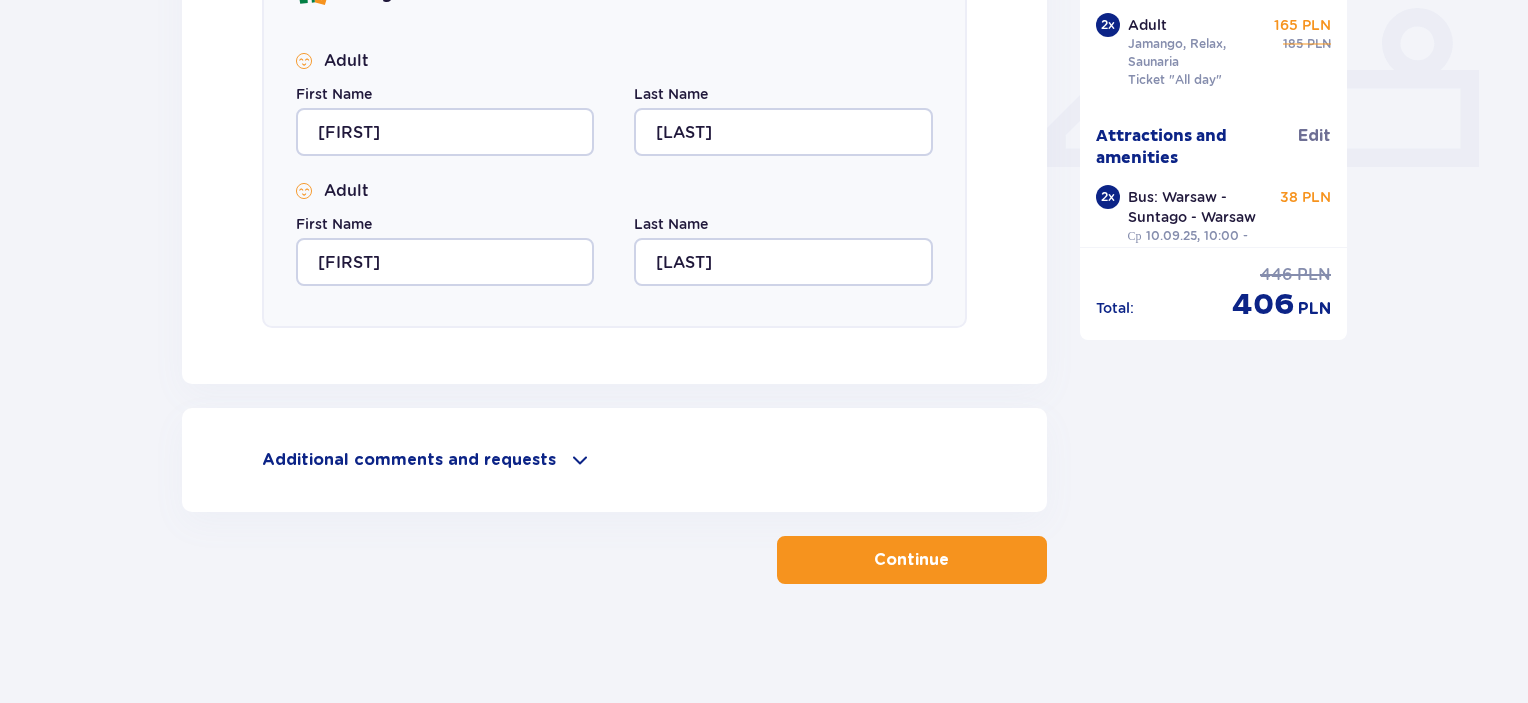 click at bounding box center [953, 560] 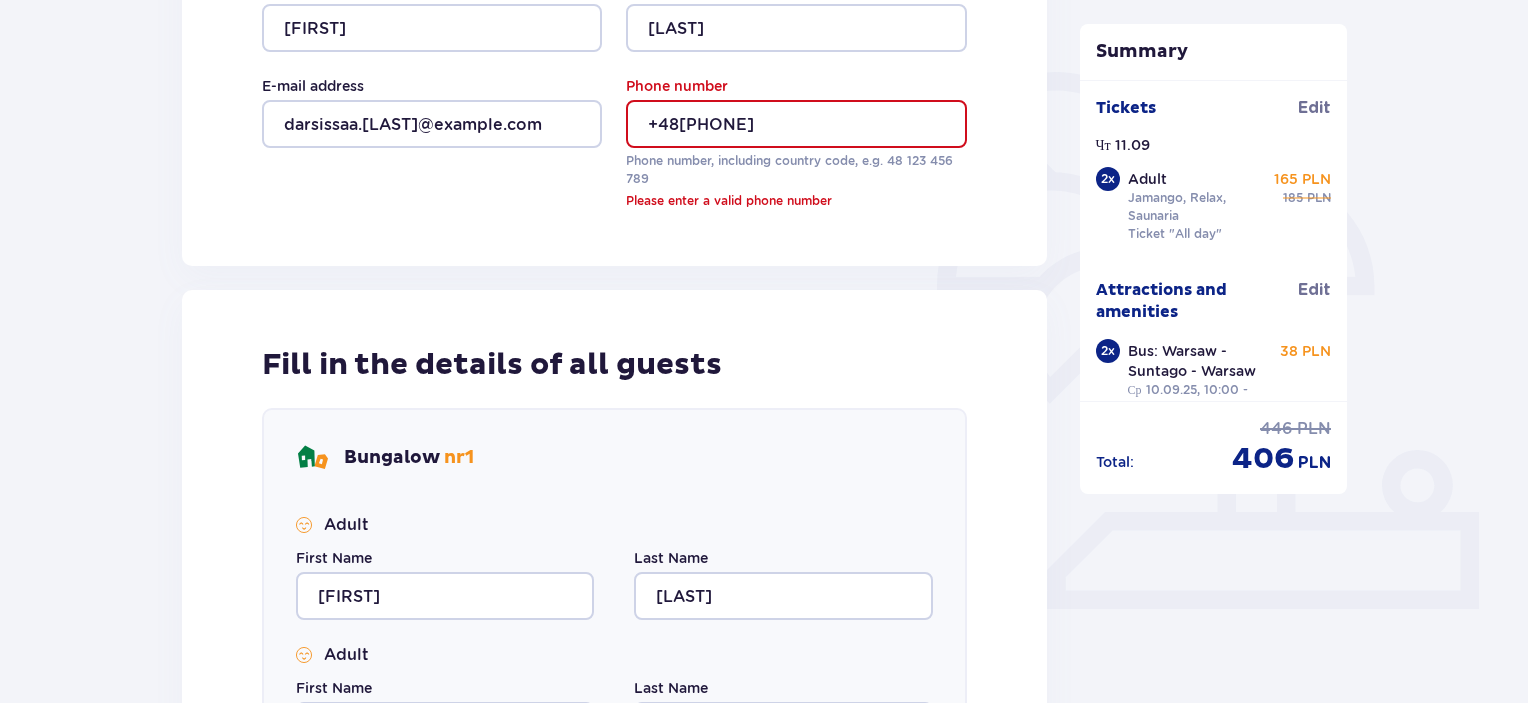 scroll, scrollTop: 424, scrollLeft: 0, axis: vertical 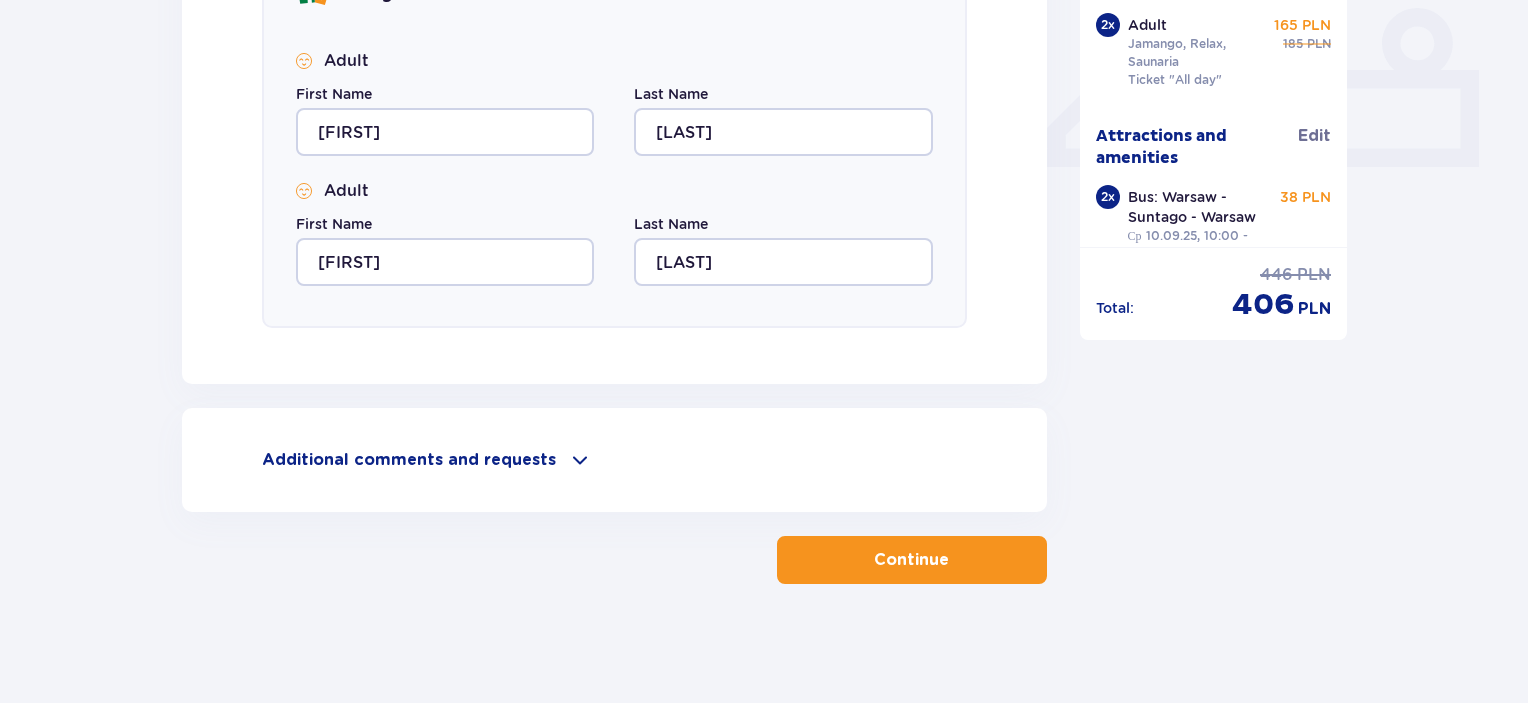 type on "48952056160" 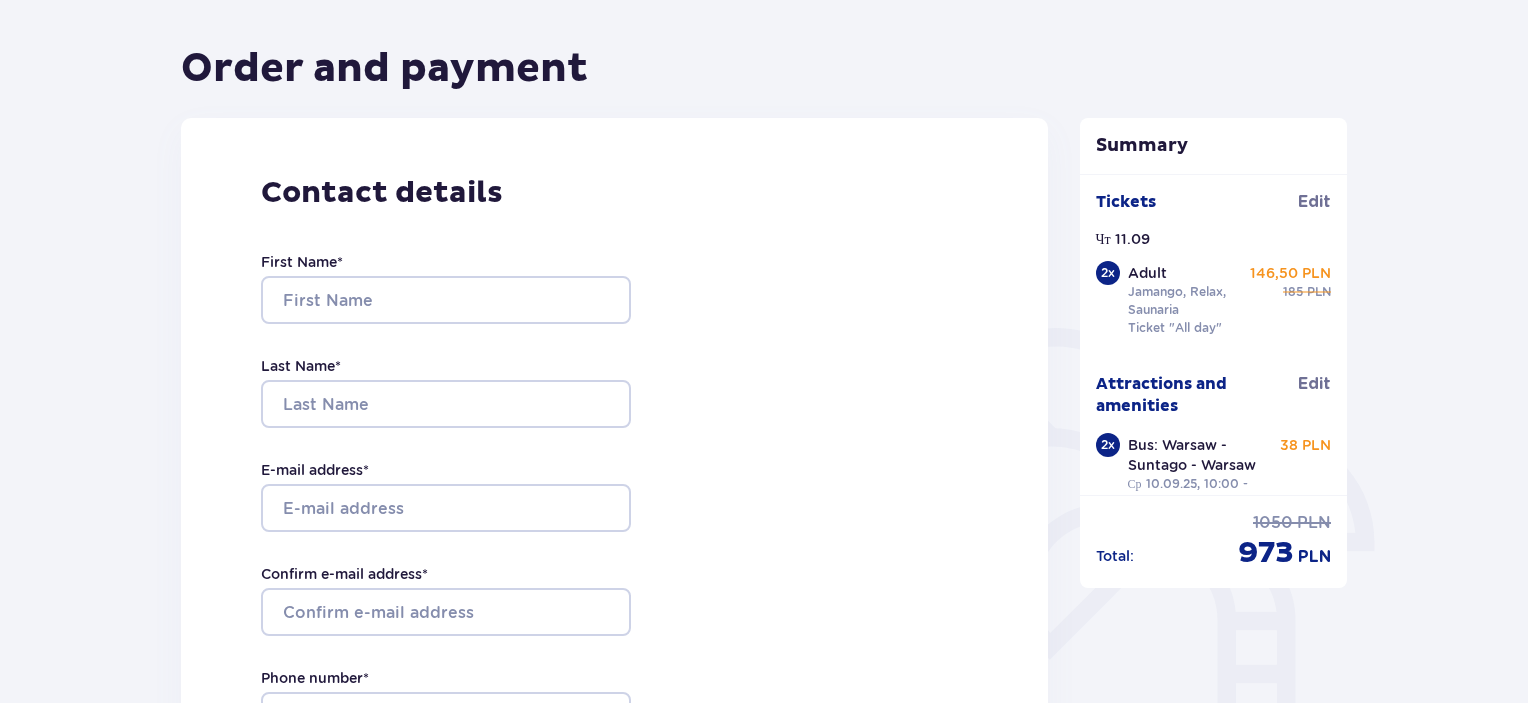 scroll, scrollTop: 172, scrollLeft: 0, axis: vertical 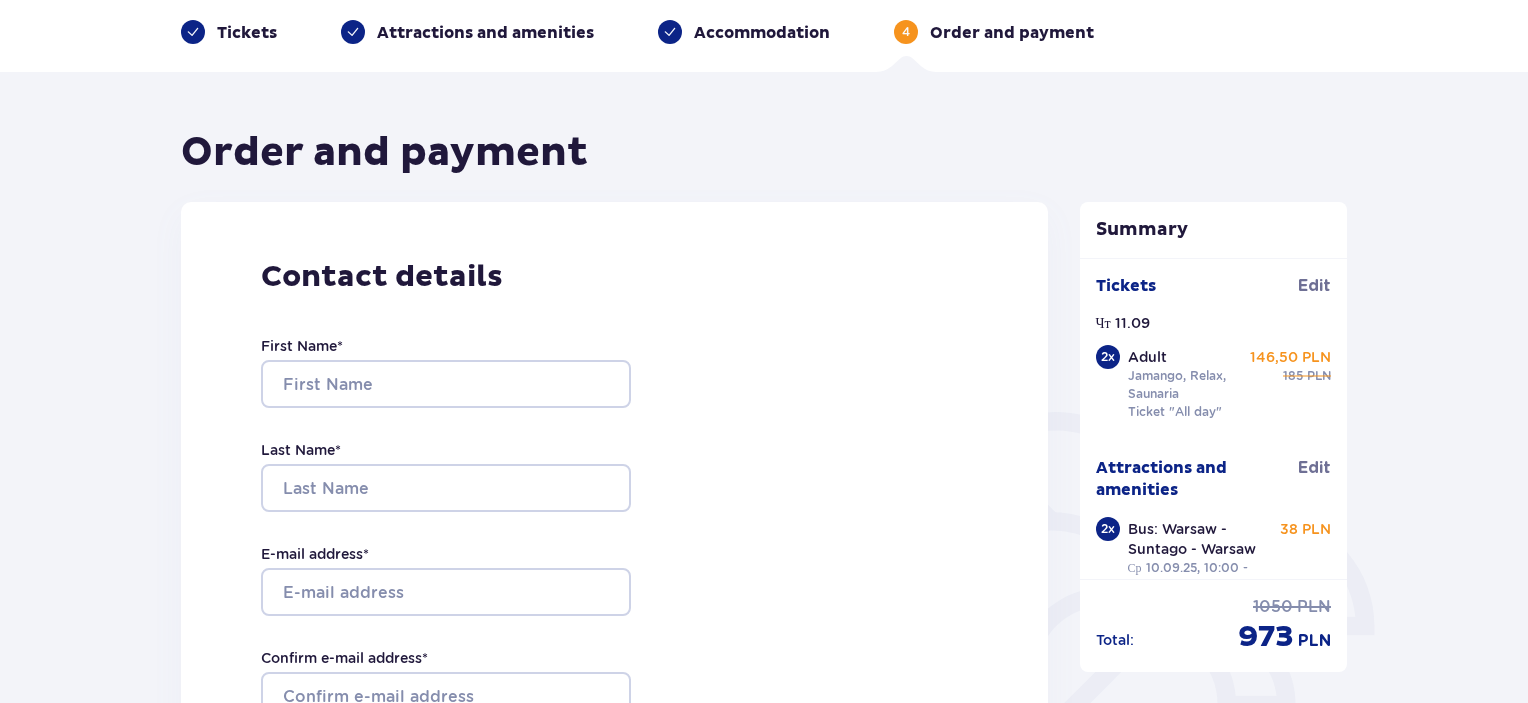 click on "Accommodation" at bounding box center (762, 33) 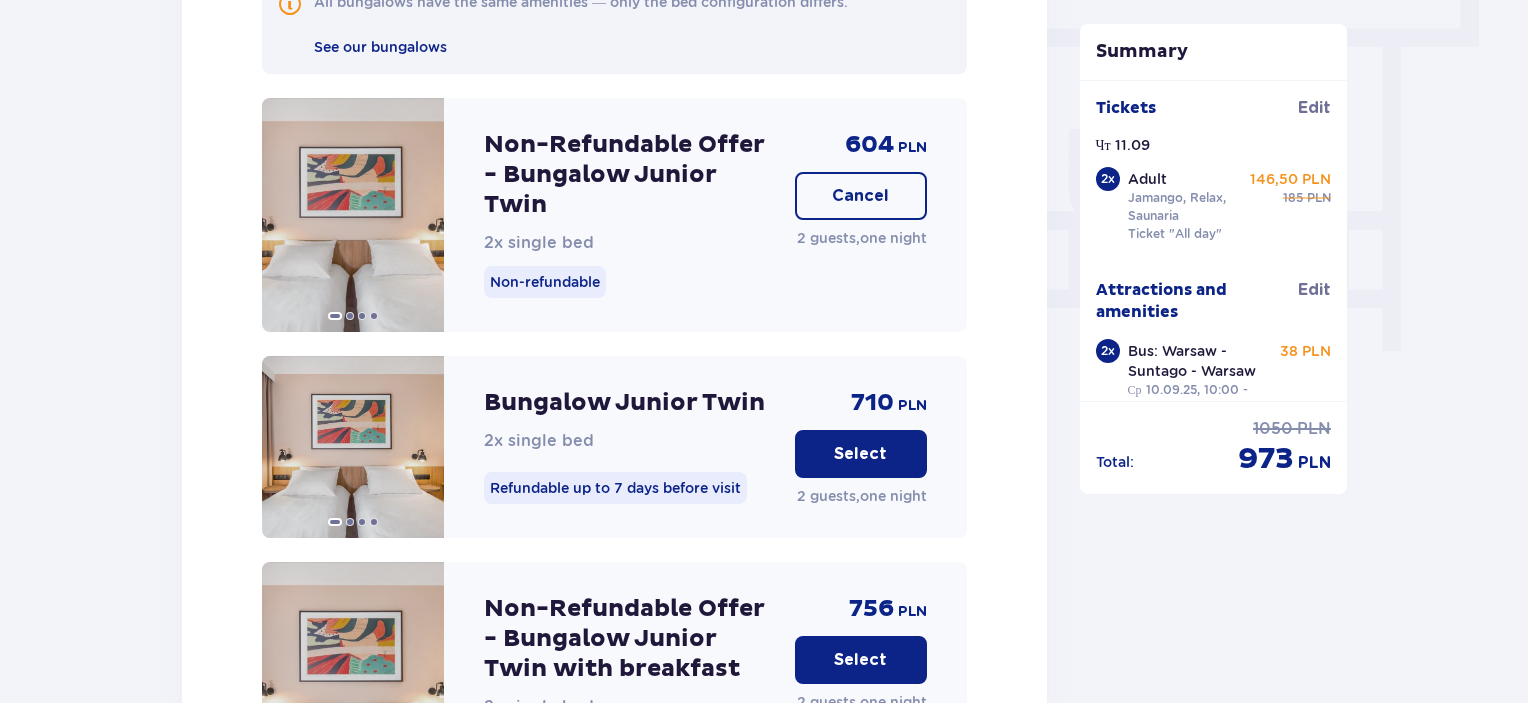 scroll, scrollTop: 1786, scrollLeft: 0, axis: vertical 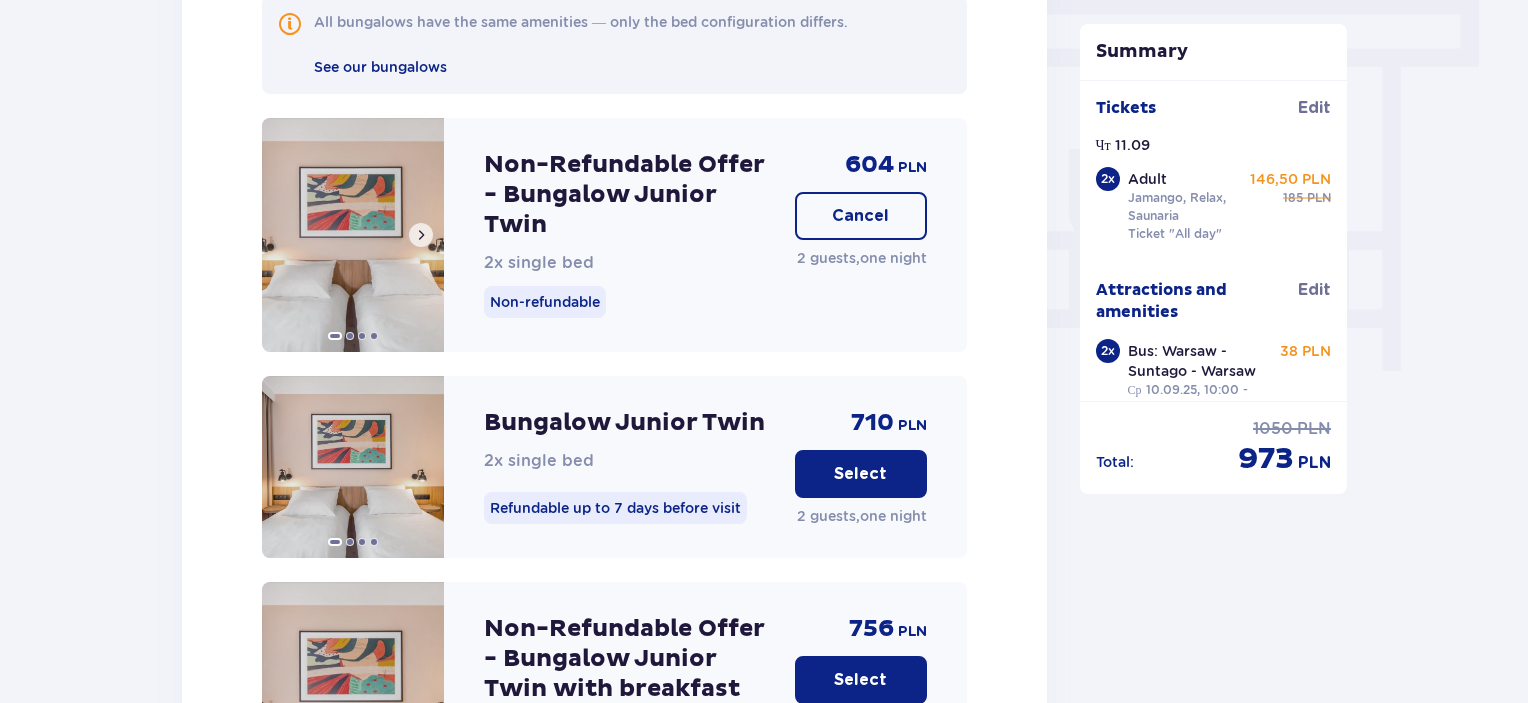 click at bounding box center (421, 235) 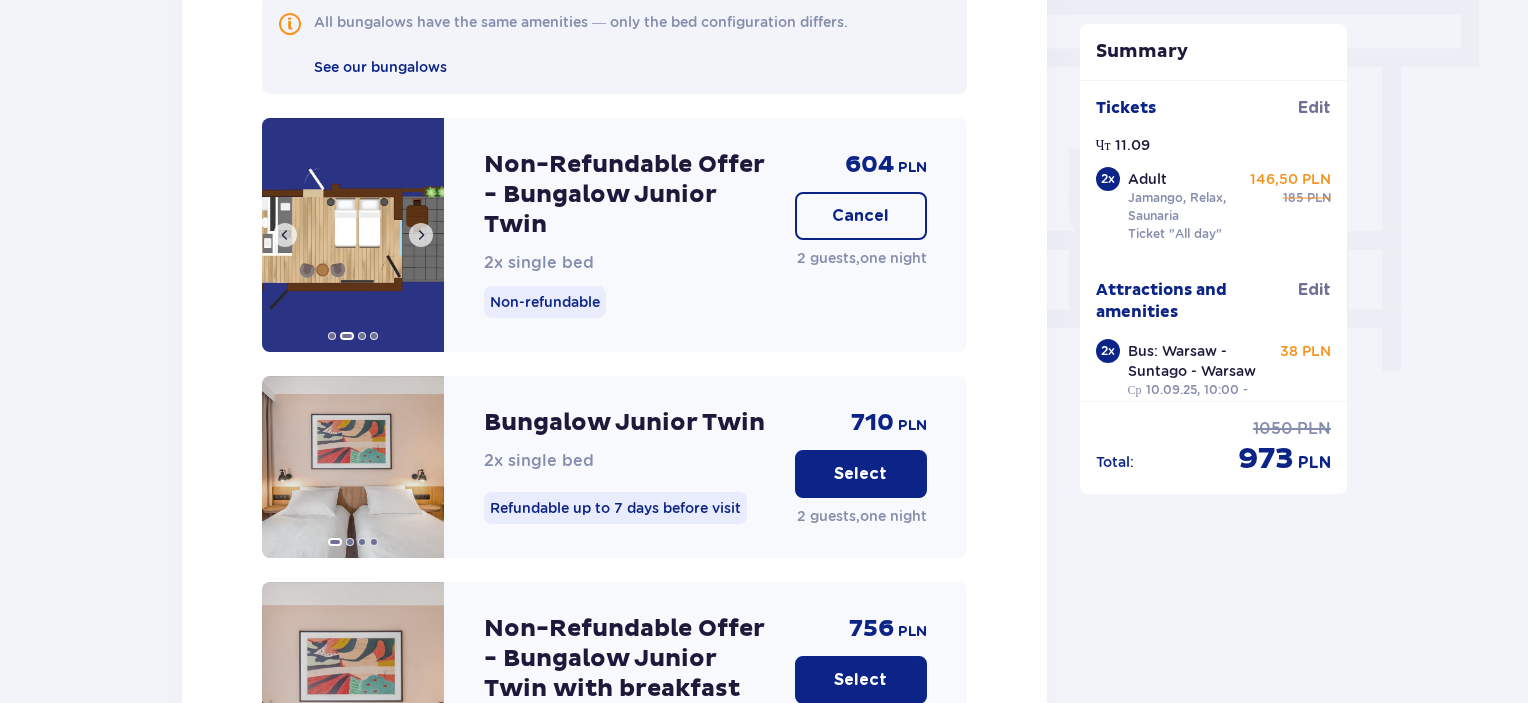 click at bounding box center (421, 235) 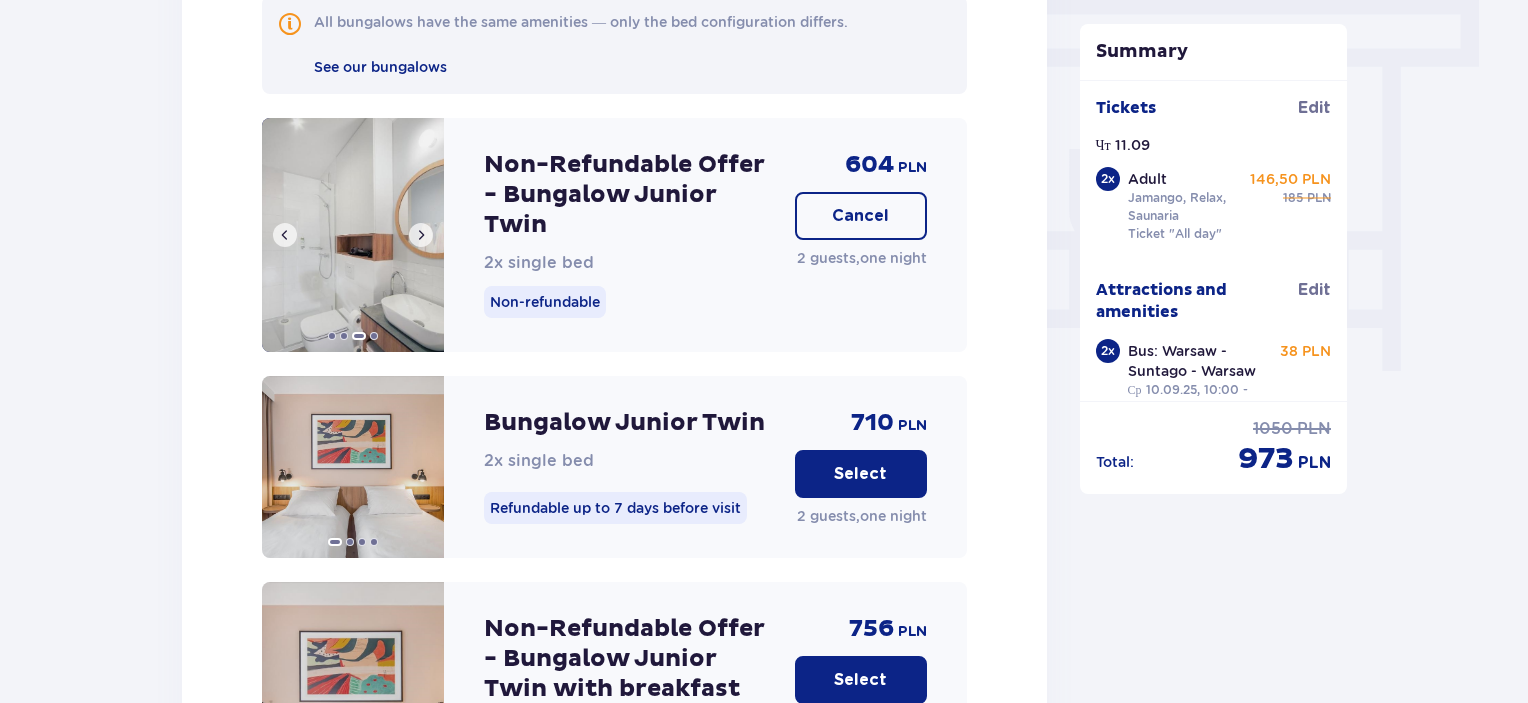 click at bounding box center (421, 235) 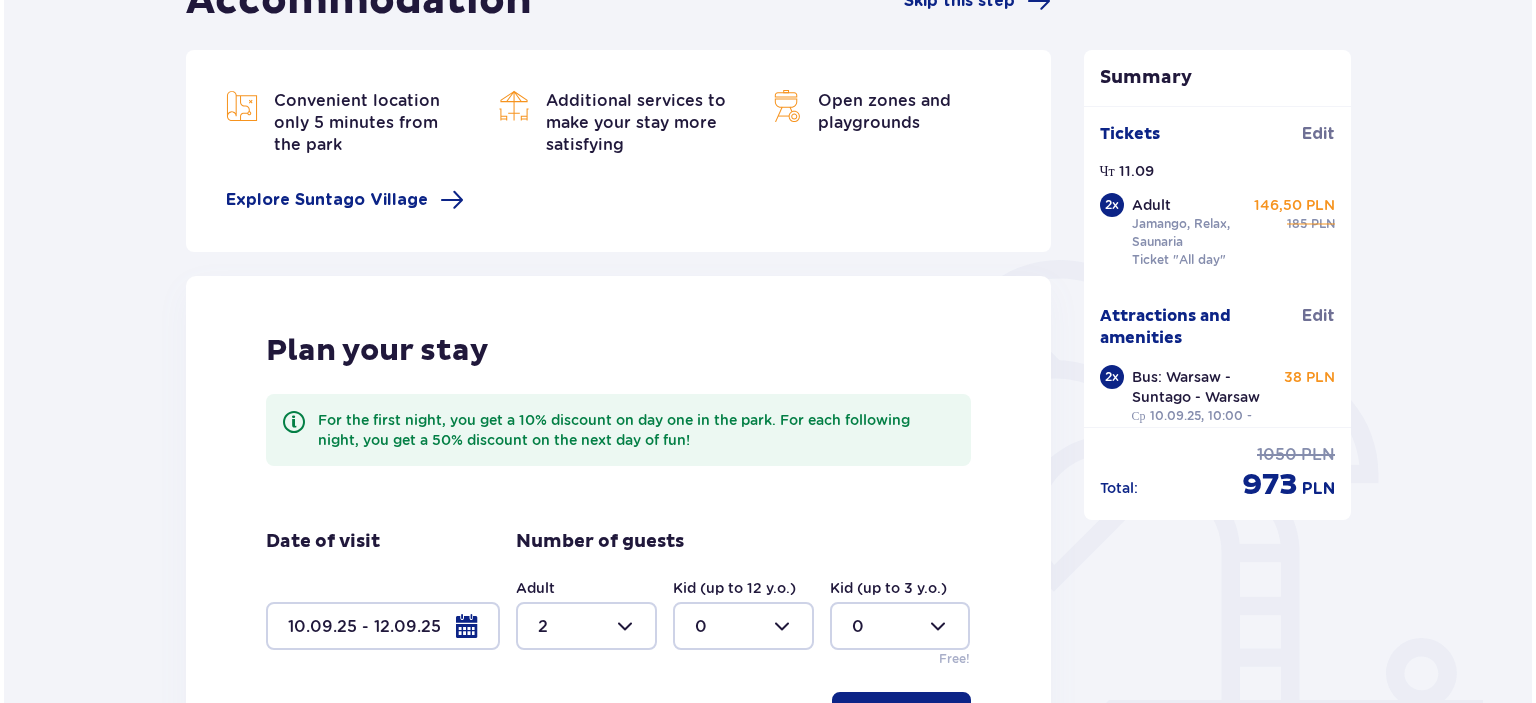 scroll, scrollTop: 0, scrollLeft: 0, axis: both 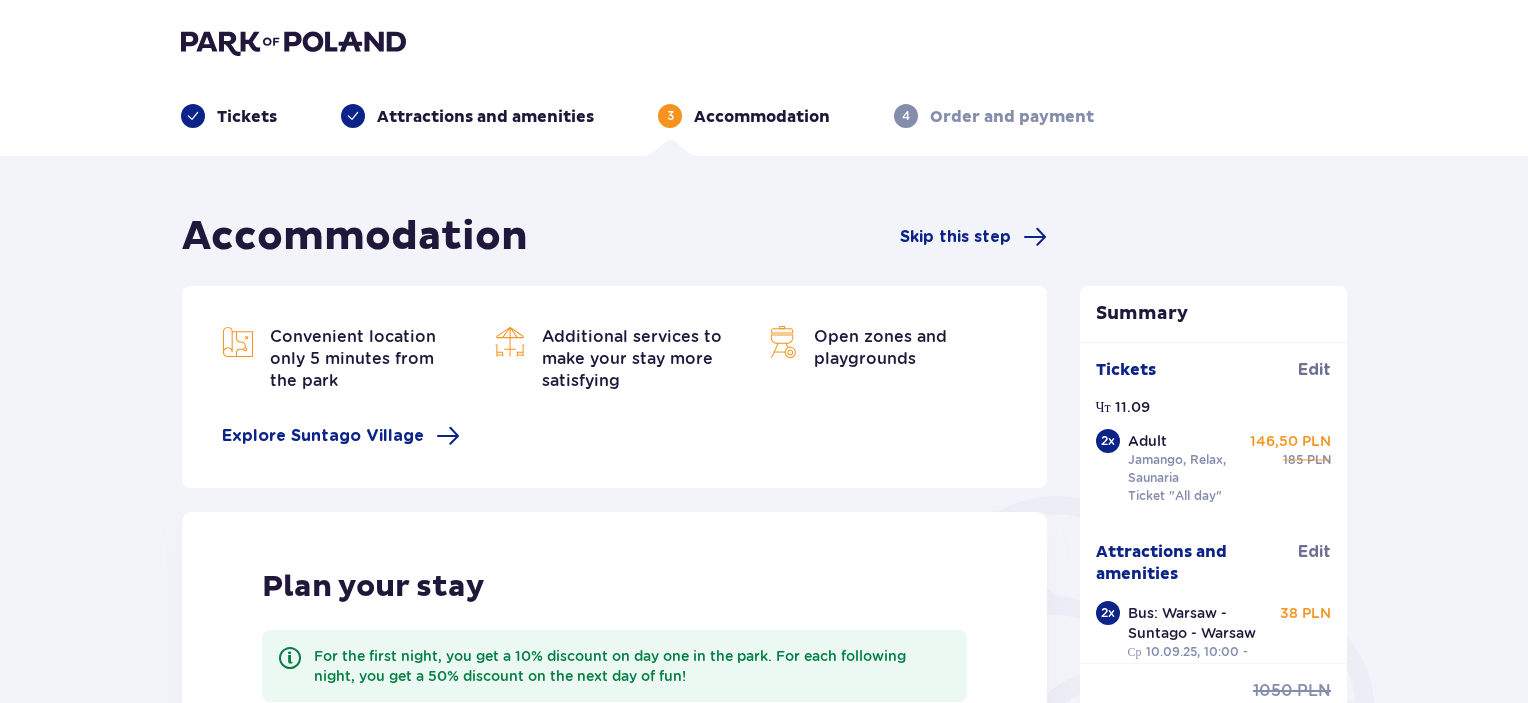 click on "Attractions and amenities" at bounding box center (485, 117) 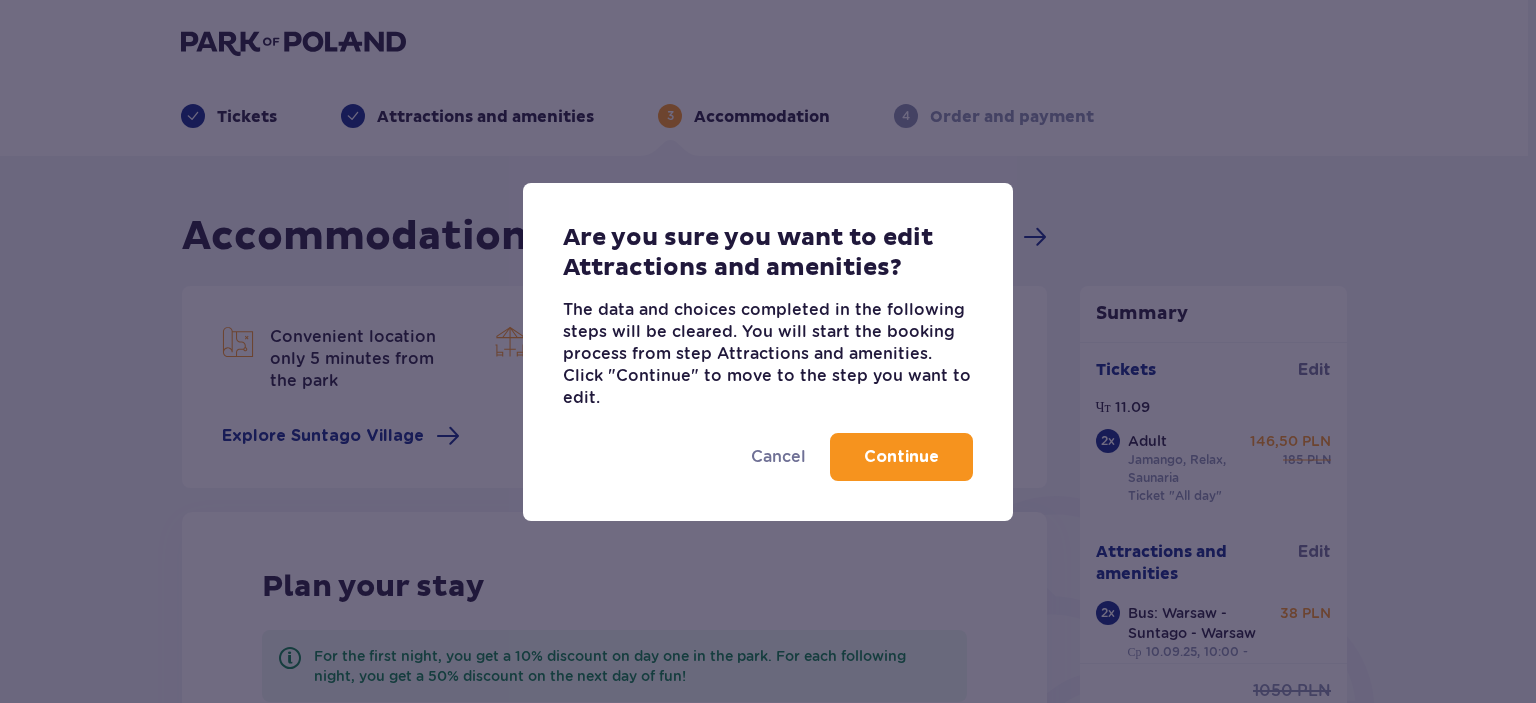 click on "Continue" at bounding box center (901, 457) 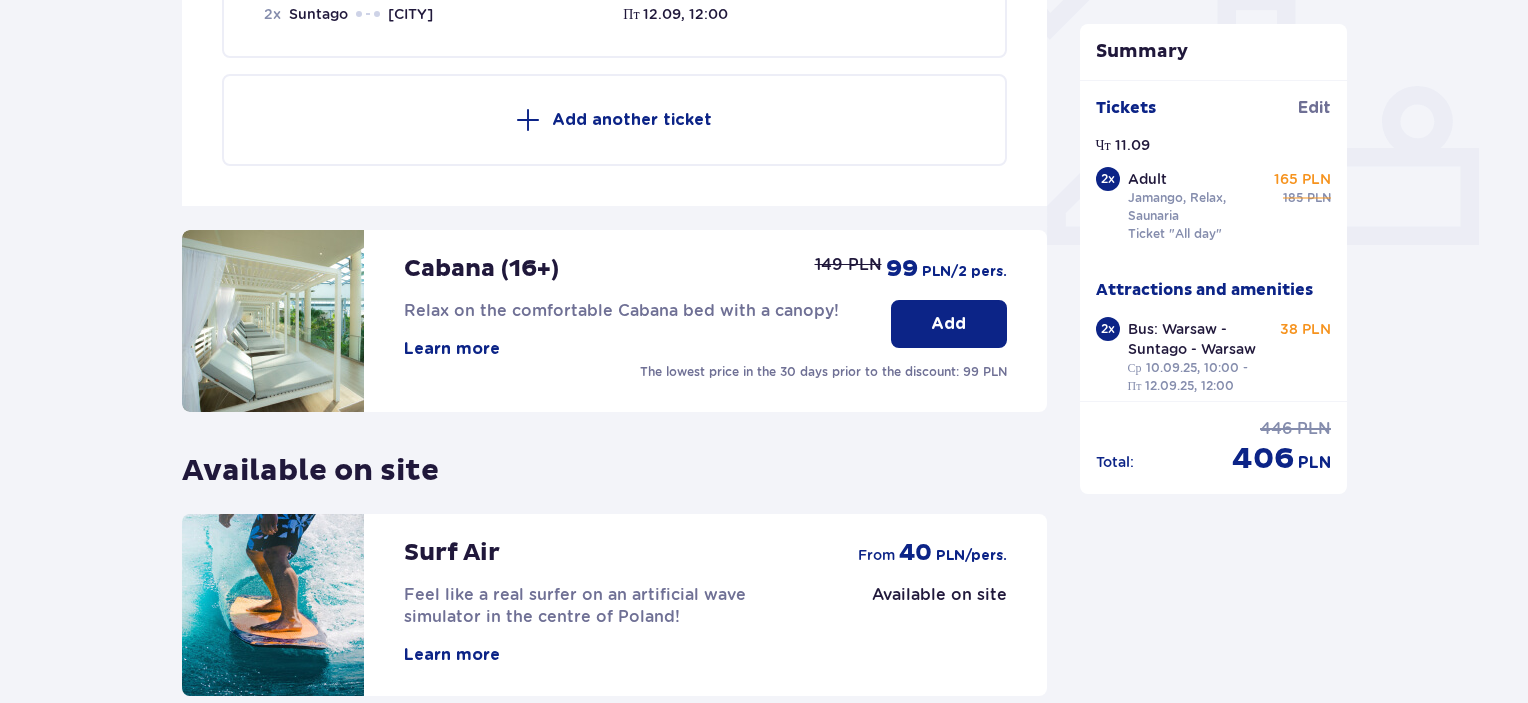 scroll, scrollTop: 595, scrollLeft: 0, axis: vertical 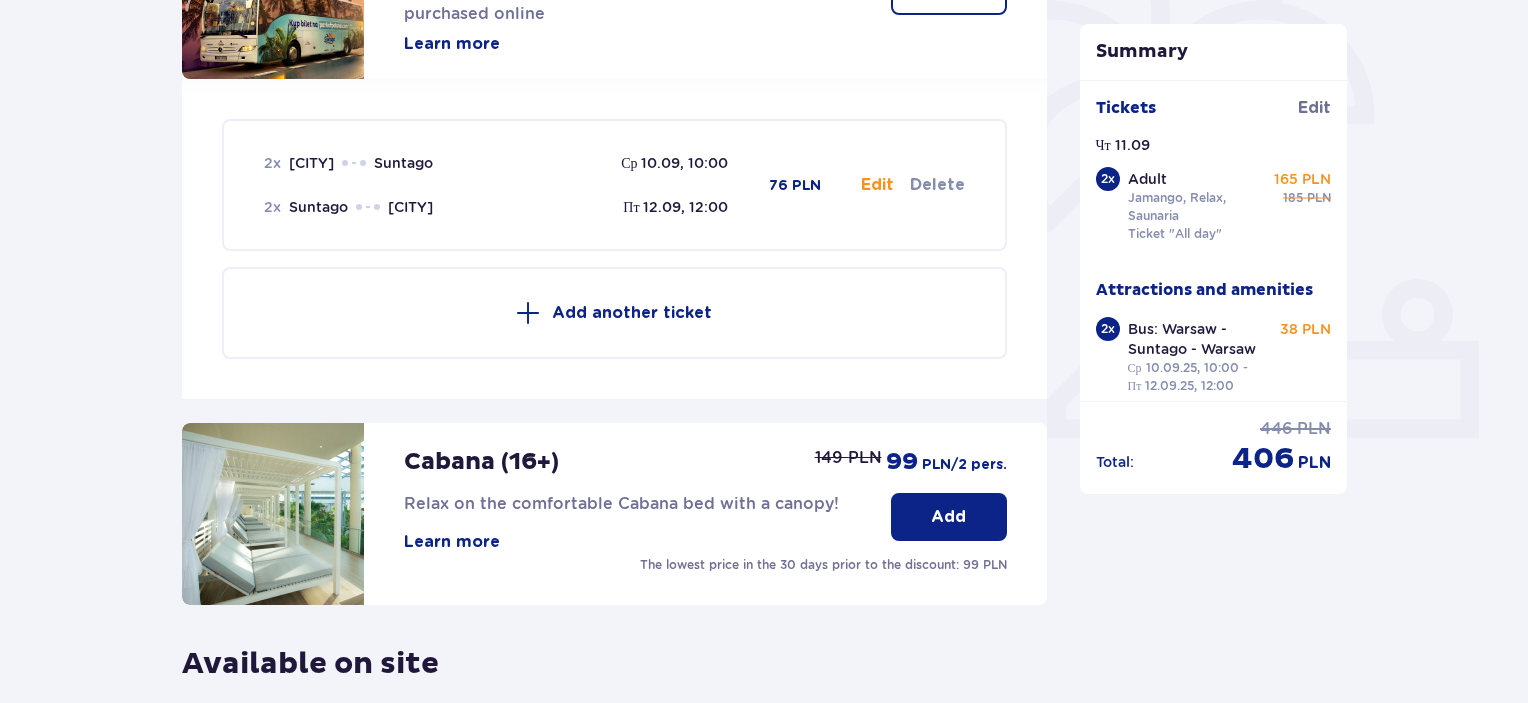 click on "Edit" at bounding box center [877, 185] 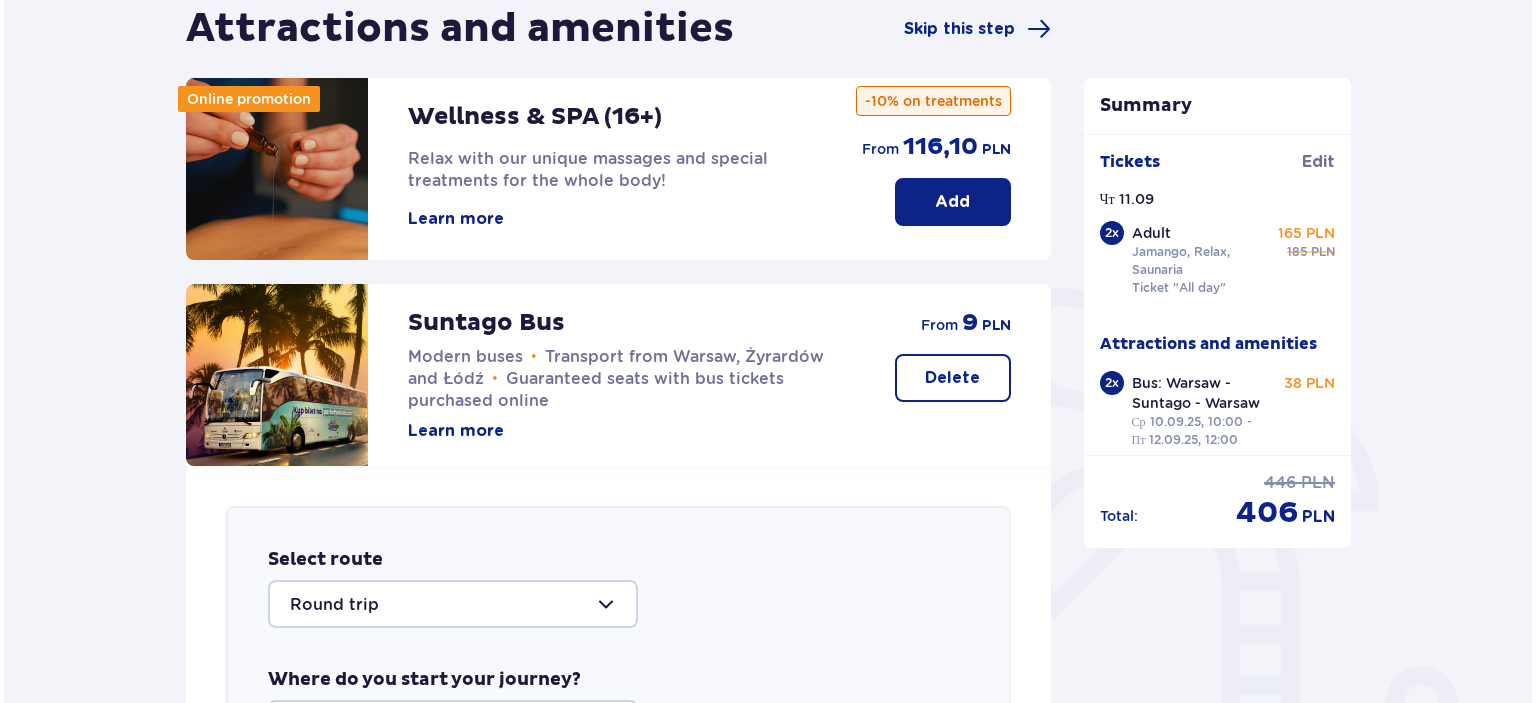 scroll, scrollTop: 0, scrollLeft: 0, axis: both 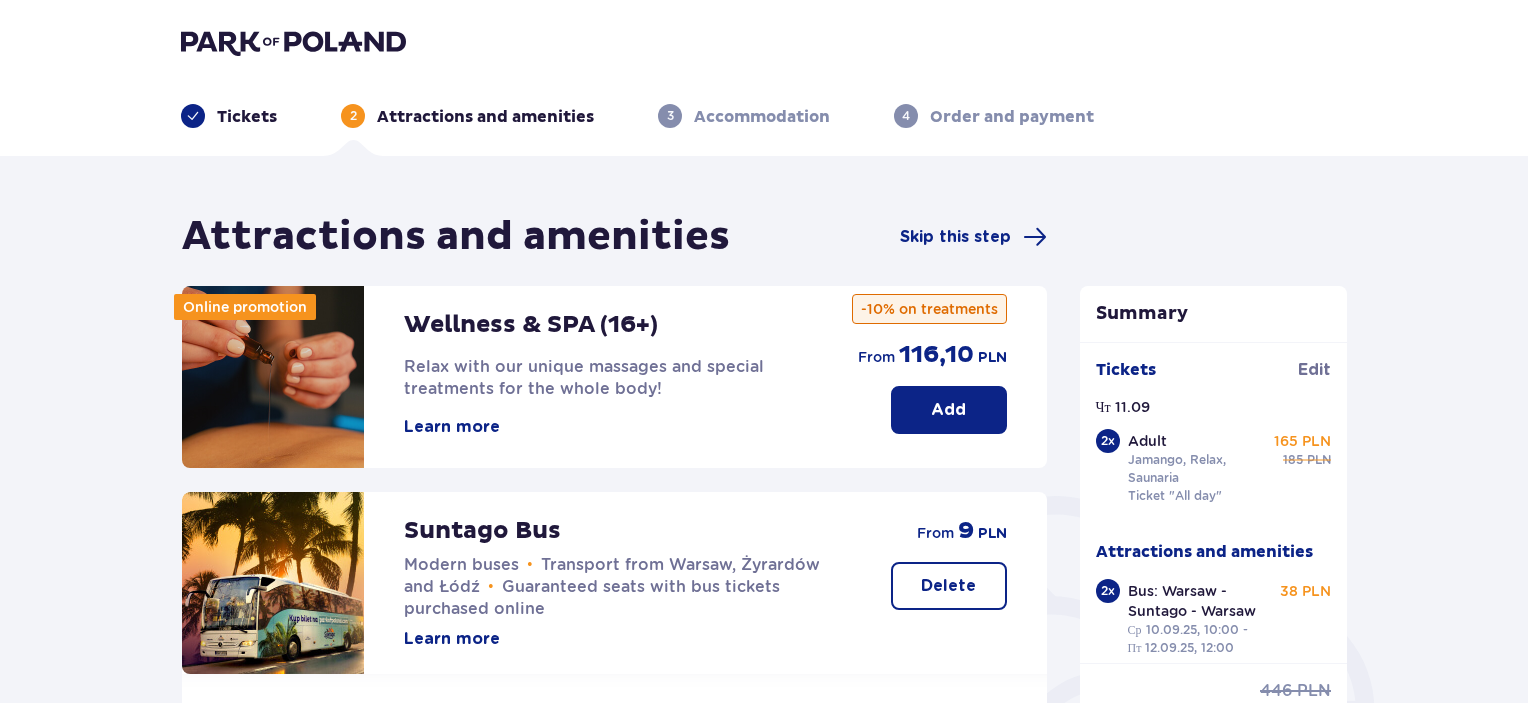 click on "Learn more" at bounding box center [452, 639] 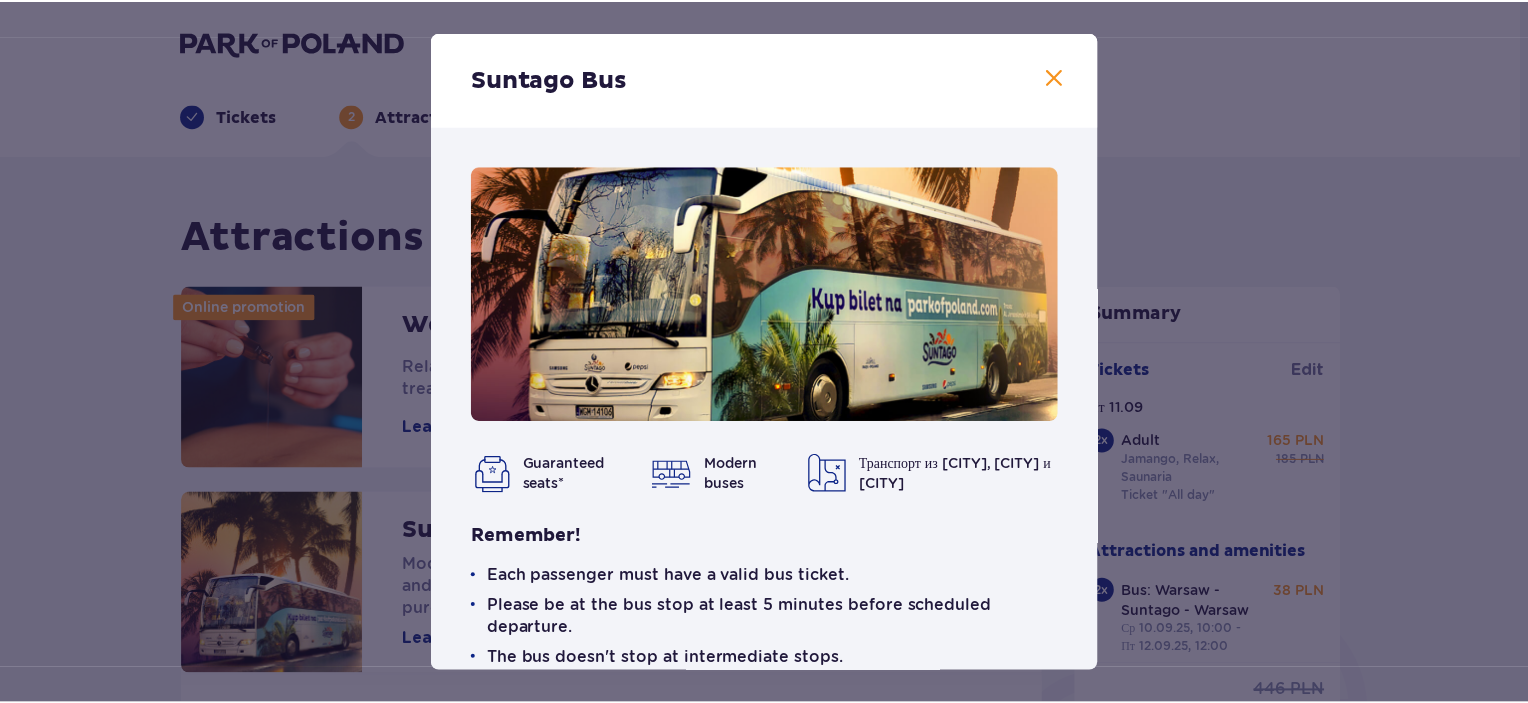 scroll, scrollTop: 123, scrollLeft: 0, axis: vertical 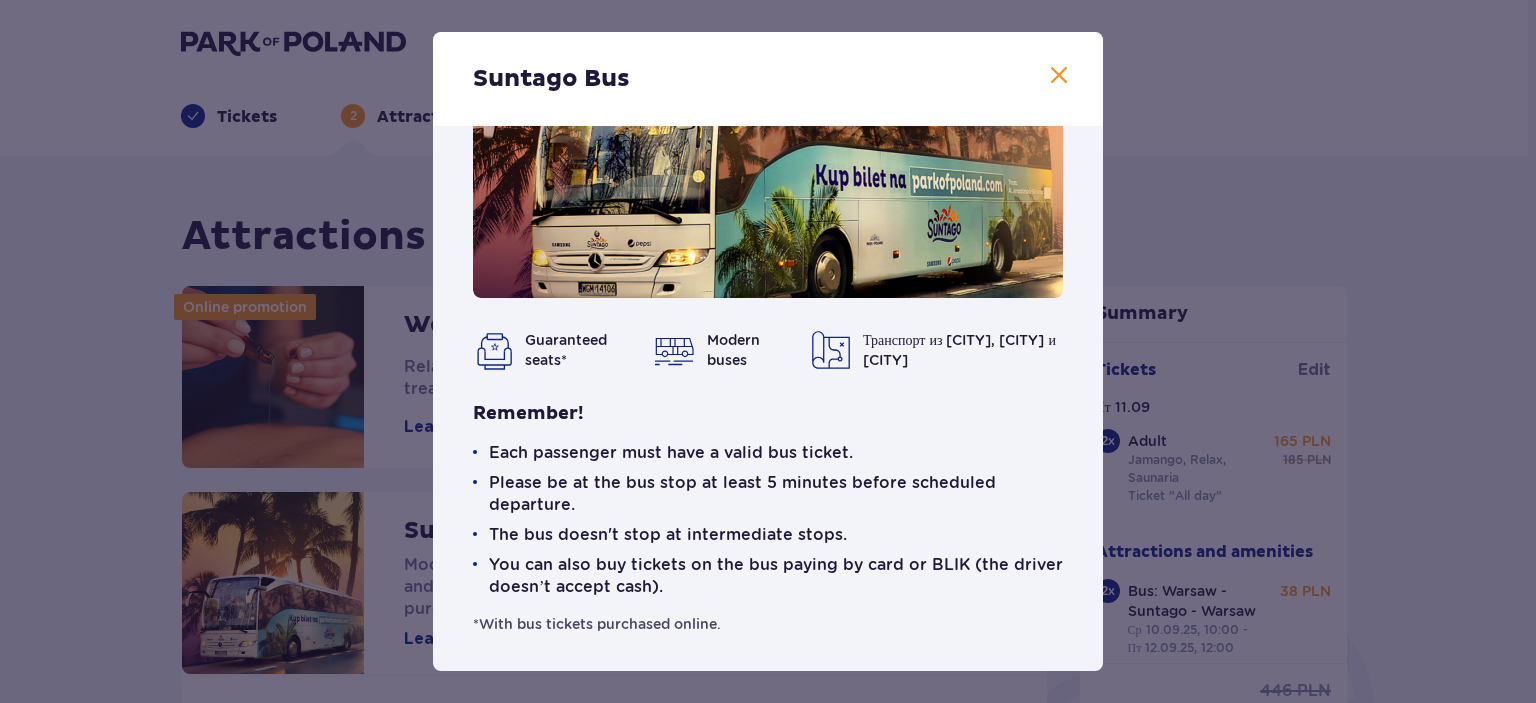 click at bounding box center [1059, 76] 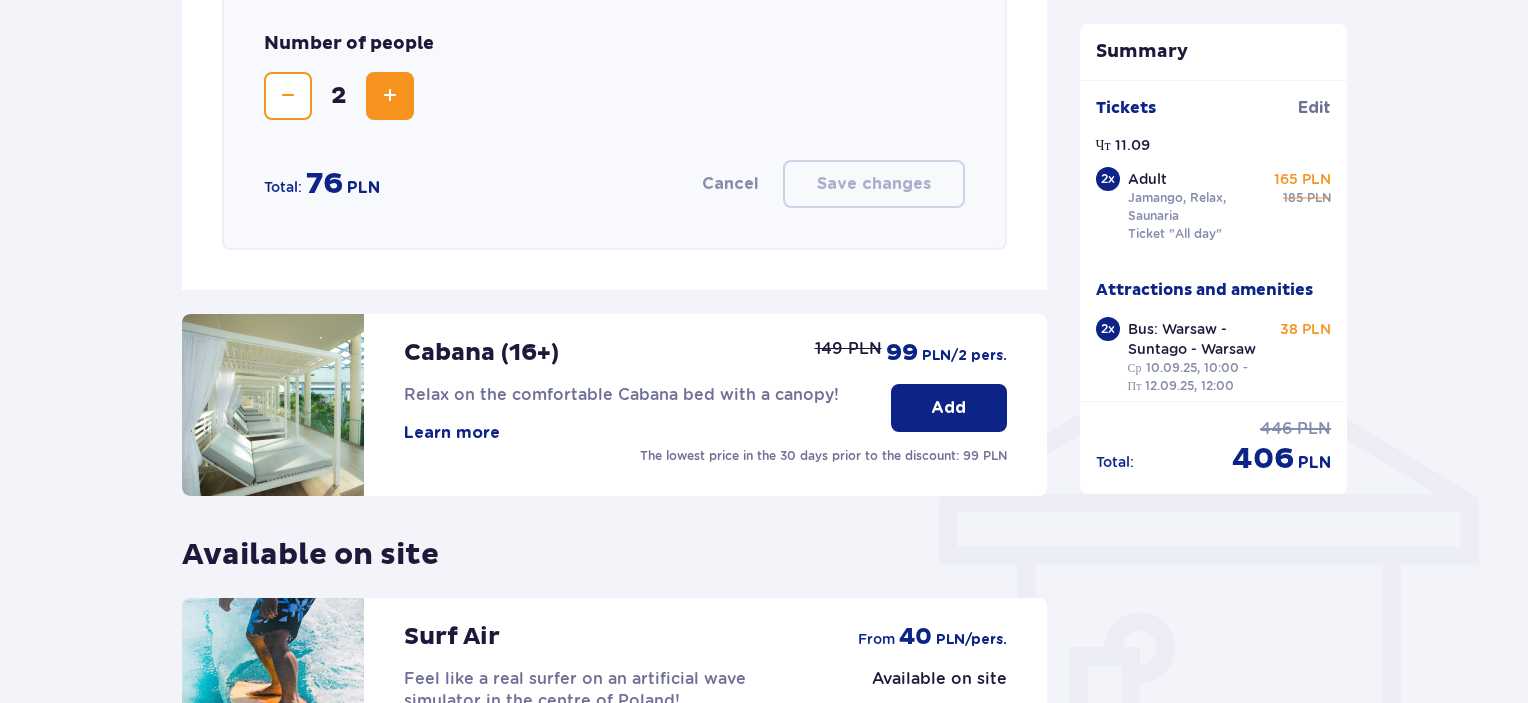 scroll, scrollTop: 1556, scrollLeft: 0, axis: vertical 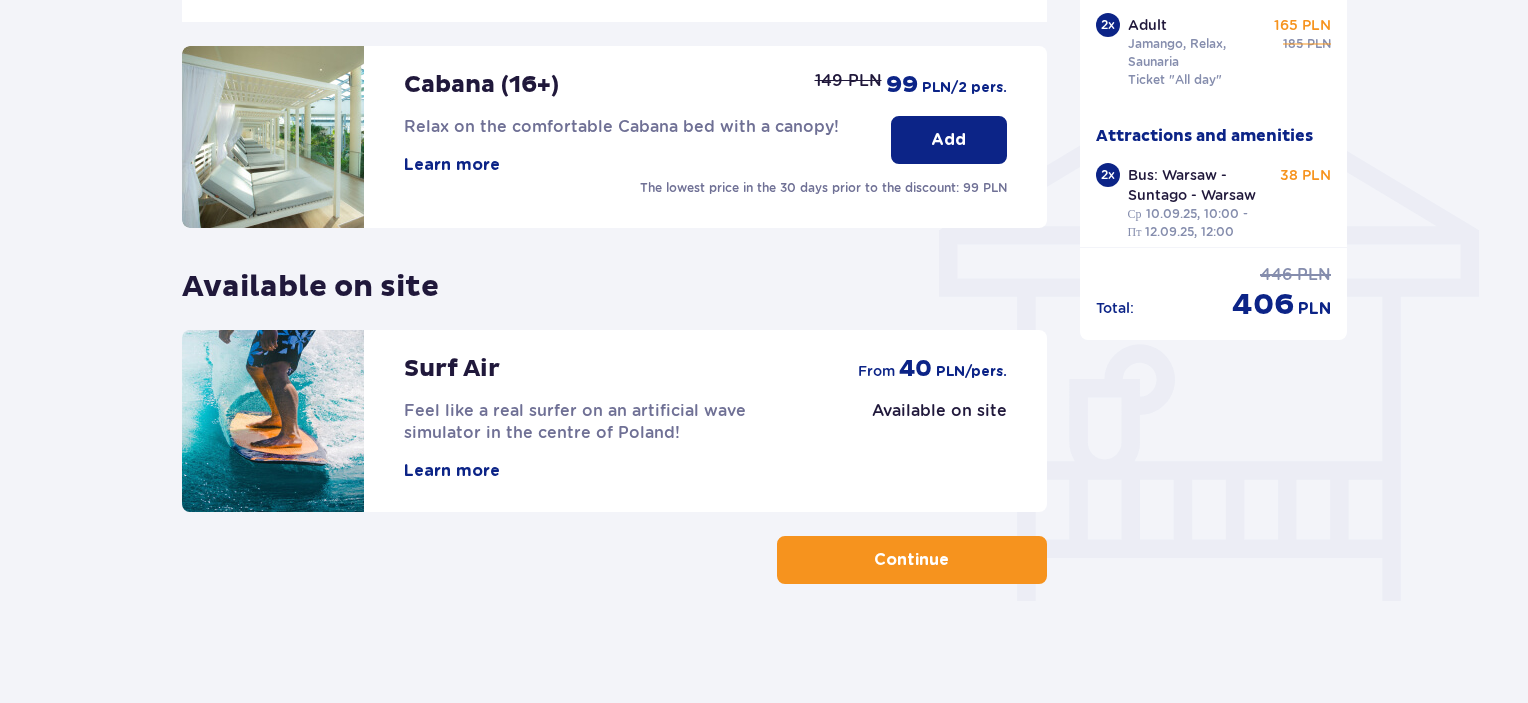 click on "Continue" at bounding box center [912, 560] 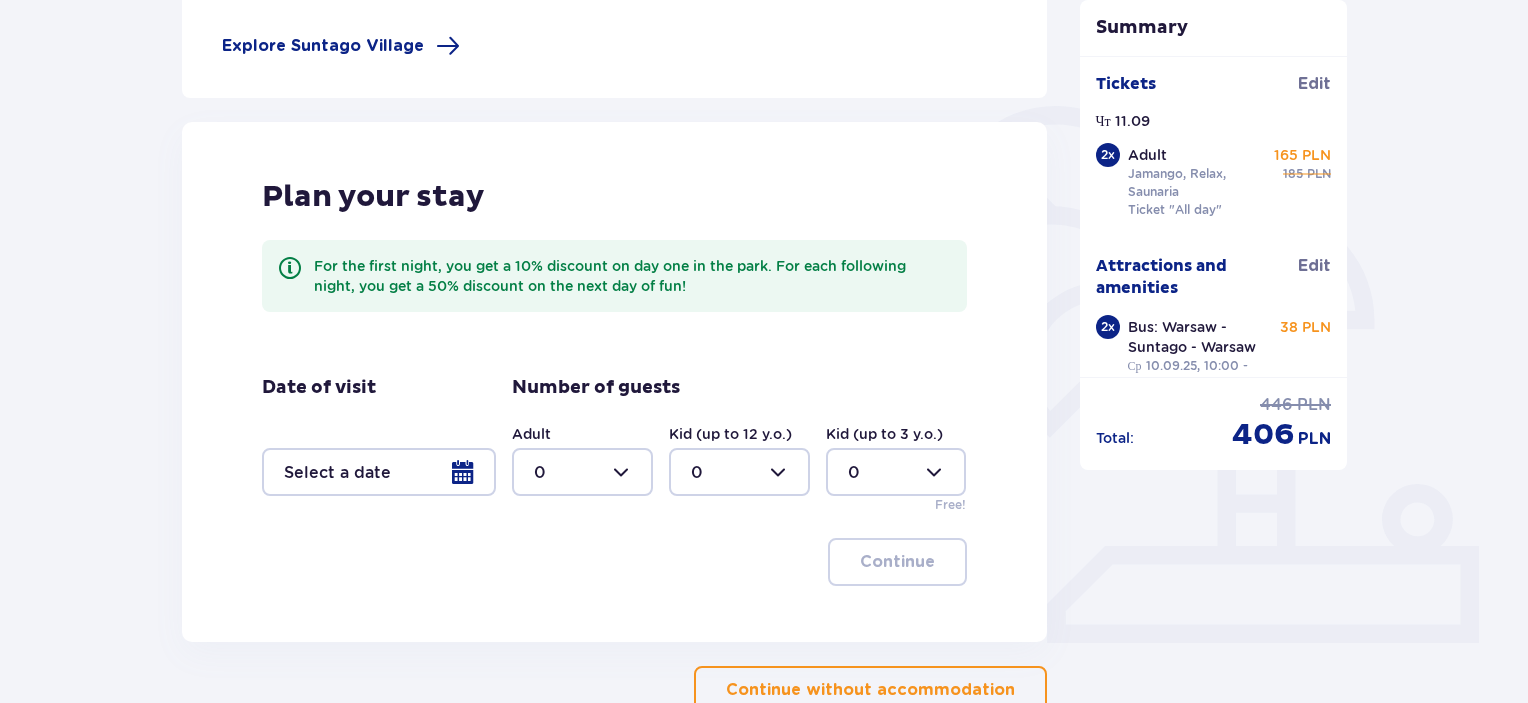 scroll, scrollTop: 391, scrollLeft: 0, axis: vertical 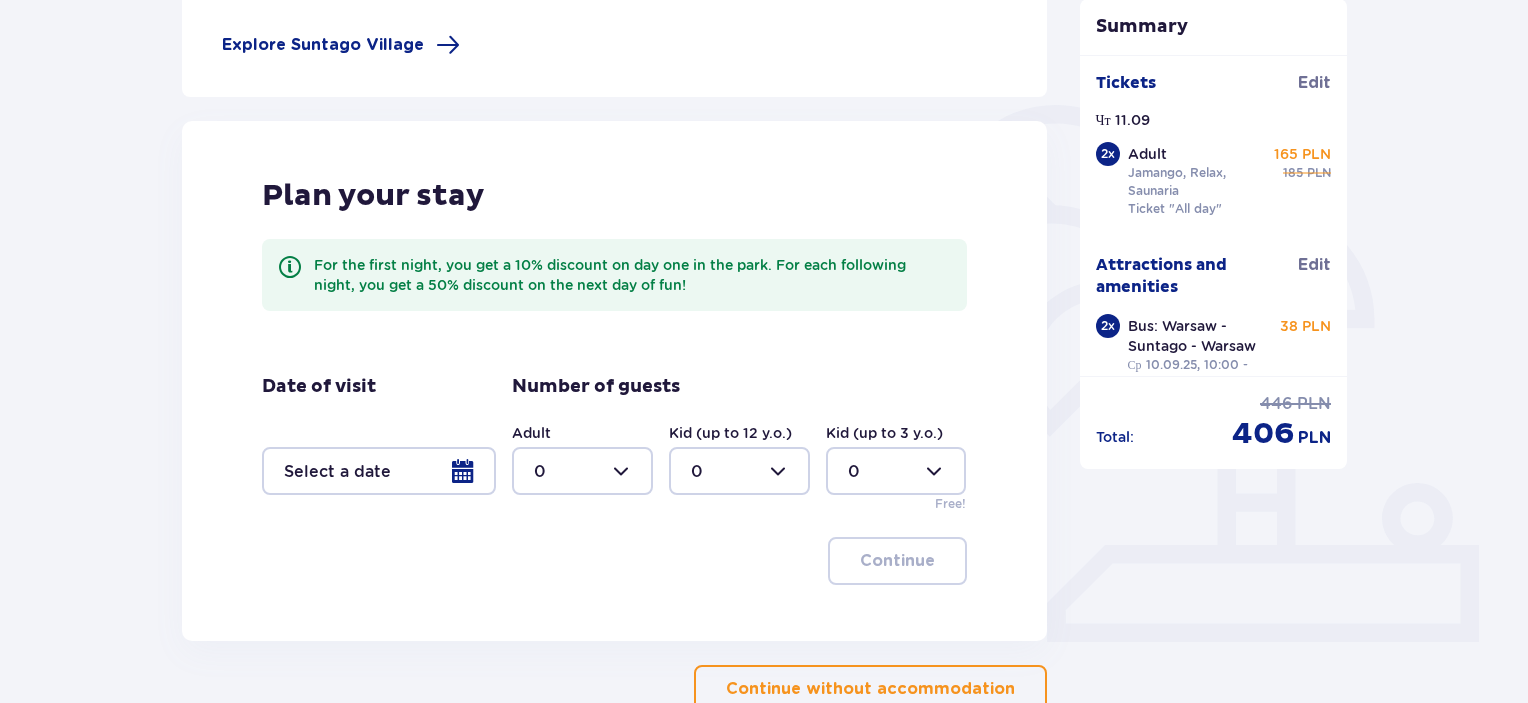 click at bounding box center [582, 471] 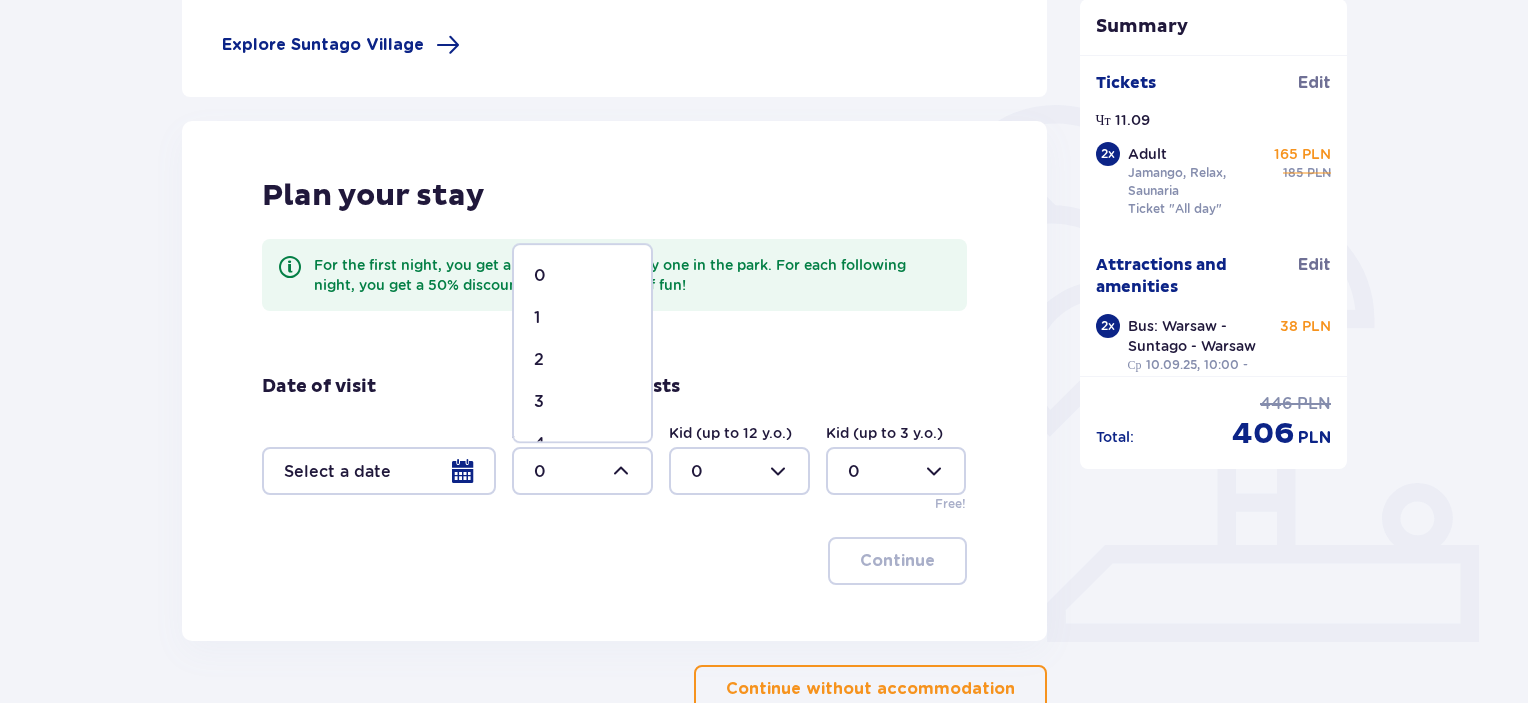 click on "2" at bounding box center [582, 360] 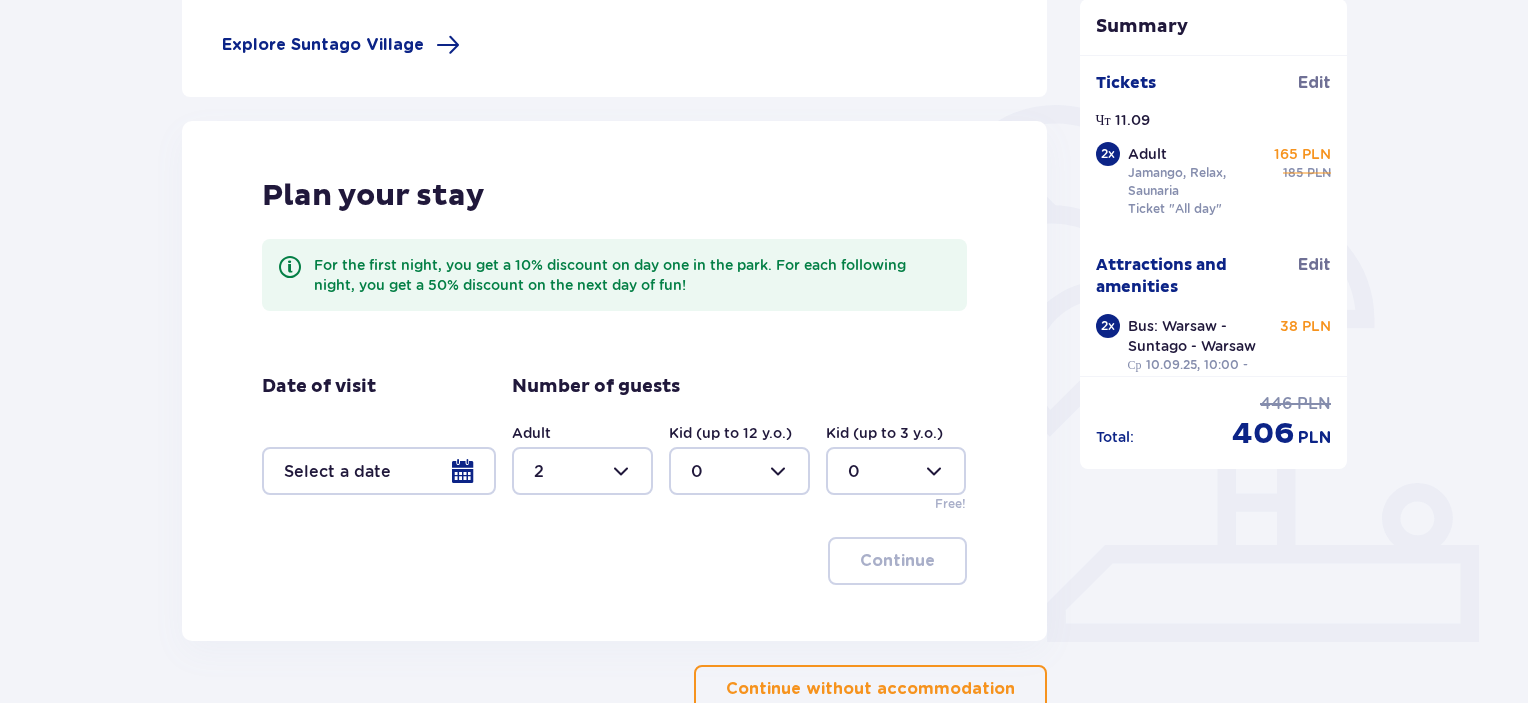 click at bounding box center (379, 471) 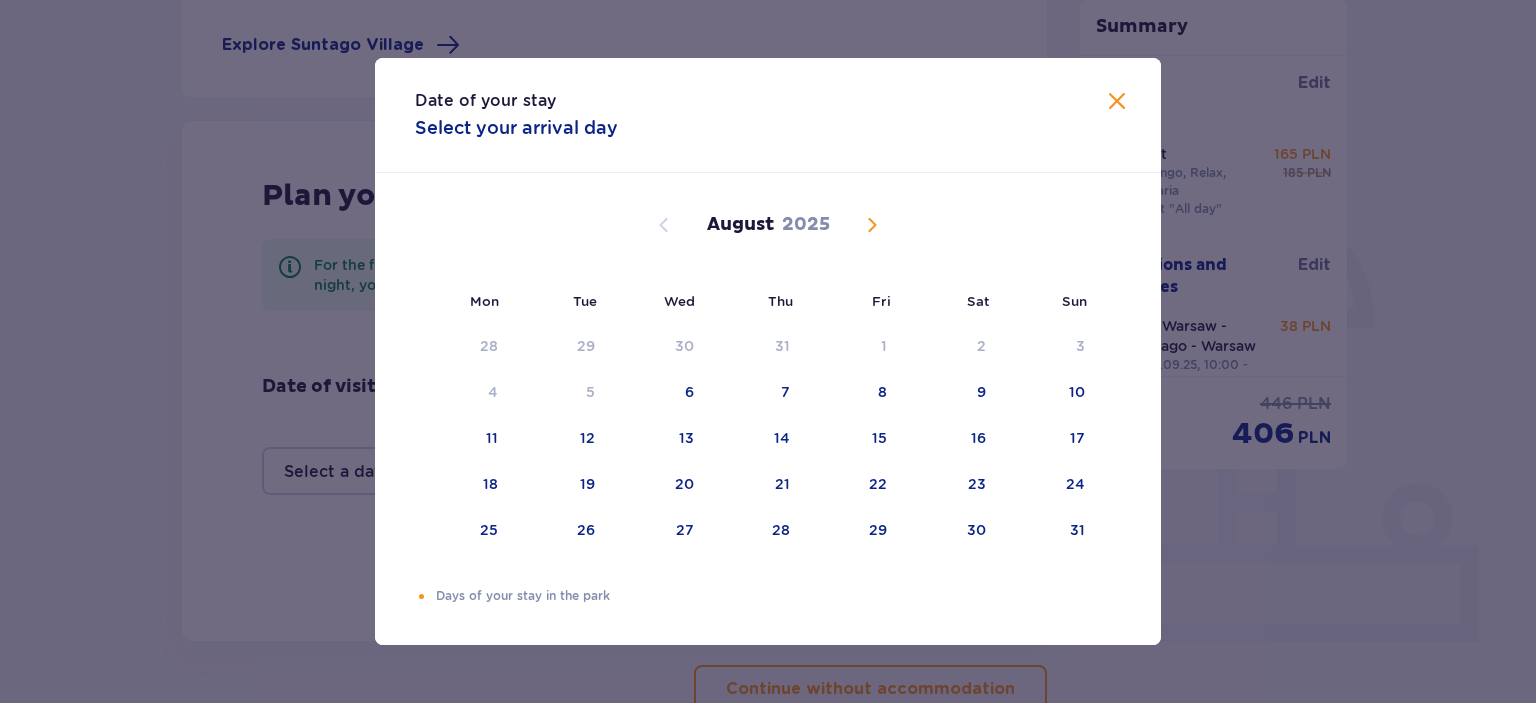 click at bounding box center (872, 225) 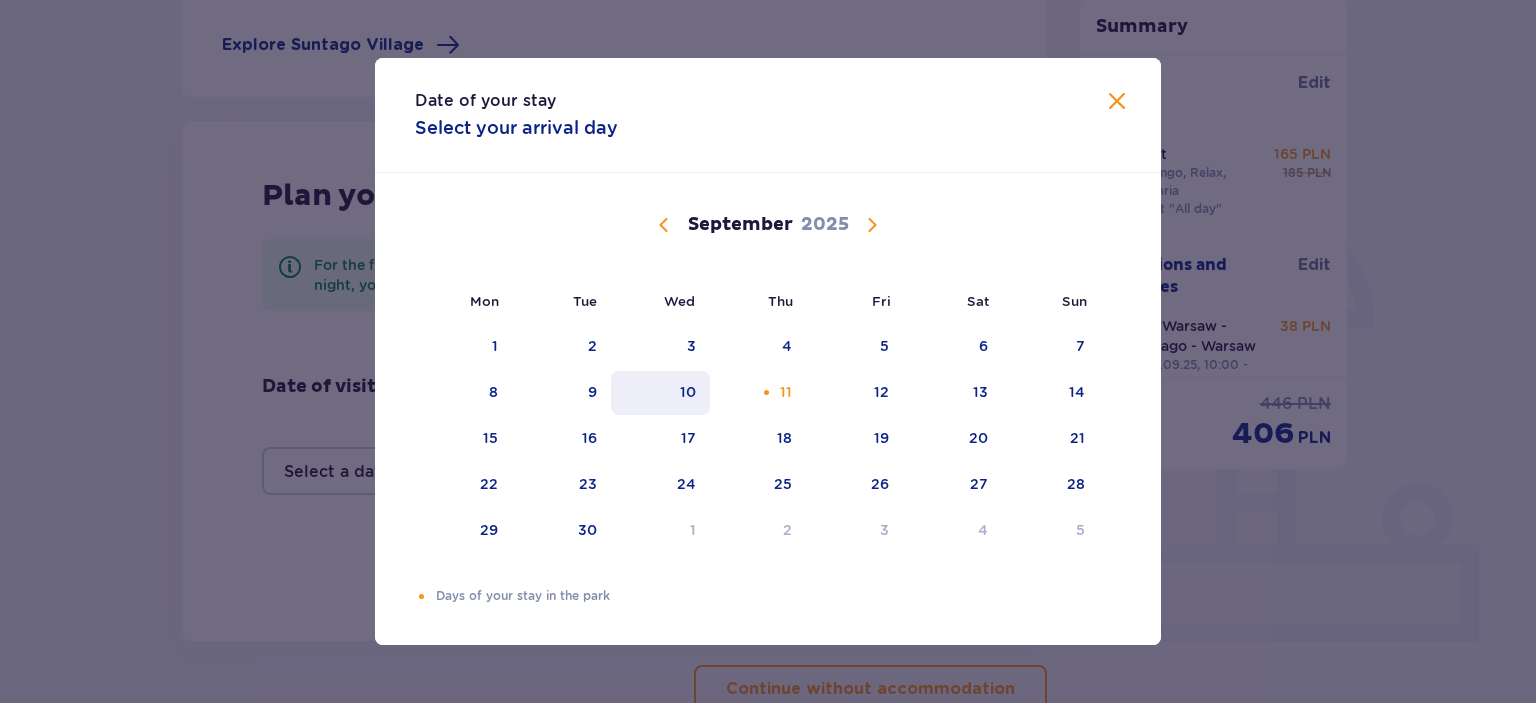click on "10" at bounding box center (660, 393) 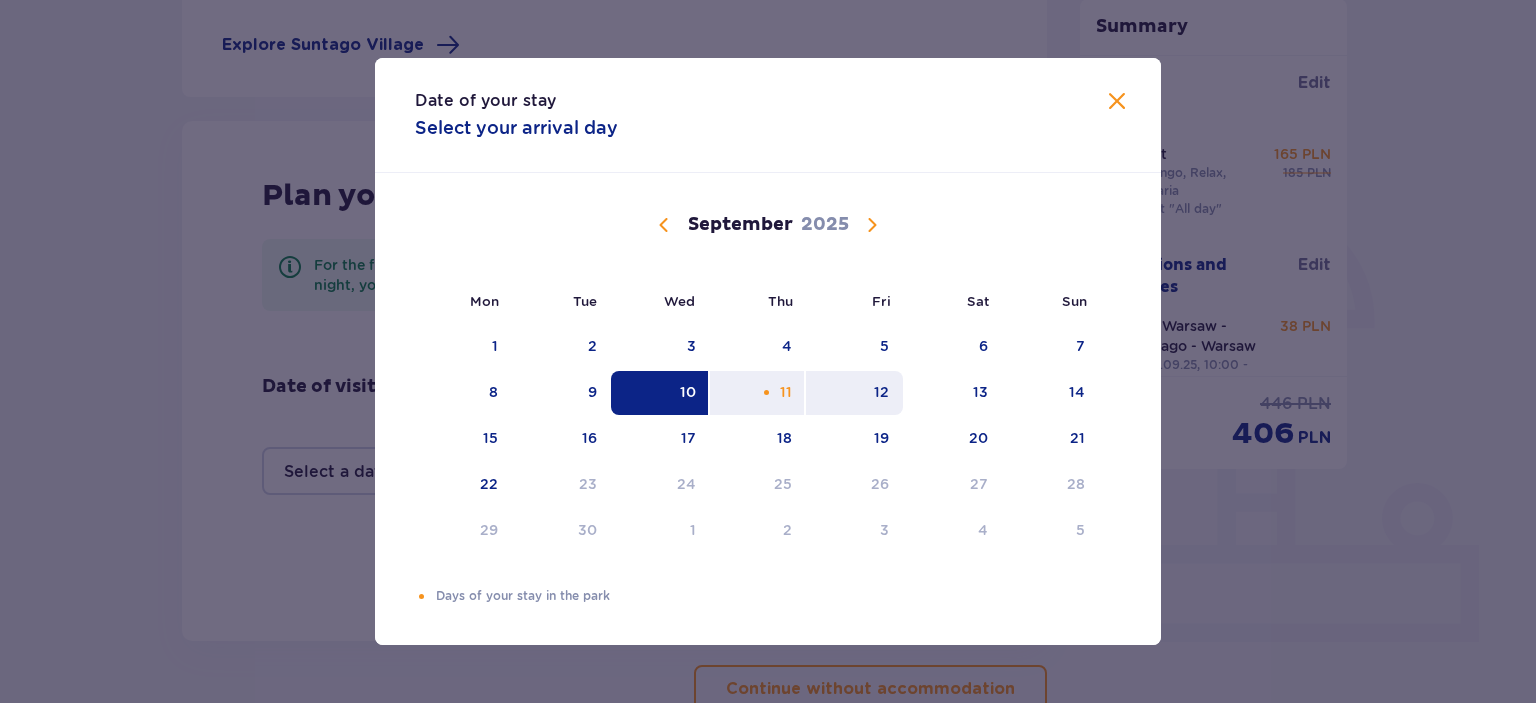 click on "12" at bounding box center (881, 392) 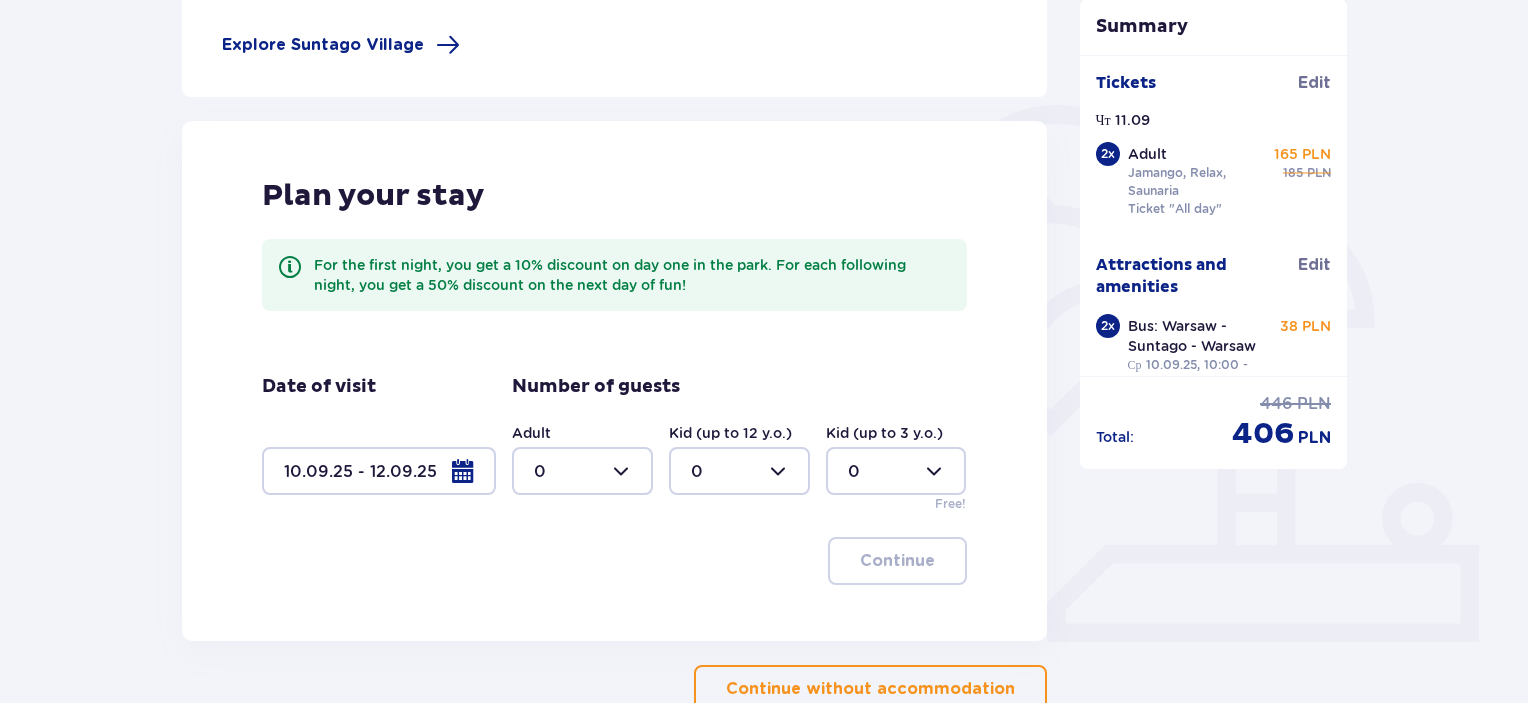 scroll, scrollTop: 520, scrollLeft: 0, axis: vertical 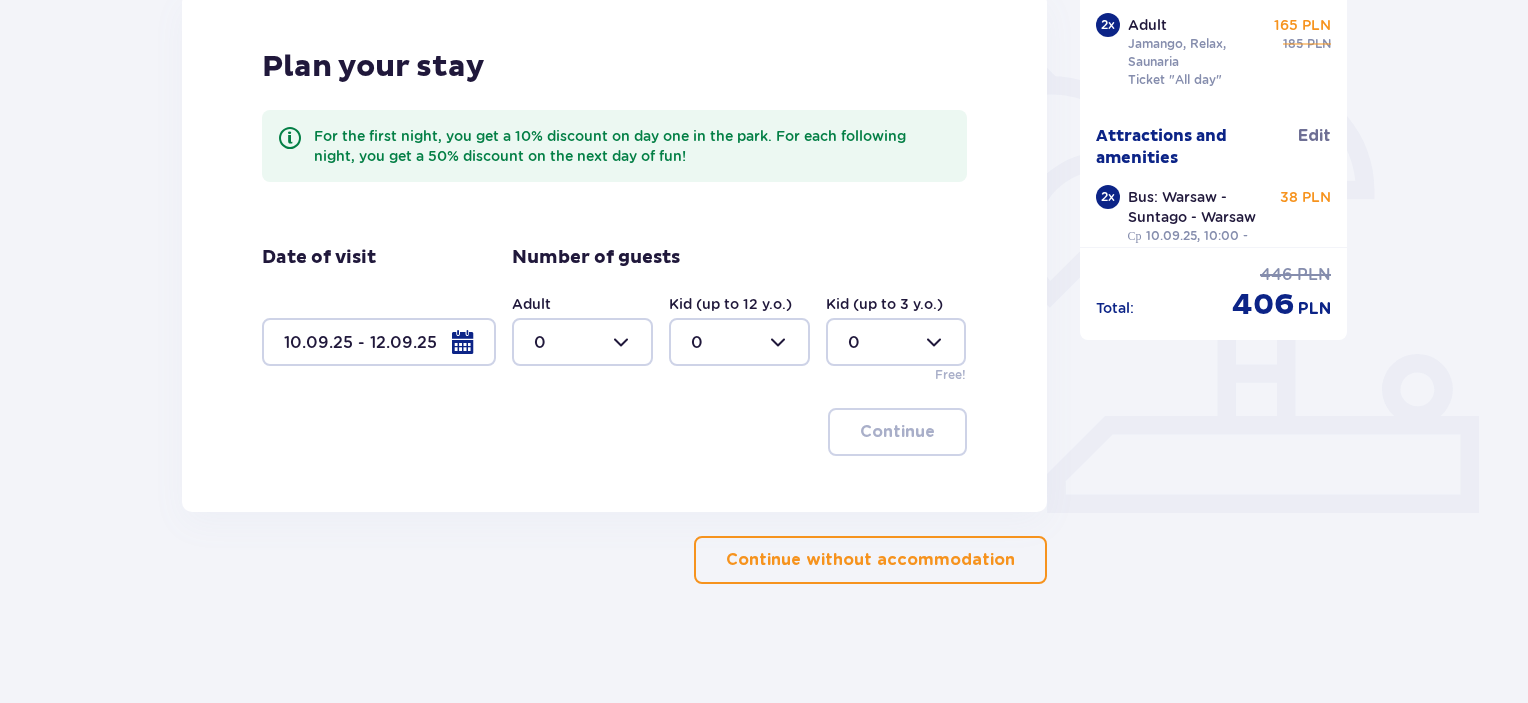 click at bounding box center (582, 342) 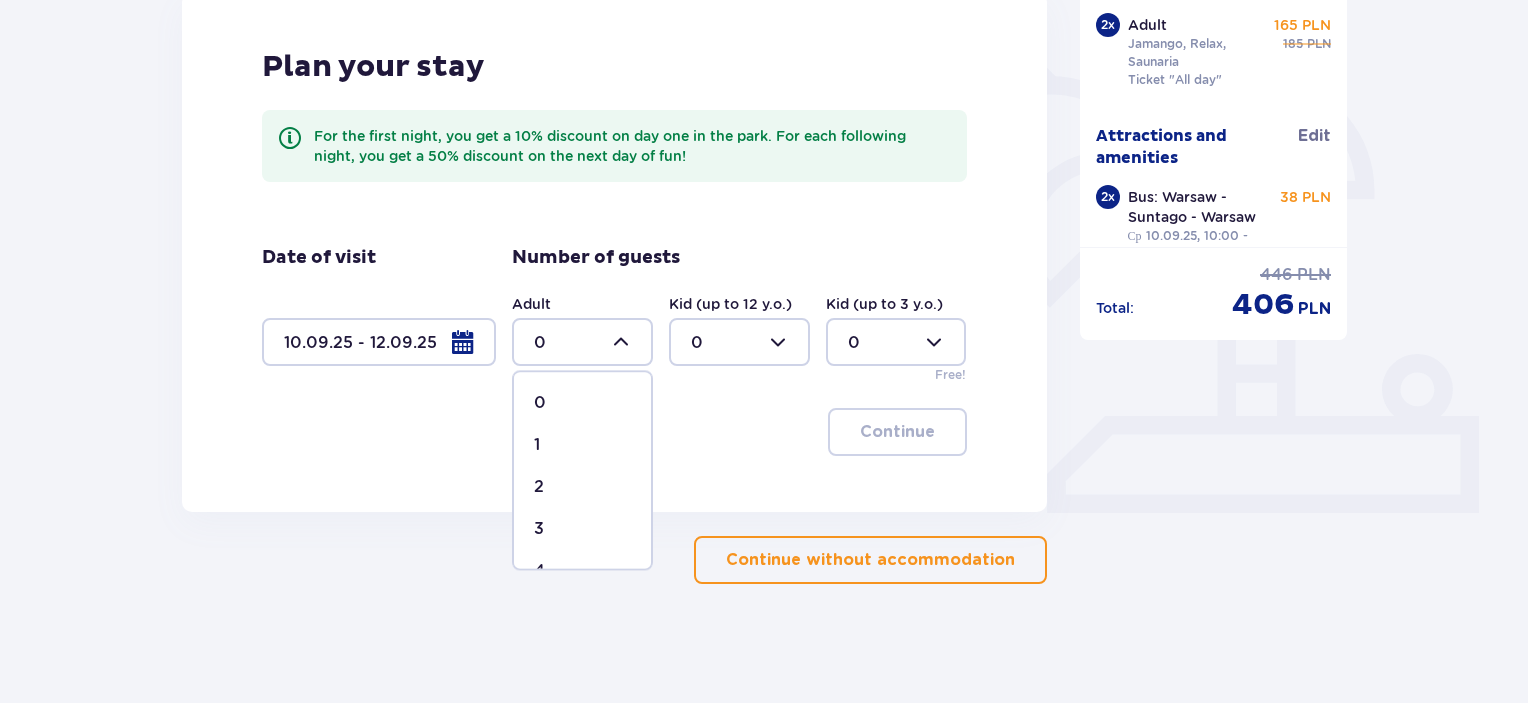 click on "2" at bounding box center [582, 487] 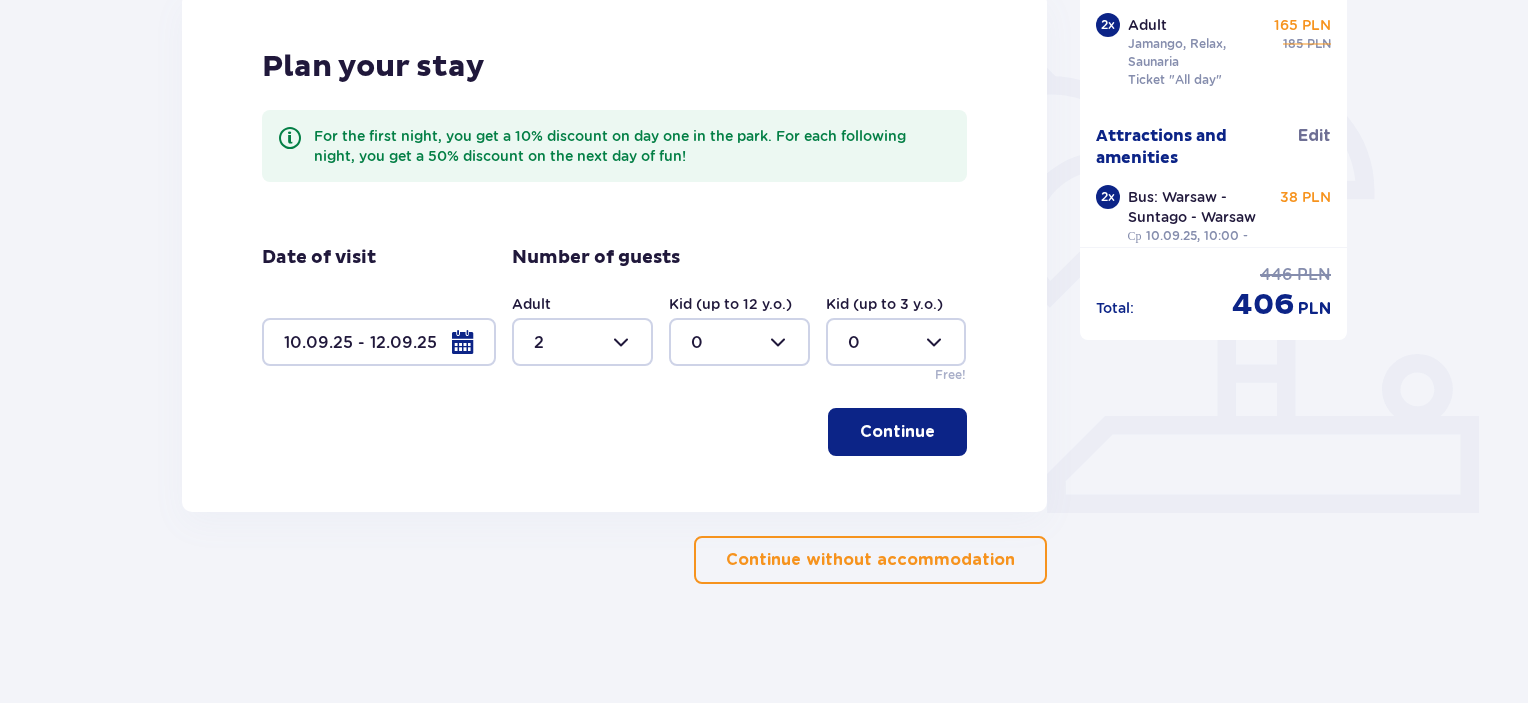 click on "Continue" at bounding box center [897, 432] 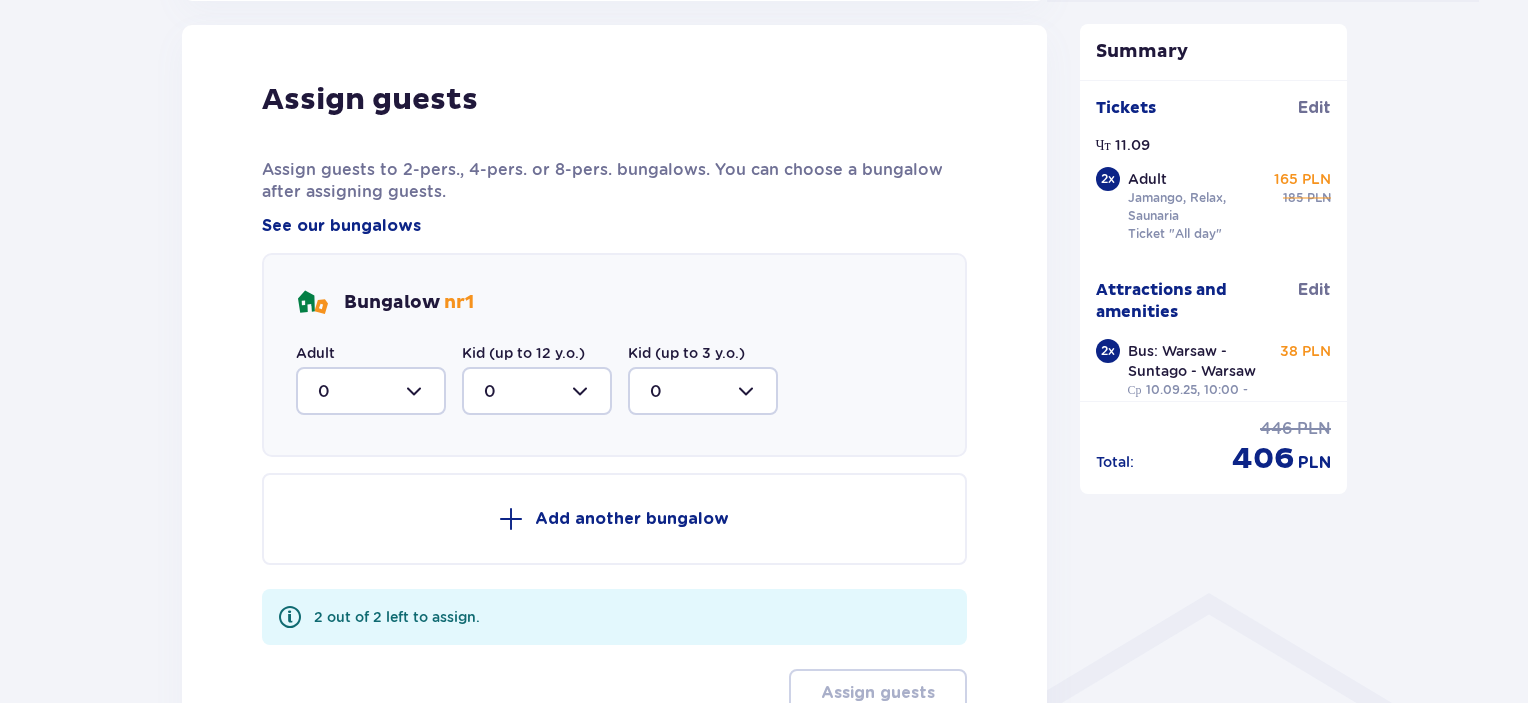 scroll, scrollTop: 1032, scrollLeft: 0, axis: vertical 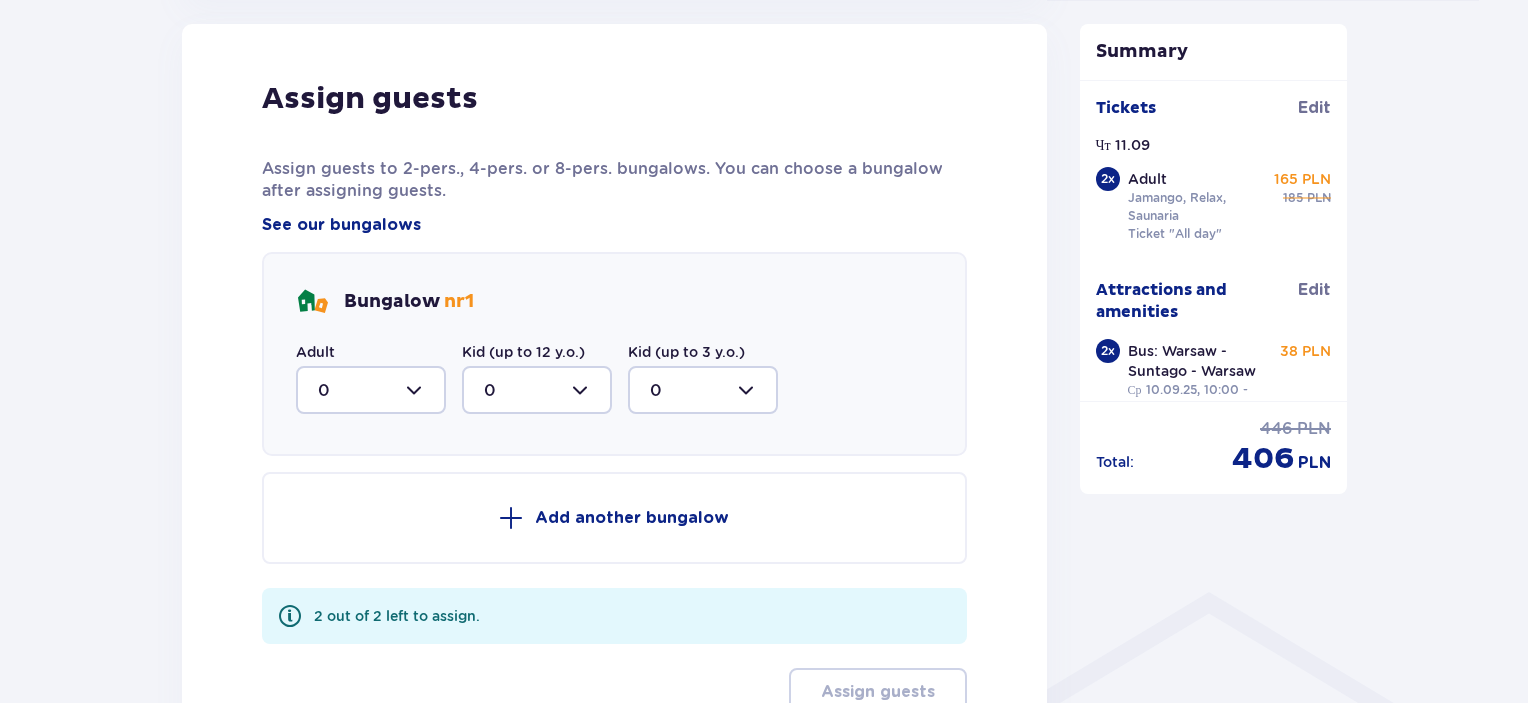 click at bounding box center [371, 390] 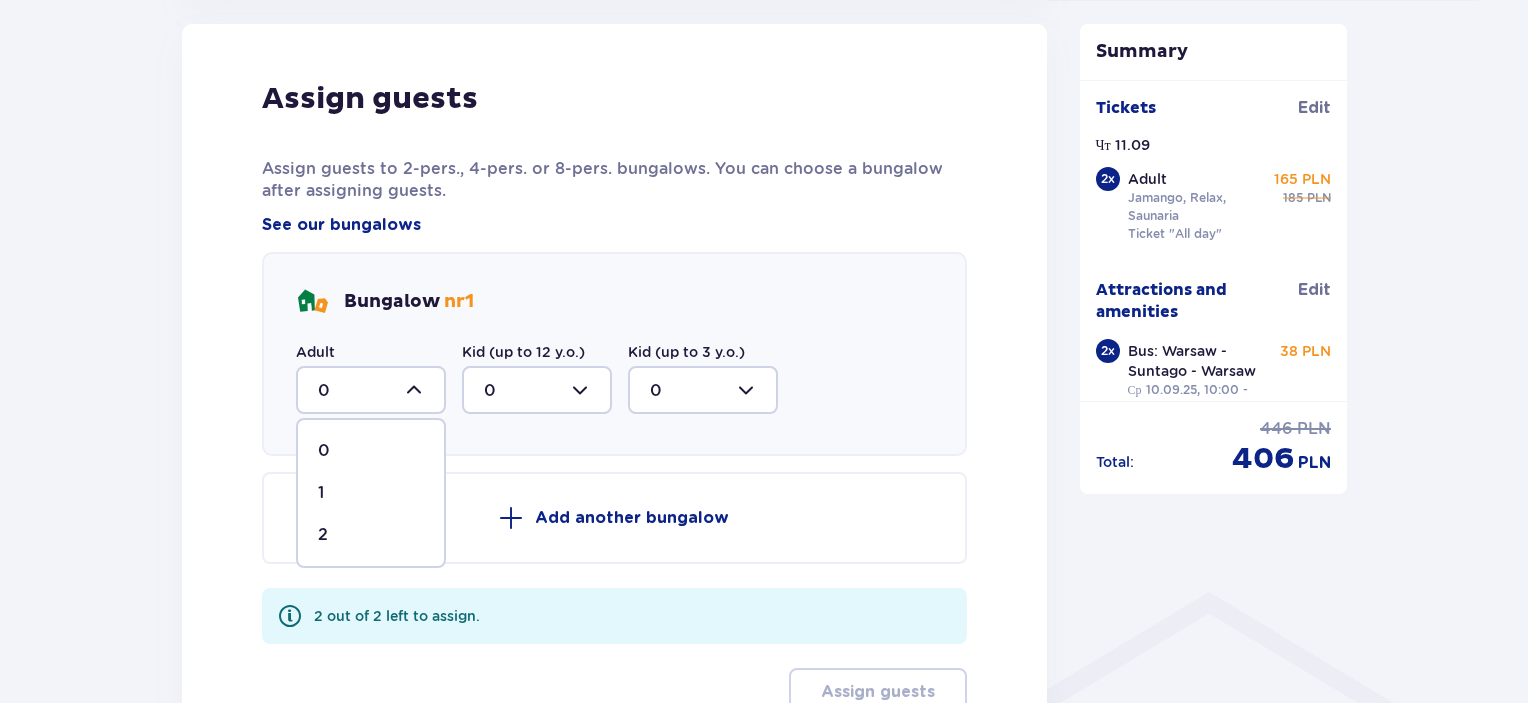 click on "2" at bounding box center [371, 535] 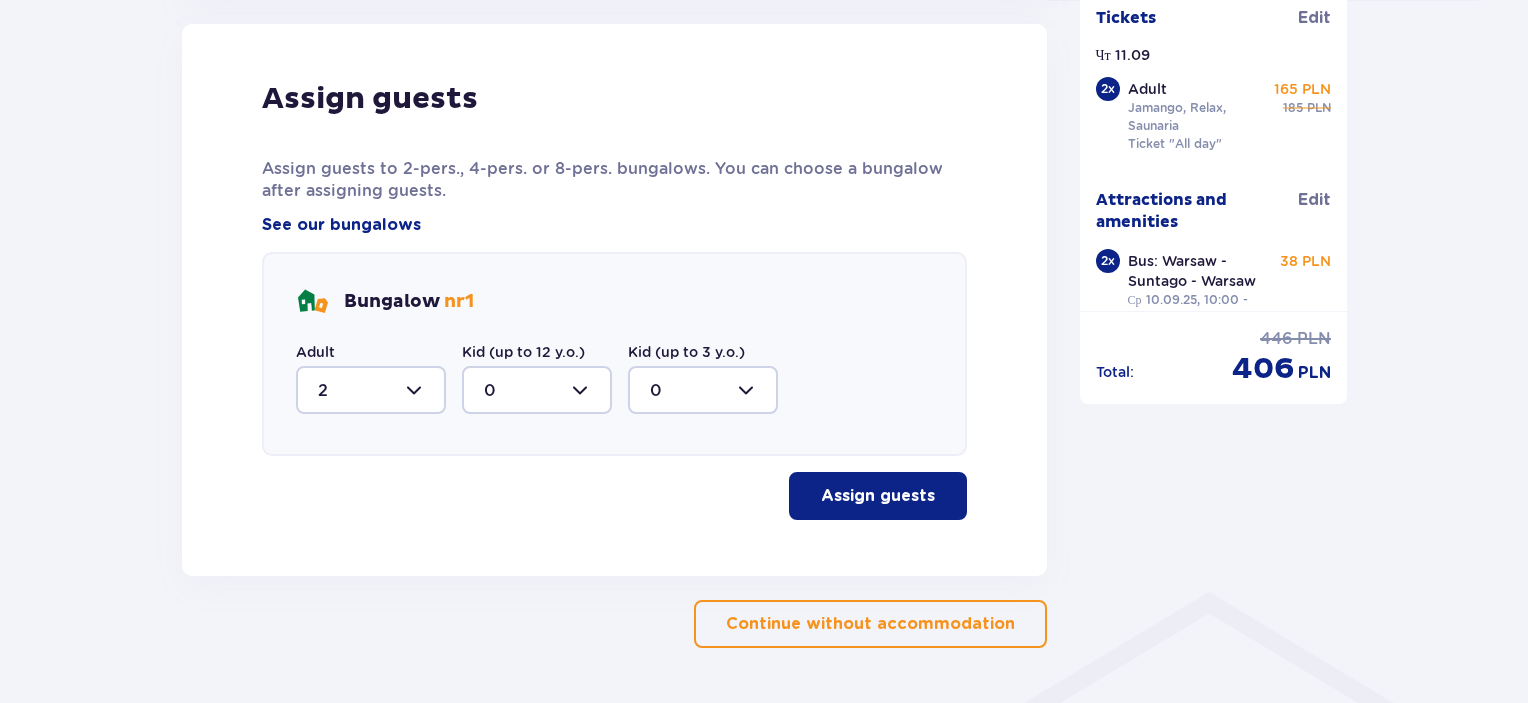 click on "Assign guests" at bounding box center (878, 496) 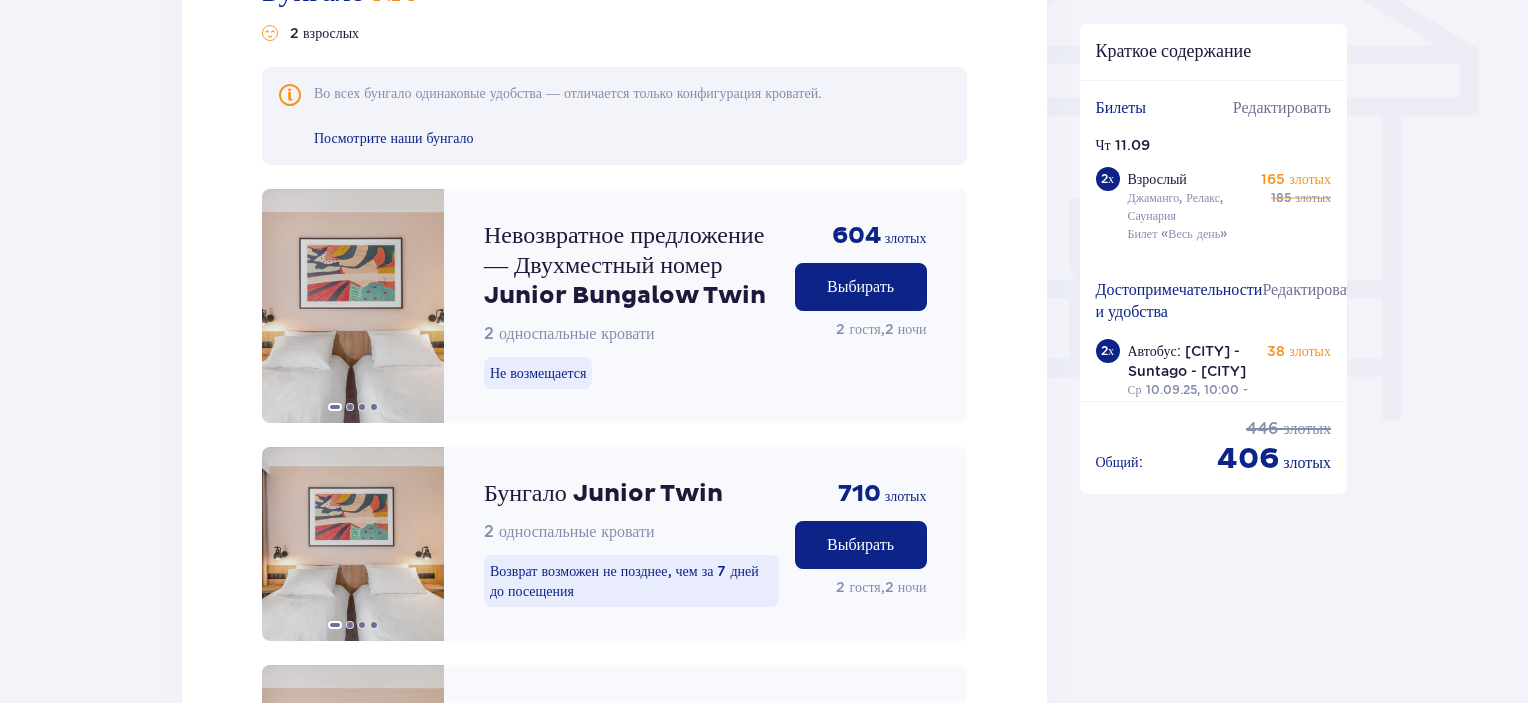 scroll, scrollTop: 1736, scrollLeft: 0, axis: vertical 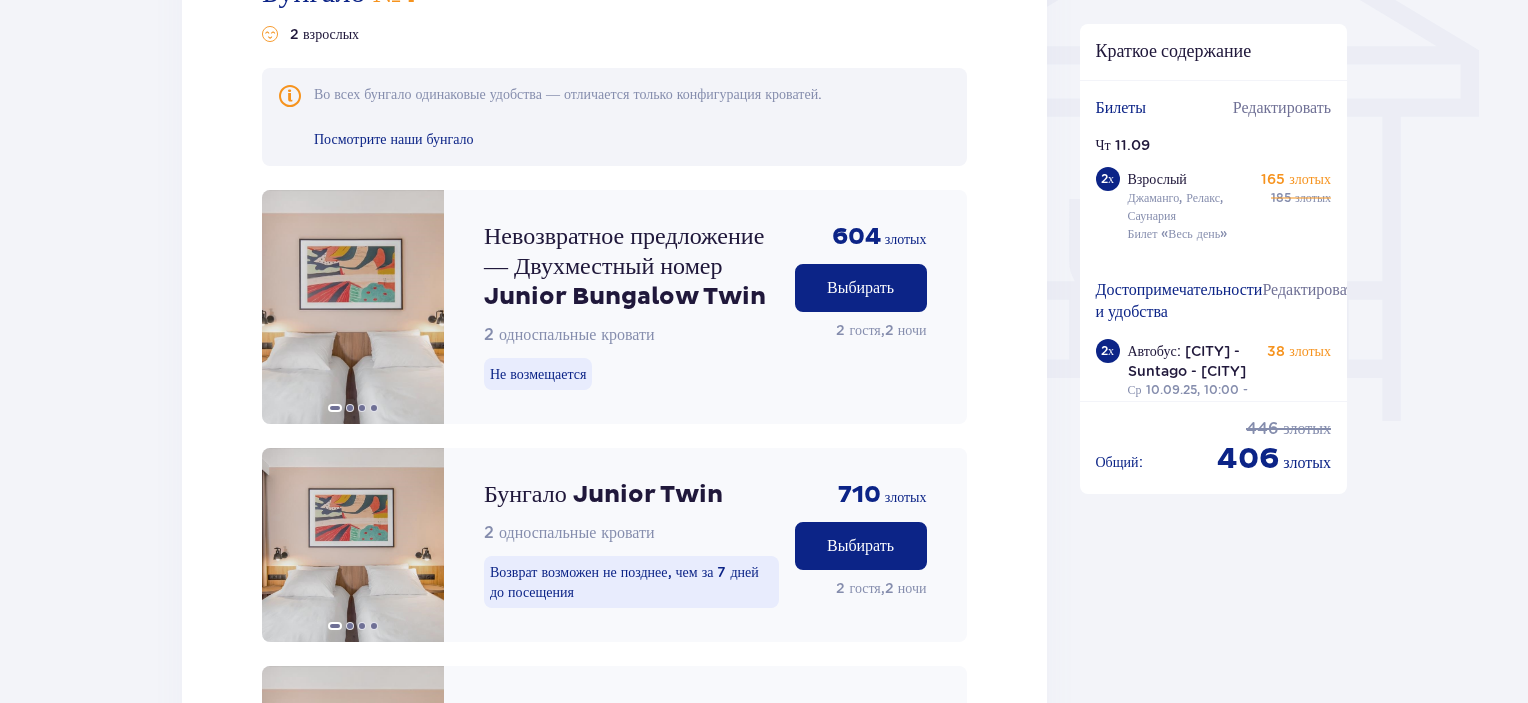 click on "Выбирать" at bounding box center [860, 288] 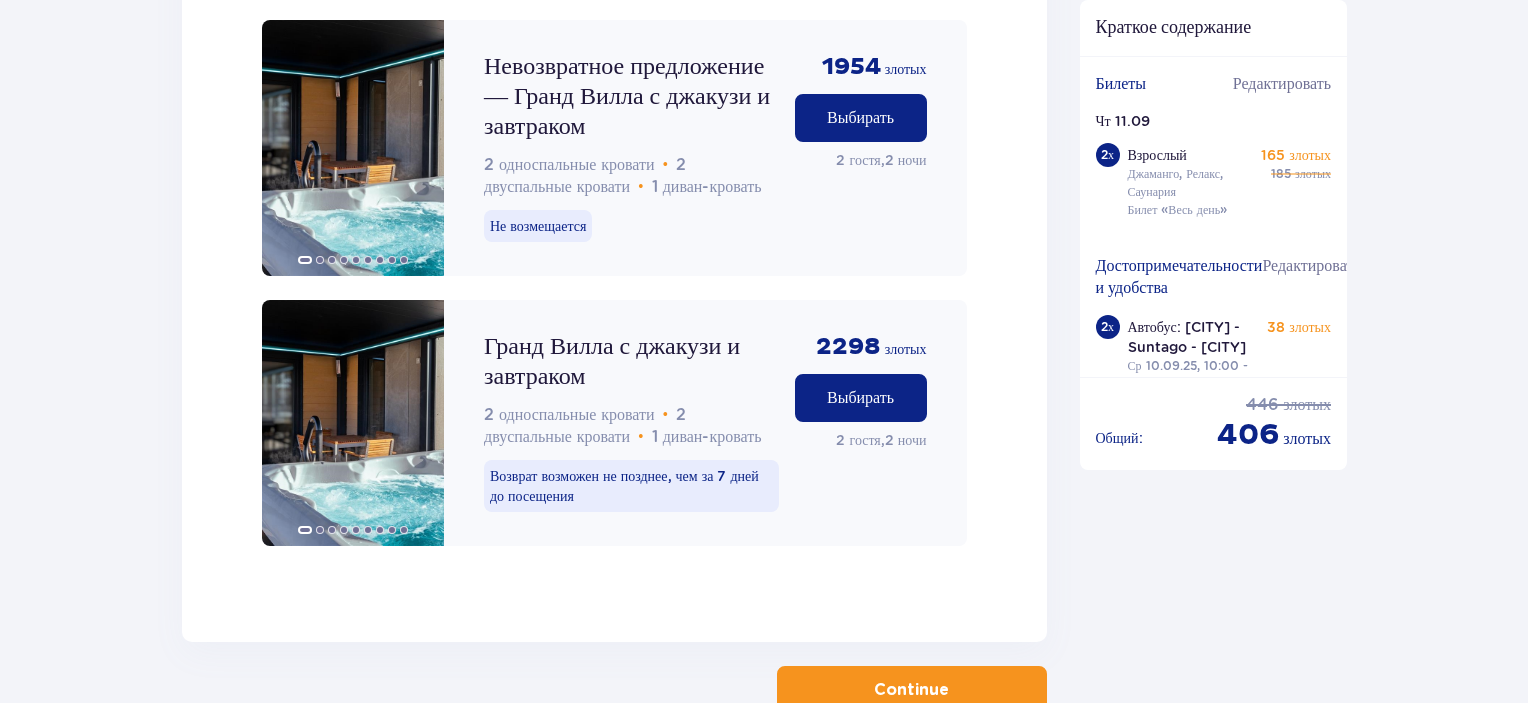 scroll, scrollTop: 5600, scrollLeft: 0, axis: vertical 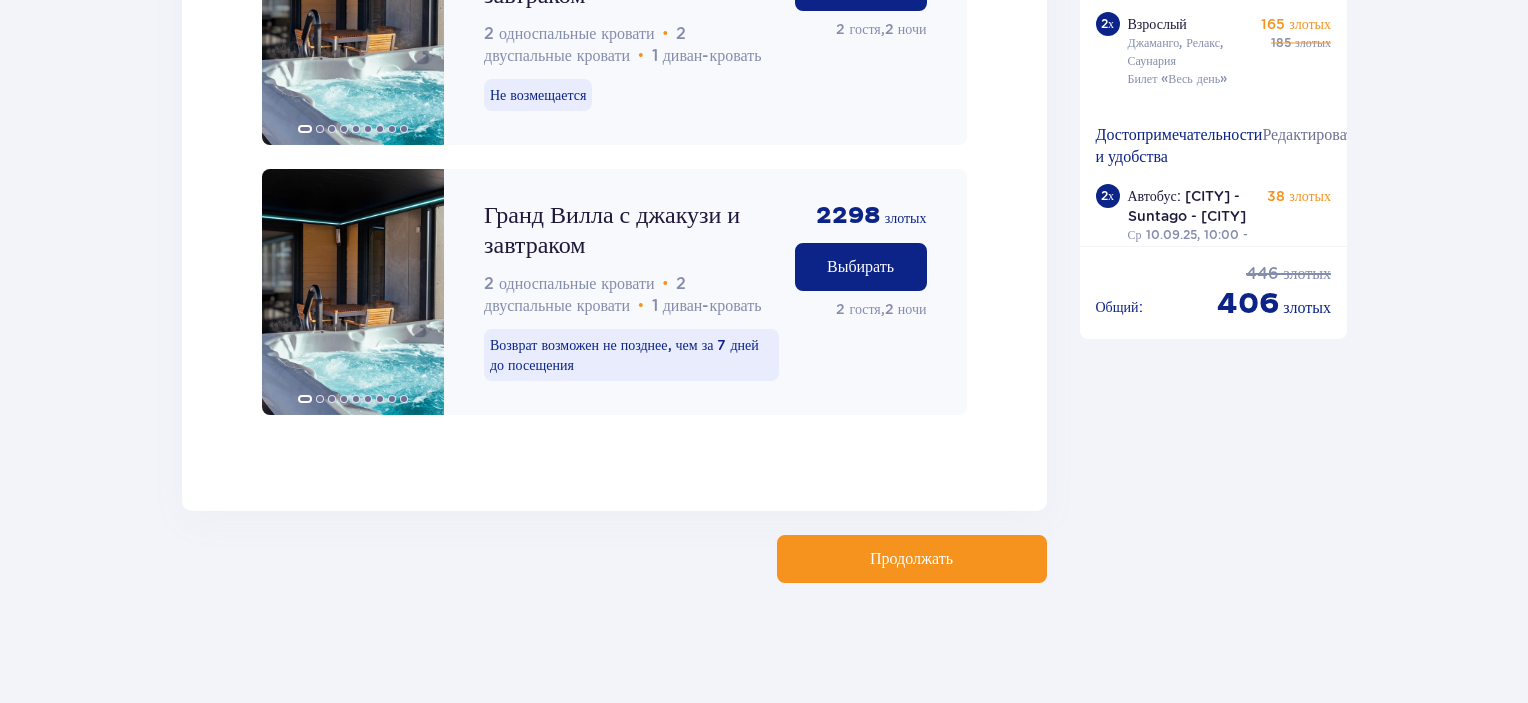 click on "Продолжать" at bounding box center (911, 559) 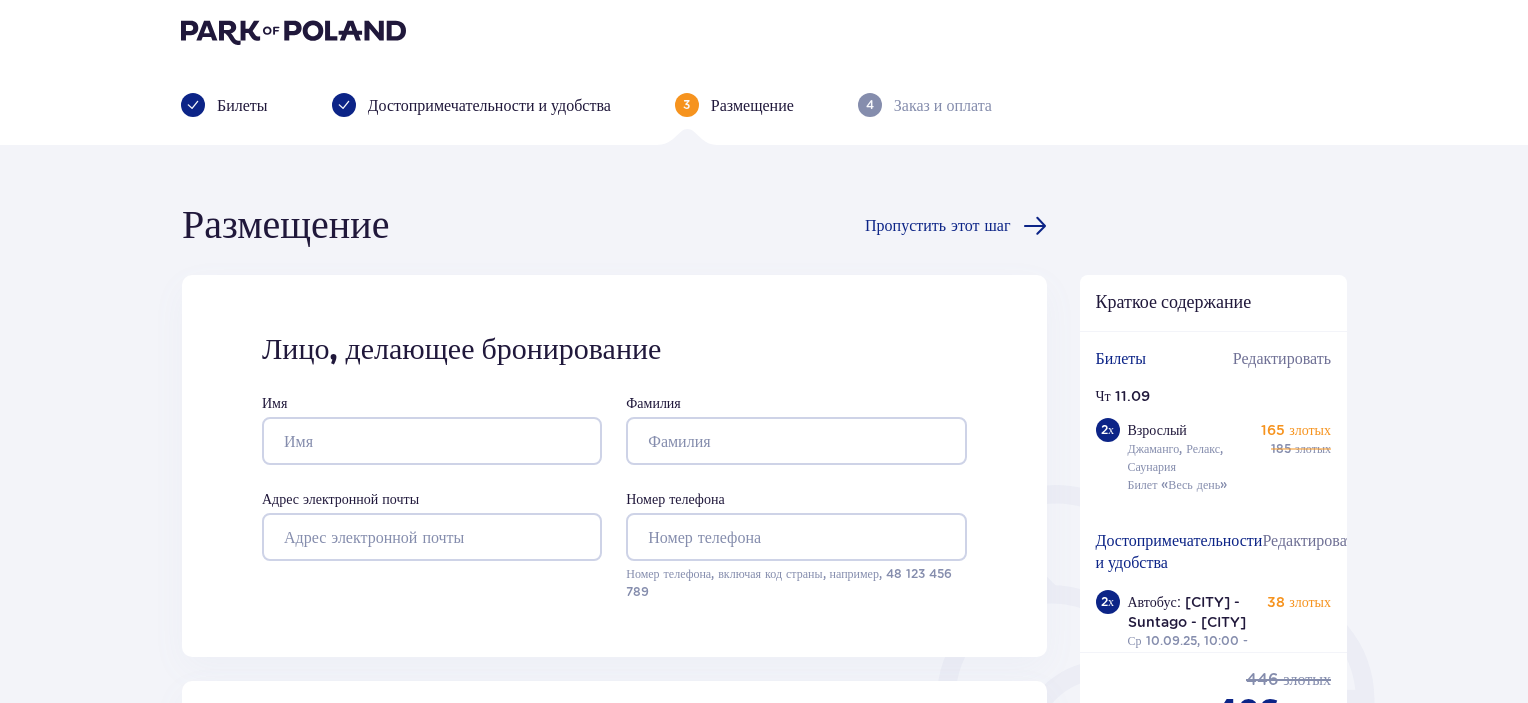 scroll, scrollTop: 0, scrollLeft: 0, axis: both 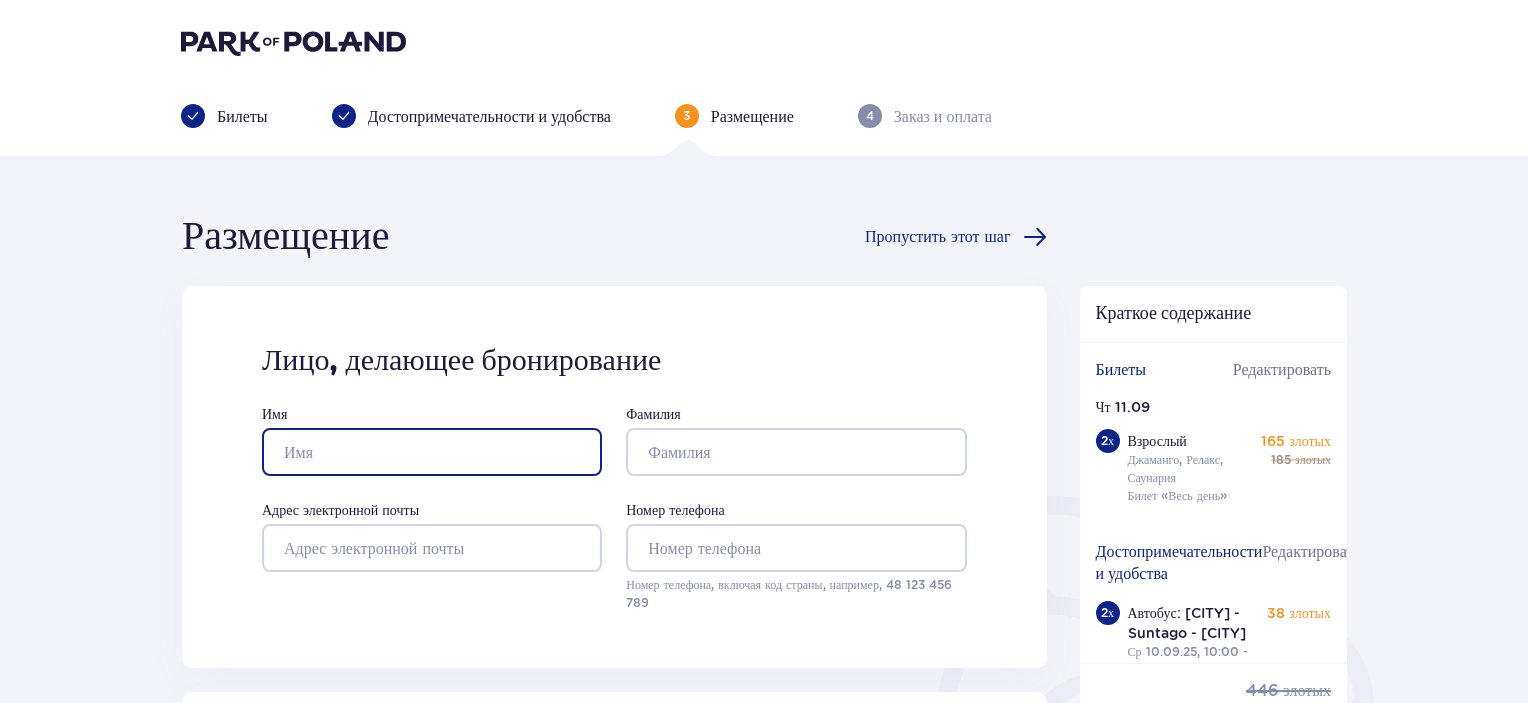 click on "Имя" at bounding box center [432, 452] 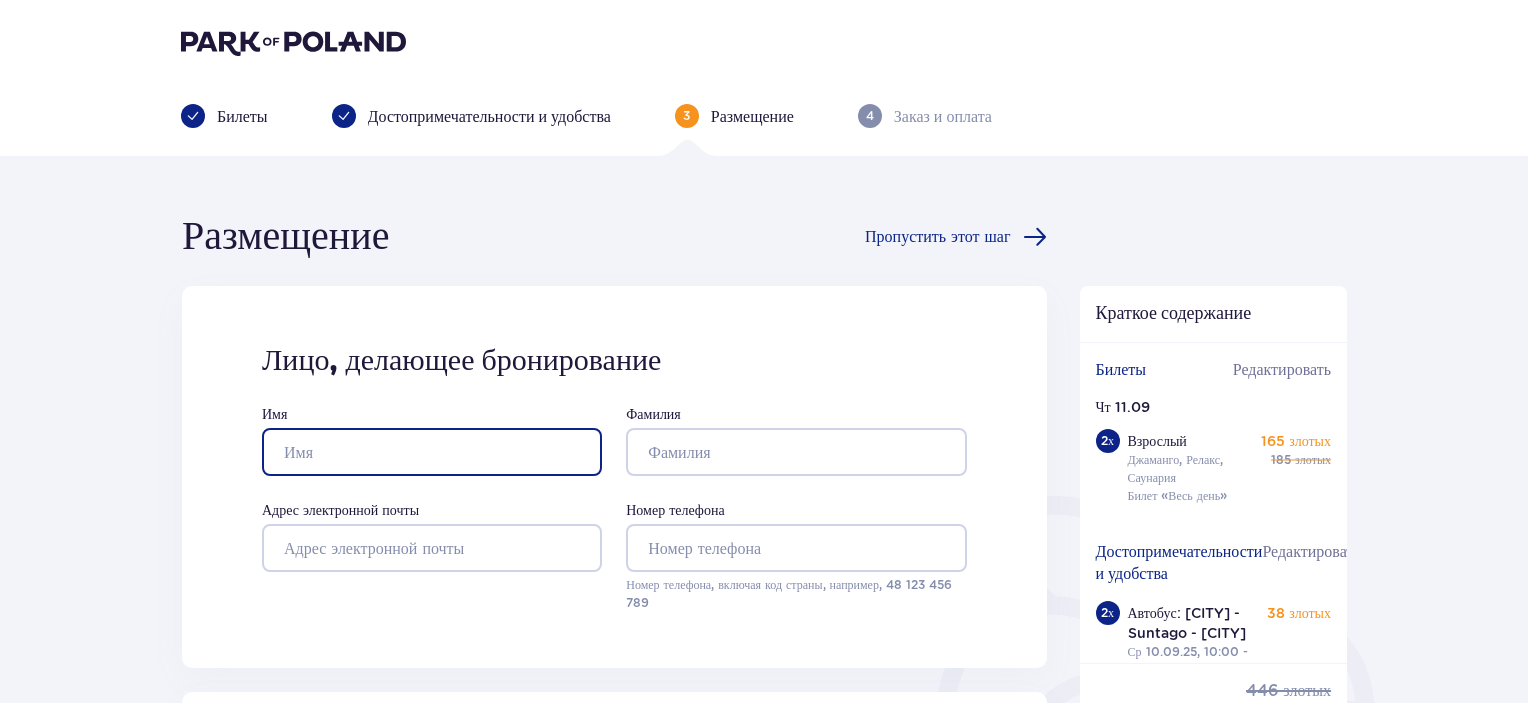 type on "Daryia" 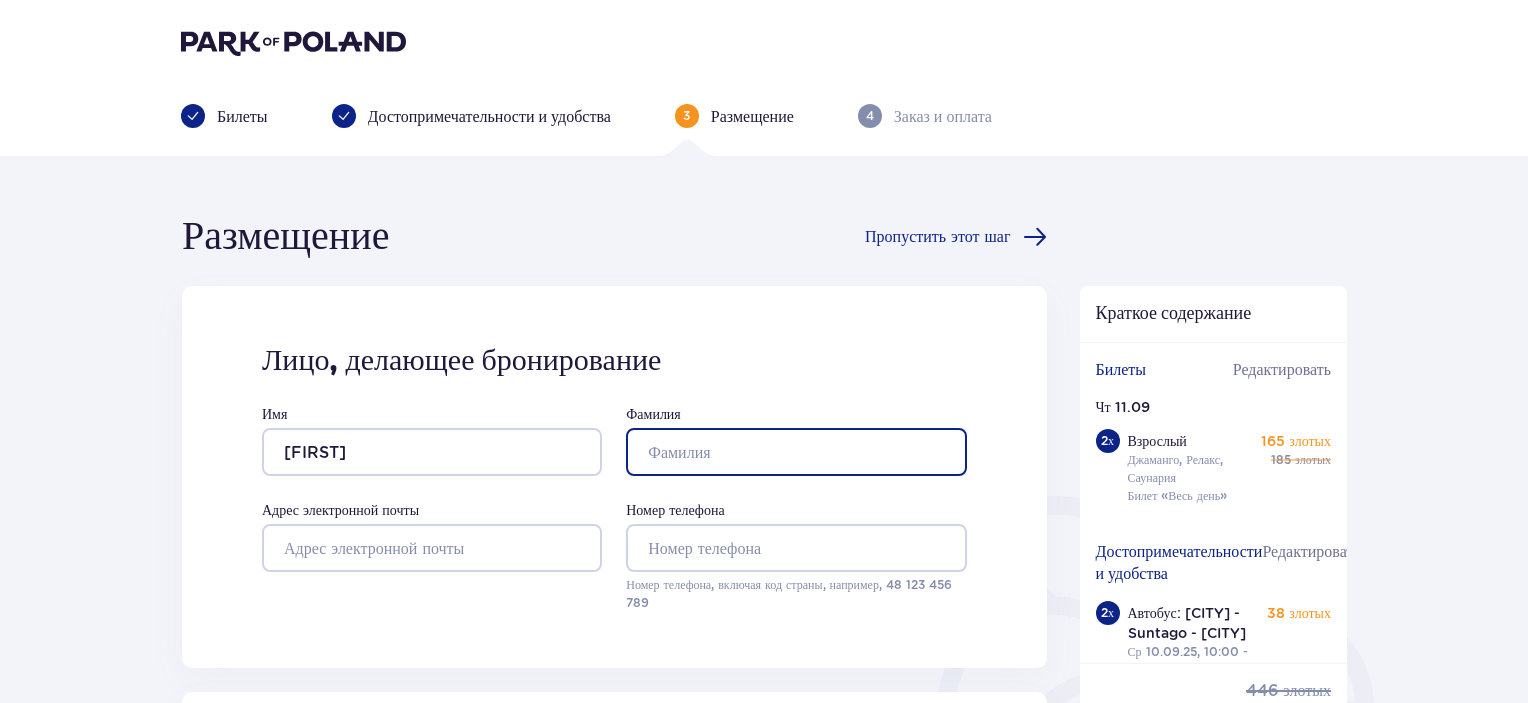 type on "Volakhava" 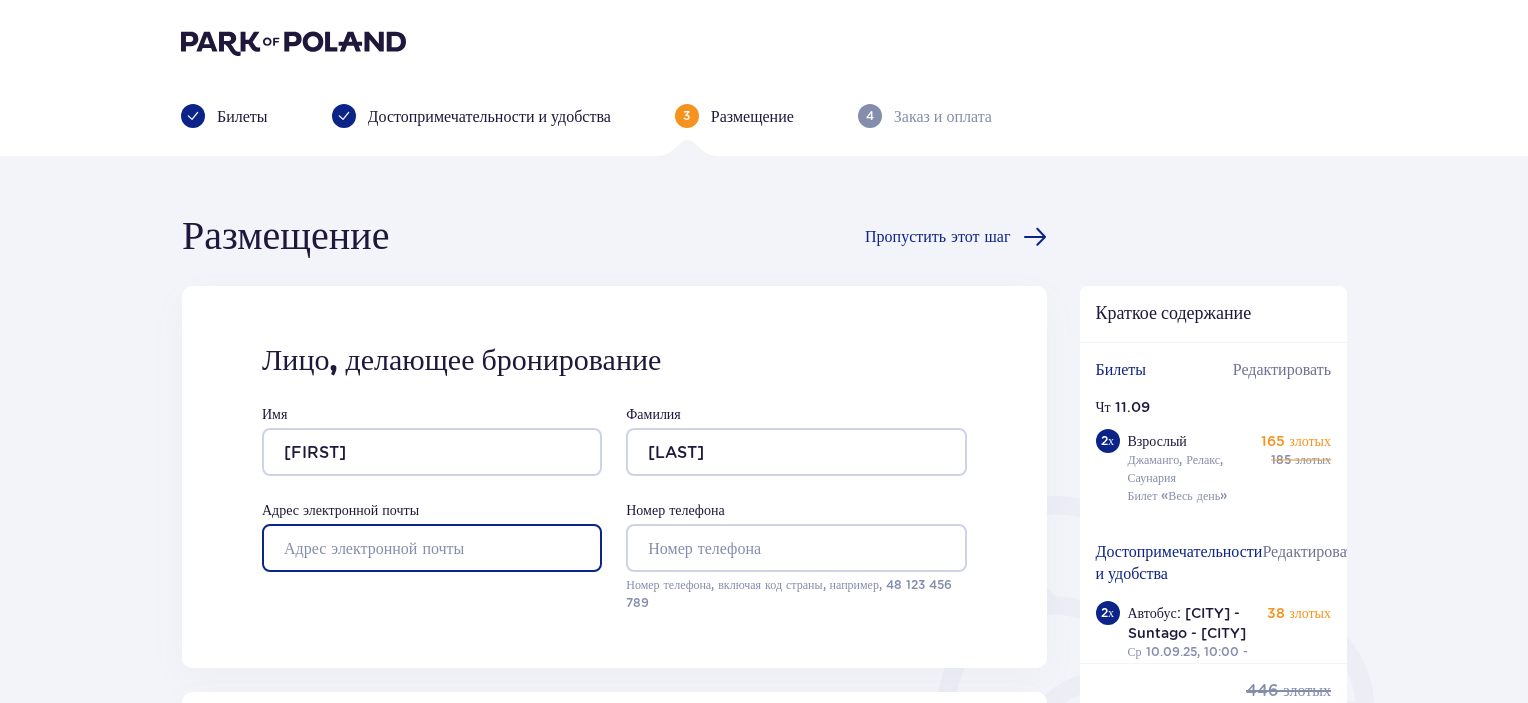 type on "darsissaa.volokhova@gmail.com" 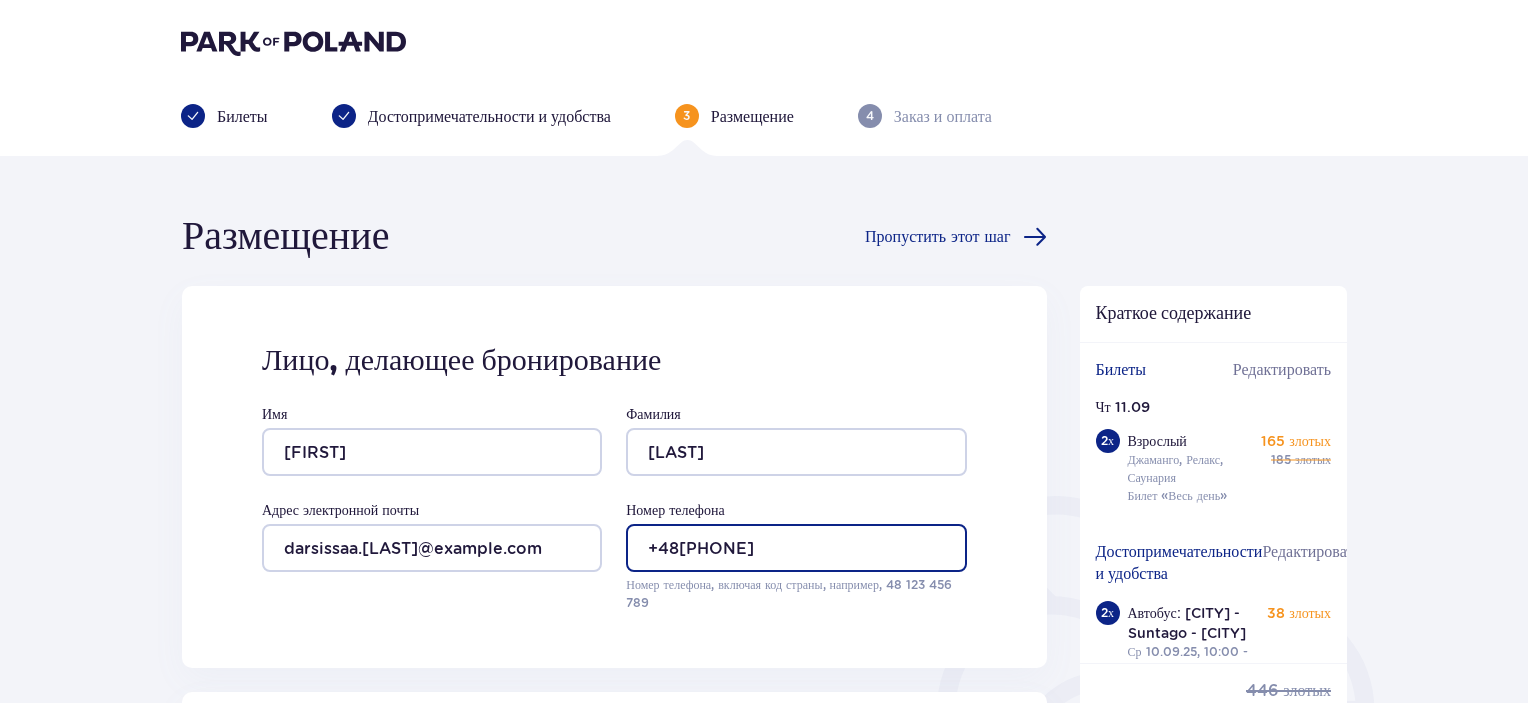 click on "0952056160" at bounding box center (796, 548) 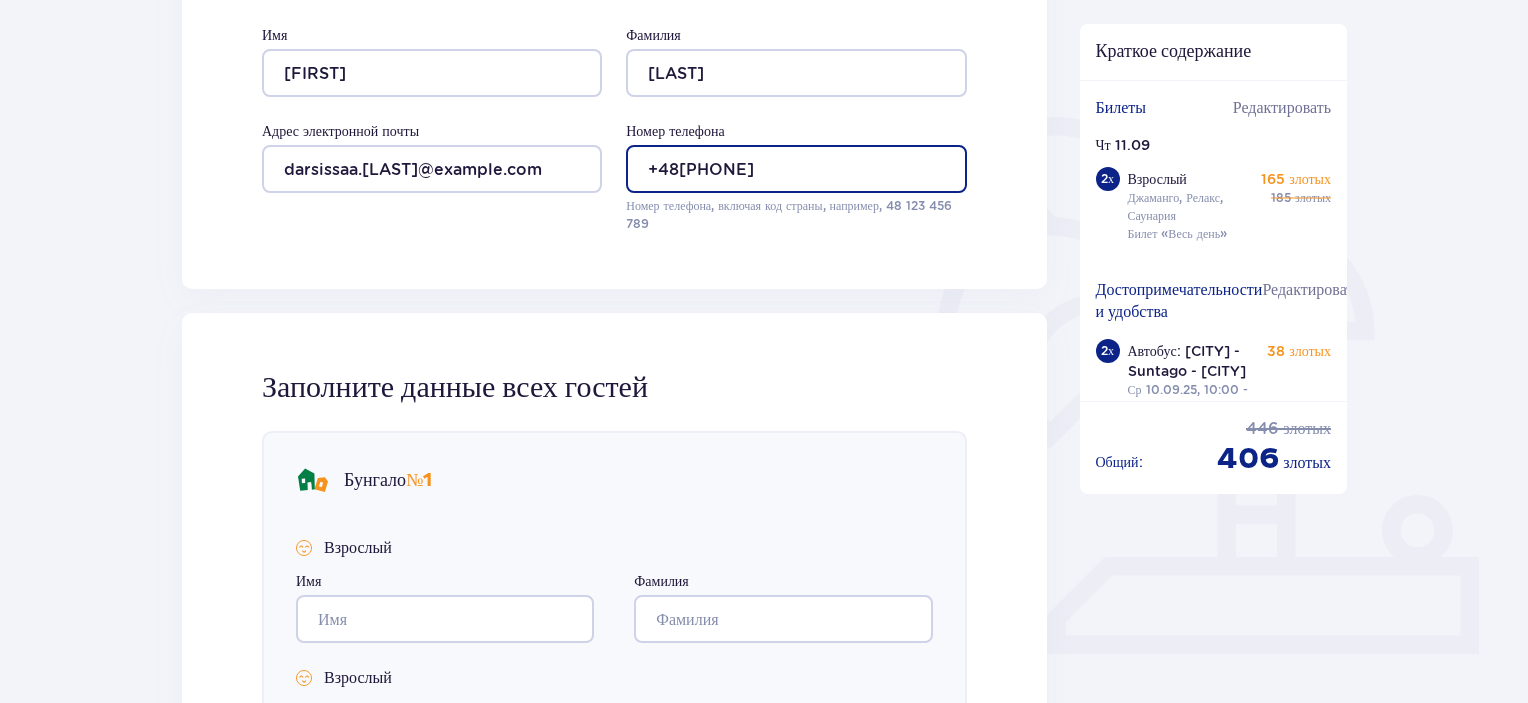 scroll, scrollTop: 380, scrollLeft: 0, axis: vertical 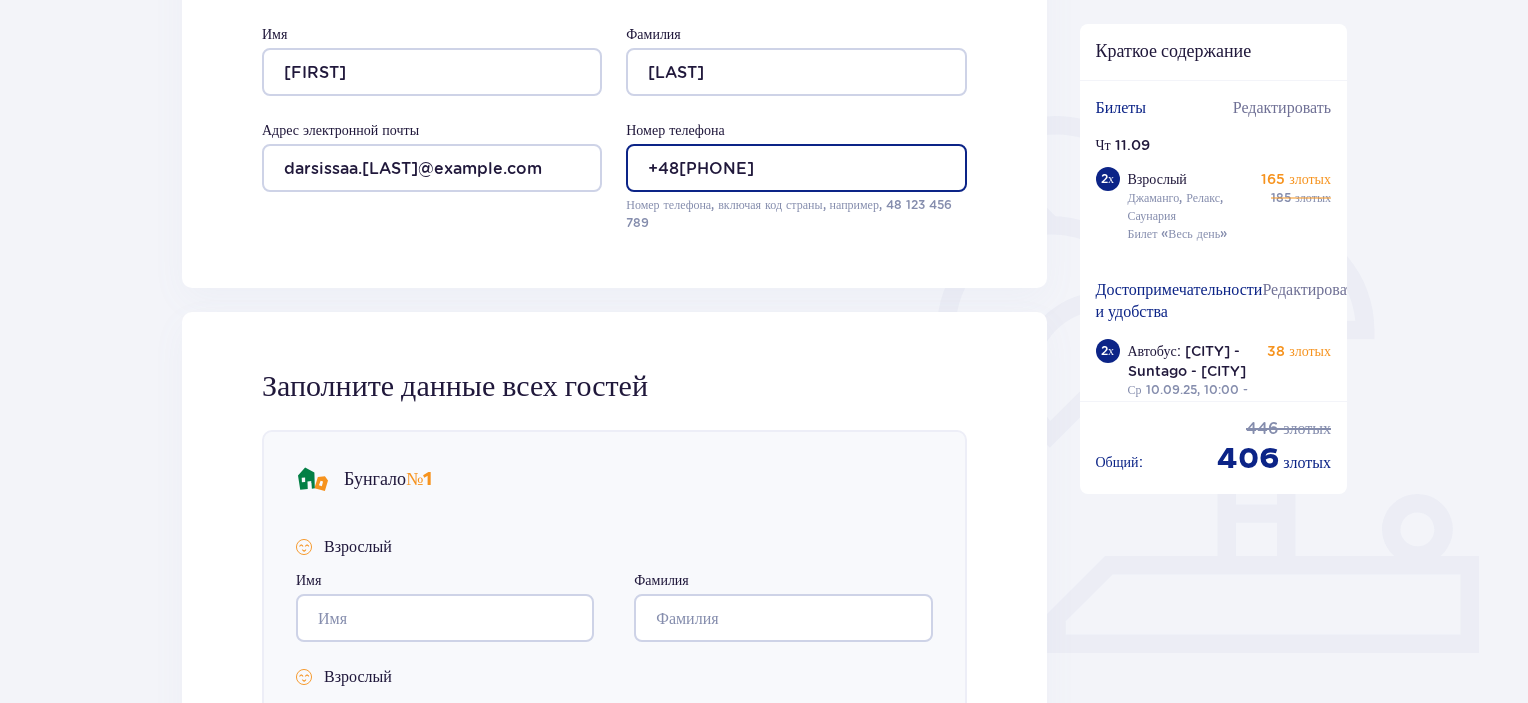 type on "48952056160" 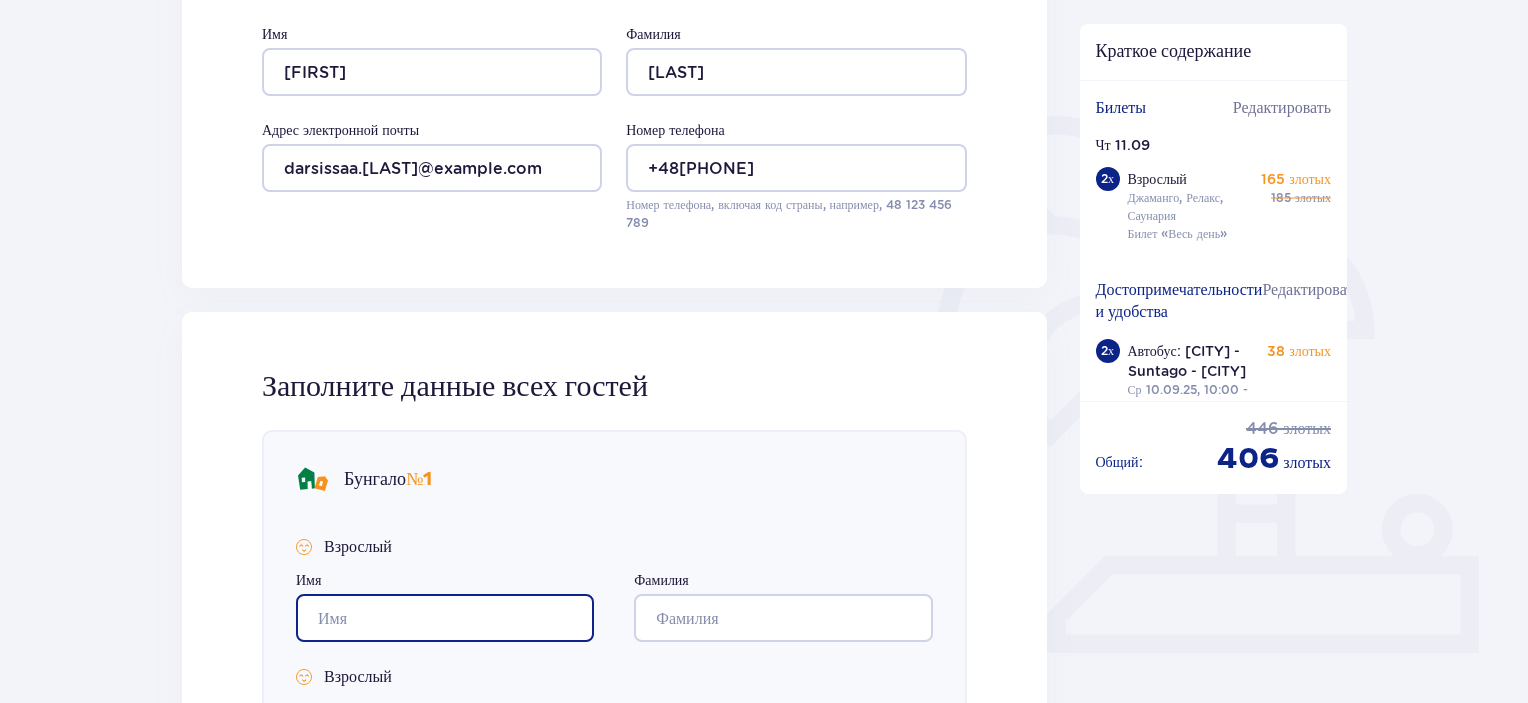 click on "Имя" at bounding box center (445, 618) 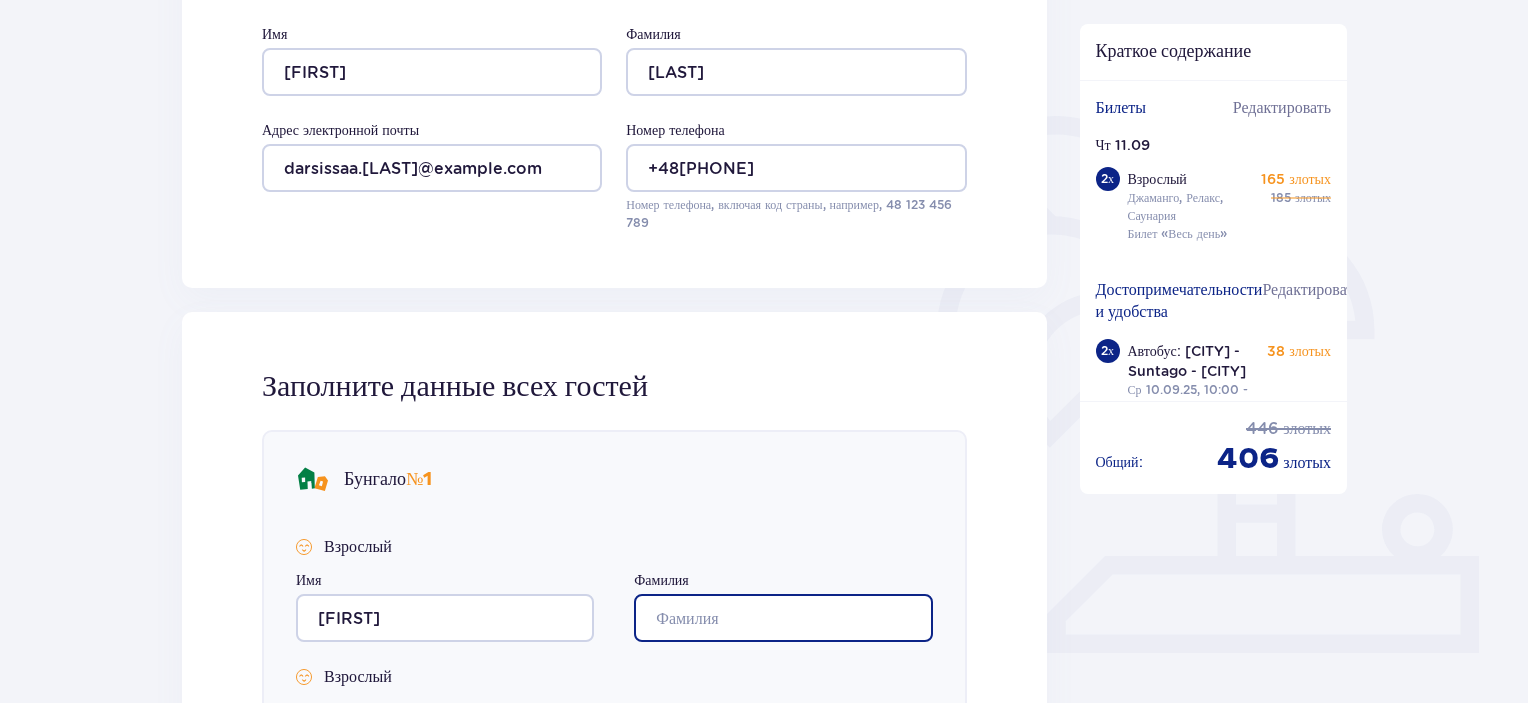 type on "Volakhava" 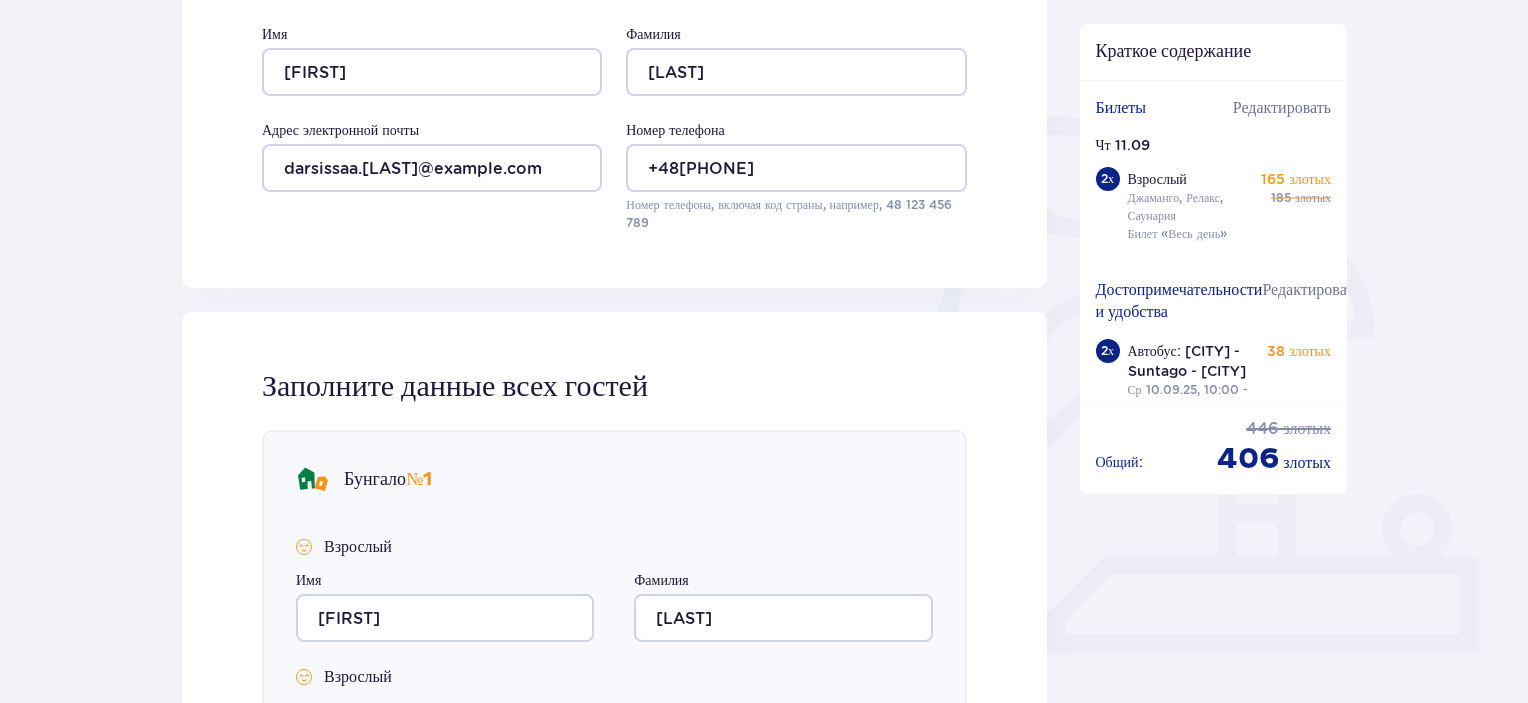 type on "Daryia" 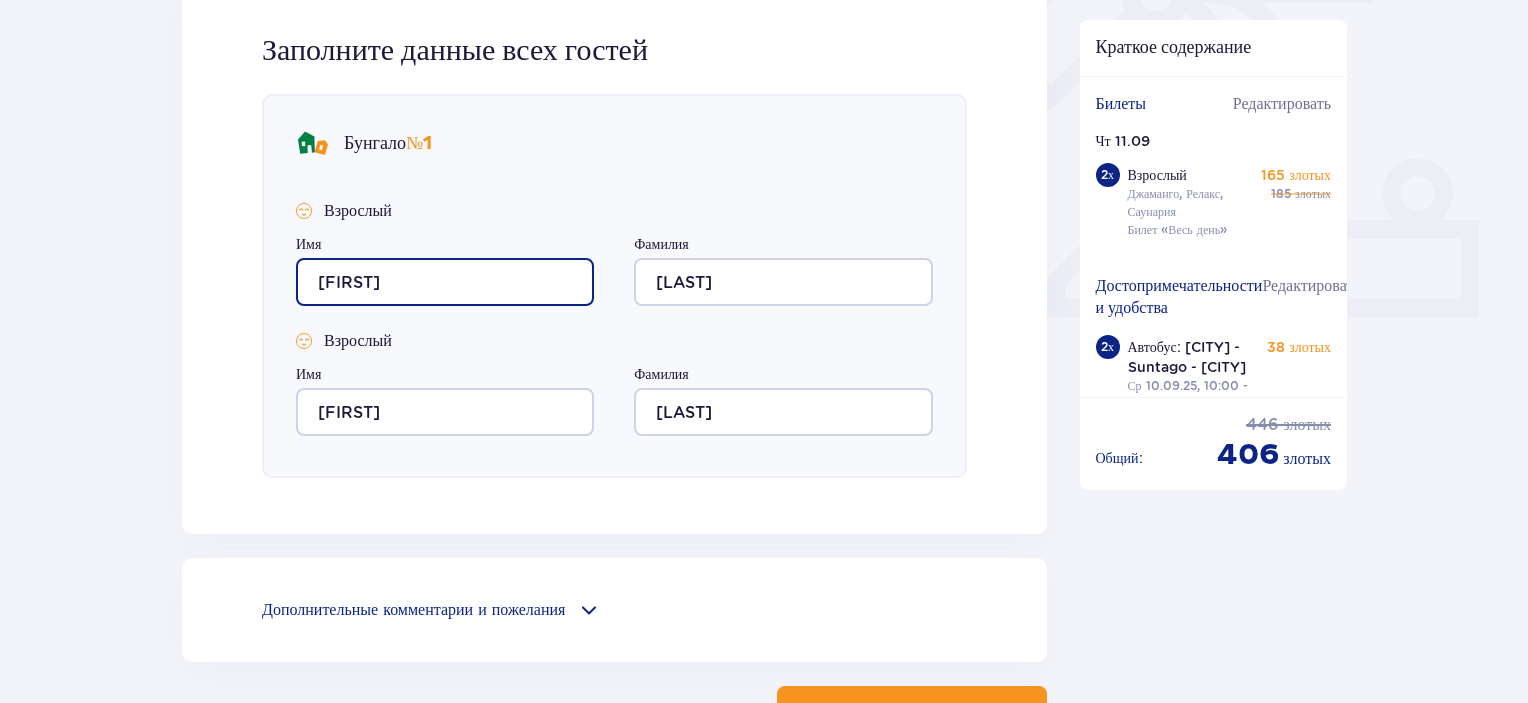 scroll, scrollTop: 866, scrollLeft: 0, axis: vertical 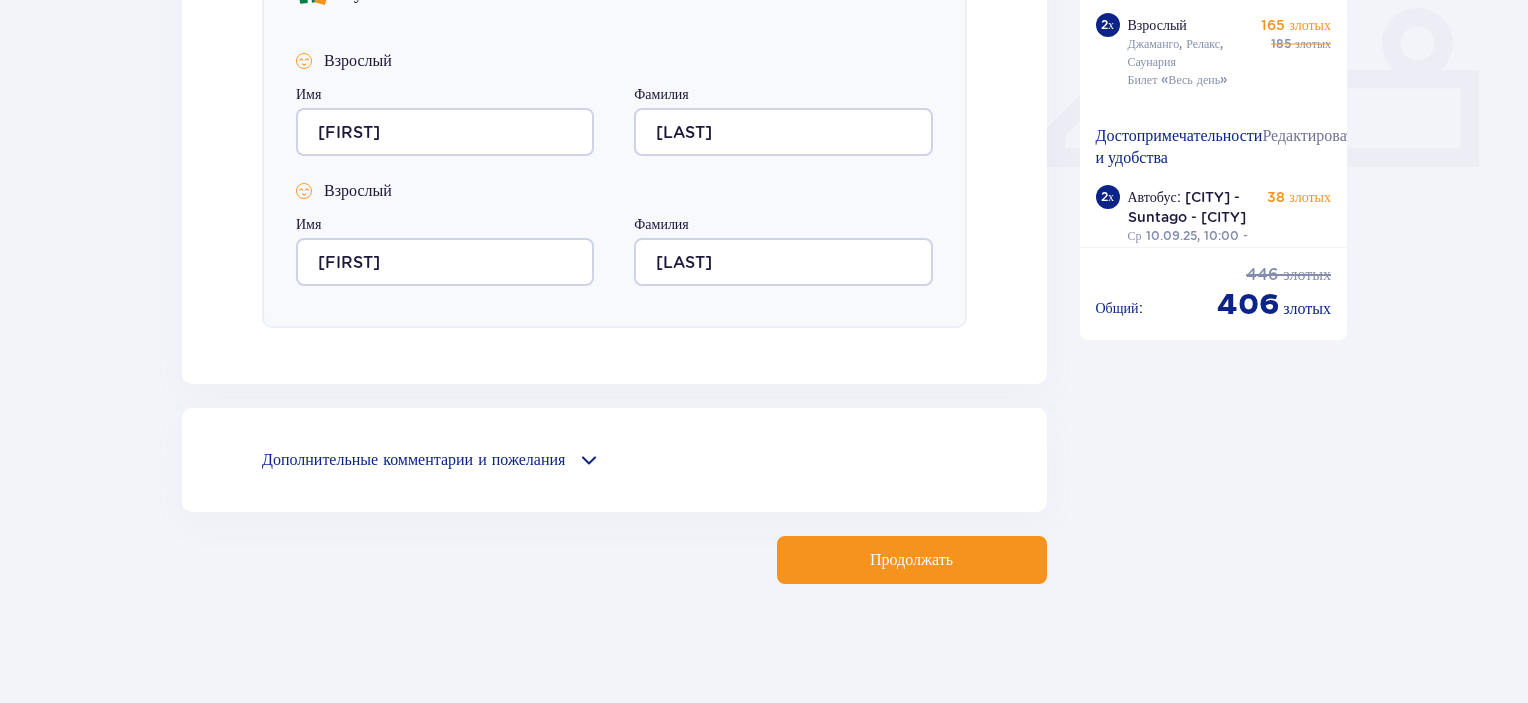 click on "Продолжать" at bounding box center [911, 560] 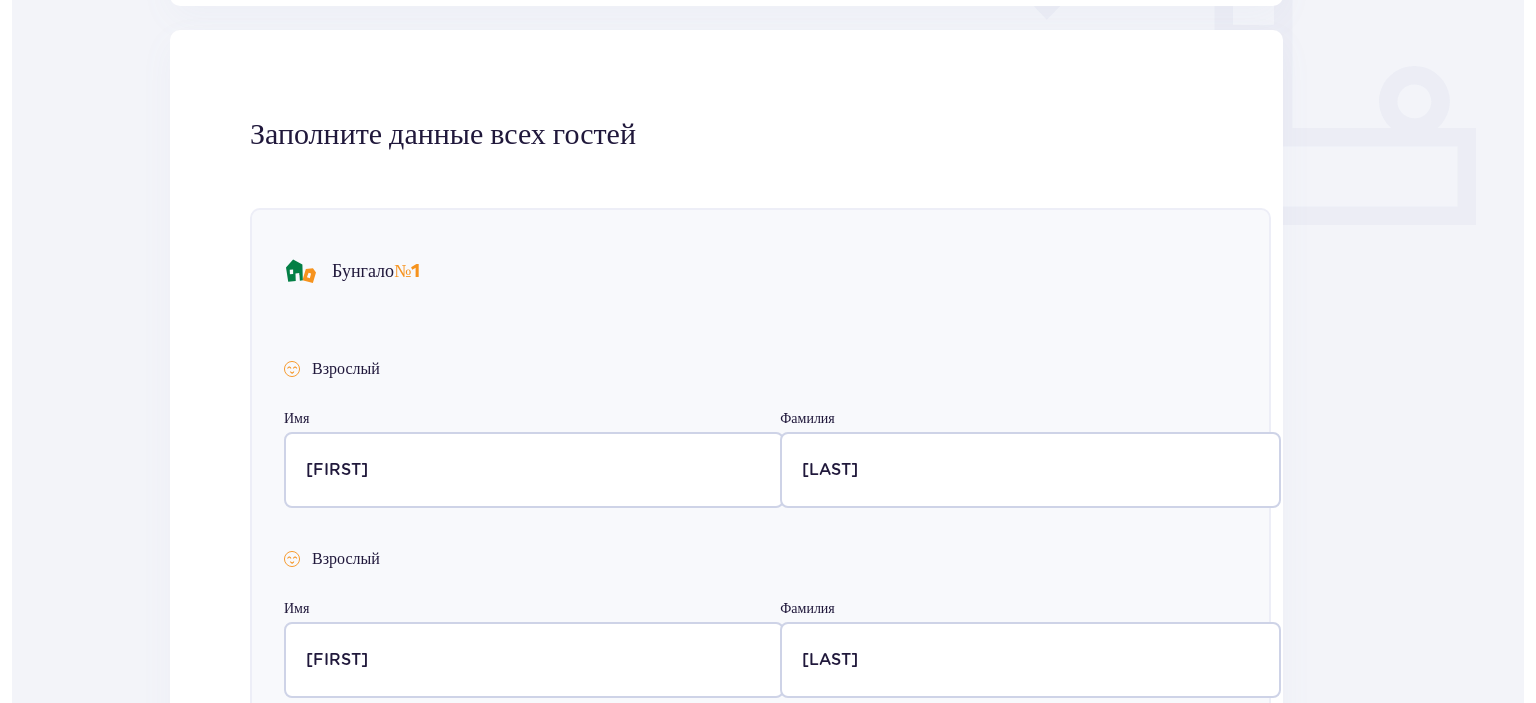 scroll, scrollTop: 0, scrollLeft: 0, axis: both 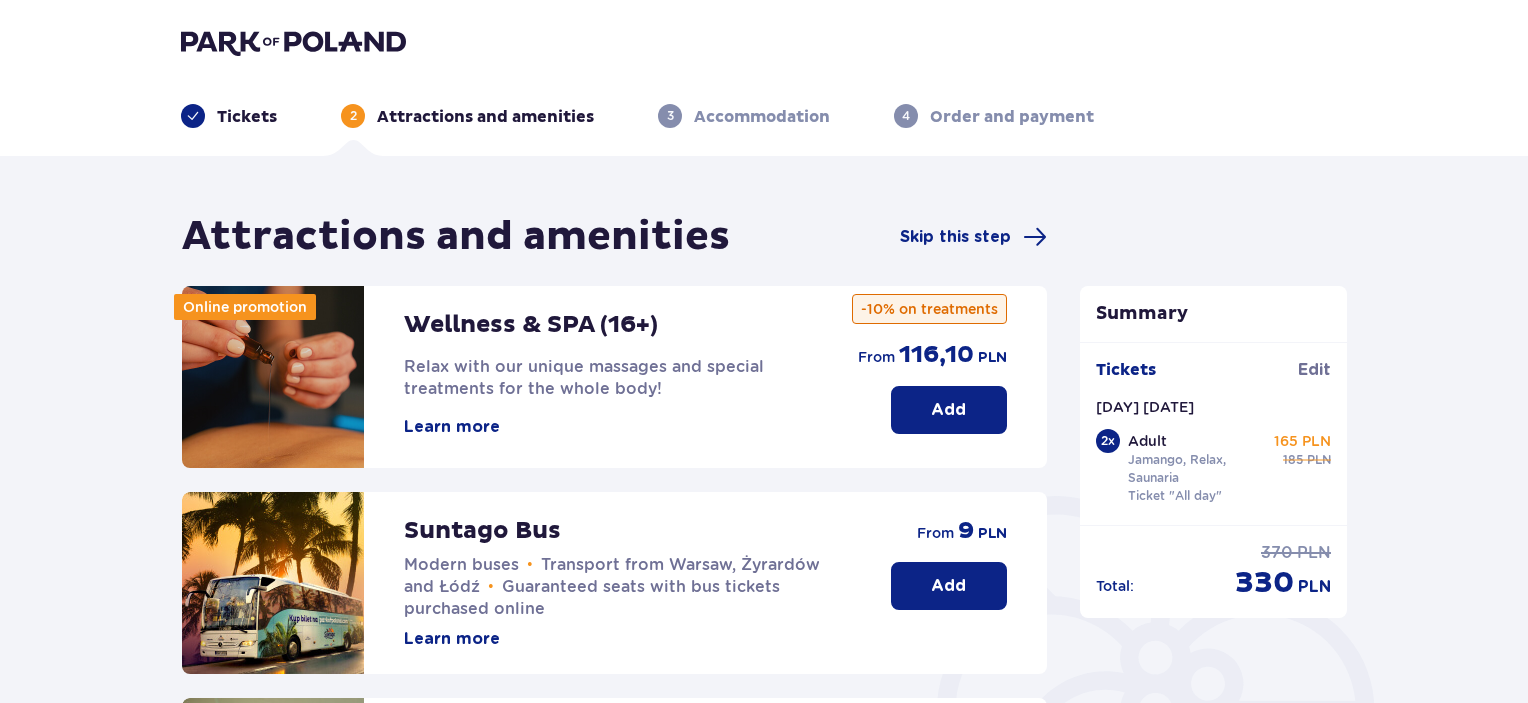 click at bounding box center [293, 42] 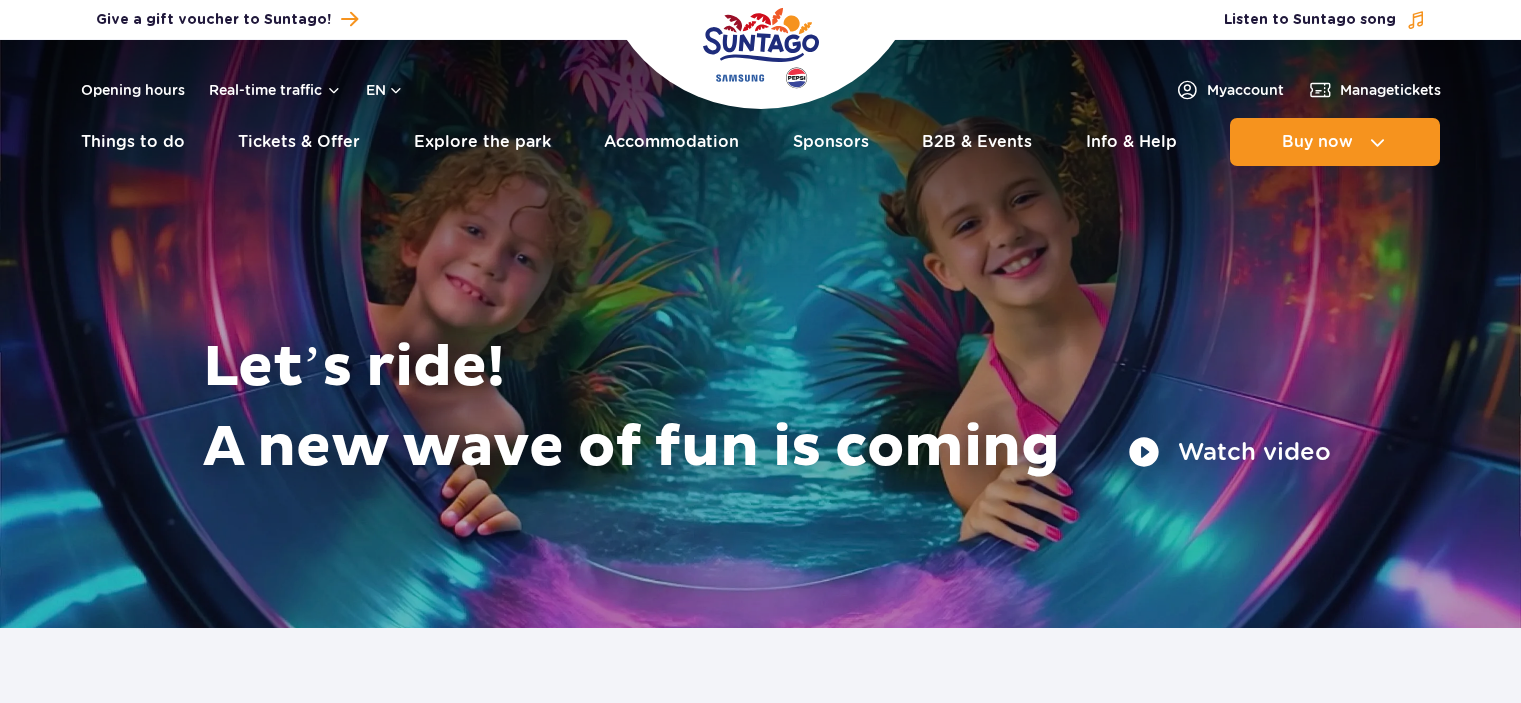 scroll, scrollTop: 0, scrollLeft: 0, axis: both 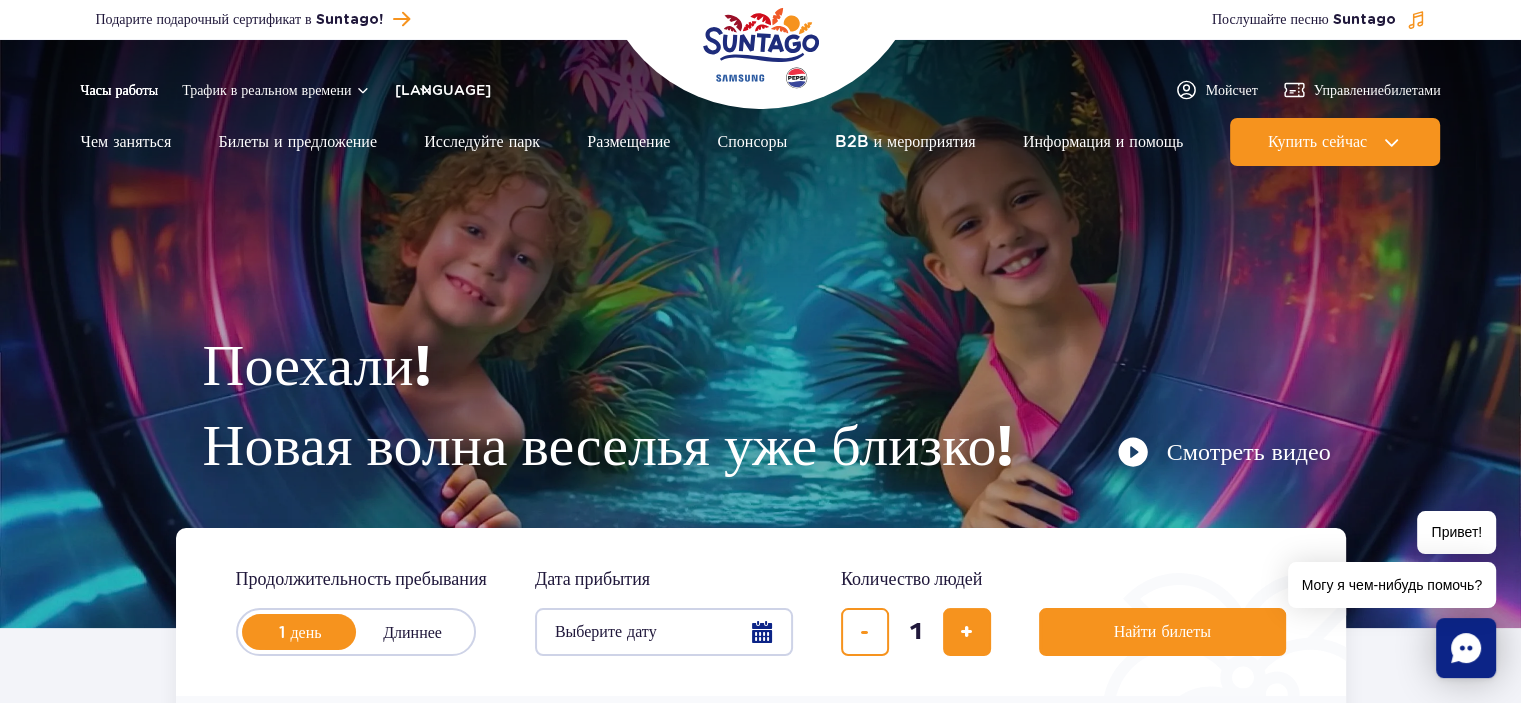 click on "Часы работы" at bounding box center [120, 90] 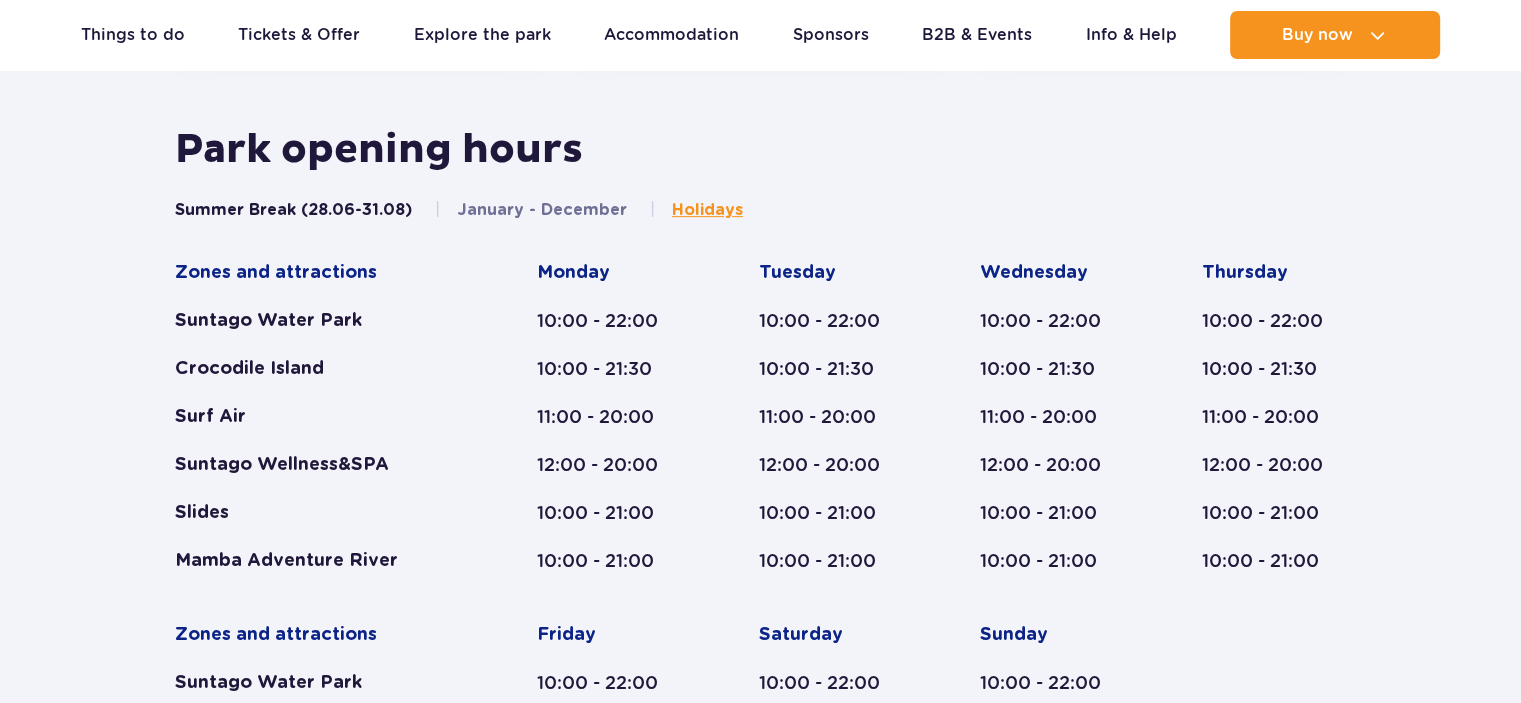 scroll, scrollTop: 827, scrollLeft: 0, axis: vertical 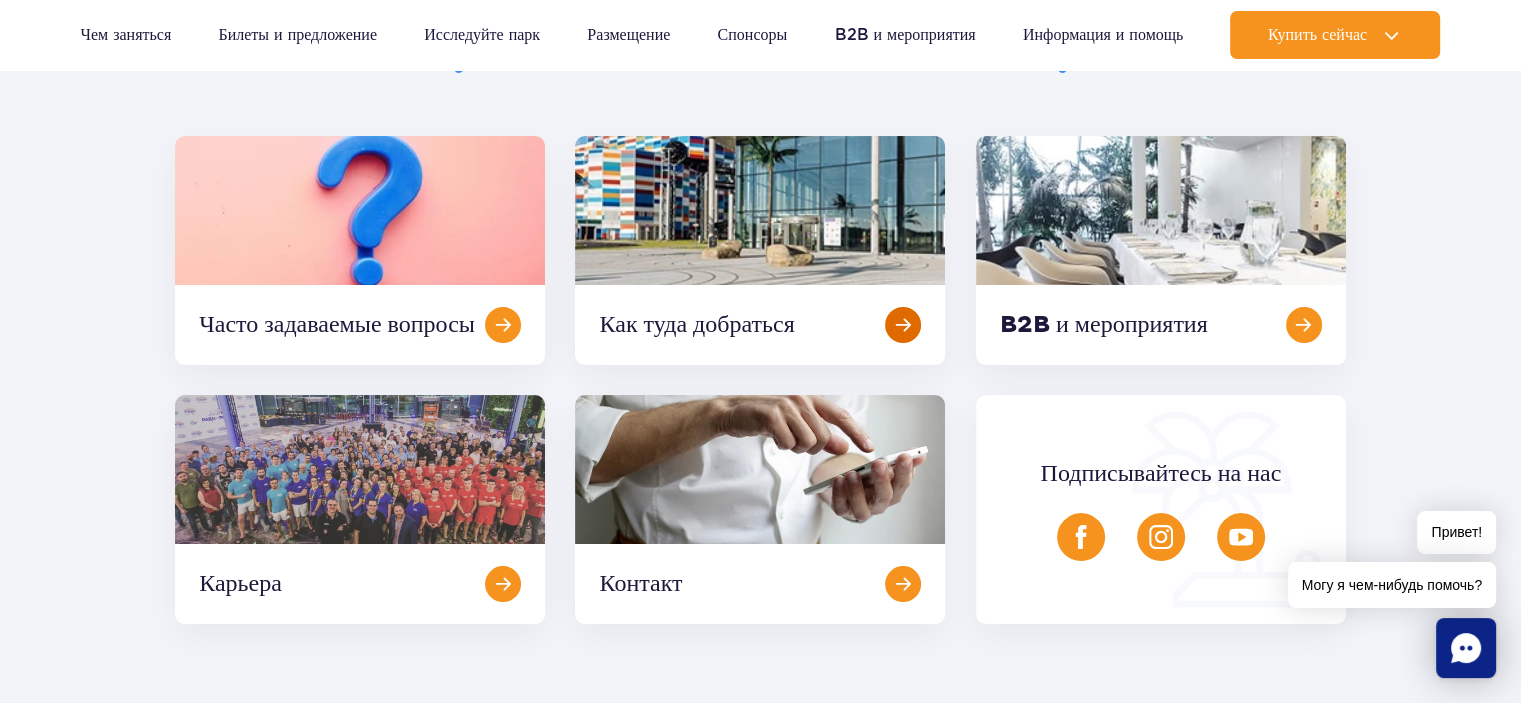 click at bounding box center [760, 250] 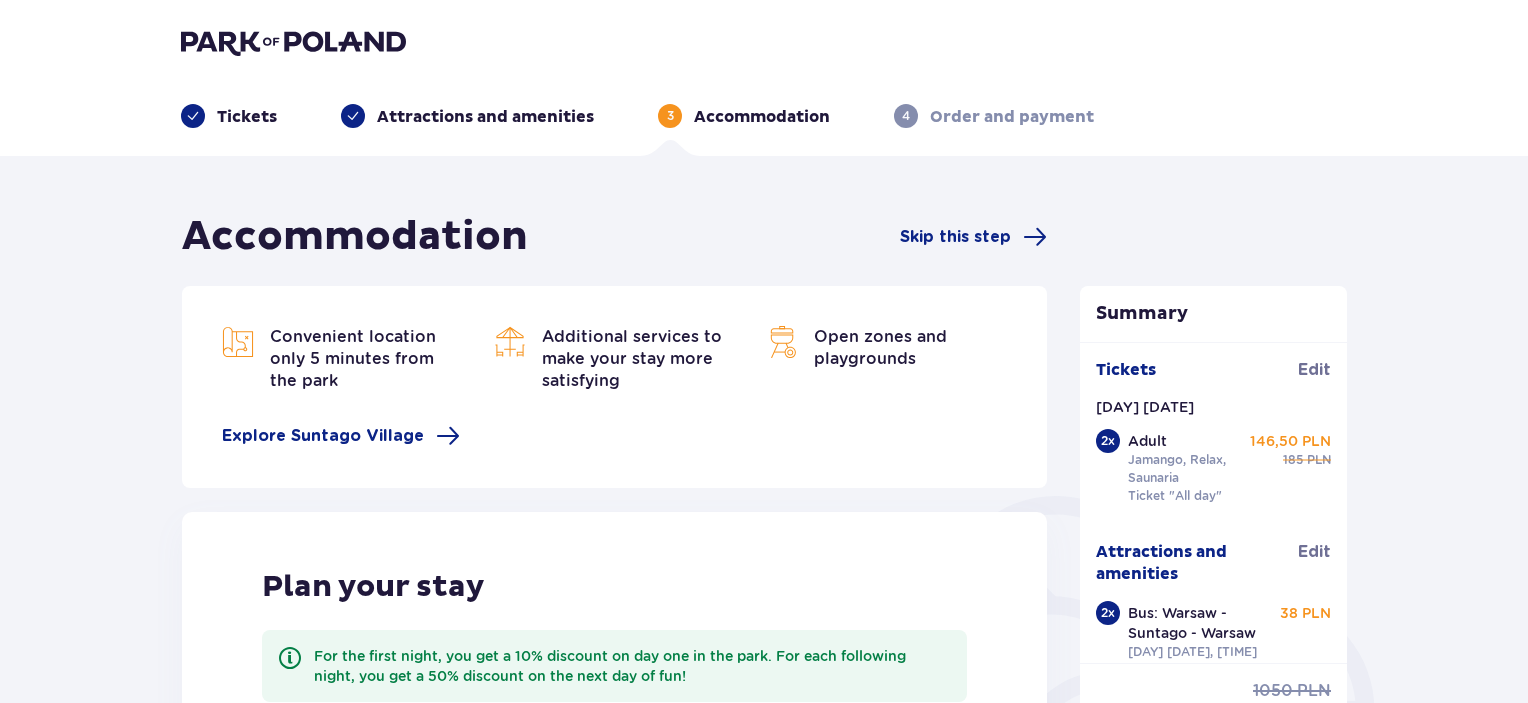 scroll, scrollTop: 0, scrollLeft: 0, axis: both 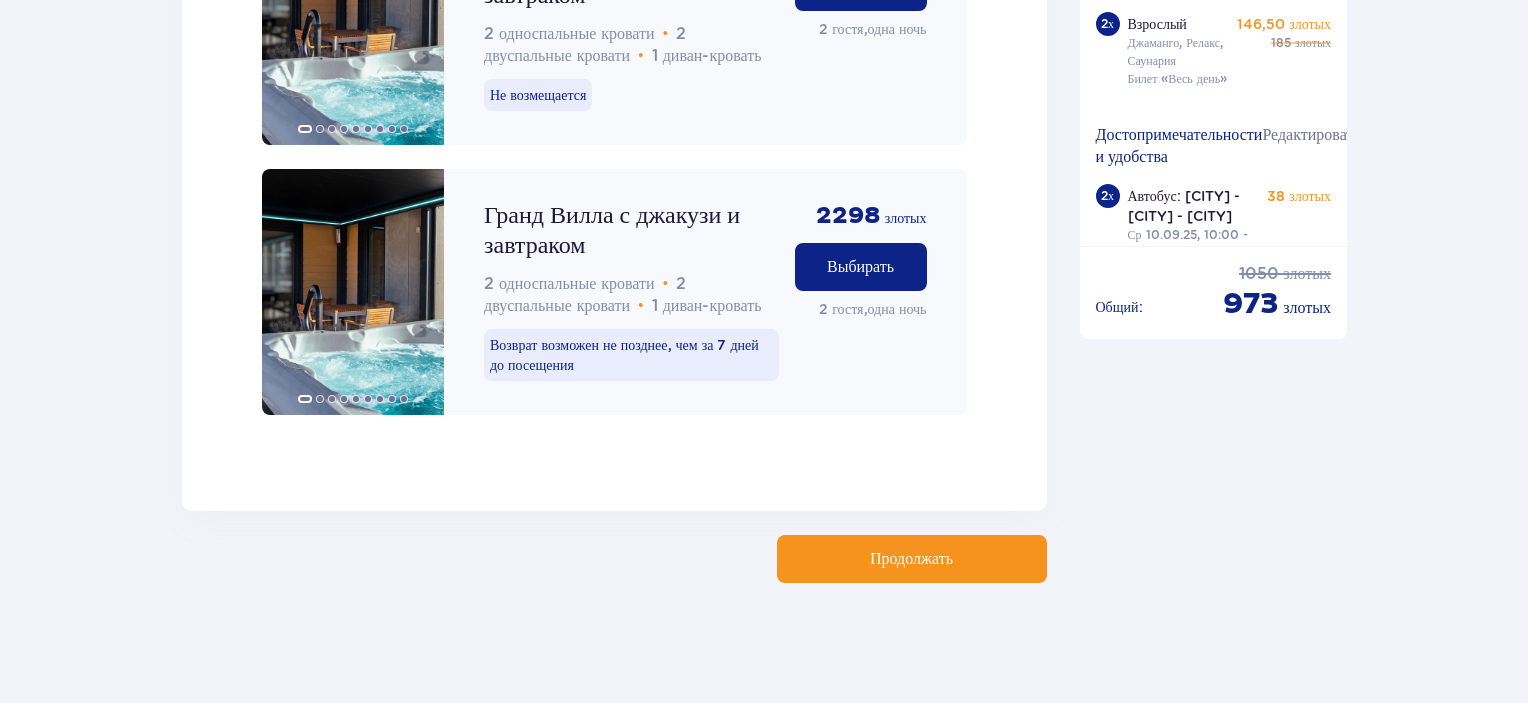 click on "Продолжать" at bounding box center [912, 559] 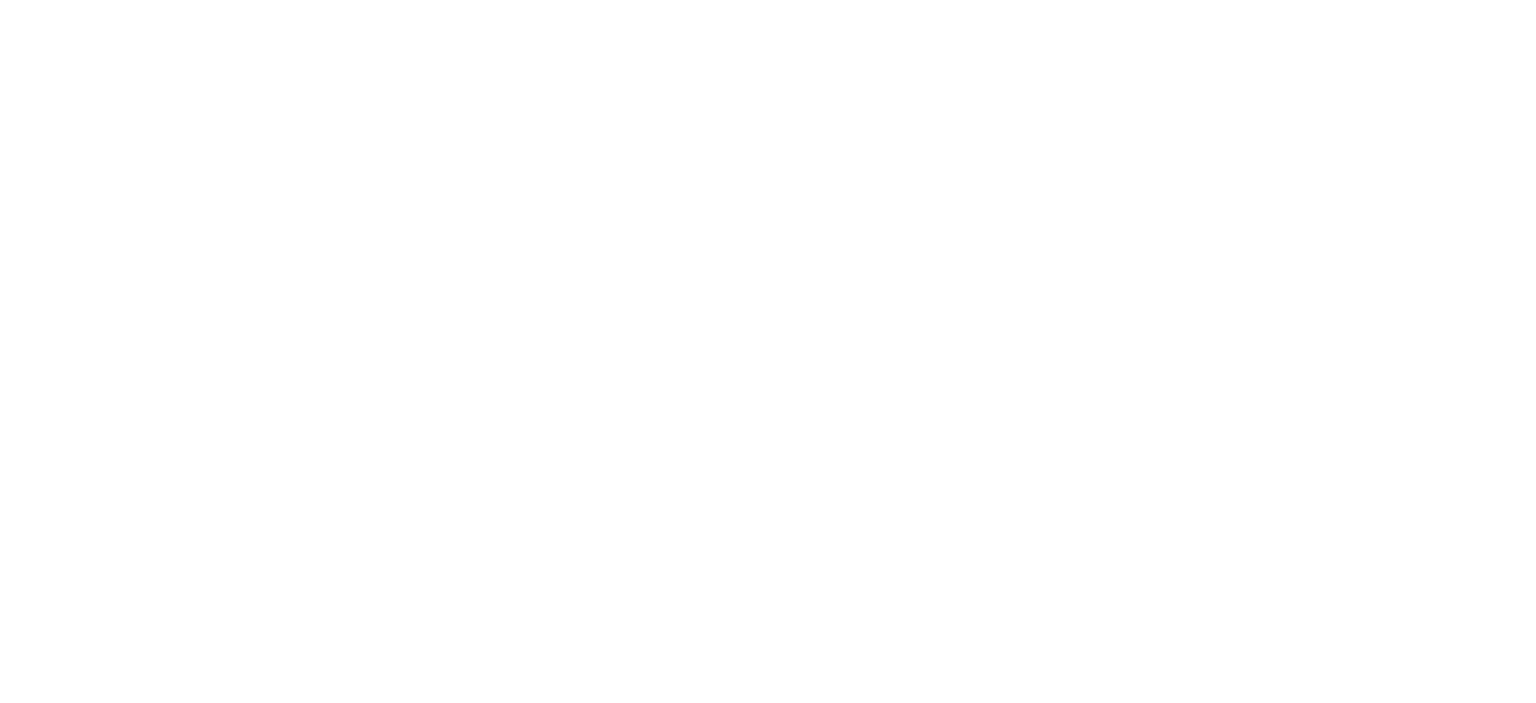 scroll, scrollTop: 0, scrollLeft: 0, axis: both 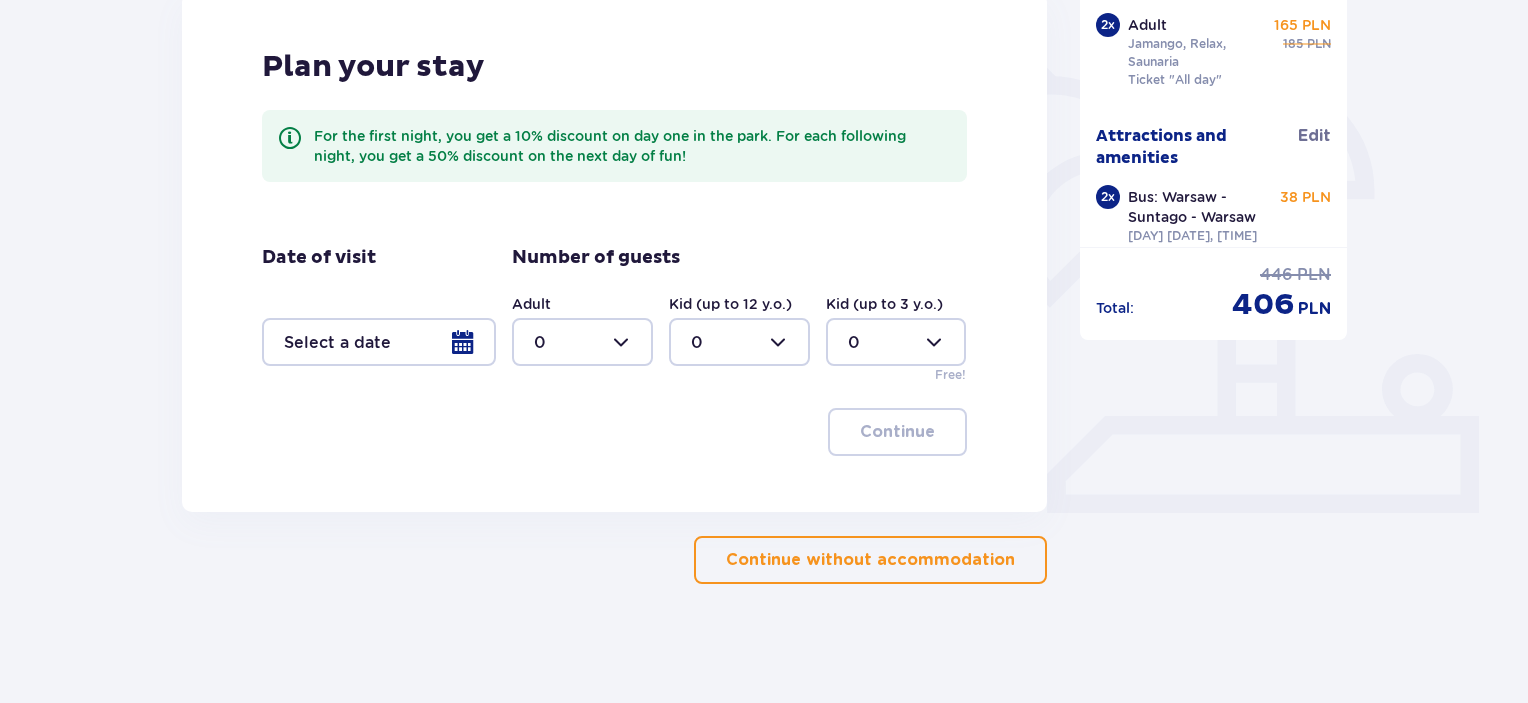 click at bounding box center (582, 342) 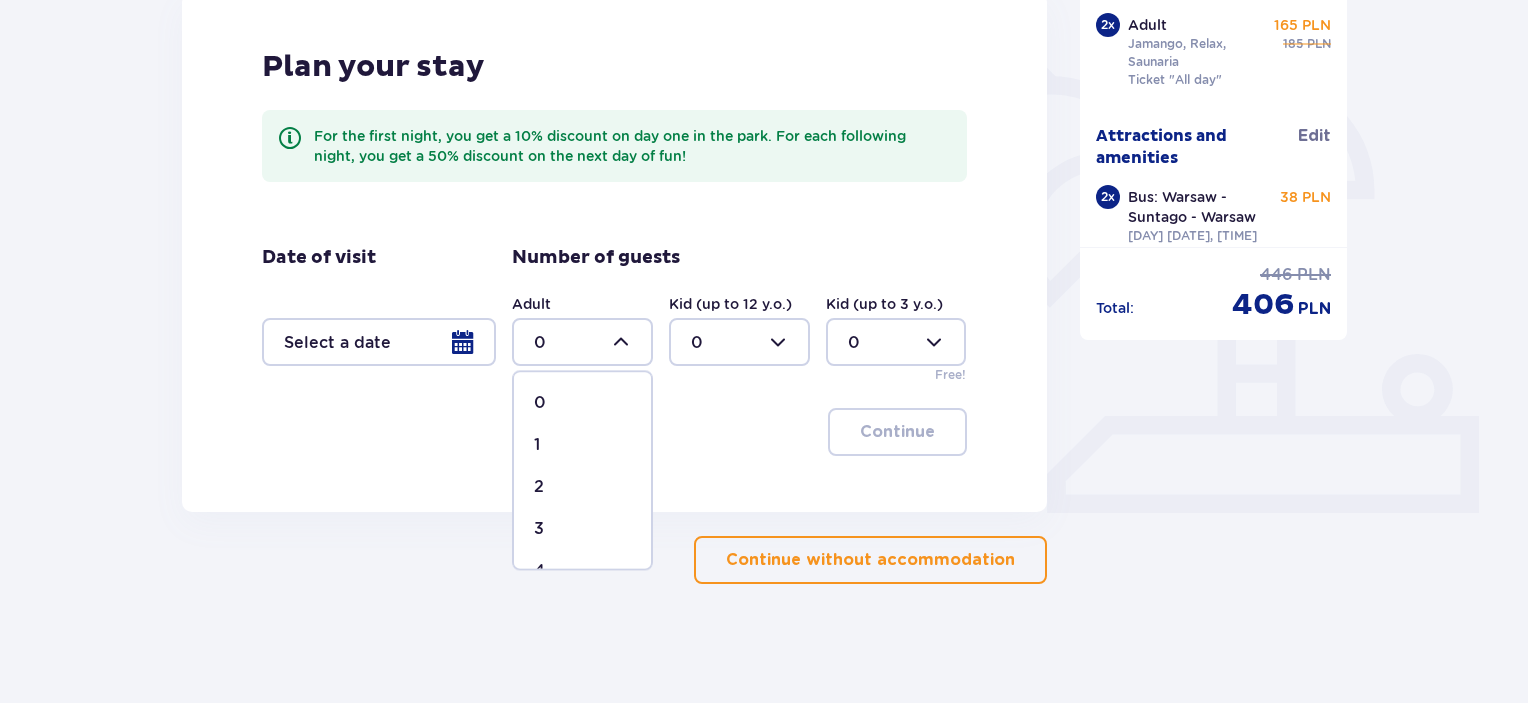 click on "2" at bounding box center (539, 487) 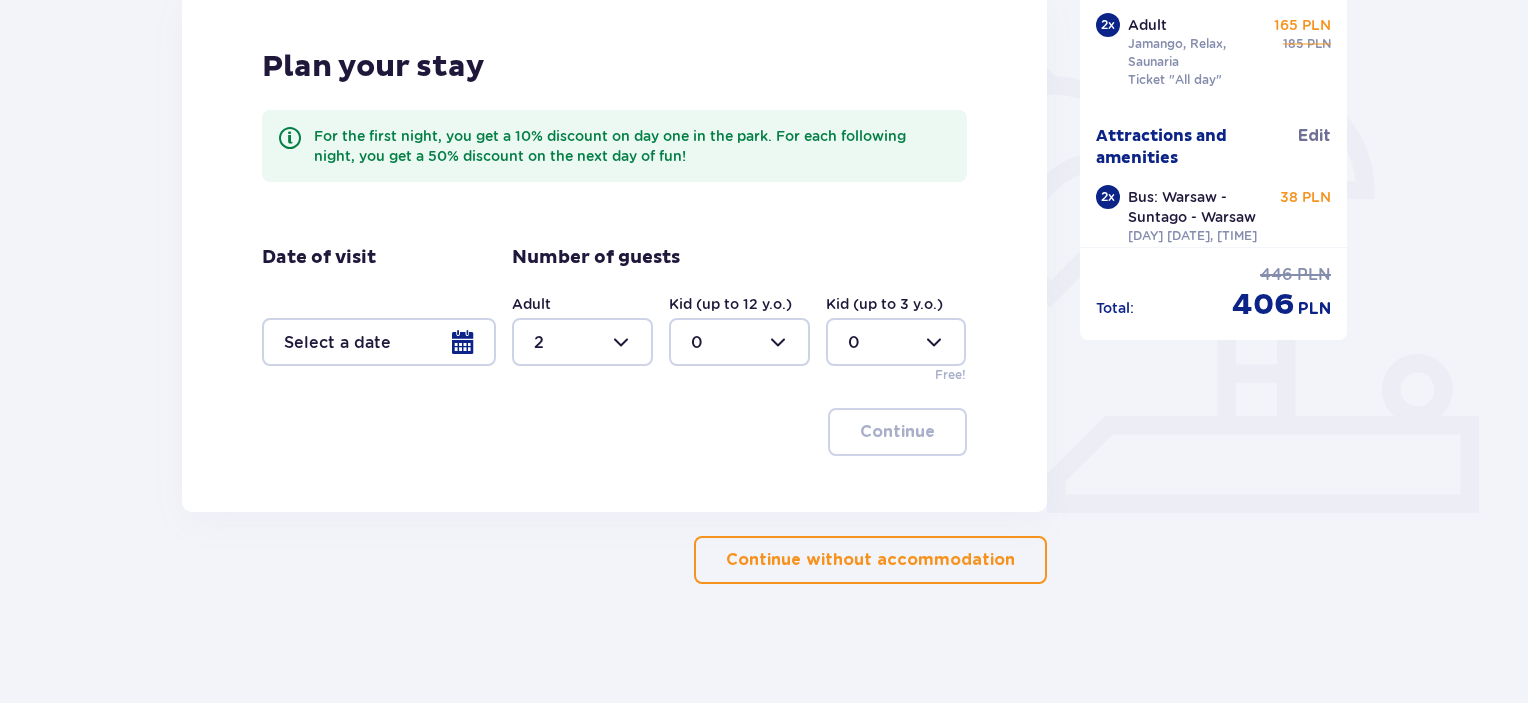 click at bounding box center (379, 342) 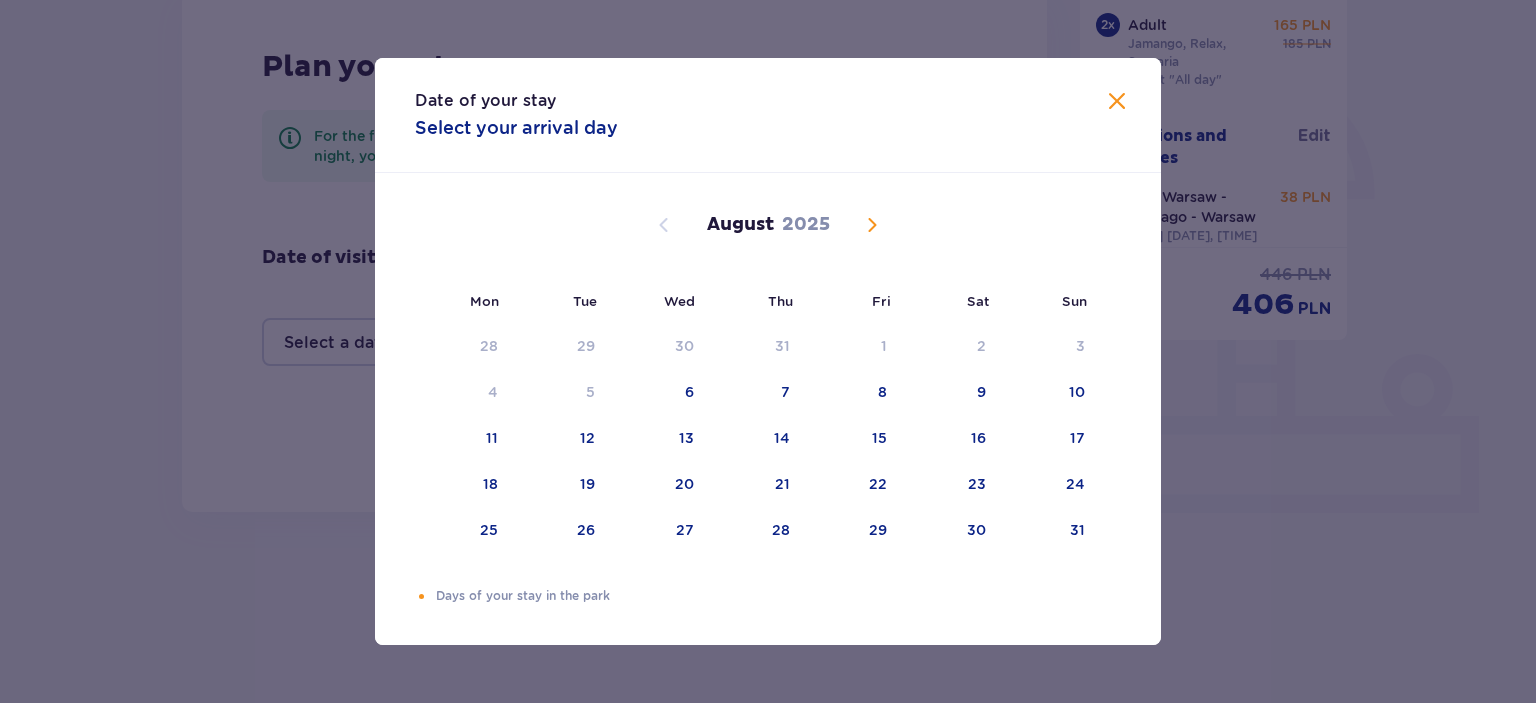 click on "August 2025" at bounding box center [768, 225] 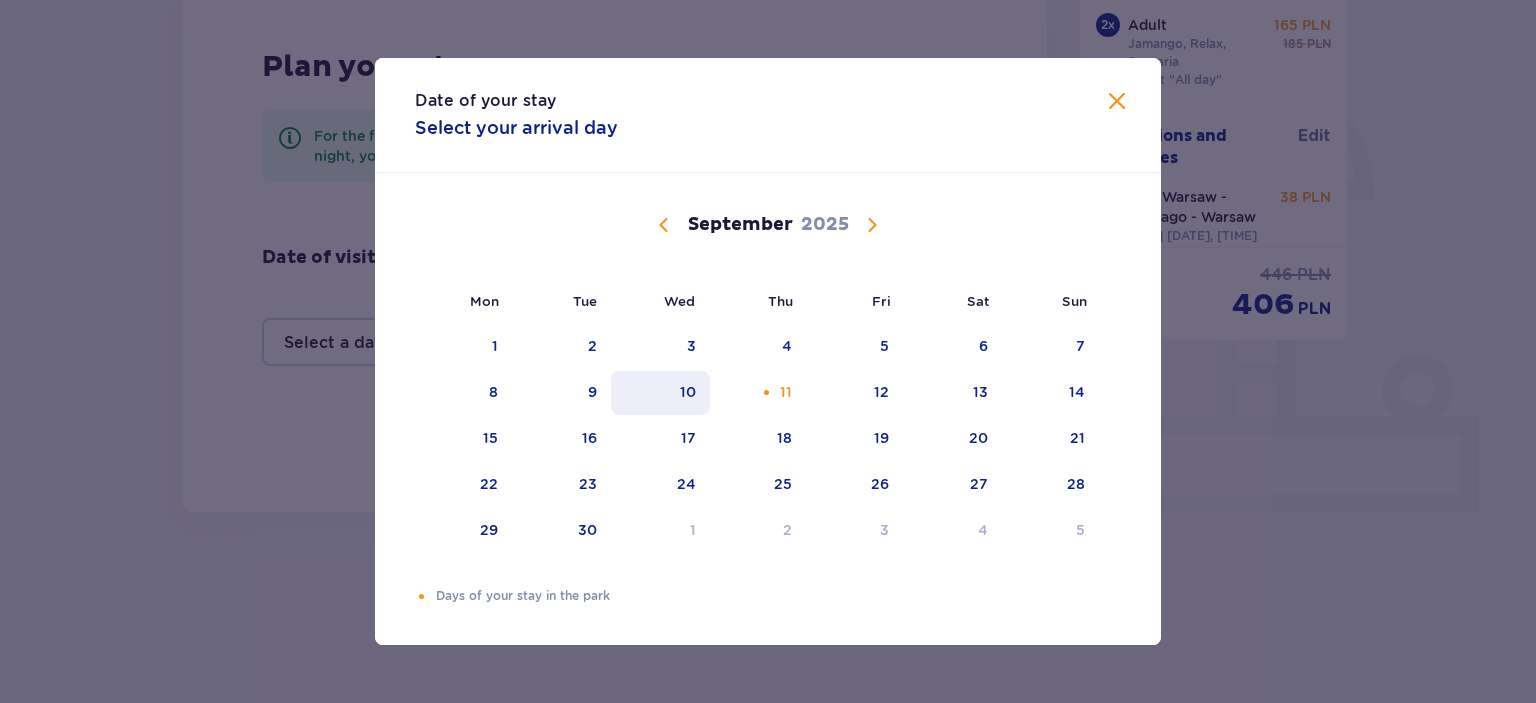 click on "10" at bounding box center [660, 393] 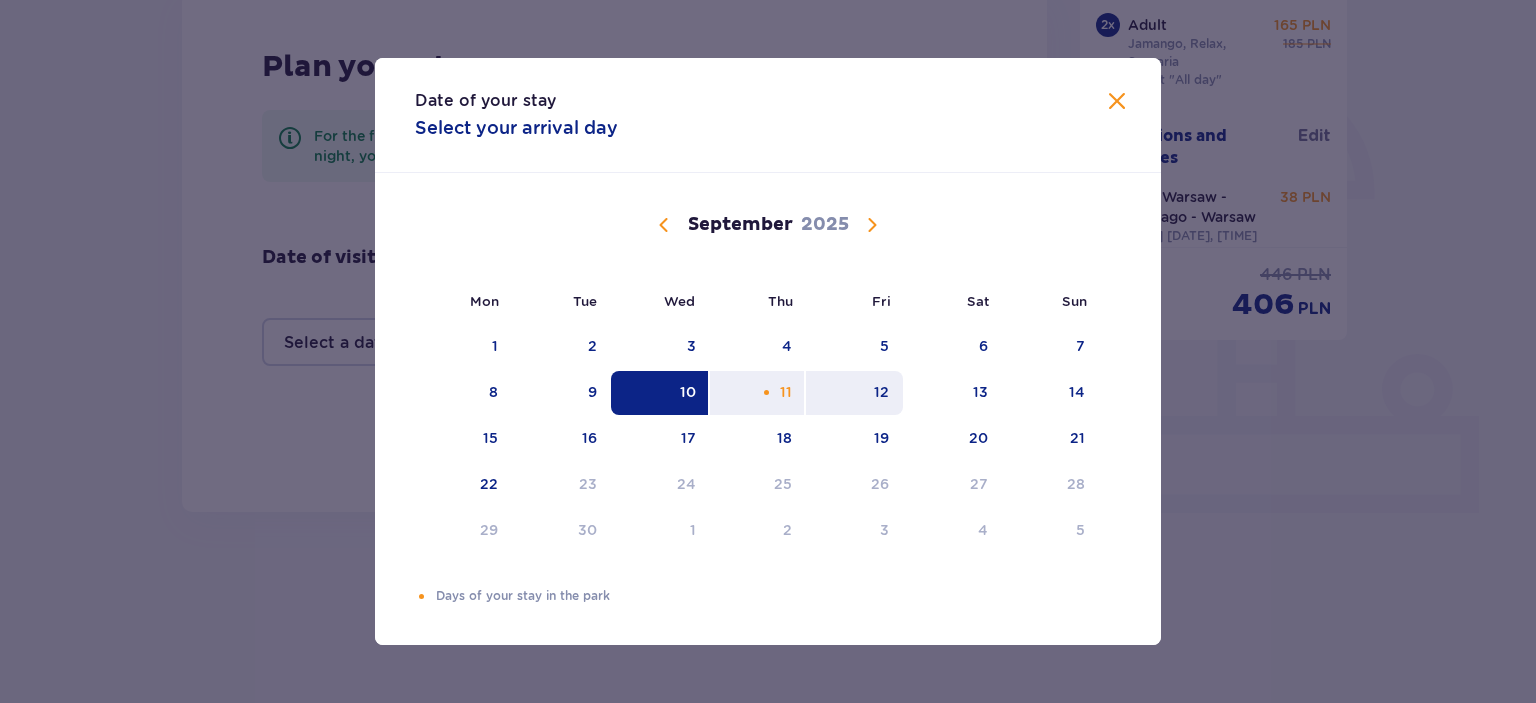 click on "12" at bounding box center (881, 392) 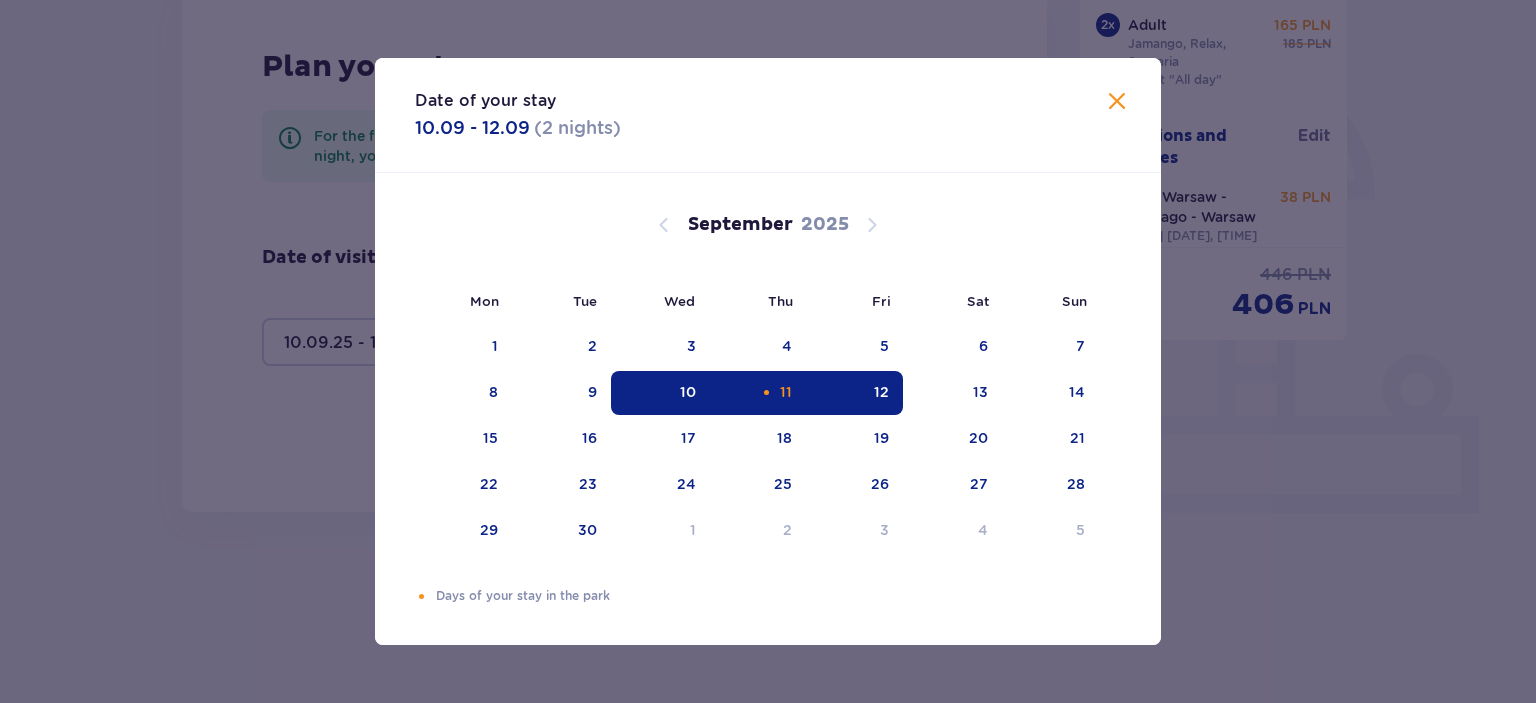 type on "10.09.25 - 12.09.25" 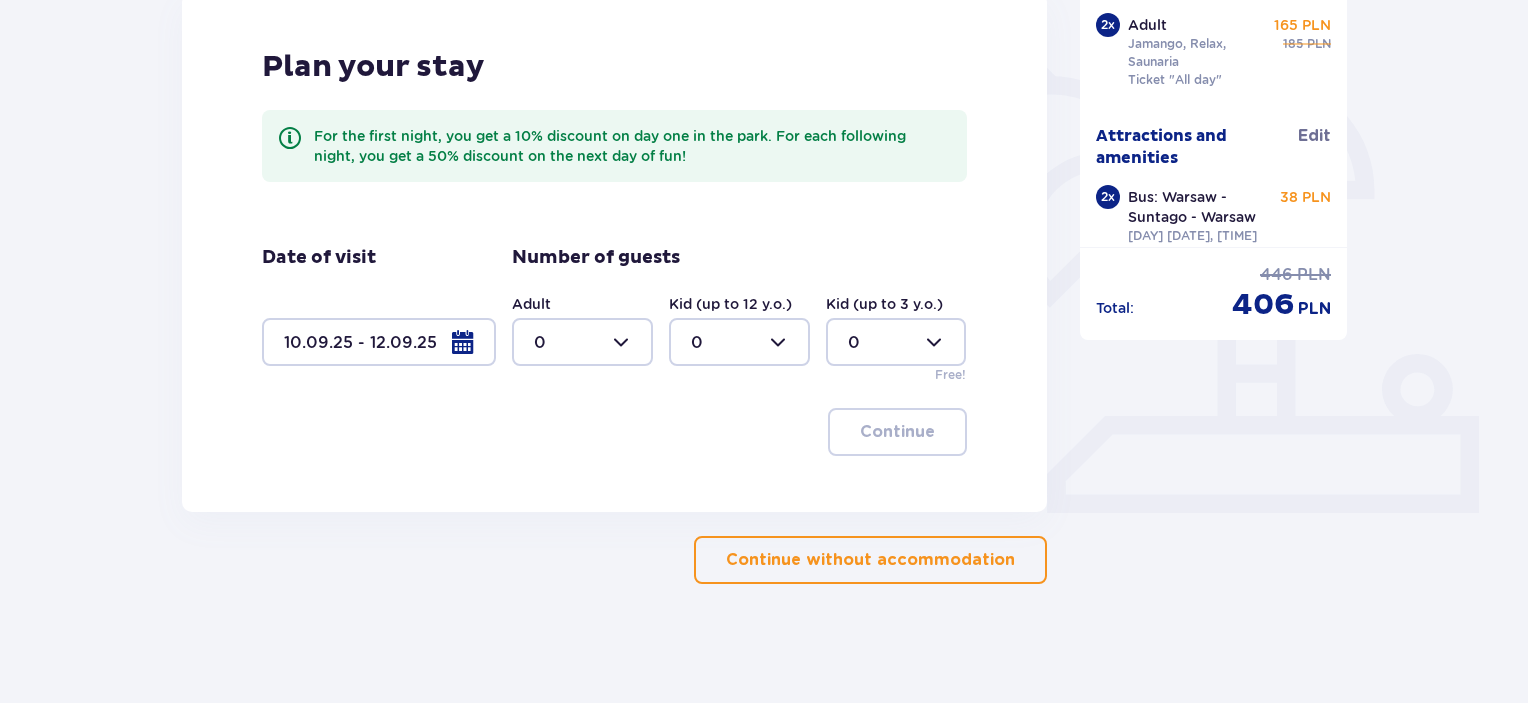 click on "Continue without accommodation" at bounding box center [870, 560] 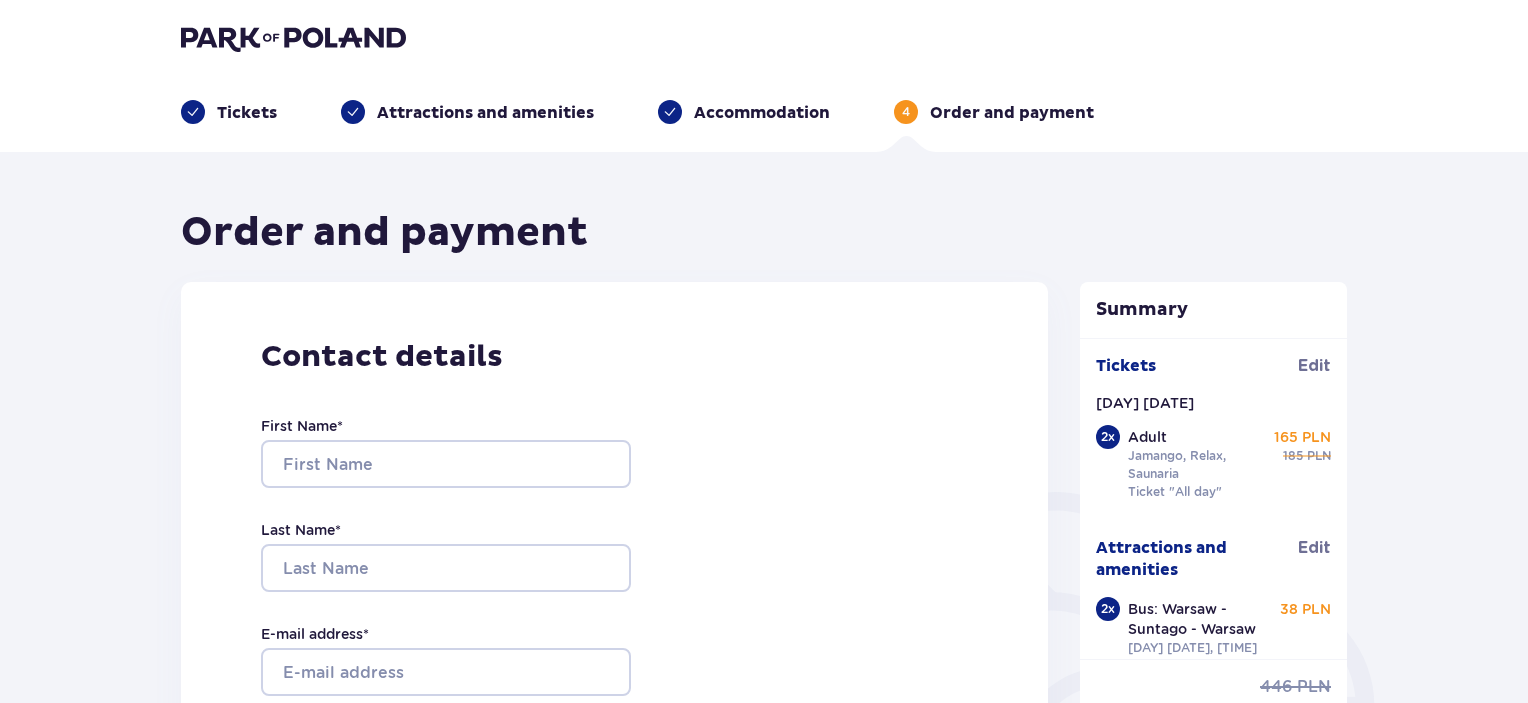 scroll, scrollTop: 4, scrollLeft: 0, axis: vertical 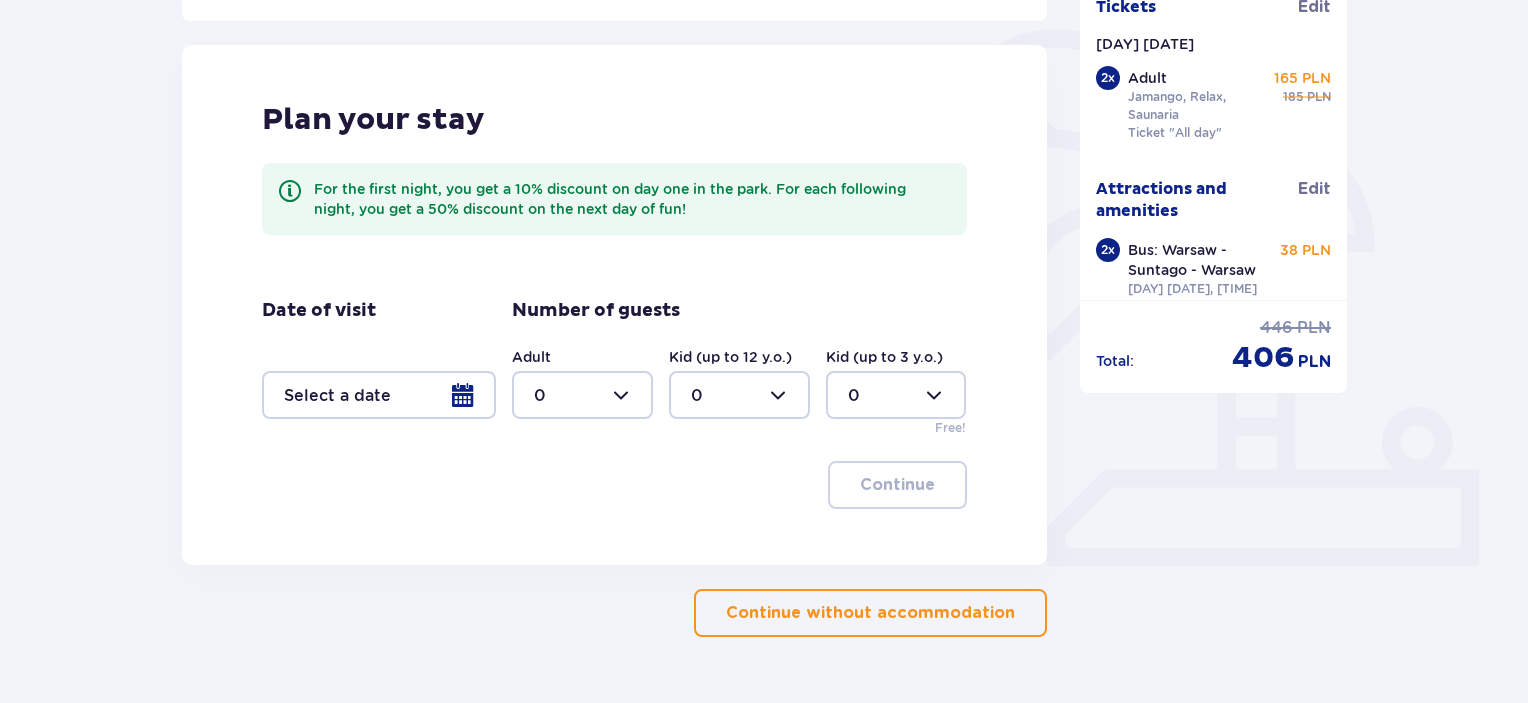 click at bounding box center (379, 395) 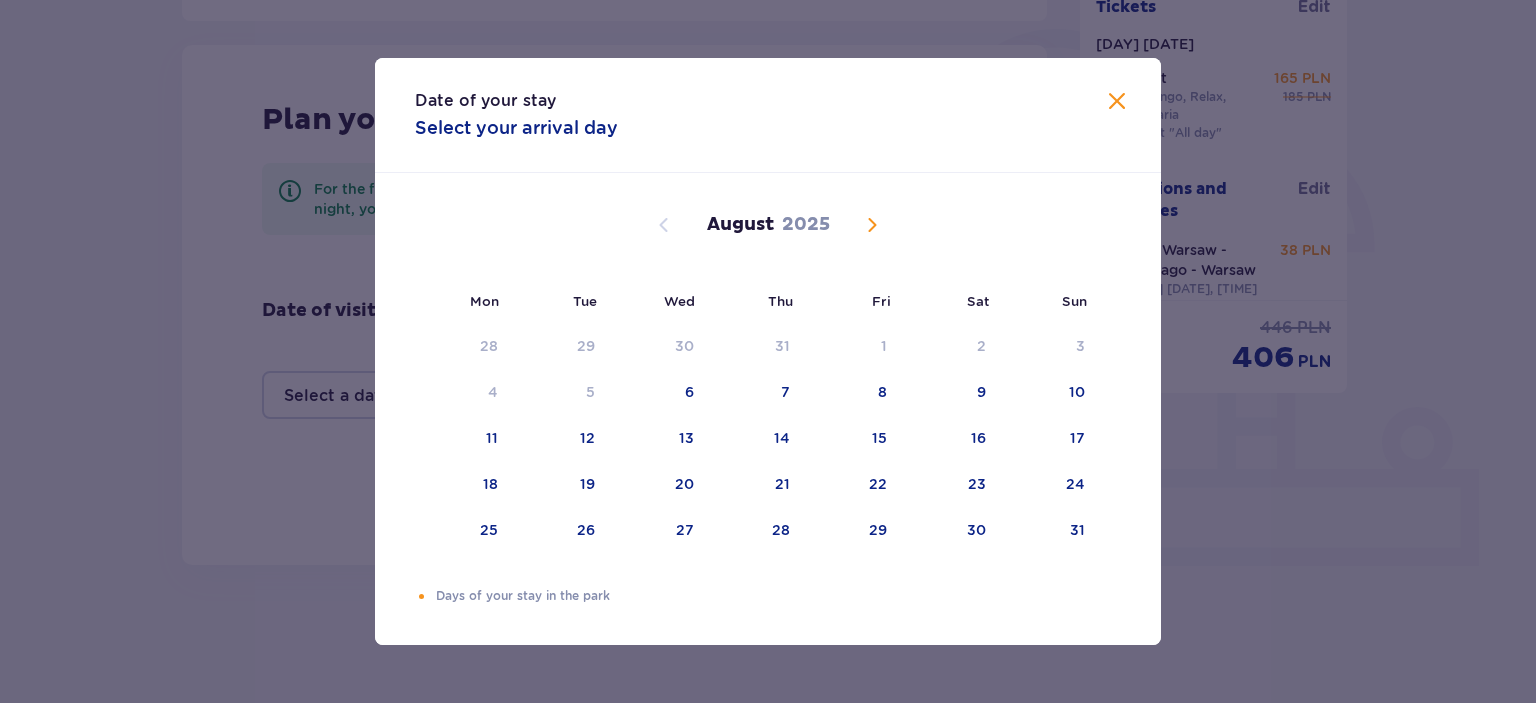 click at bounding box center [872, 225] 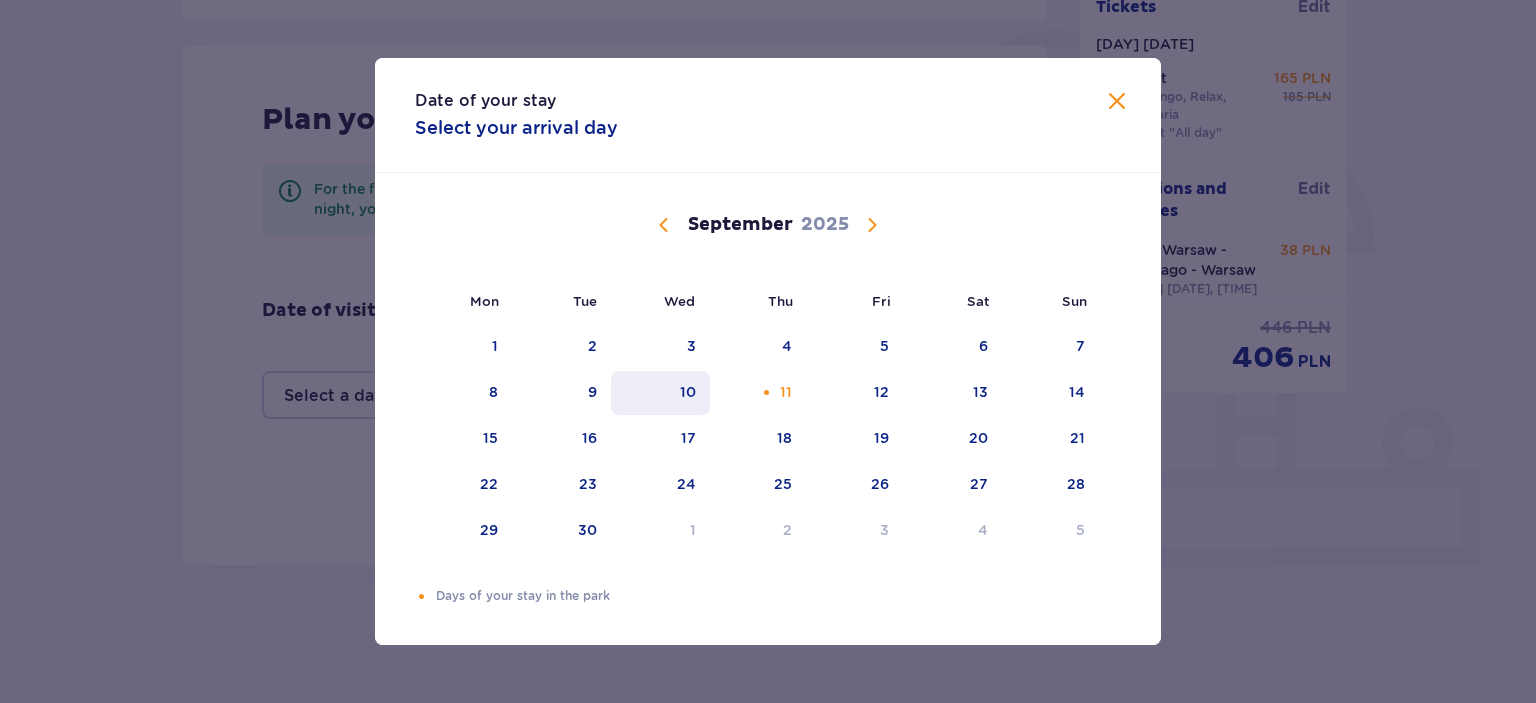click on "10" at bounding box center (688, 392) 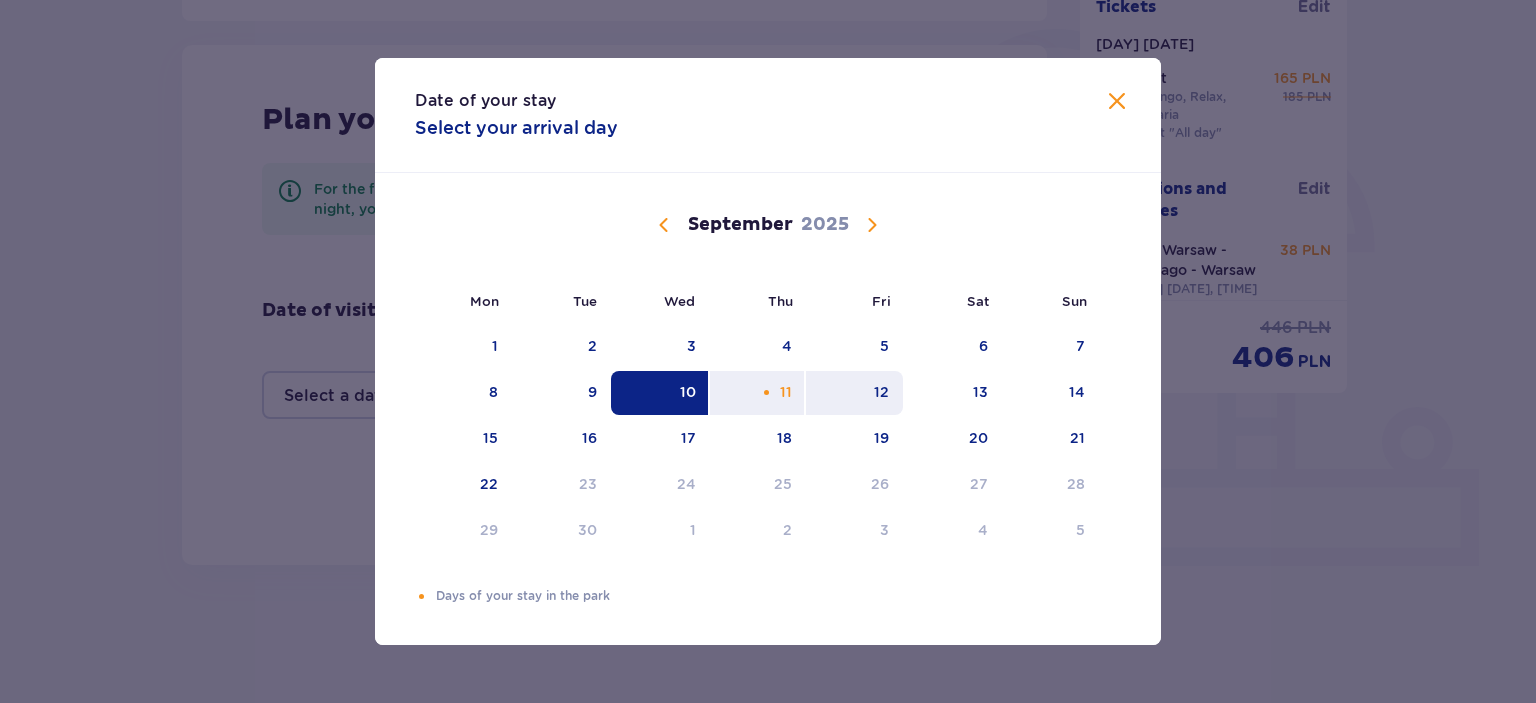 click on "12" at bounding box center [854, 393] 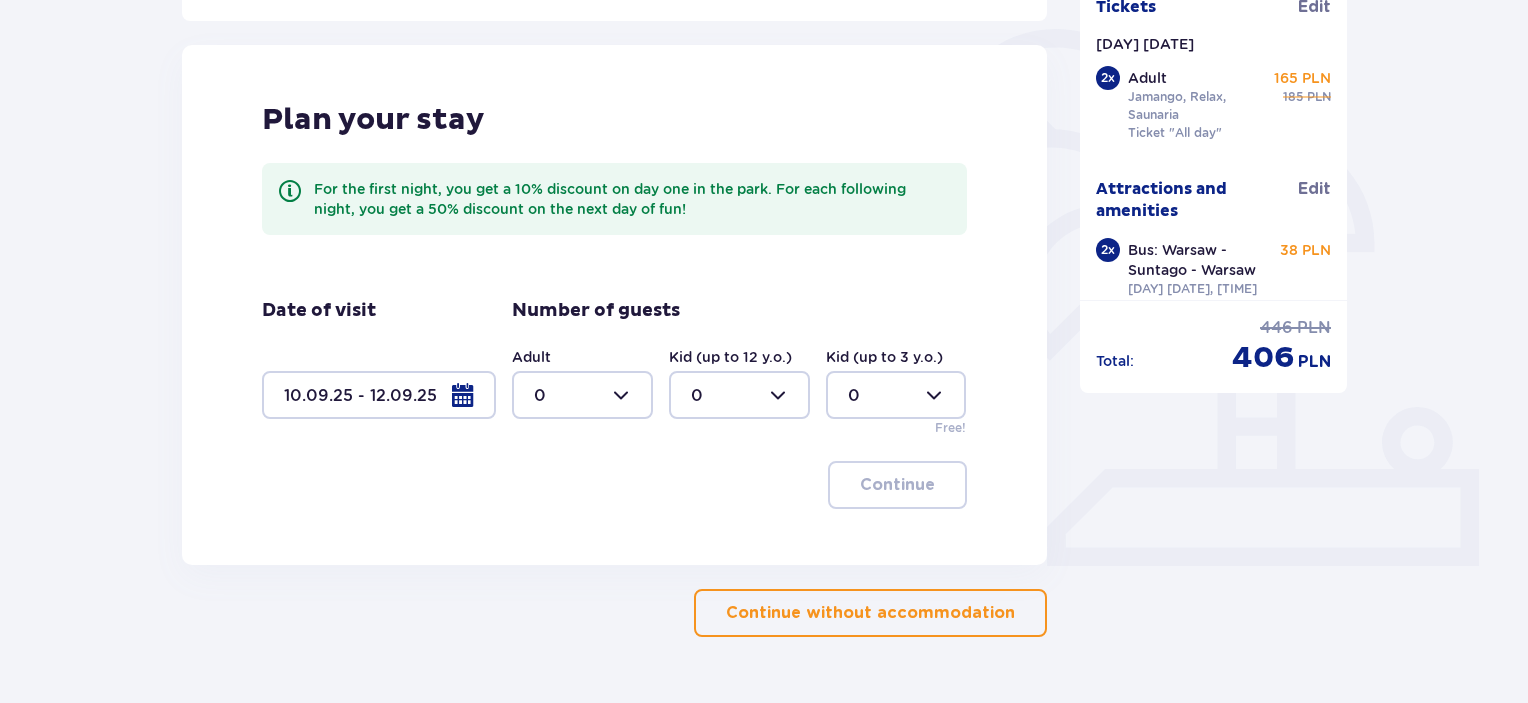 click at bounding box center (582, 395) 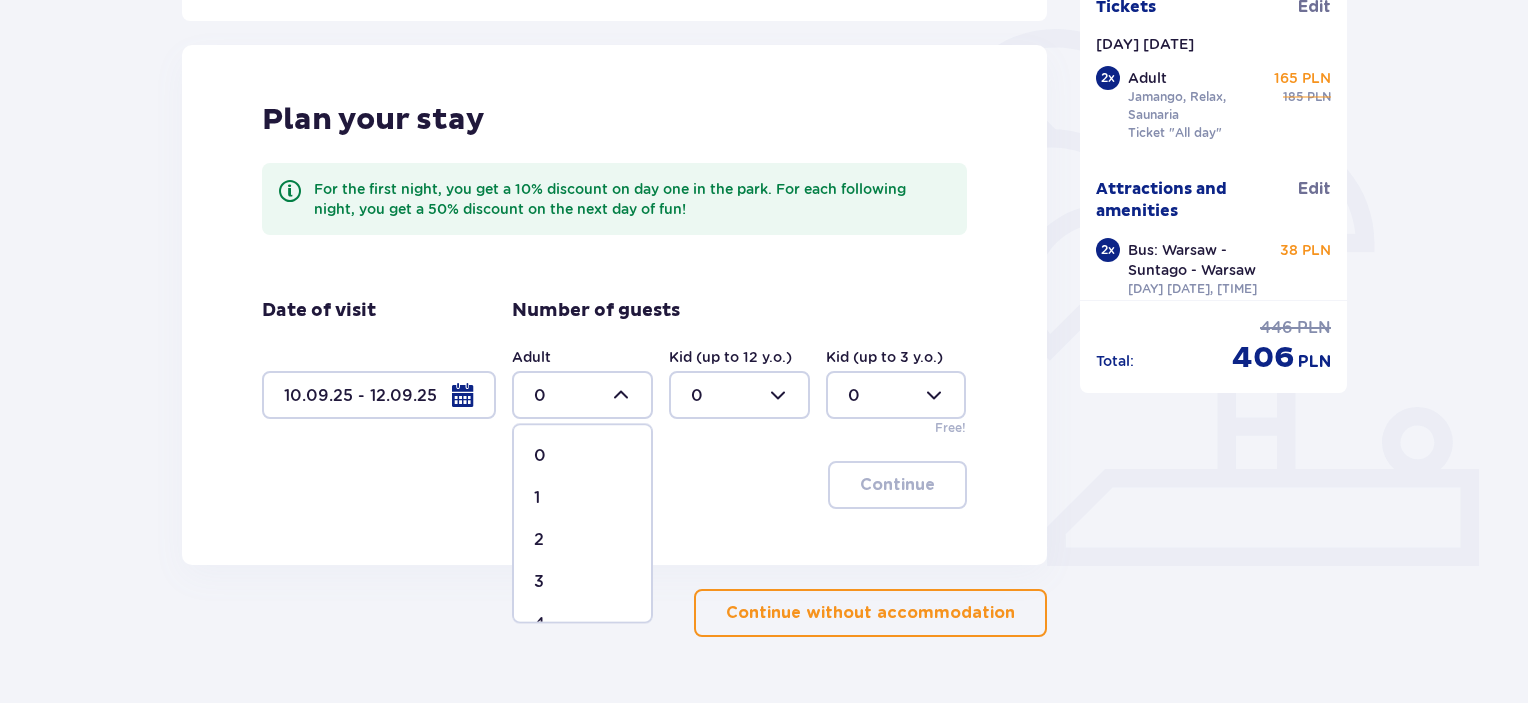 click on "2" at bounding box center [582, 540] 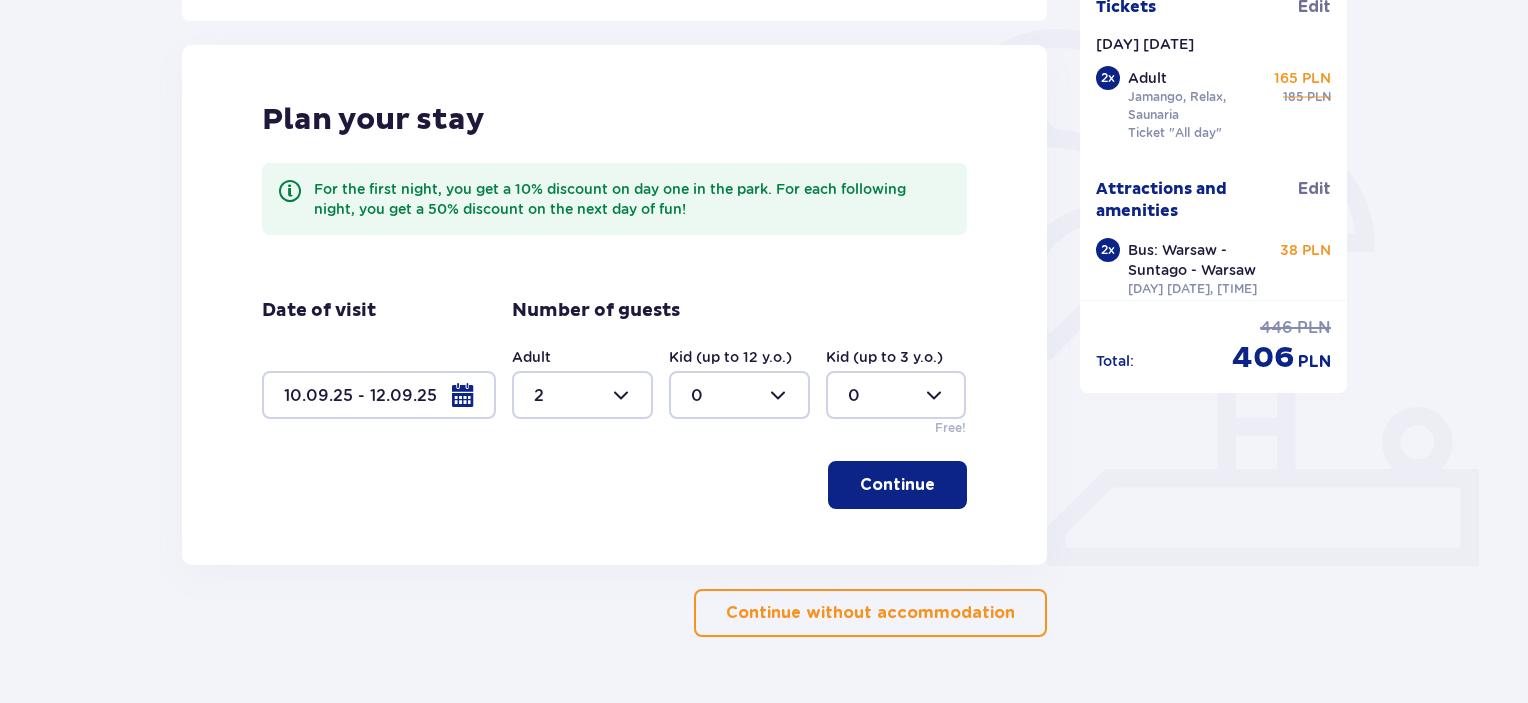 click at bounding box center [939, 485] 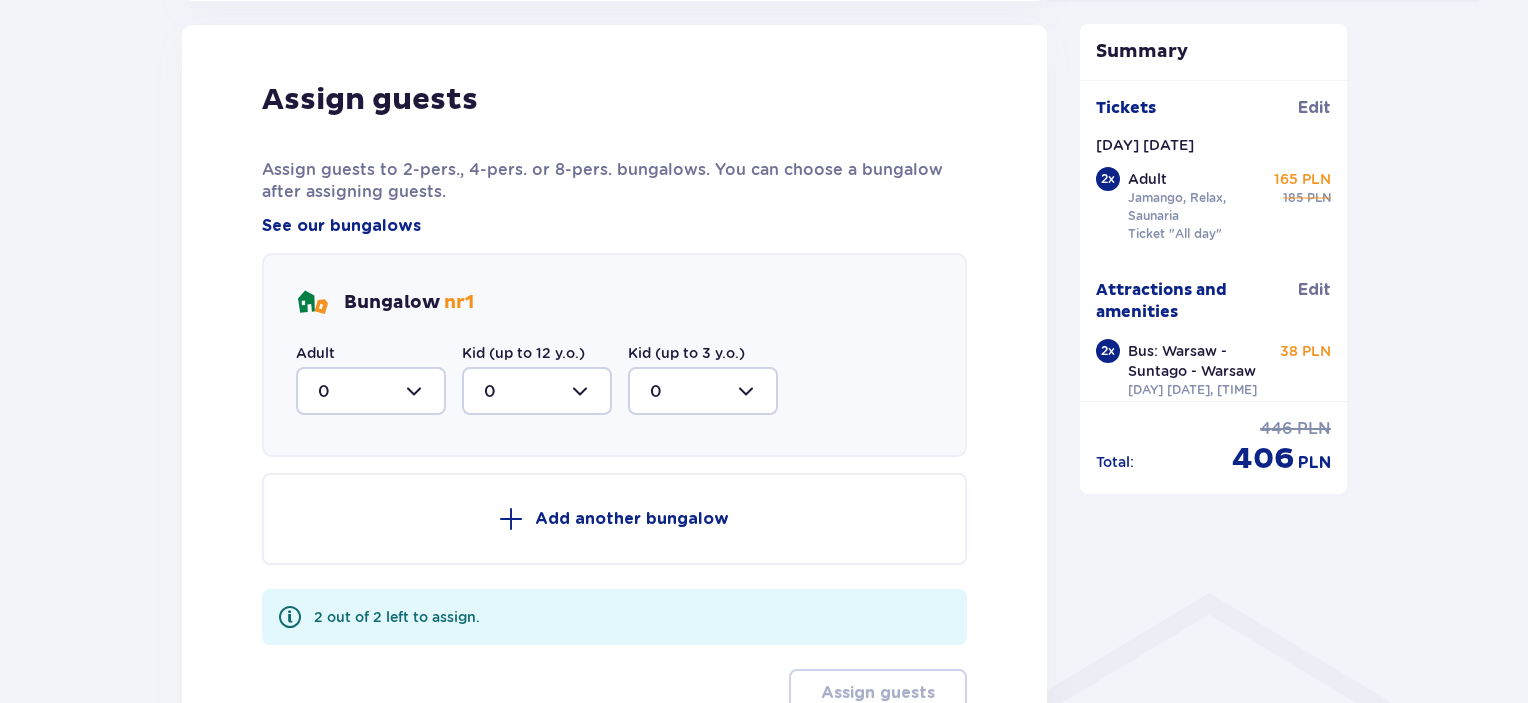 scroll, scrollTop: 1032, scrollLeft: 0, axis: vertical 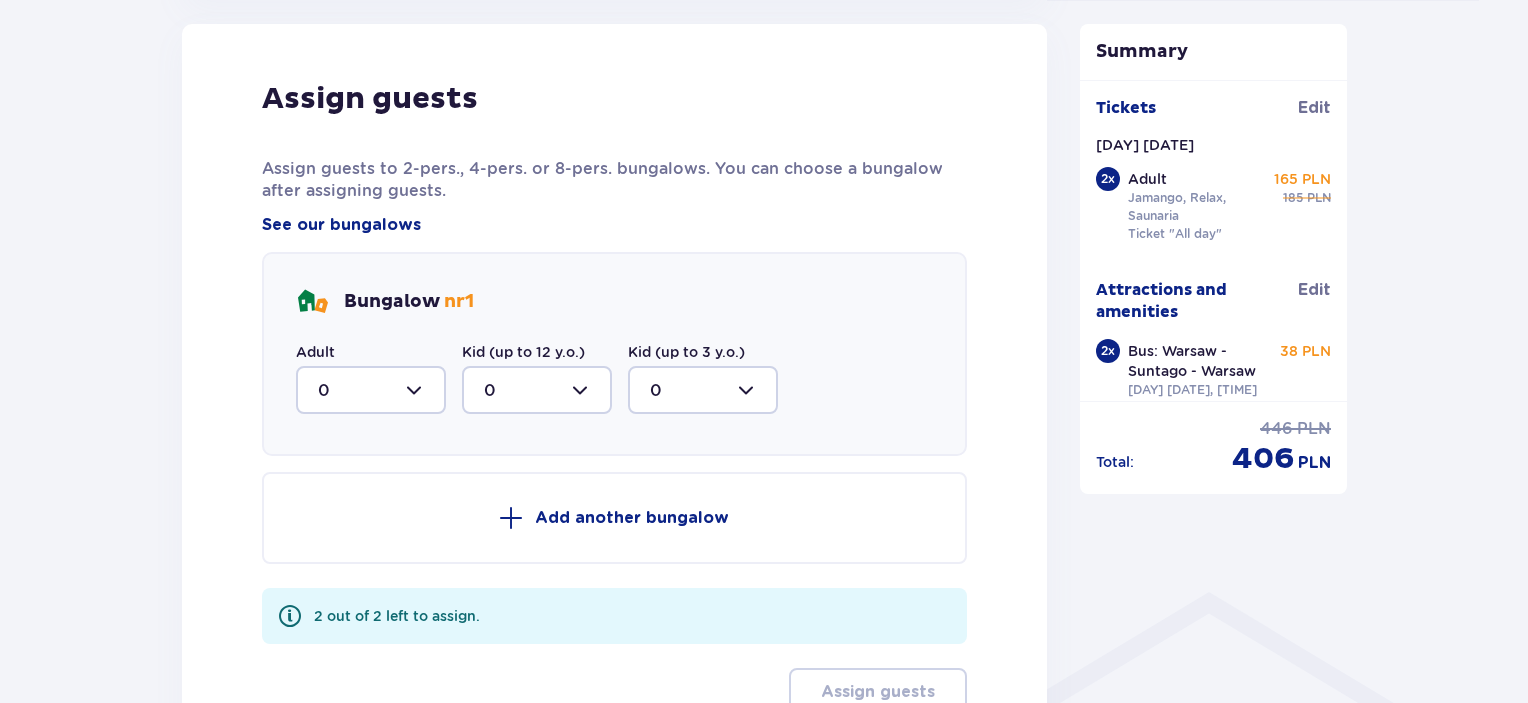 click at bounding box center [371, 390] 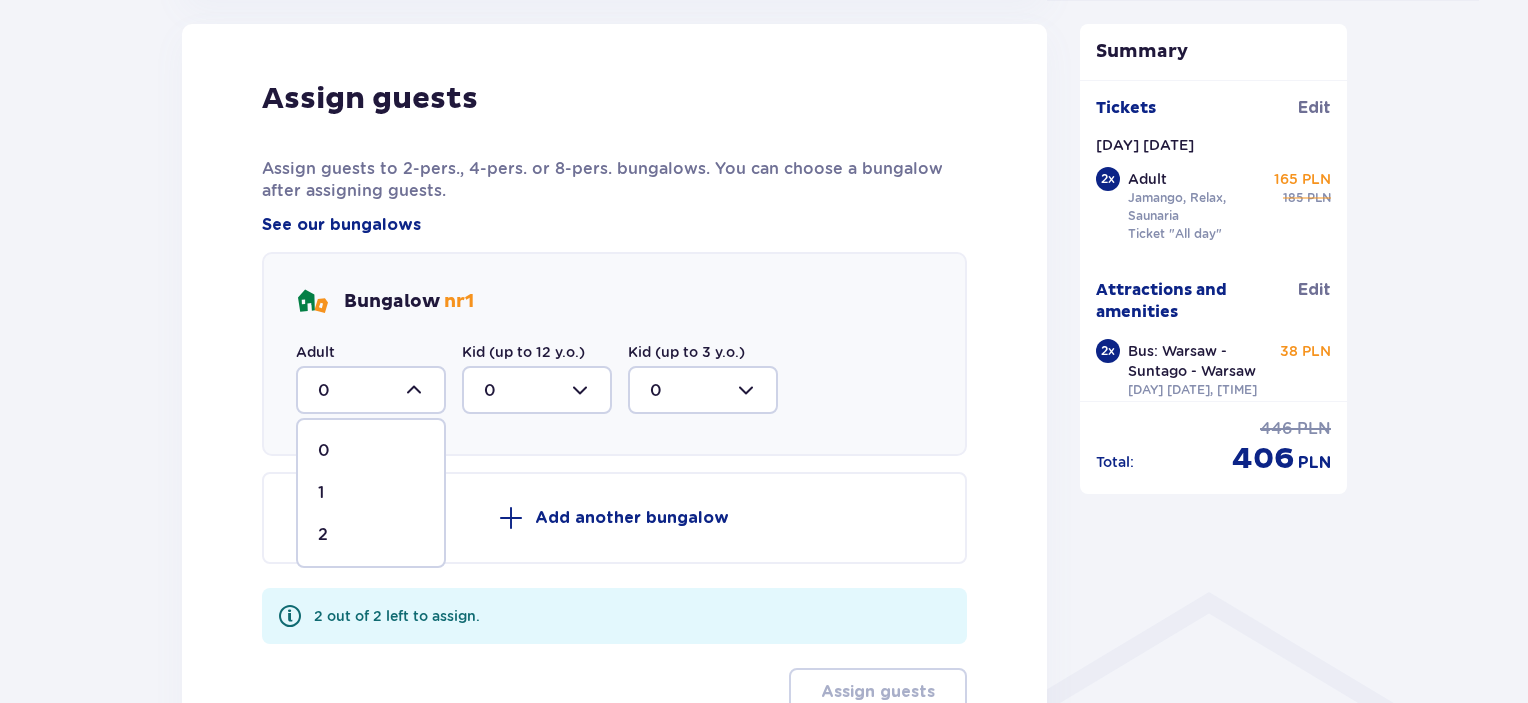 click on "2" at bounding box center (371, 535) 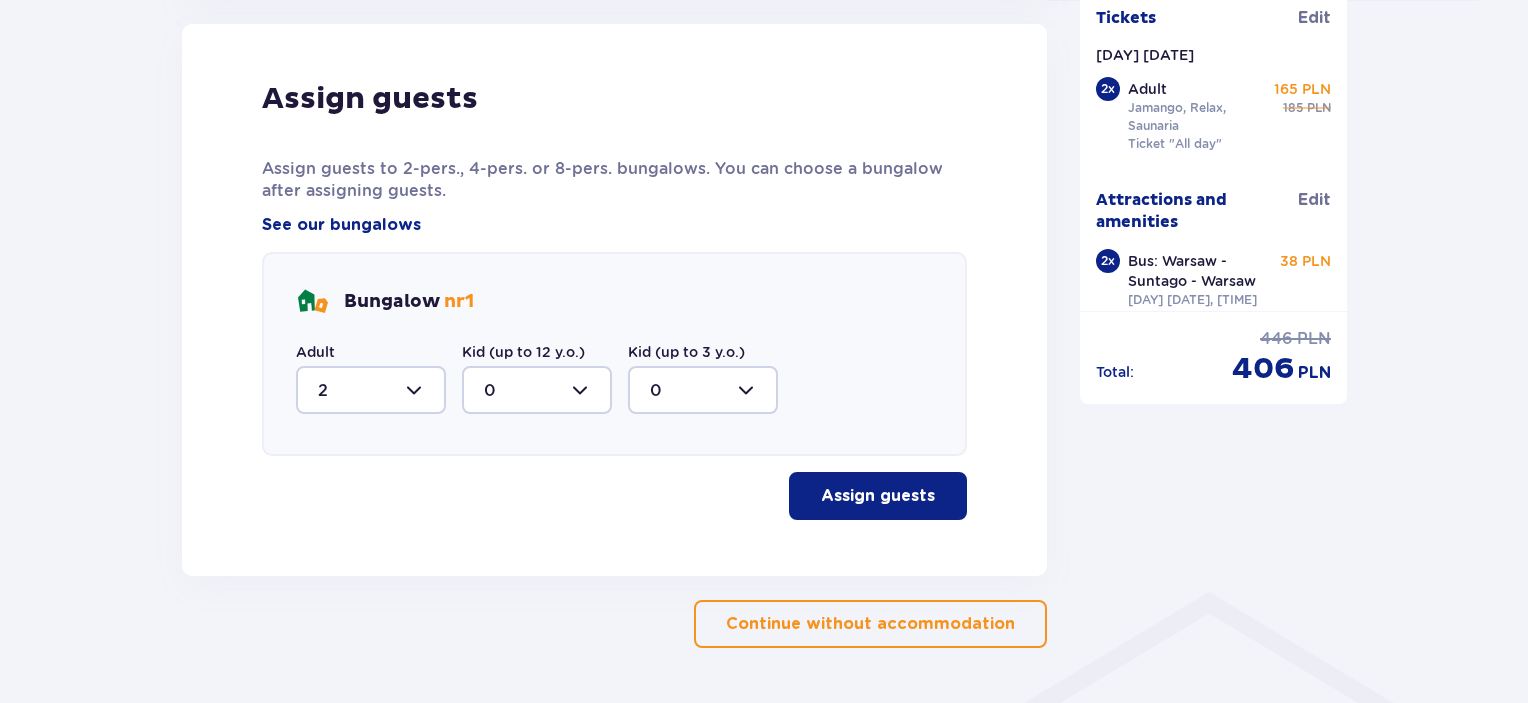 click on "Assign guests" at bounding box center (878, 496) 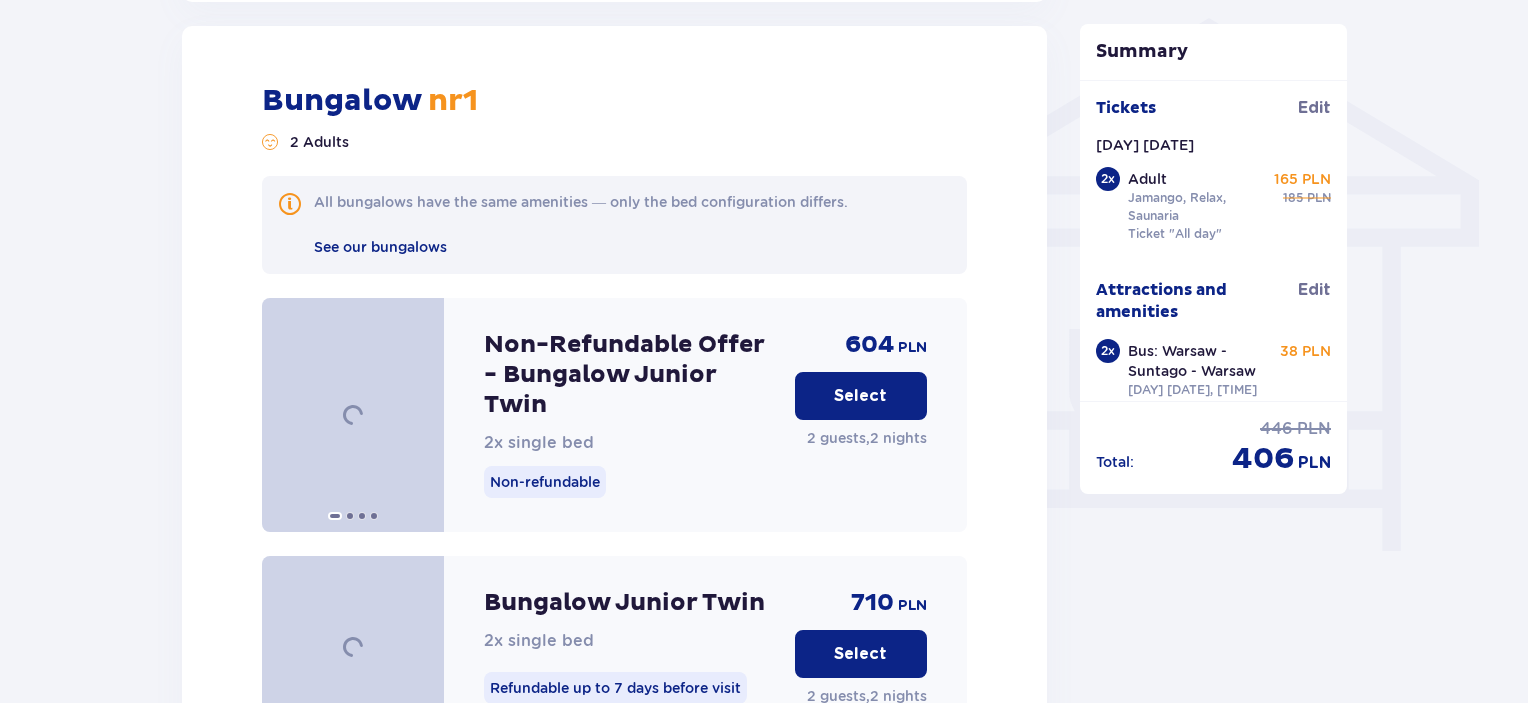 scroll, scrollTop: 1607, scrollLeft: 0, axis: vertical 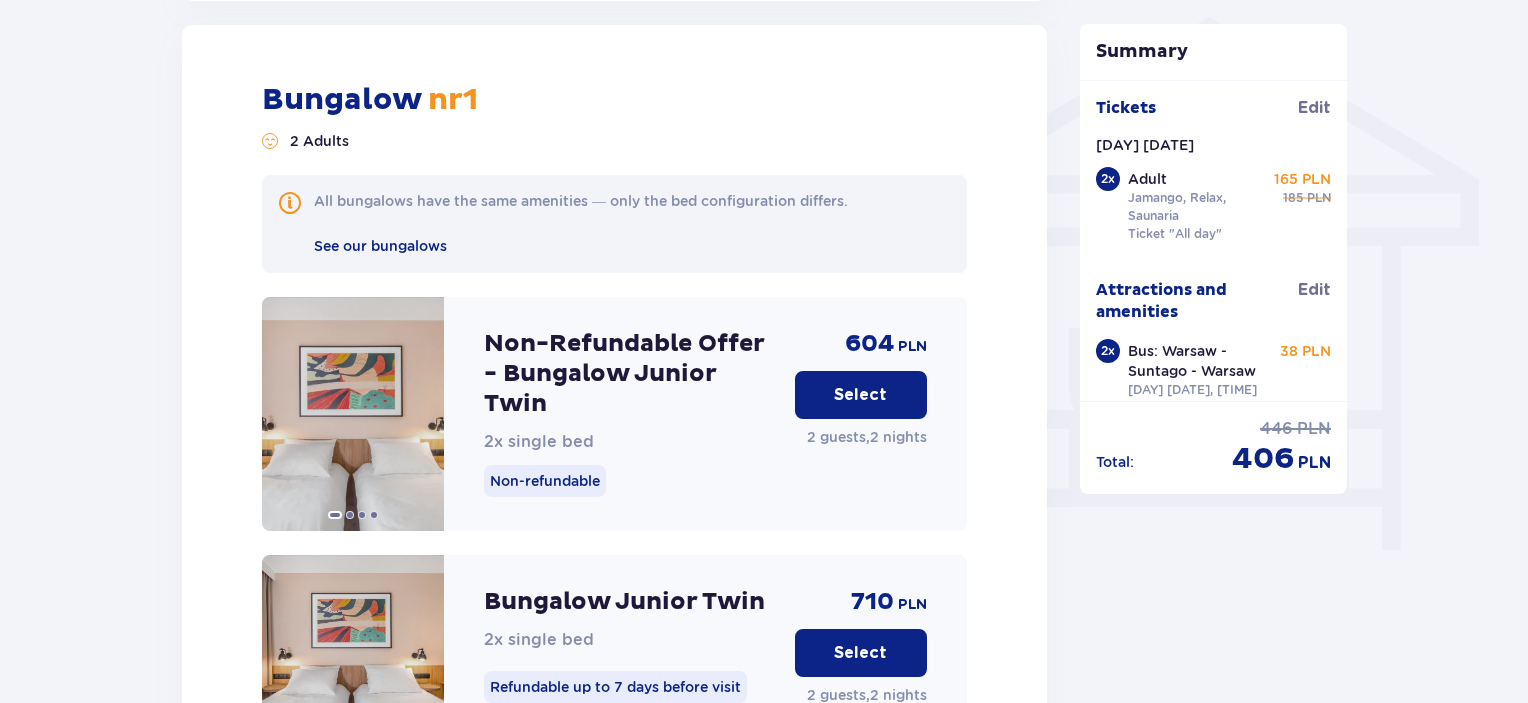 click on "Select" at bounding box center [860, 395] 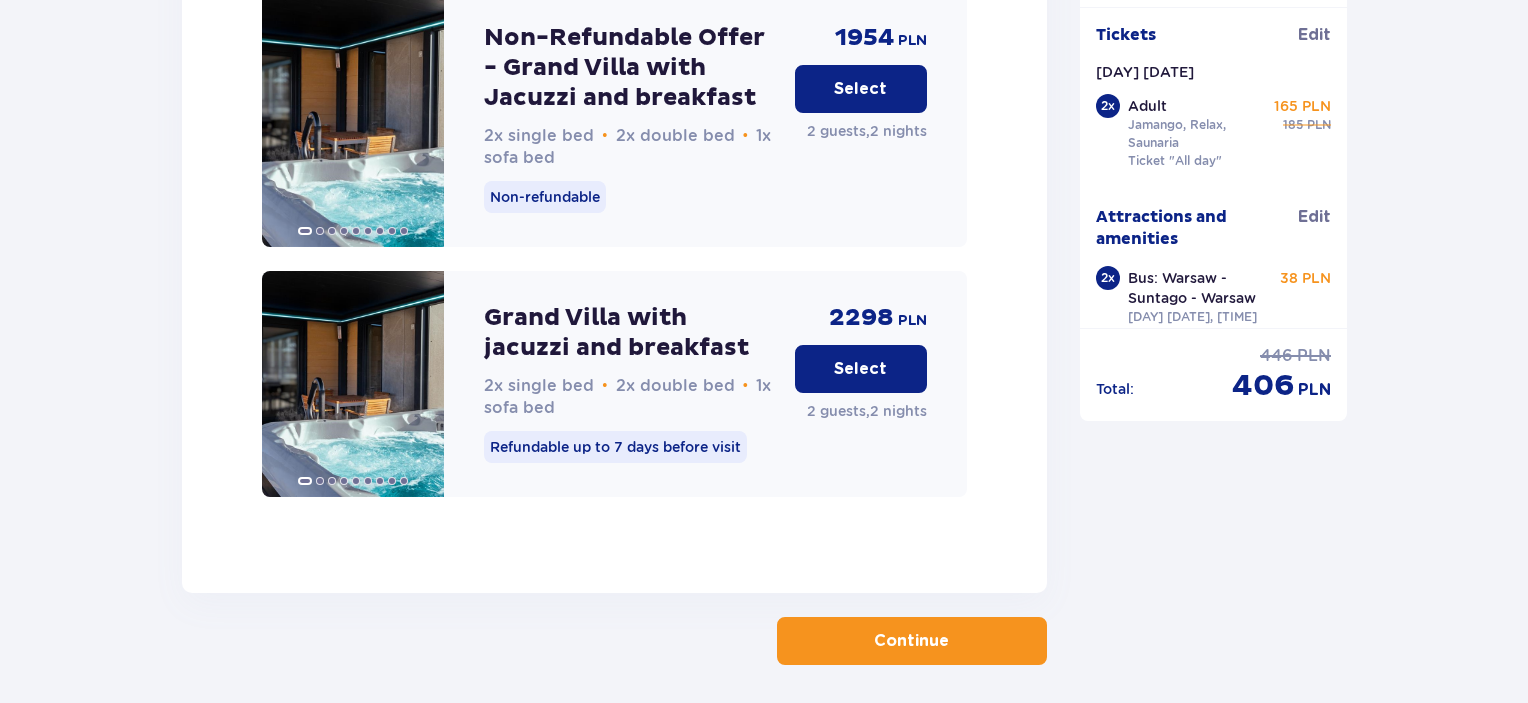 scroll, scrollTop: 5262, scrollLeft: 0, axis: vertical 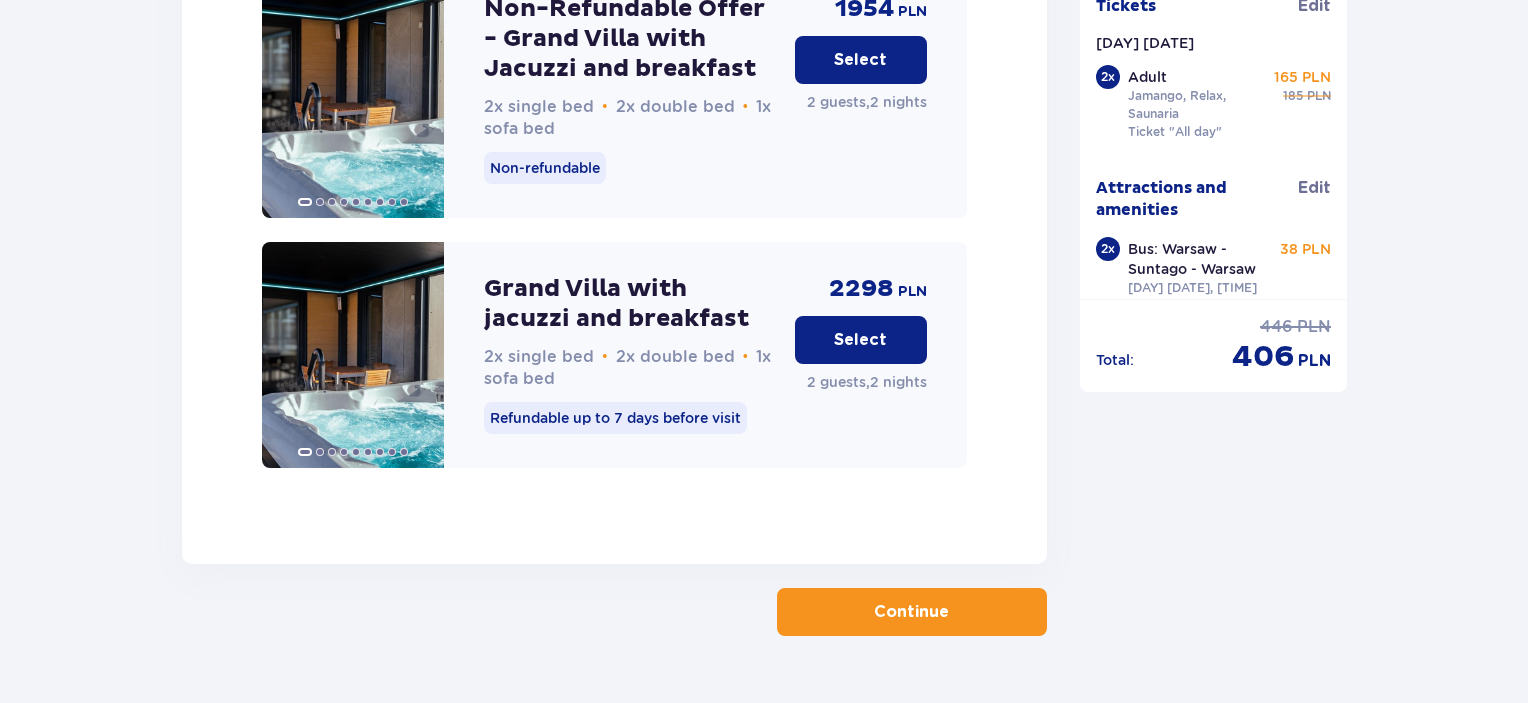 click on "Continue" at bounding box center (911, 612) 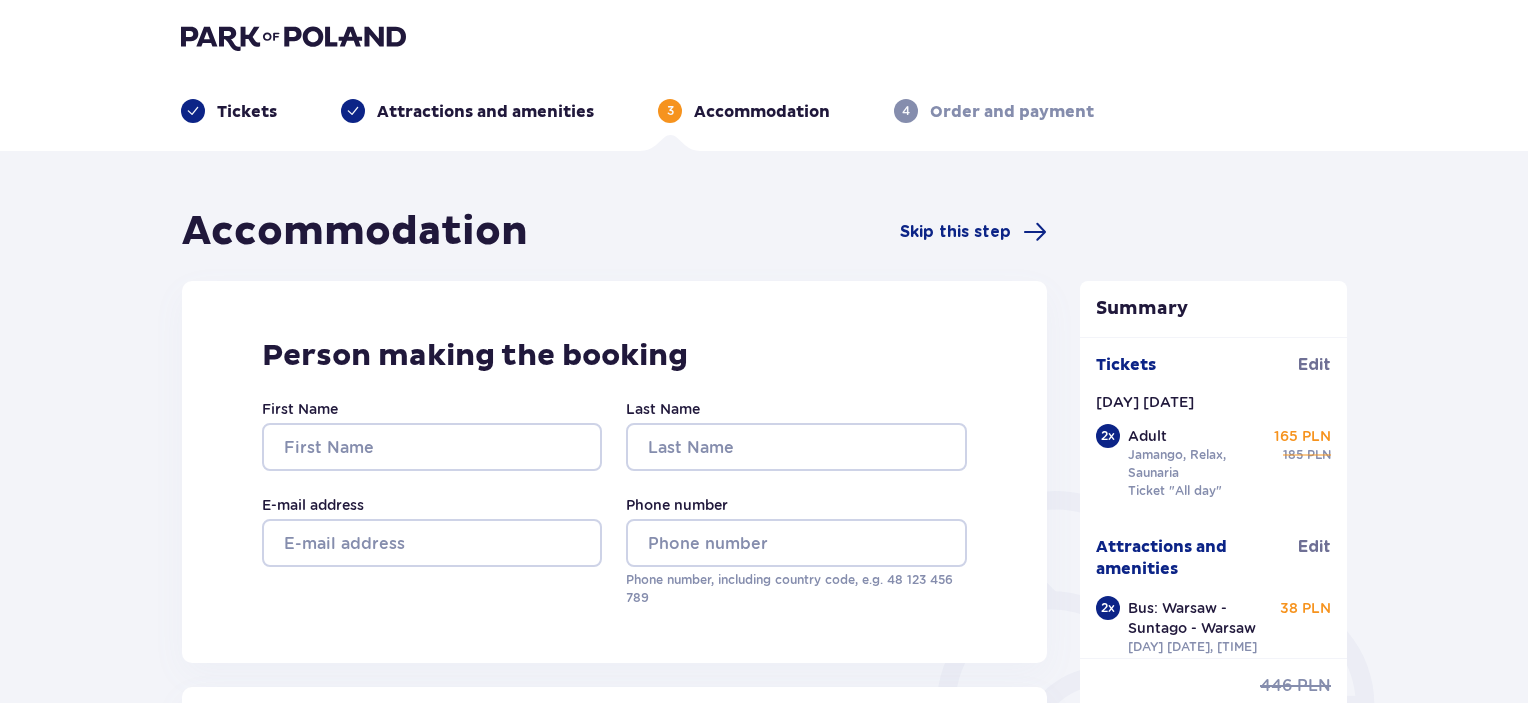scroll, scrollTop: 0, scrollLeft: 0, axis: both 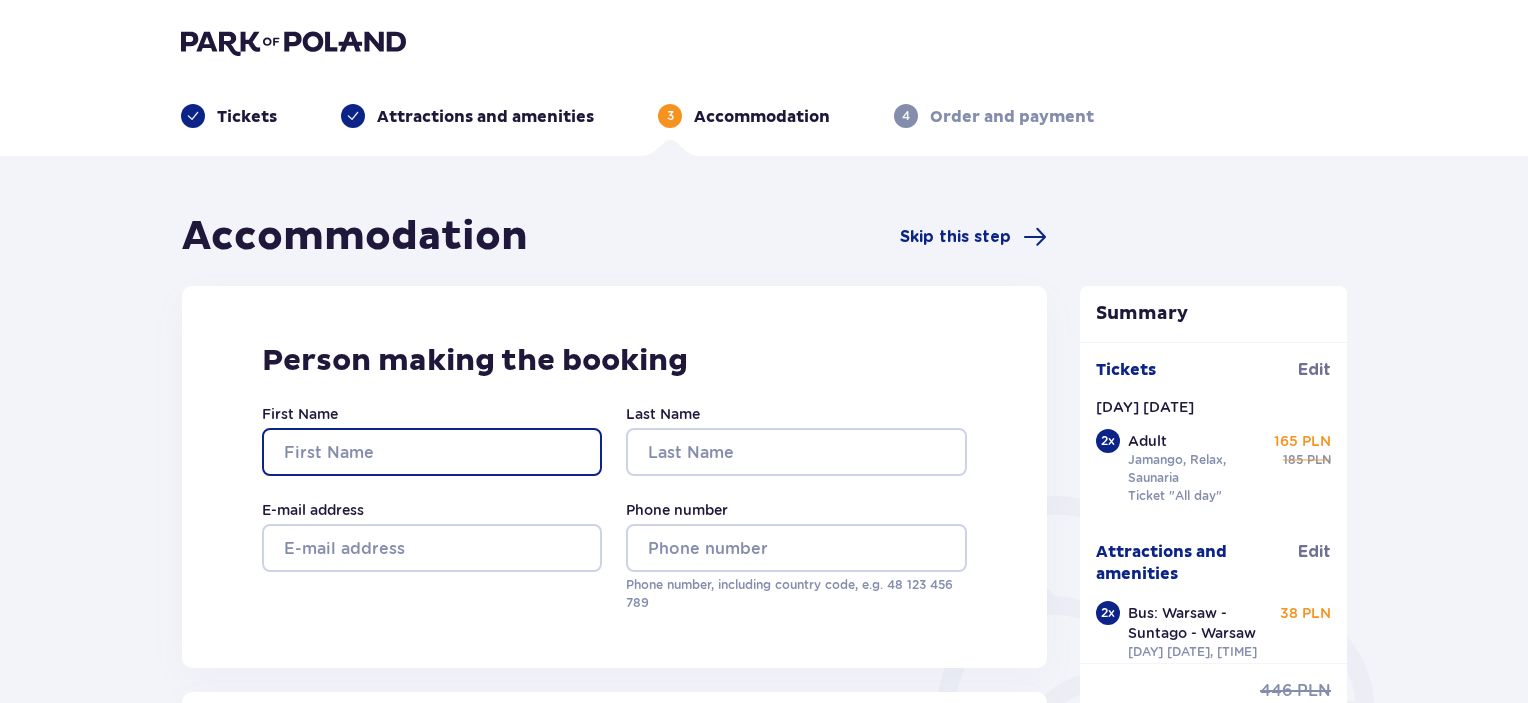 click on "First Name" at bounding box center (432, 452) 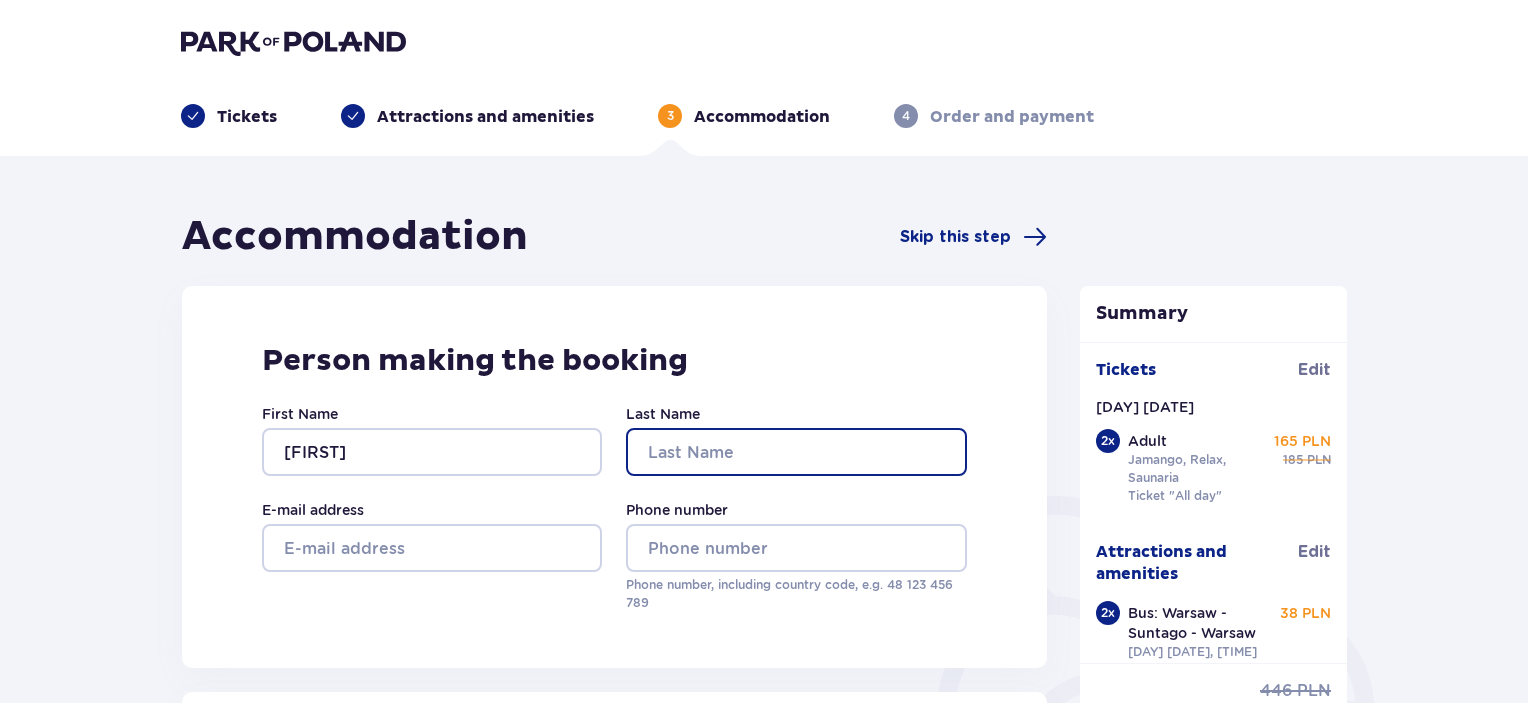 type on "Volakhava" 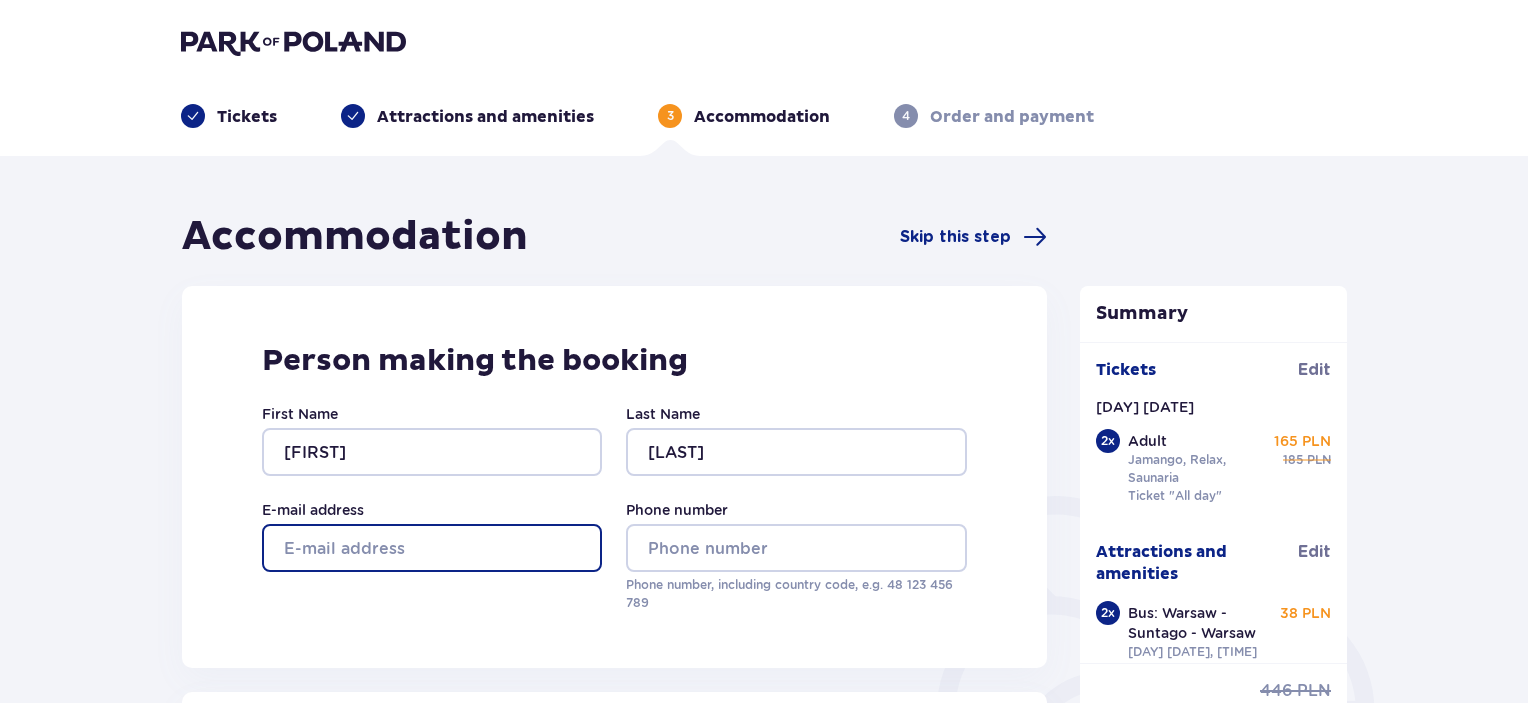 type on "darsissaa.volokhova@gmail.com" 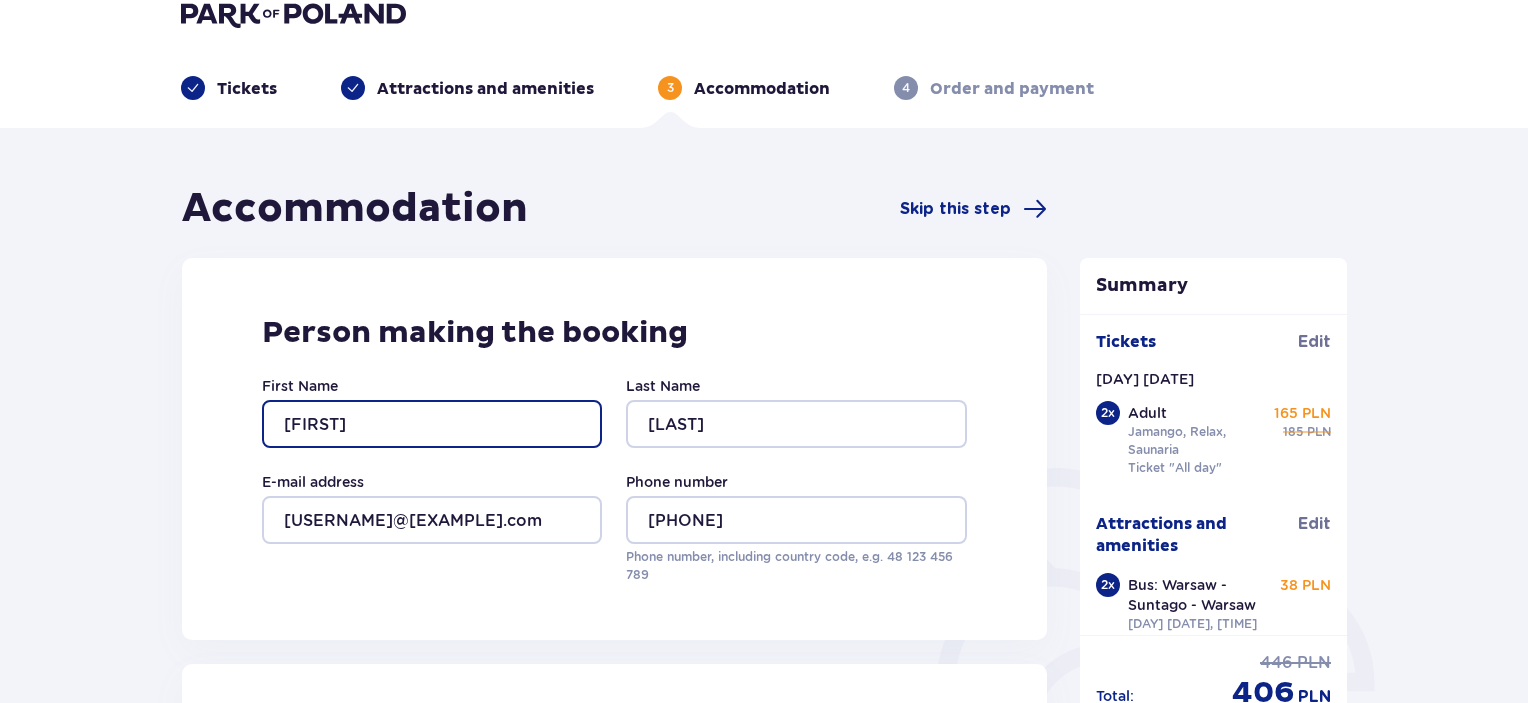 scroll, scrollTop: 30, scrollLeft: 0, axis: vertical 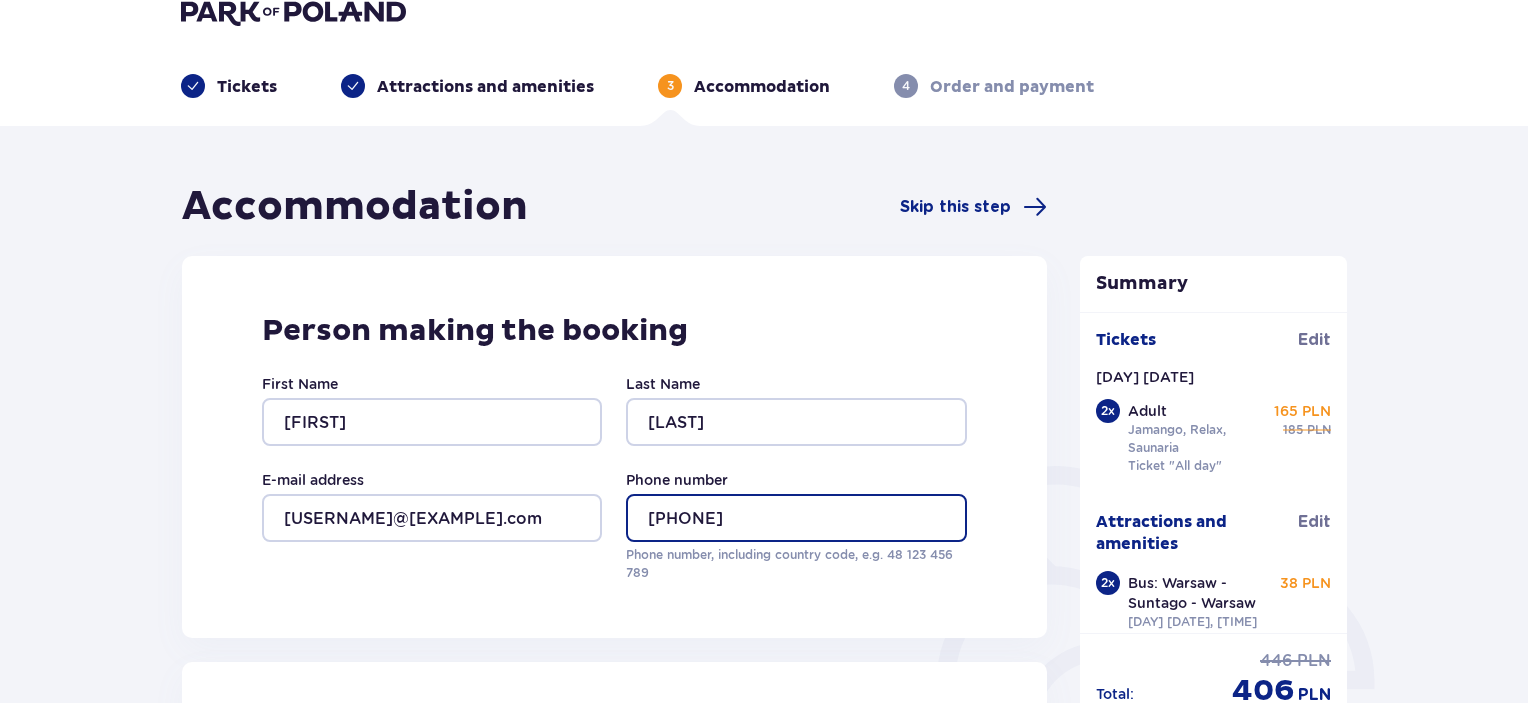 click on "0952056160" at bounding box center (796, 518) 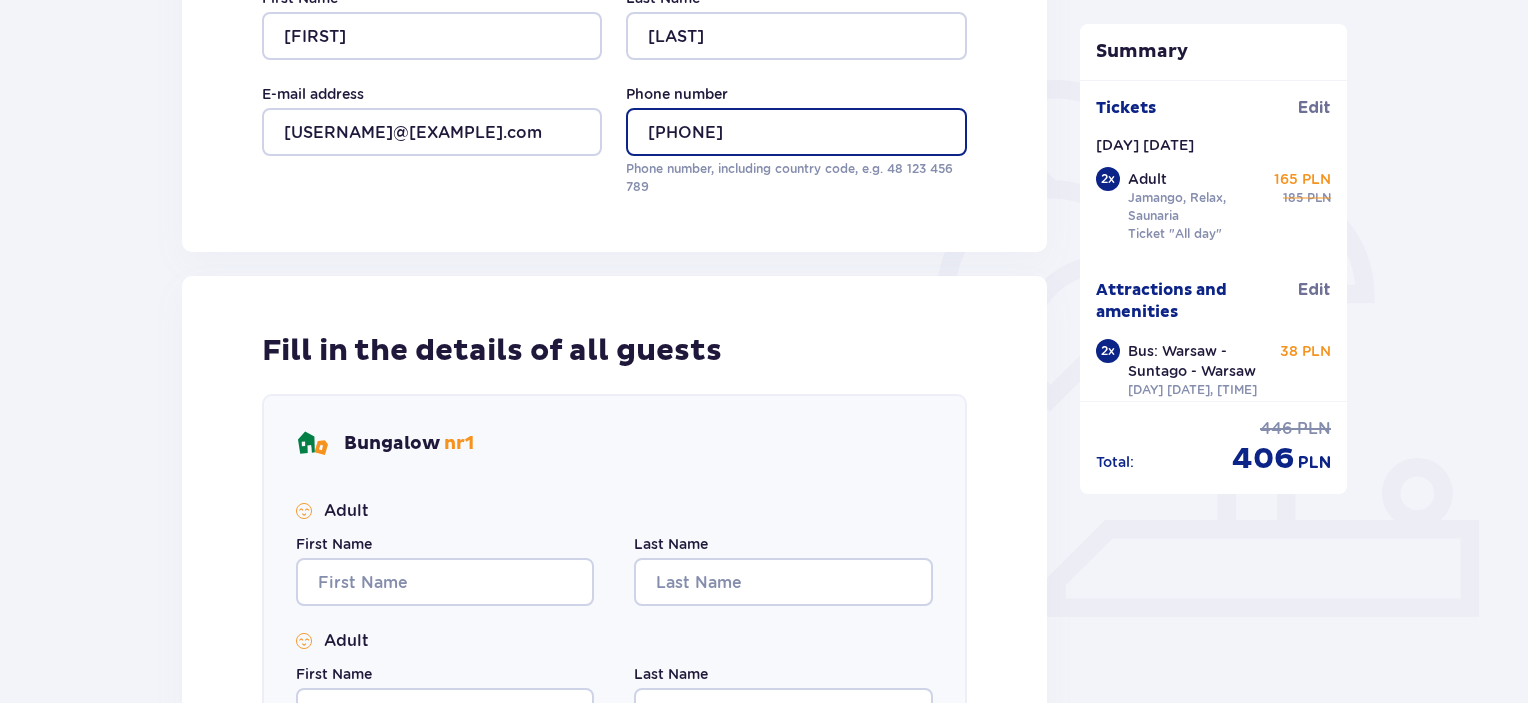 scroll, scrollTop: 416, scrollLeft: 0, axis: vertical 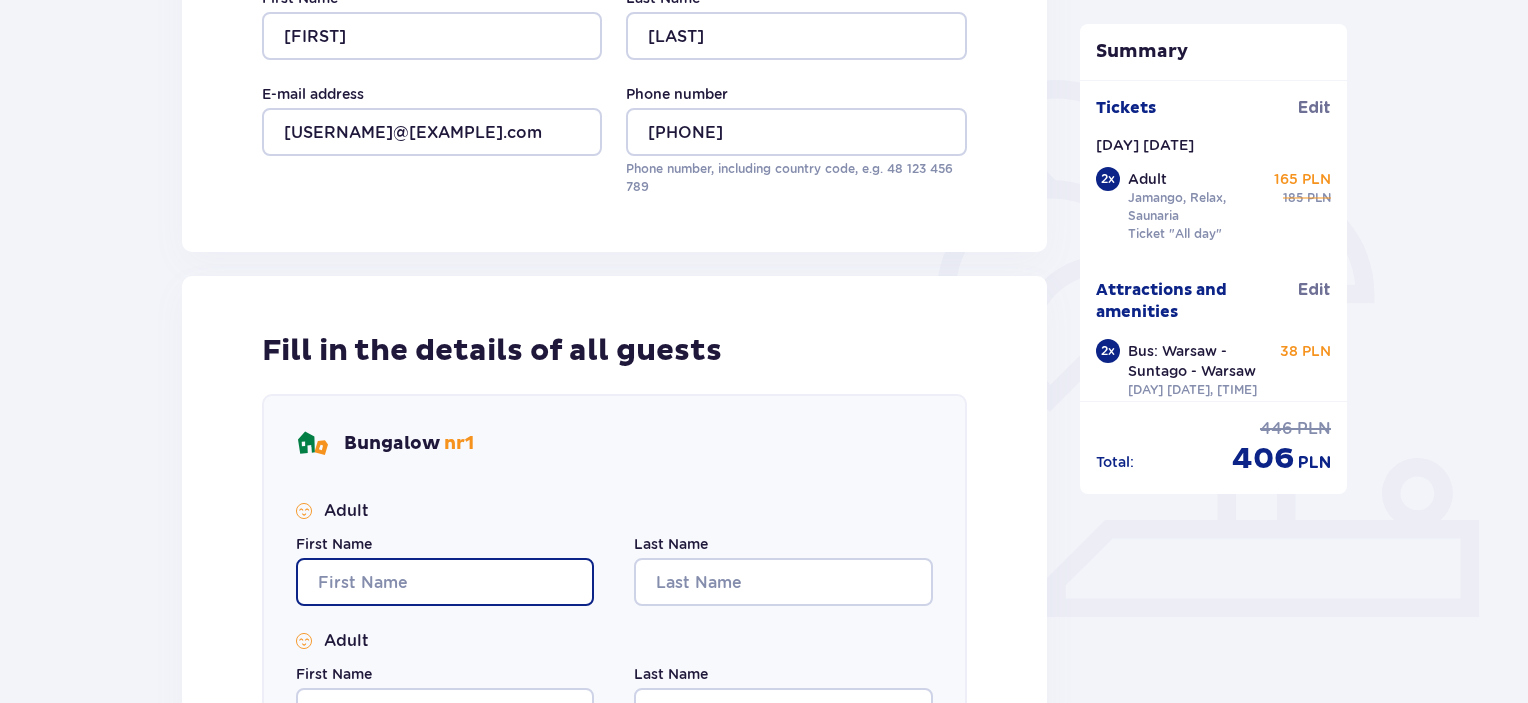 click on "First Name" at bounding box center (445, 582) 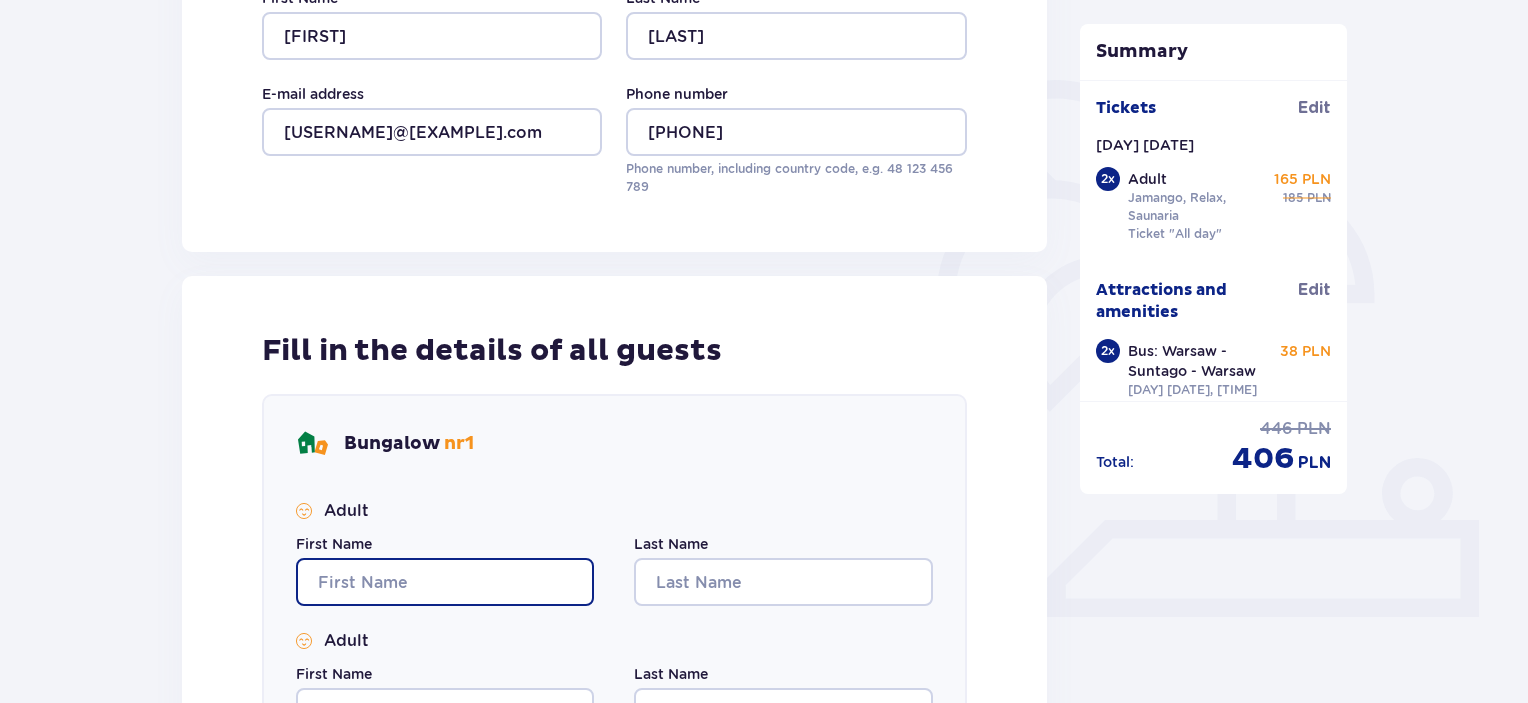 type on "Daryia" 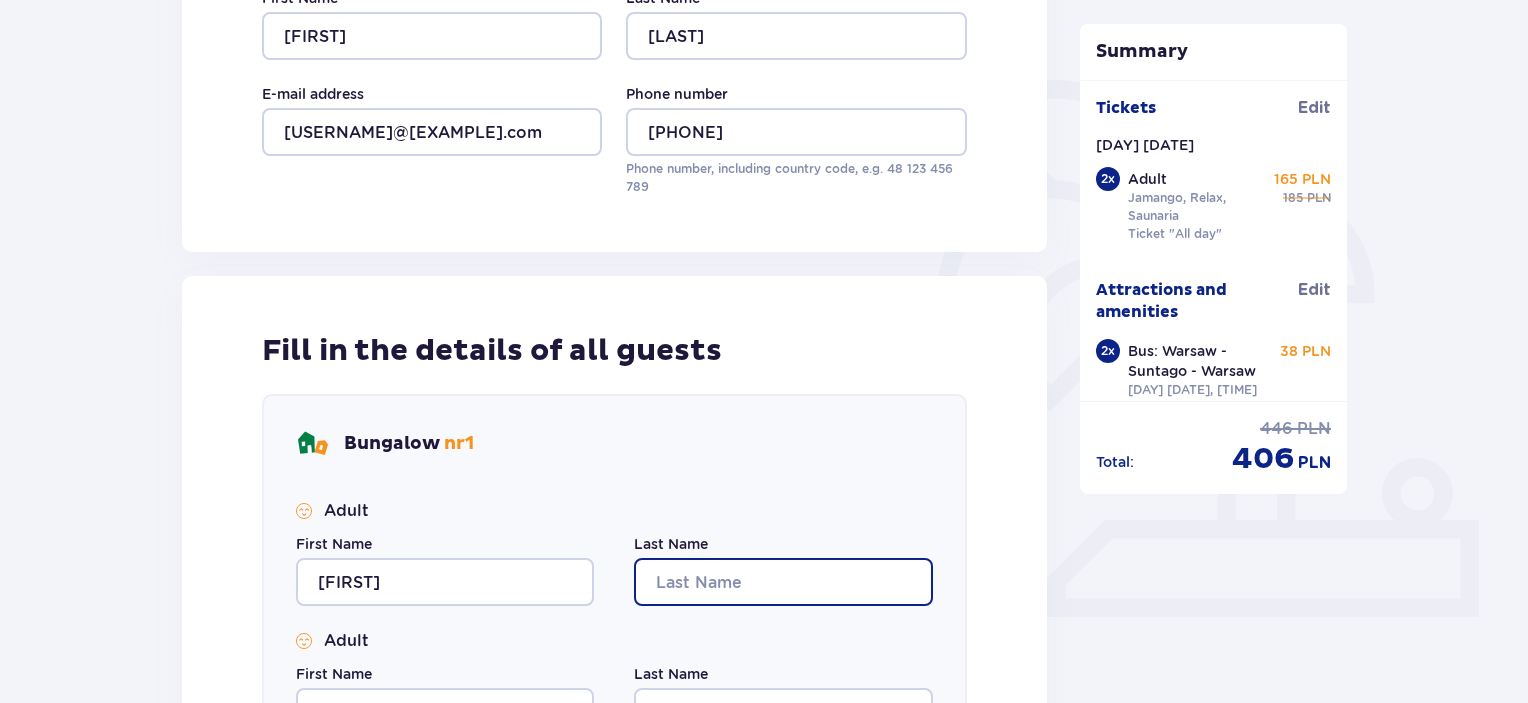 type on "Volakhava" 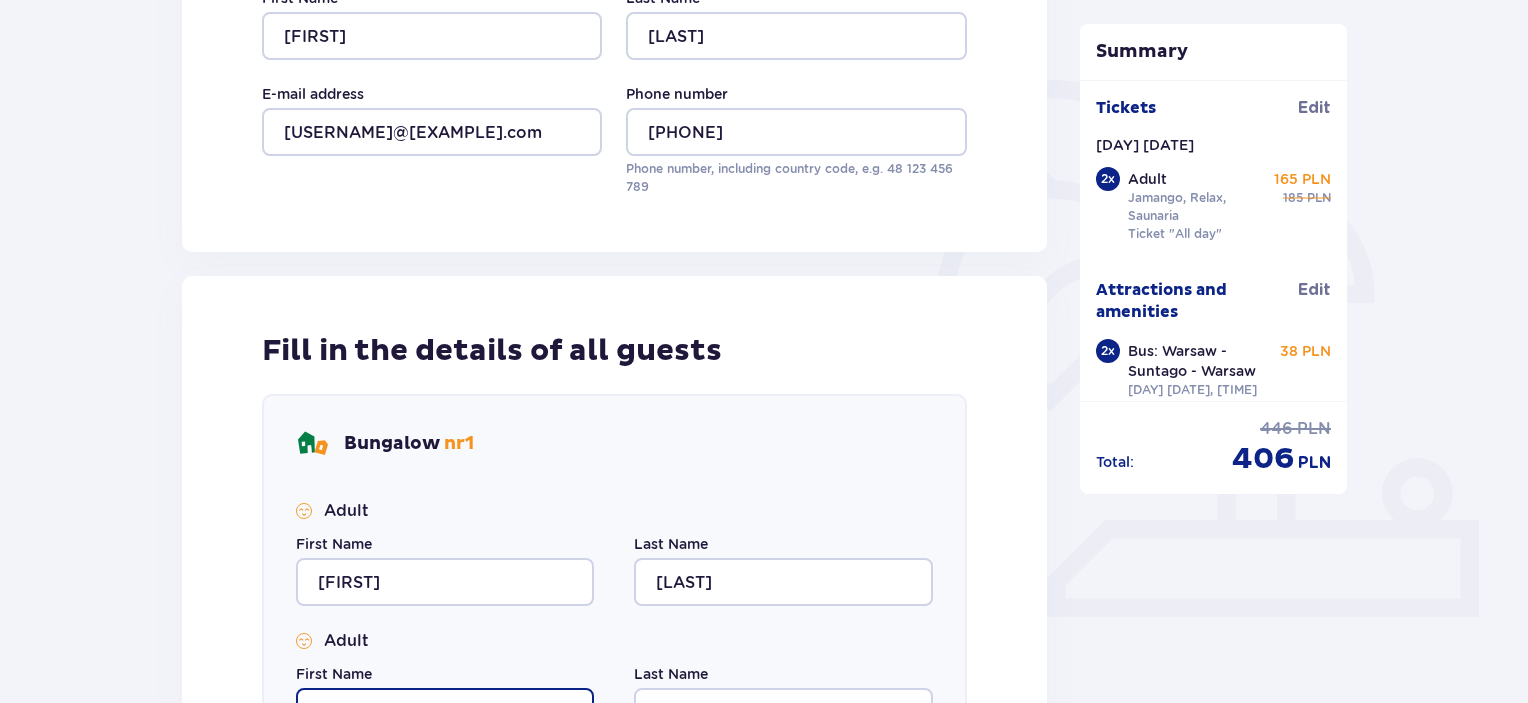type on "Daryia" 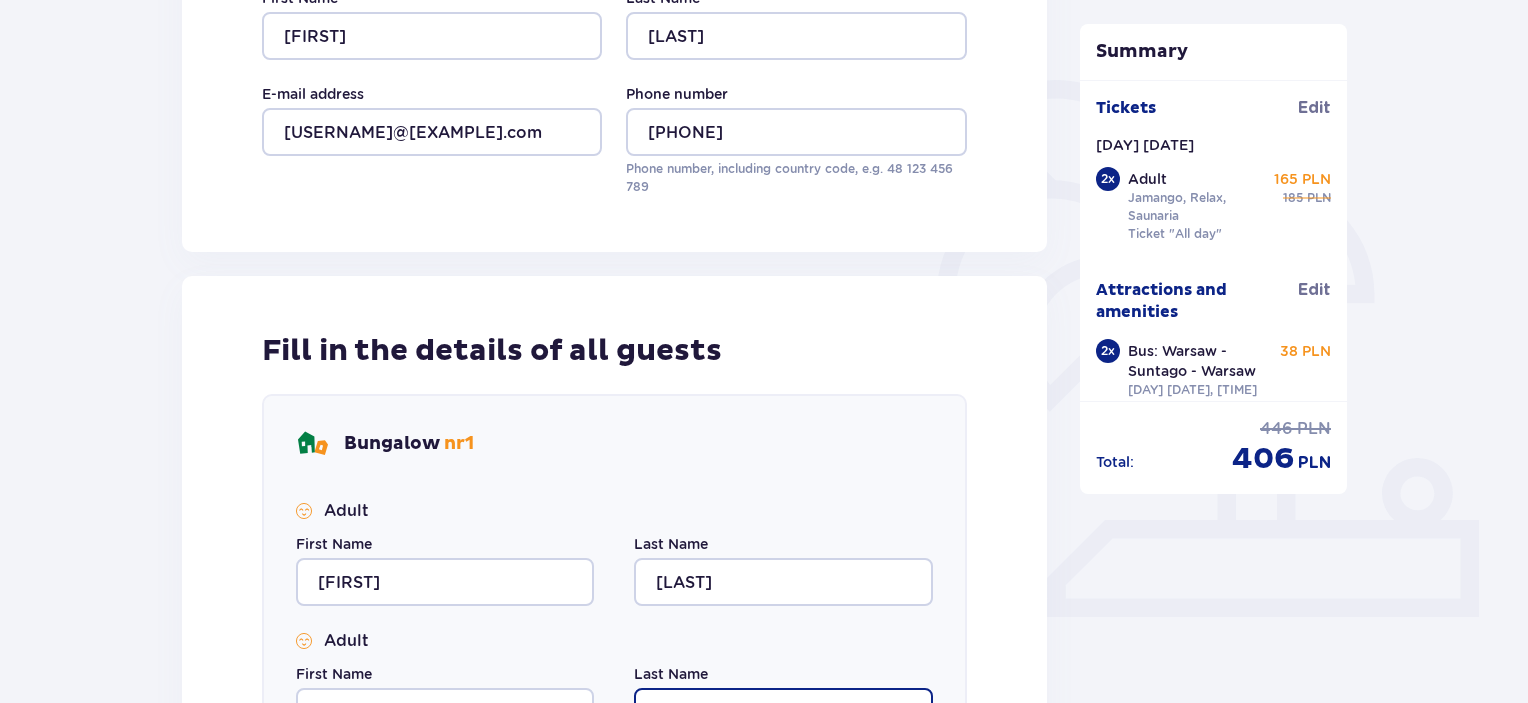 type on "Volakhava" 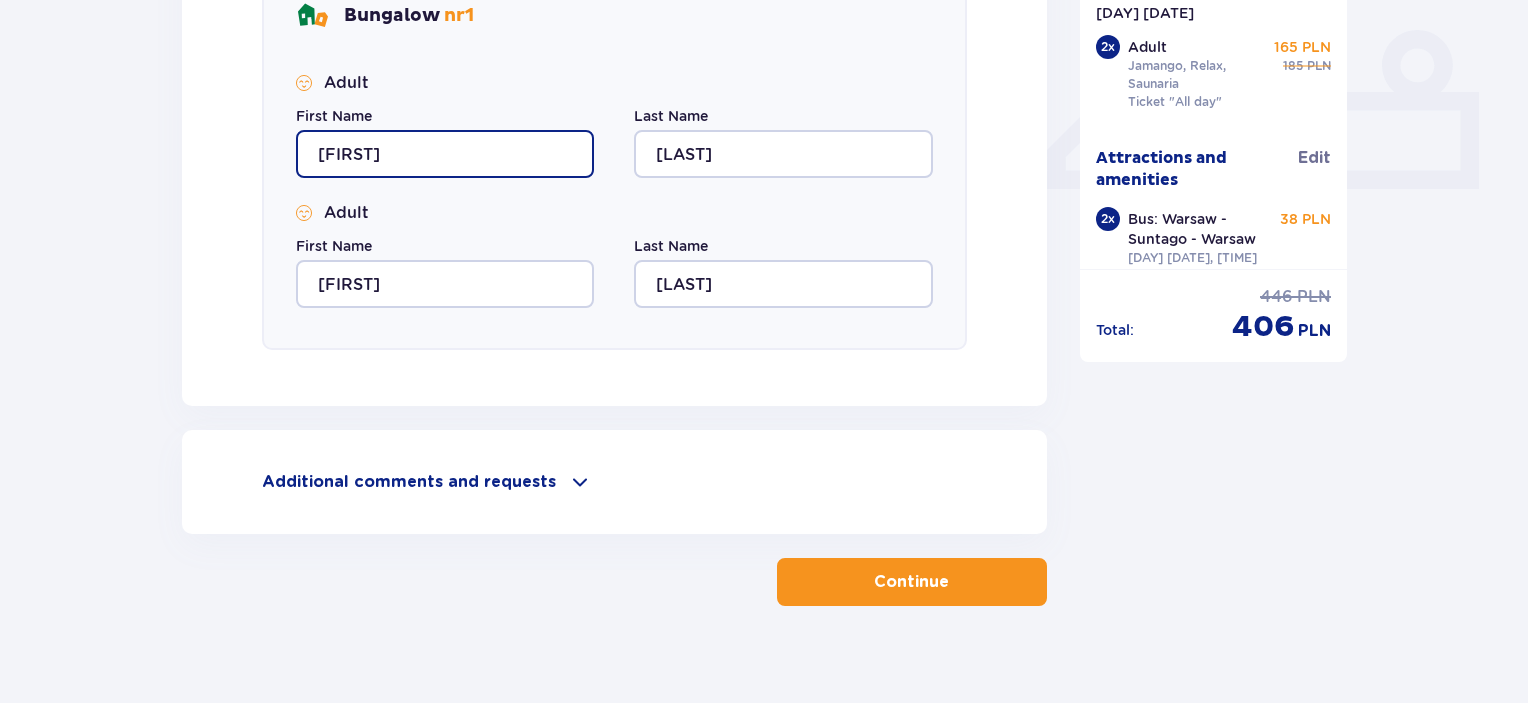 scroll, scrollTop: 866, scrollLeft: 0, axis: vertical 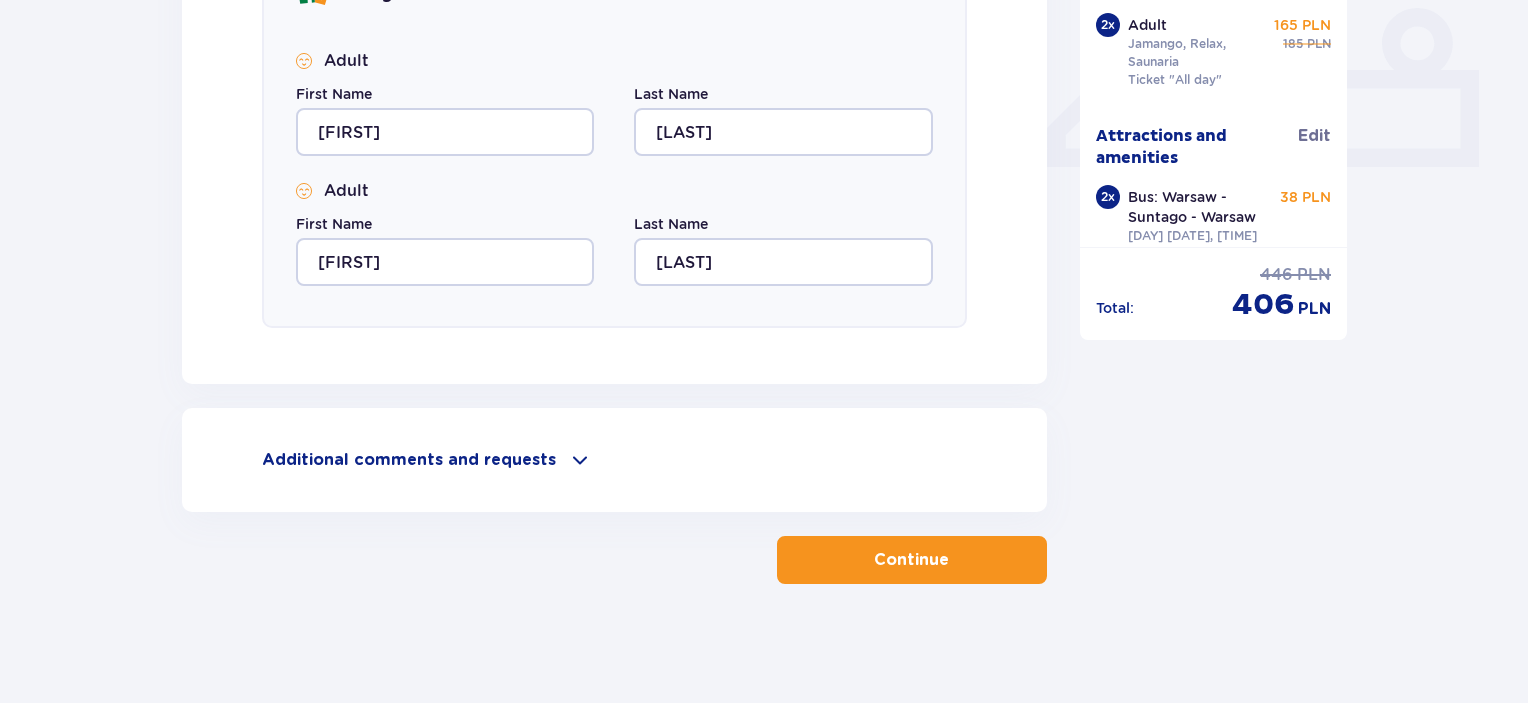 click on "Continue" at bounding box center (911, 560) 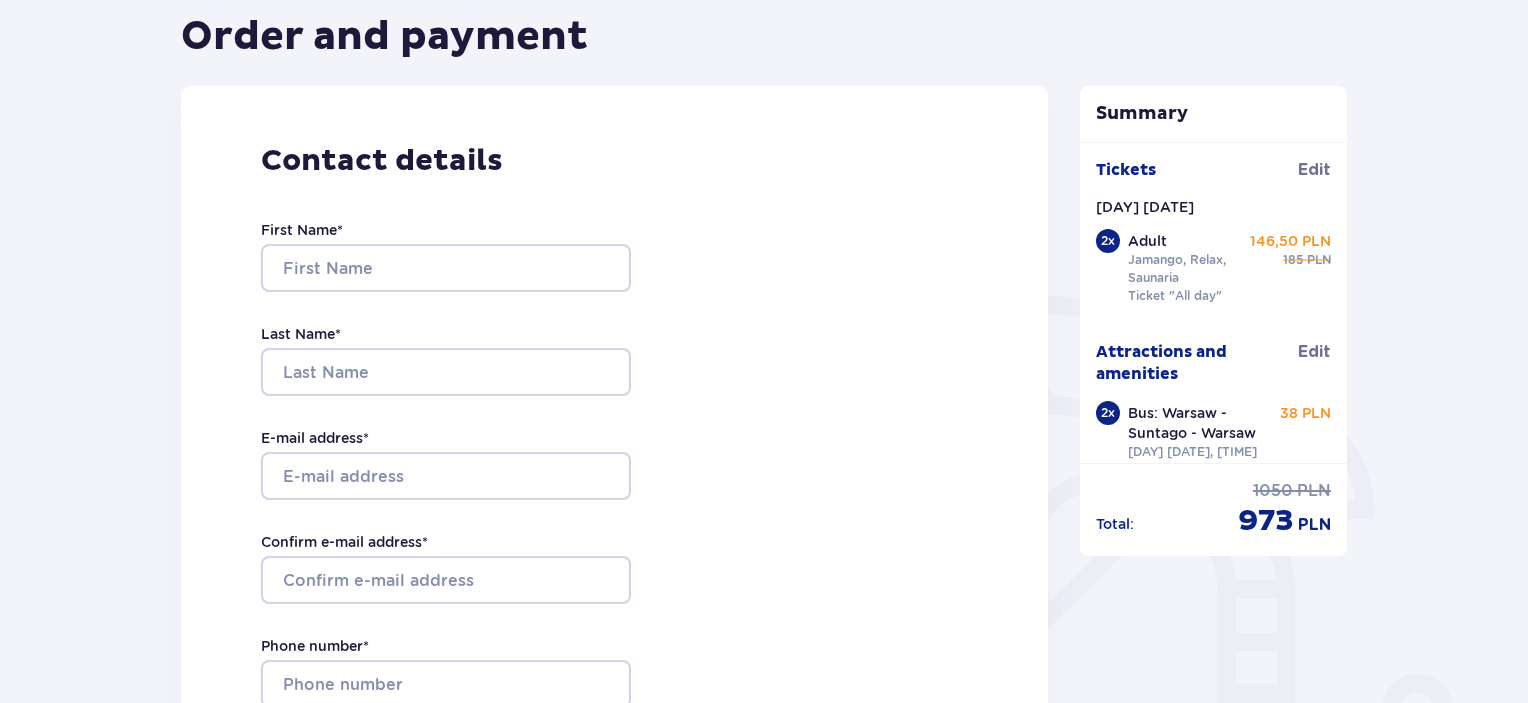 scroll, scrollTop: 200, scrollLeft: 0, axis: vertical 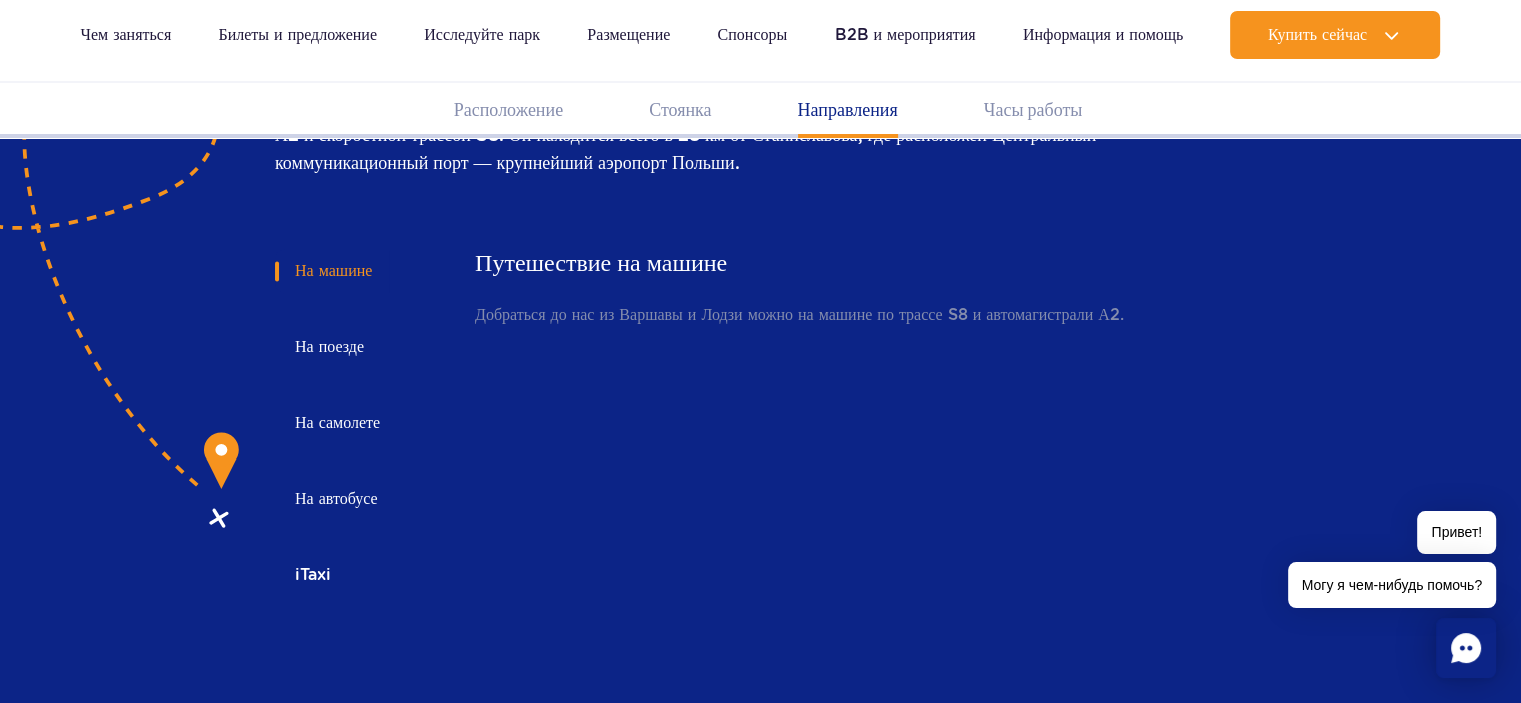 click on "На автобусе" at bounding box center [336, 498] 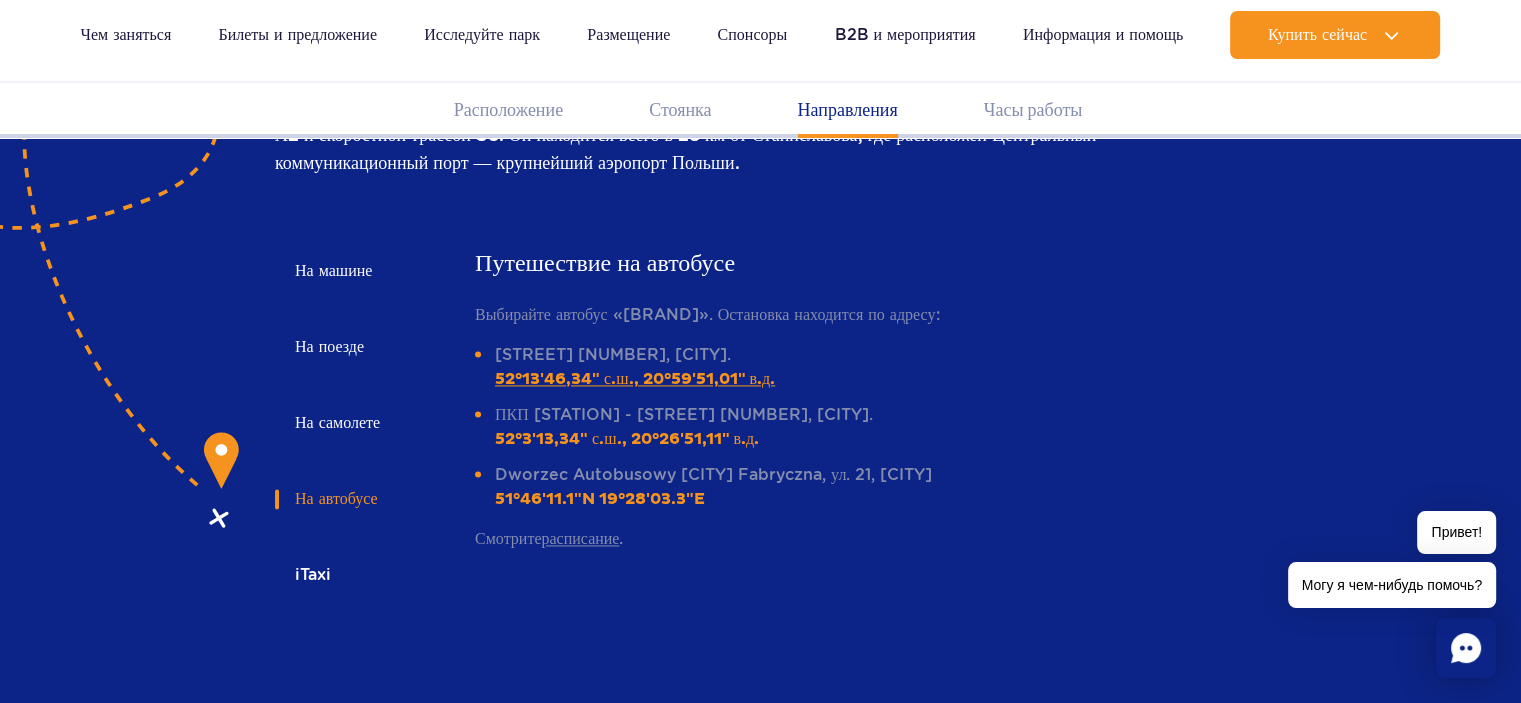 click on "52°13'46,34" с.ш., 20°59'51,01" в.д." at bounding box center (635, 379) 